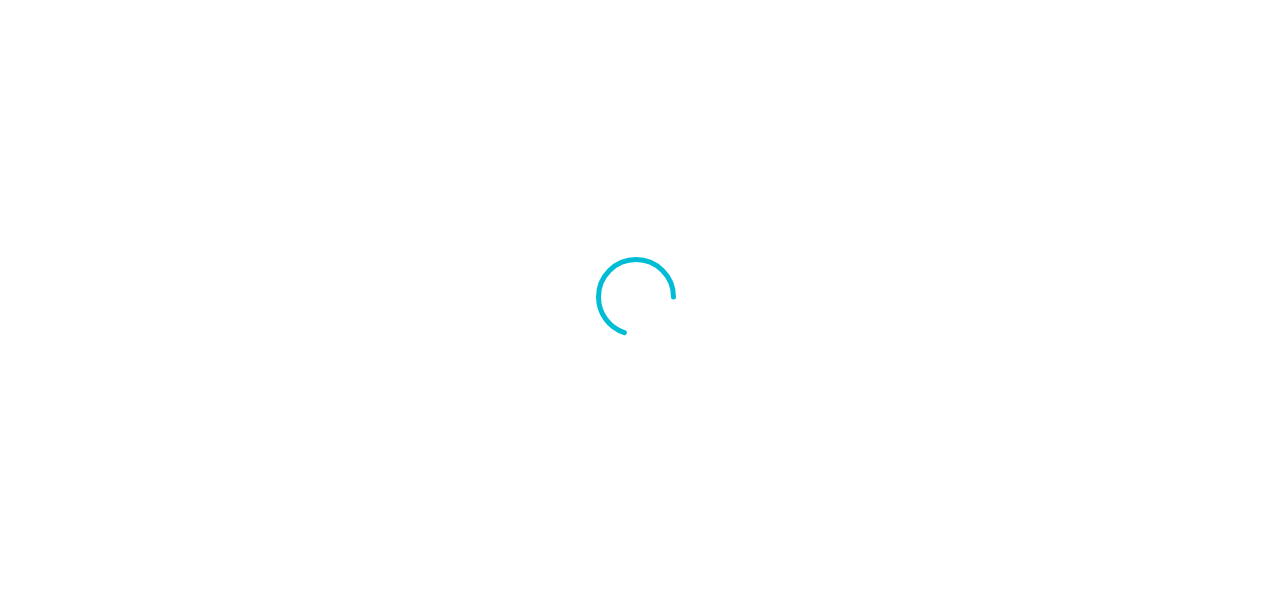 scroll, scrollTop: 0, scrollLeft: 0, axis: both 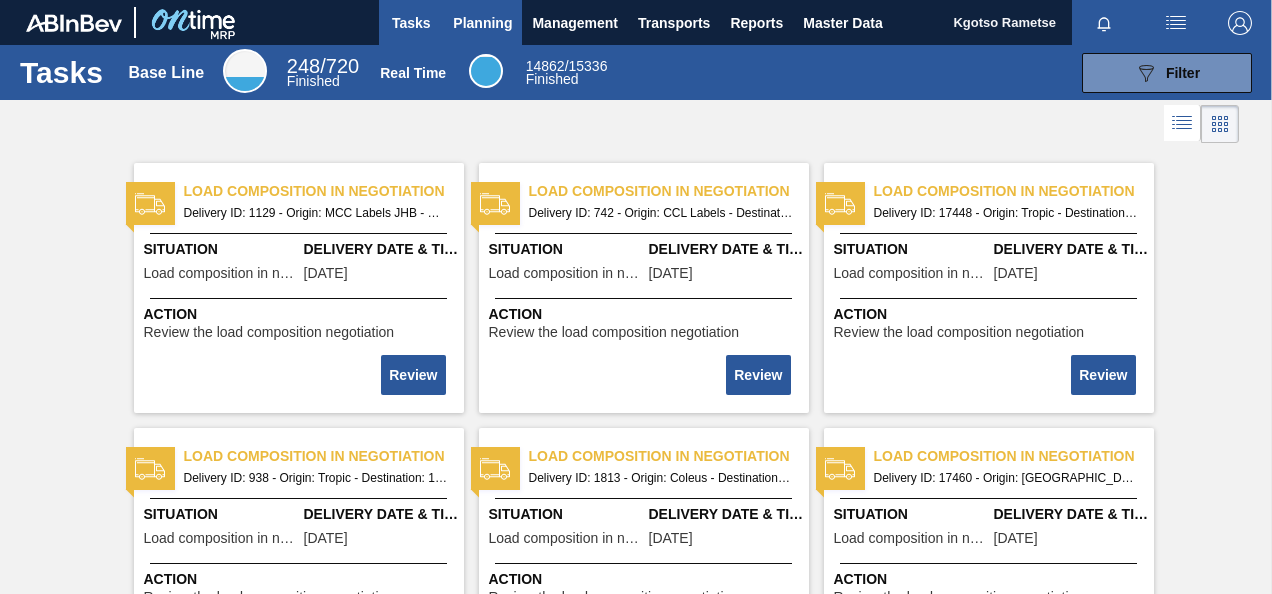click on "Planning" at bounding box center [482, 23] 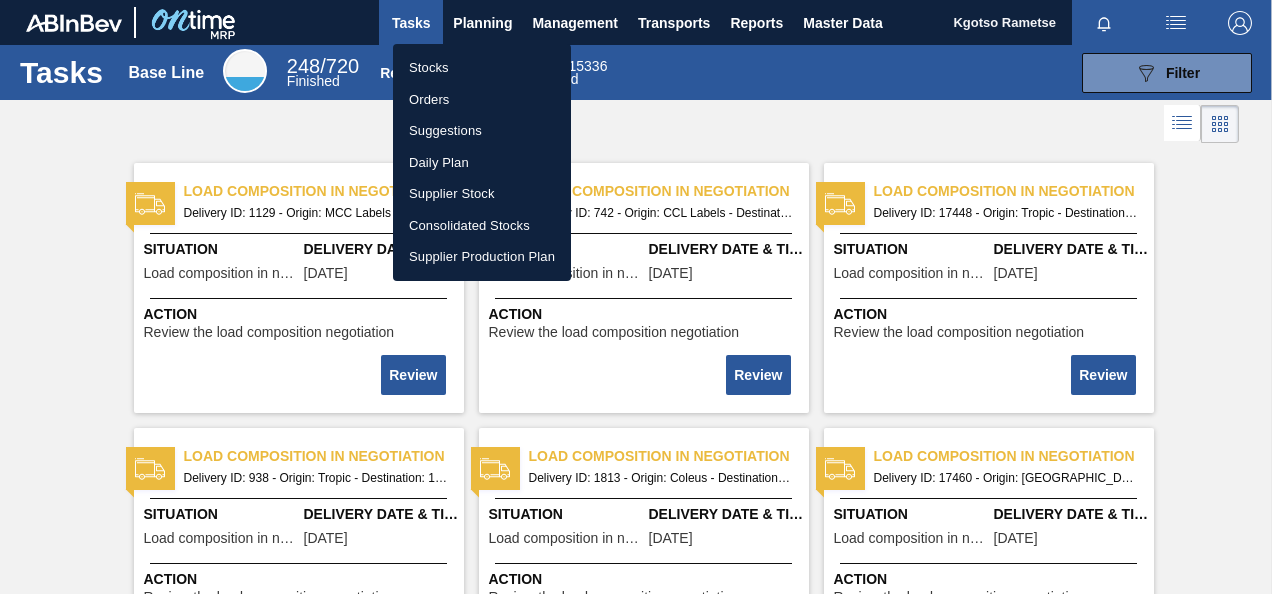 click on "Stocks" at bounding box center [482, 68] 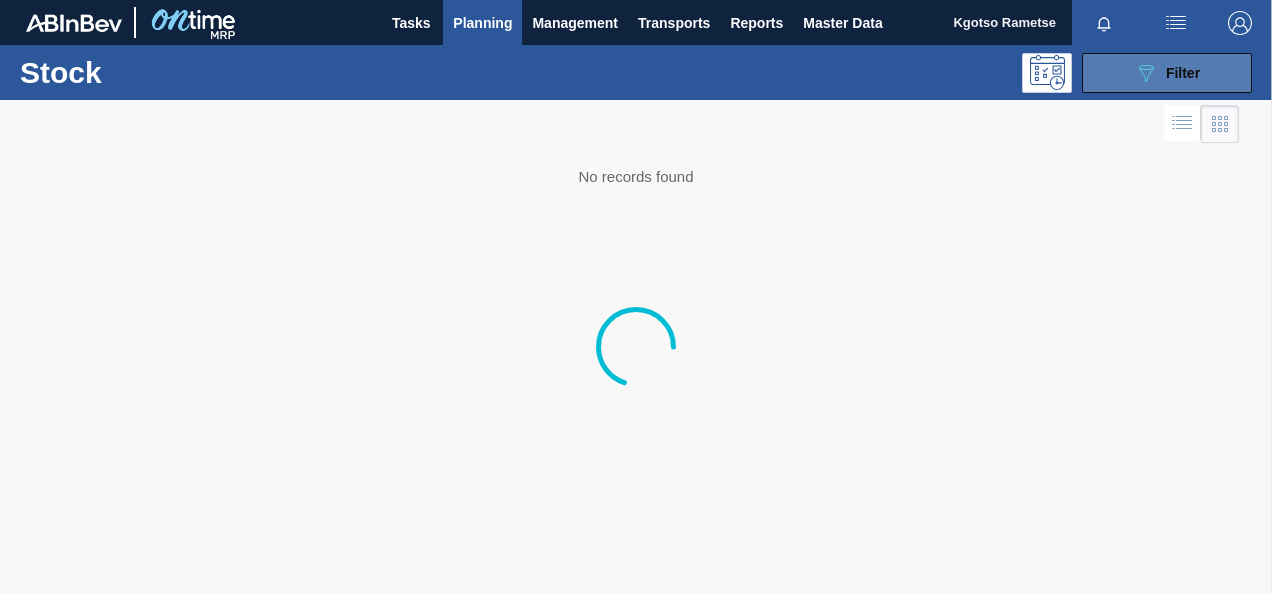 click on "089F7B8B-B2A5-4AFE-B5C0-19BA573D28AC Filter" at bounding box center [1167, 73] 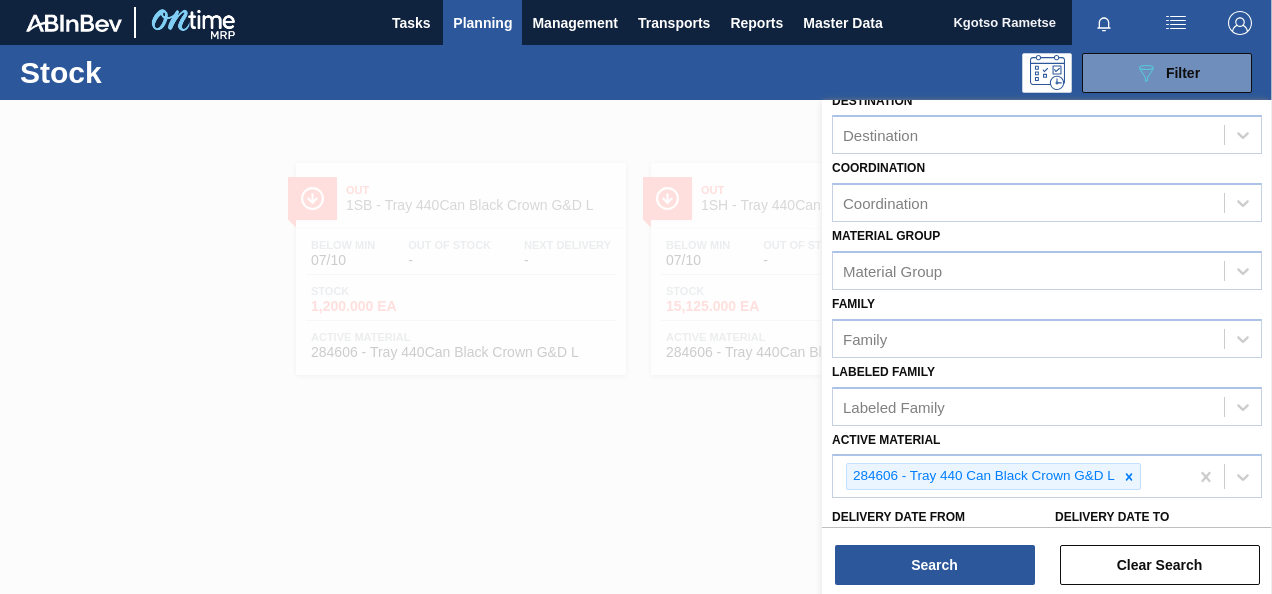 scroll, scrollTop: 362, scrollLeft: 0, axis: vertical 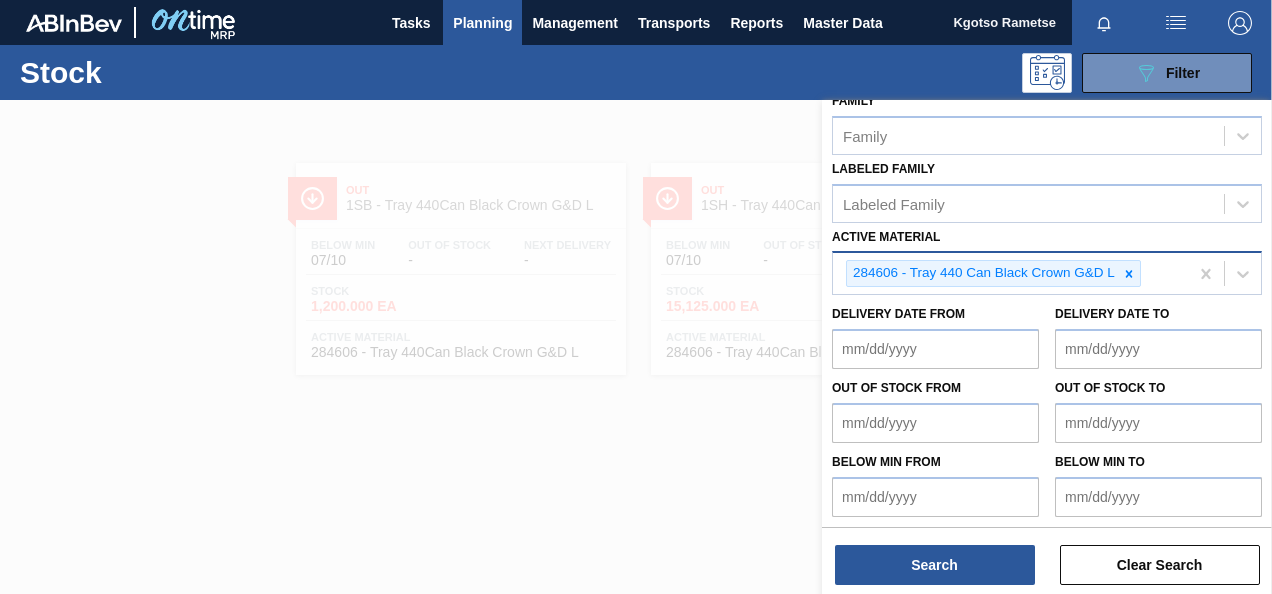 click 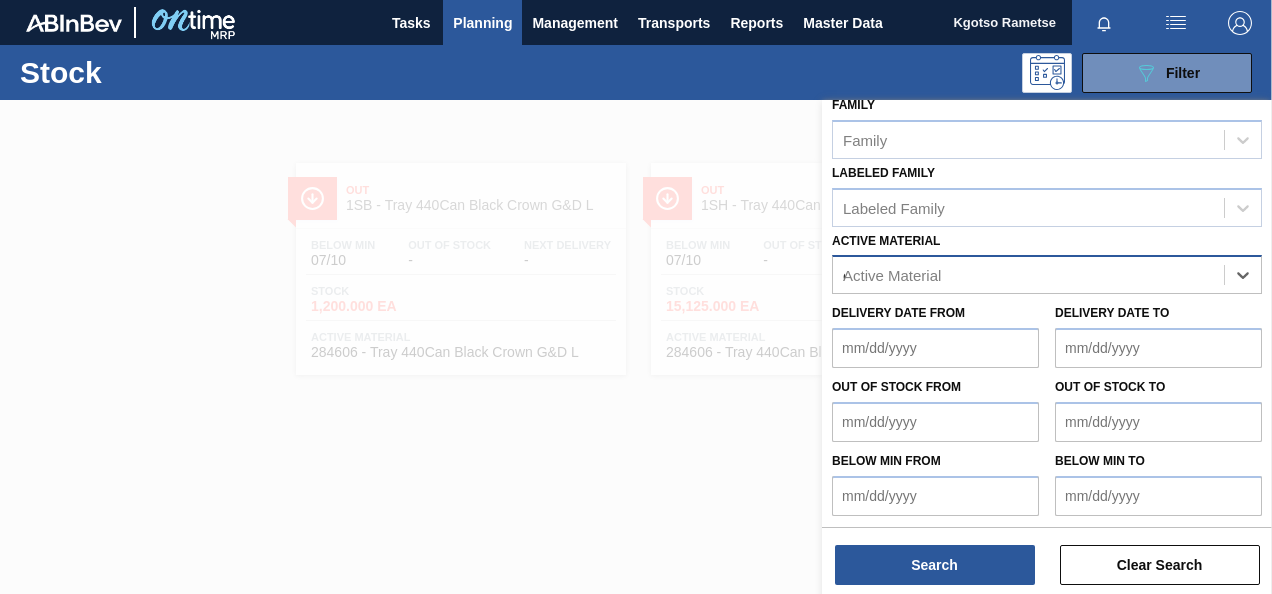 scroll, scrollTop: 362, scrollLeft: 0, axis: vertical 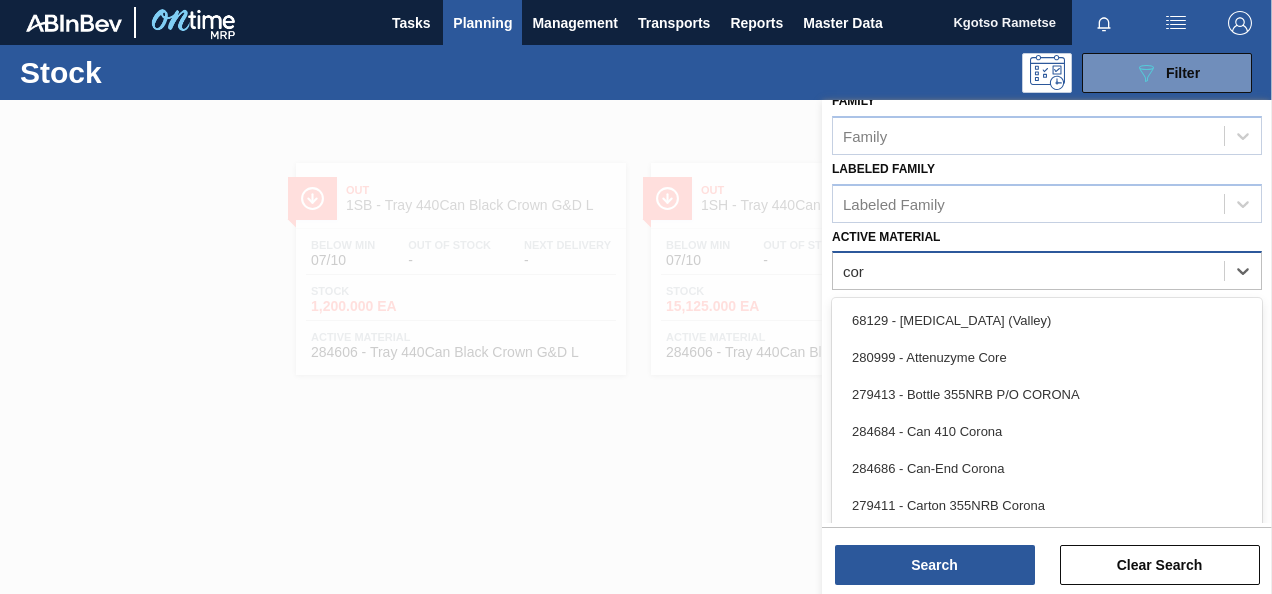 type on "coro" 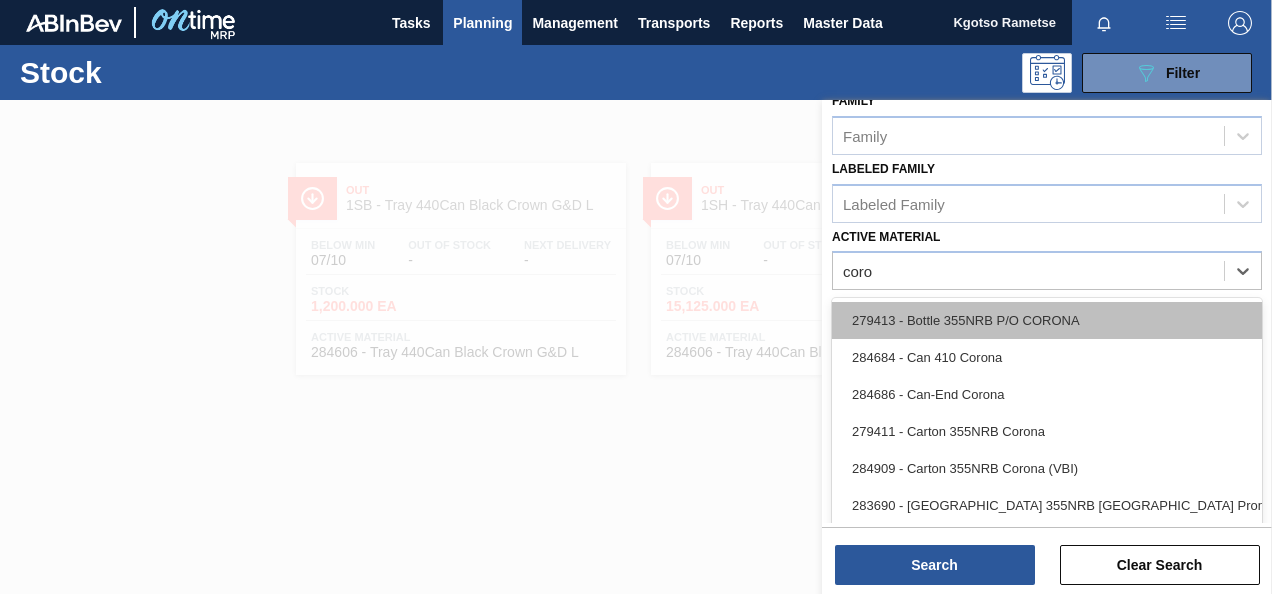 click on "279413 - Bottle 355NRB P/O CORONA" at bounding box center [1047, 320] 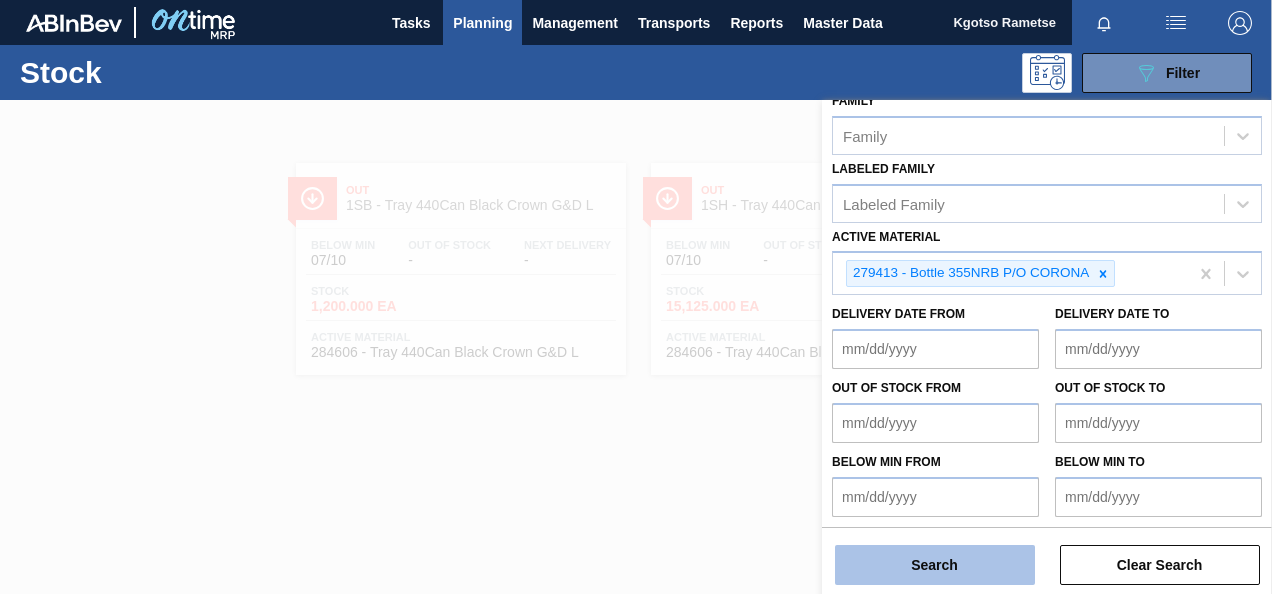 click on "Search" at bounding box center [935, 565] 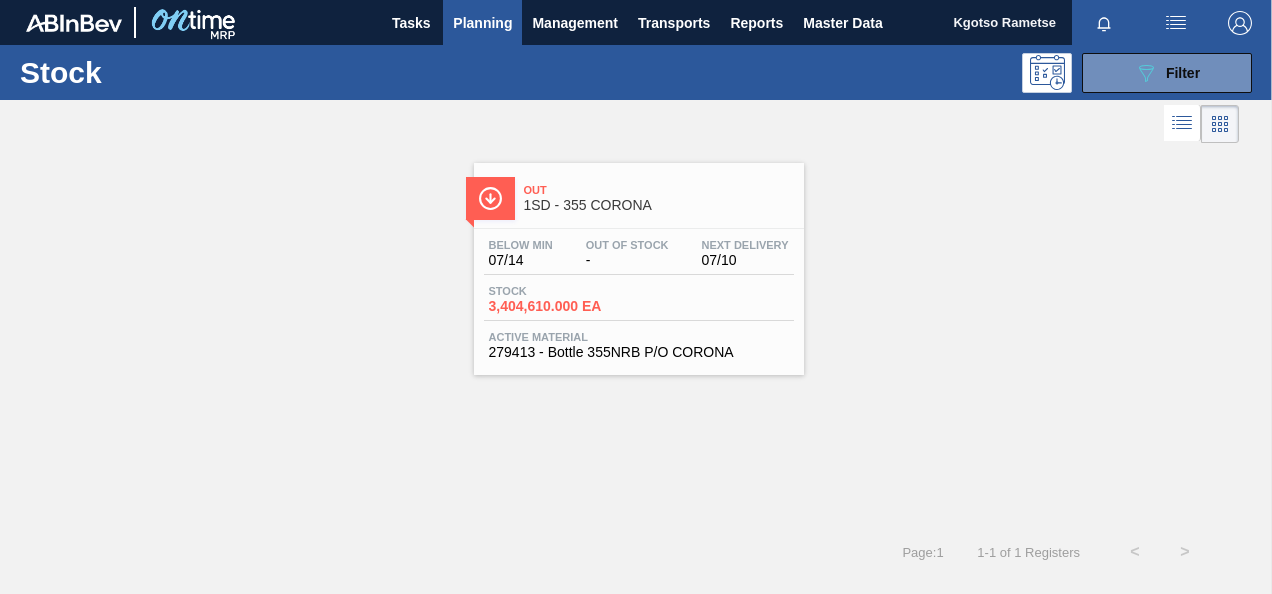 click on "Out 1SD - 355 CORONA" at bounding box center (659, 198) 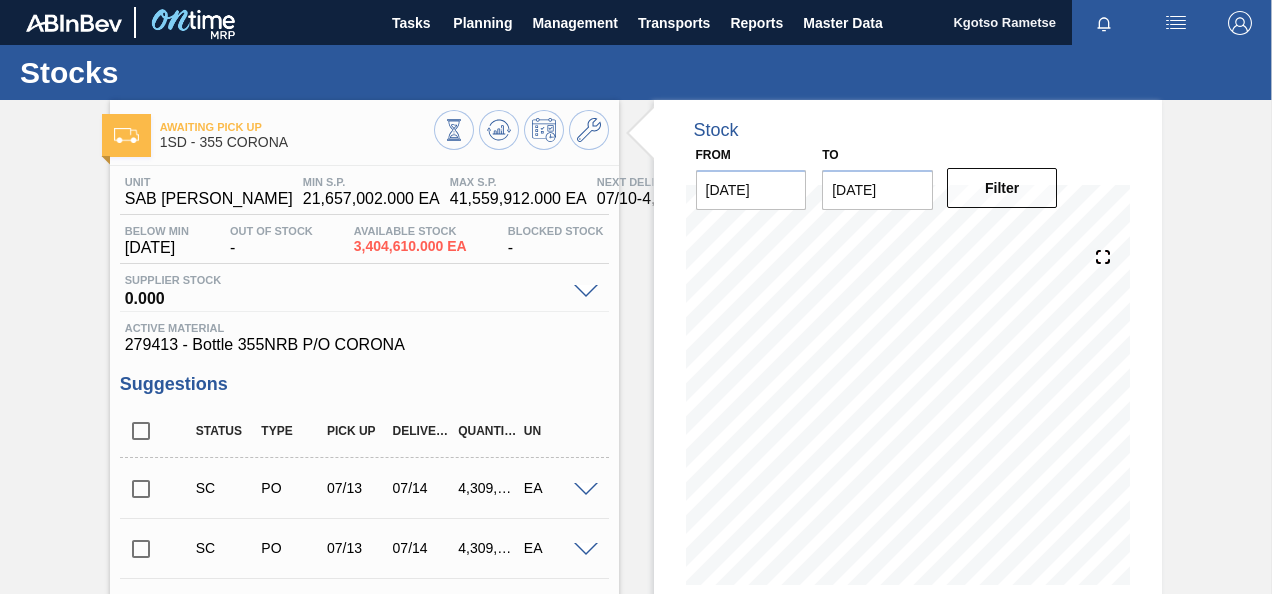 click on "SC PO 07/13 07/14 4,309,200.000 EA" at bounding box center (364, 488) 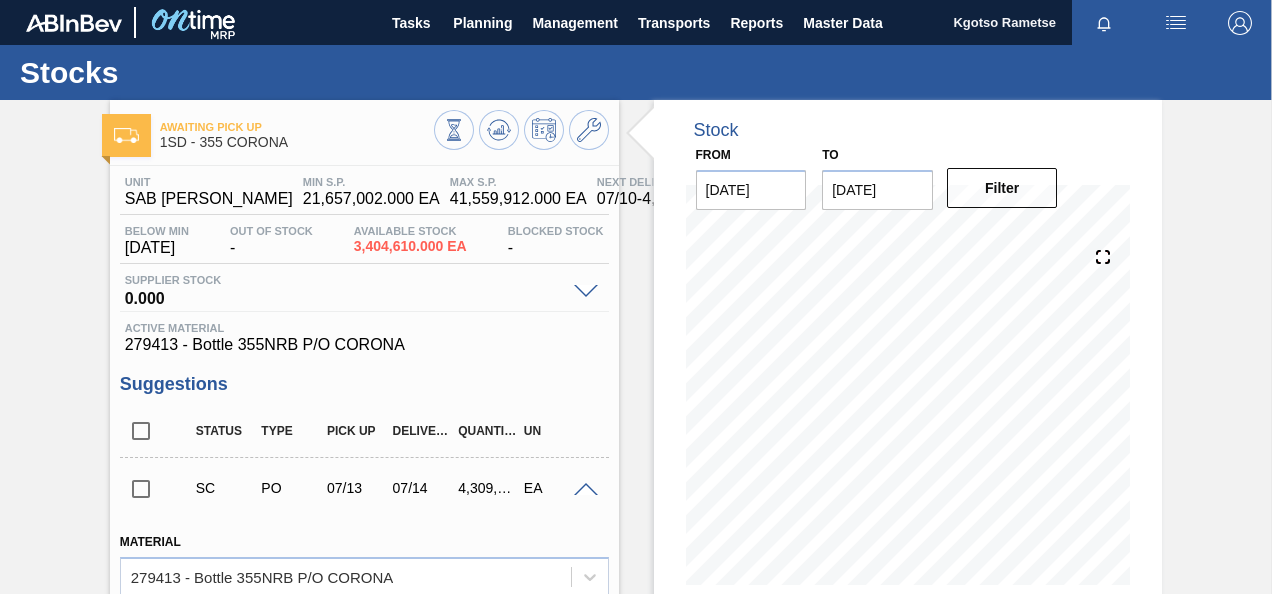 click at bounding box center (586, 490) 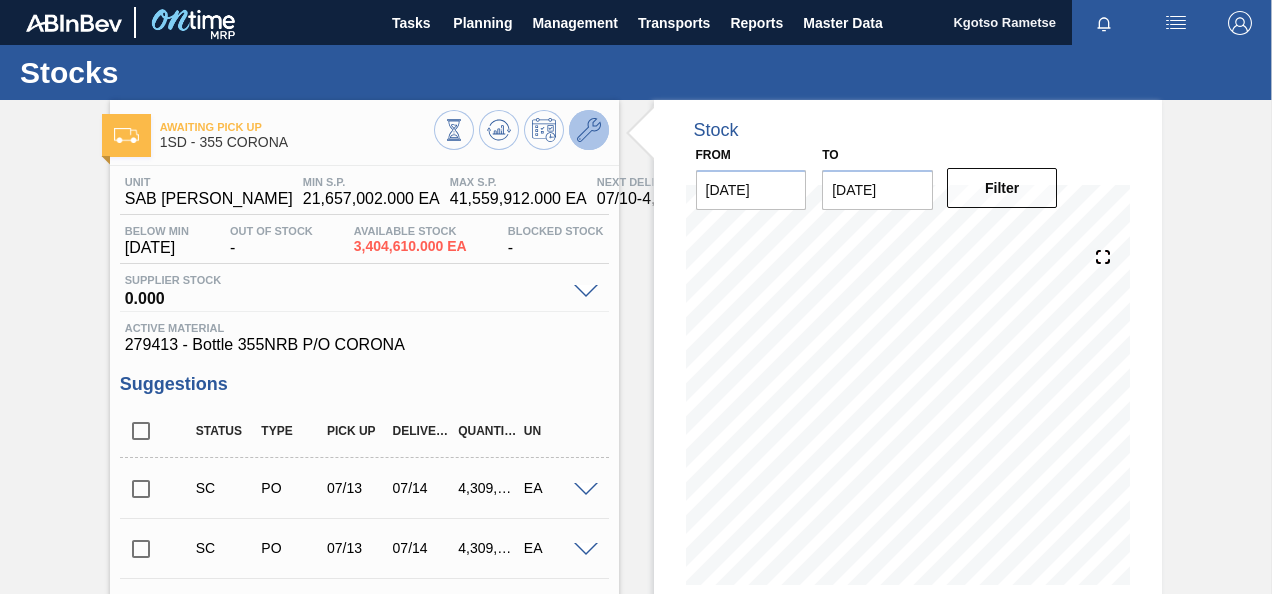 click 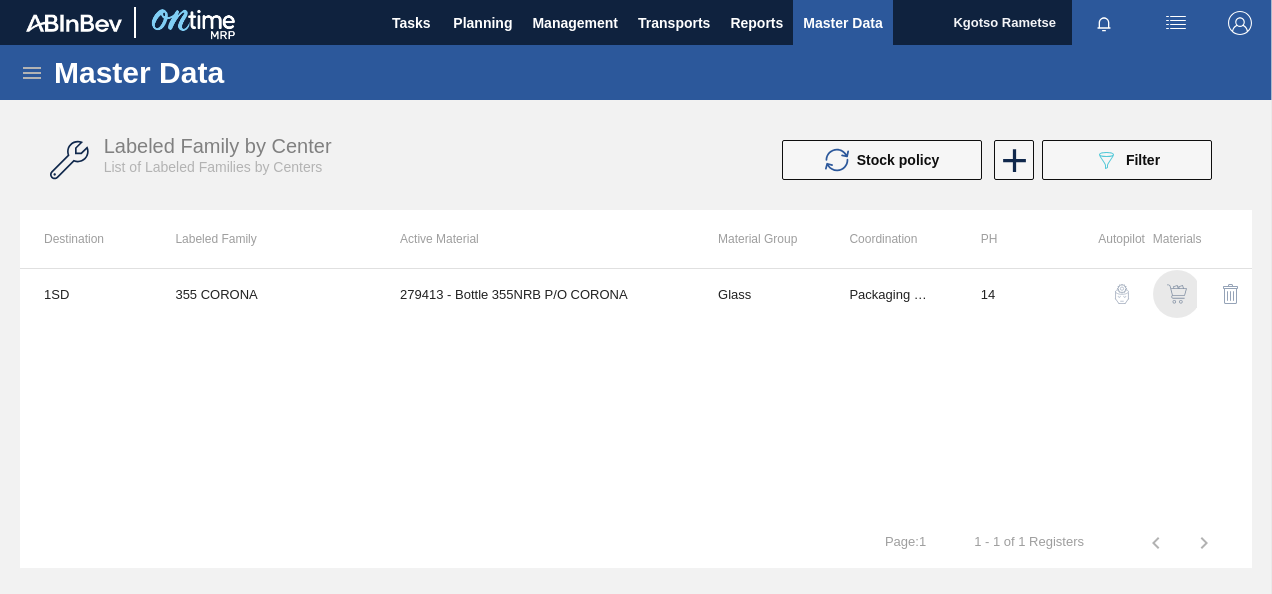 click at bounding box center [1177, 294] 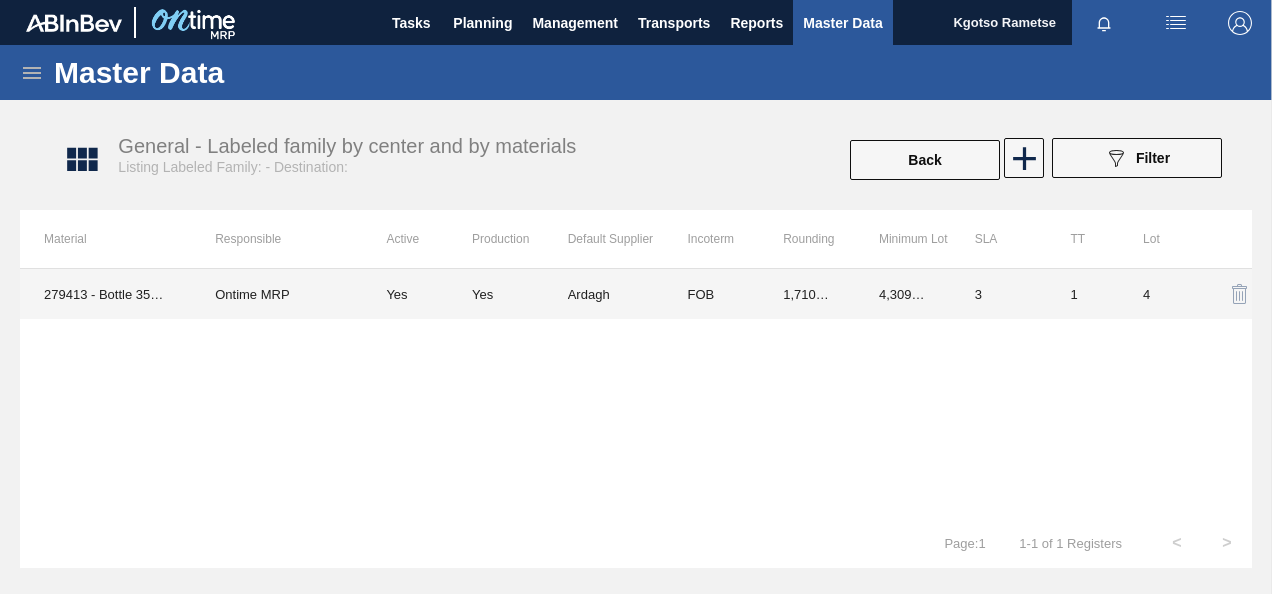 click on "Ardagh" at bounding box center (616, 294) 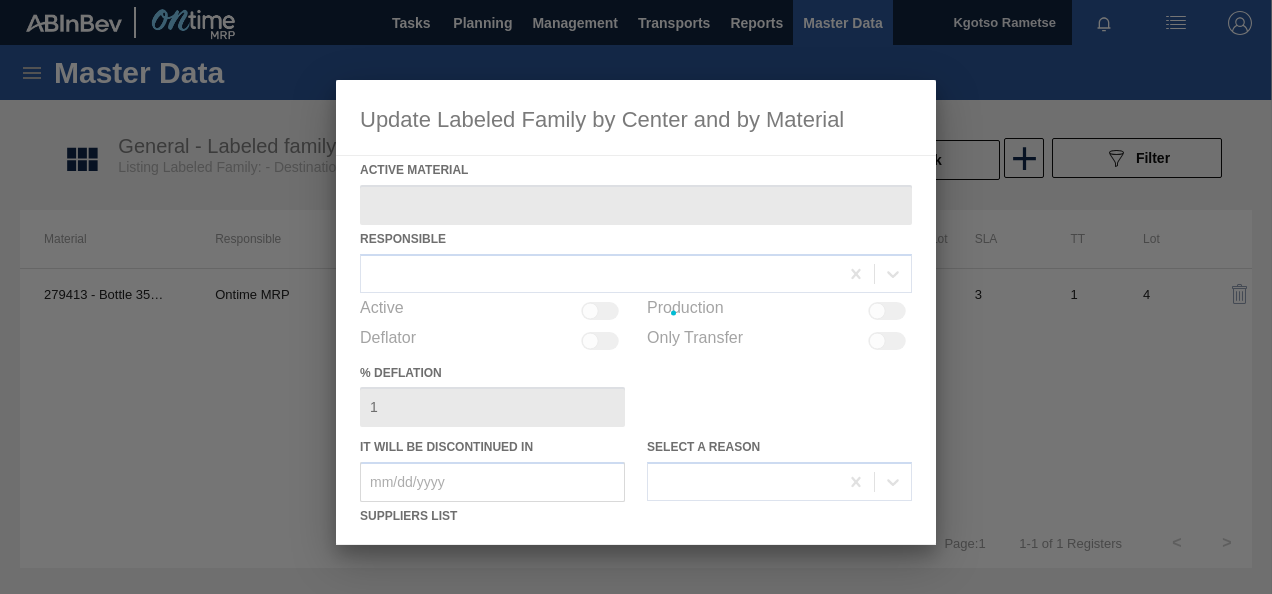 type on "279413 - Bottle 355NRB P/O CORONA" 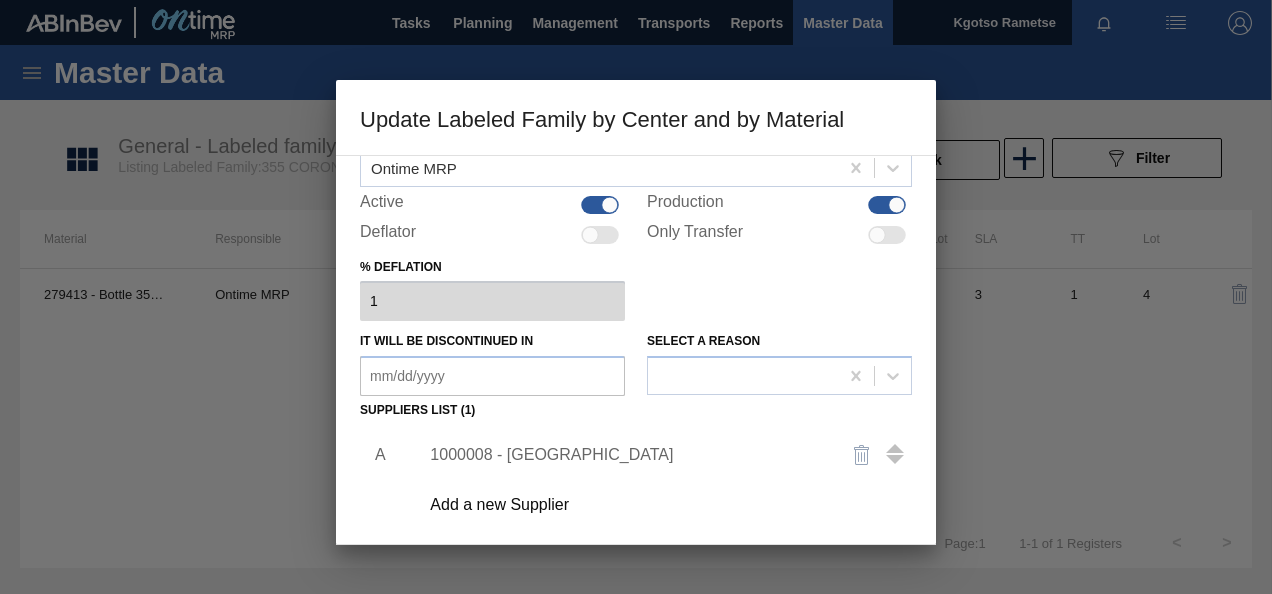 scroll, scrollTop: 306, scrollLeft: 0, axis: vertical 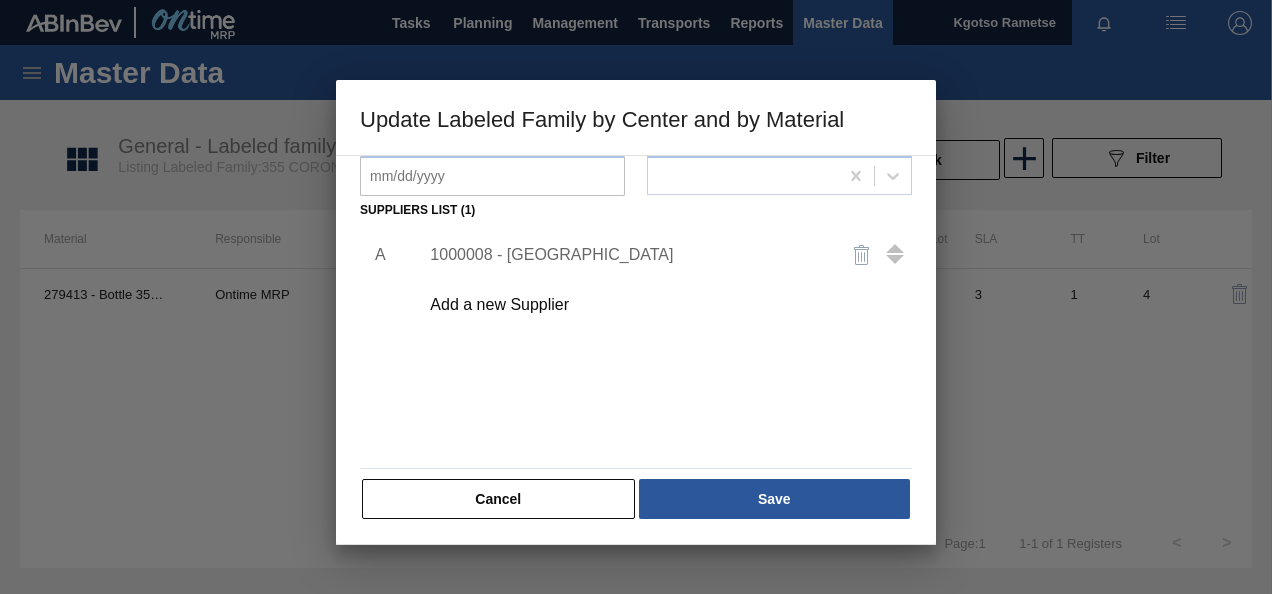 click on "1000008 - Ardagh" at bounding box center [626, 255] 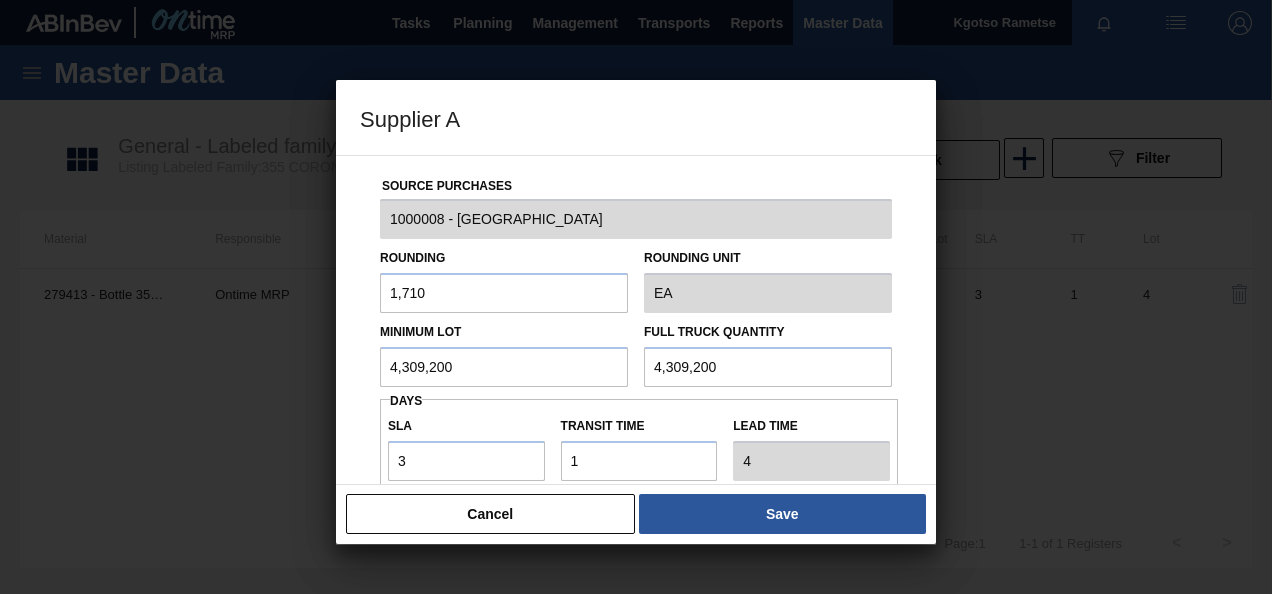 drag, startPoint x: 459, startPoint y: 362, endPoint x: 286, endPoint y: 365, distance: 173.02602 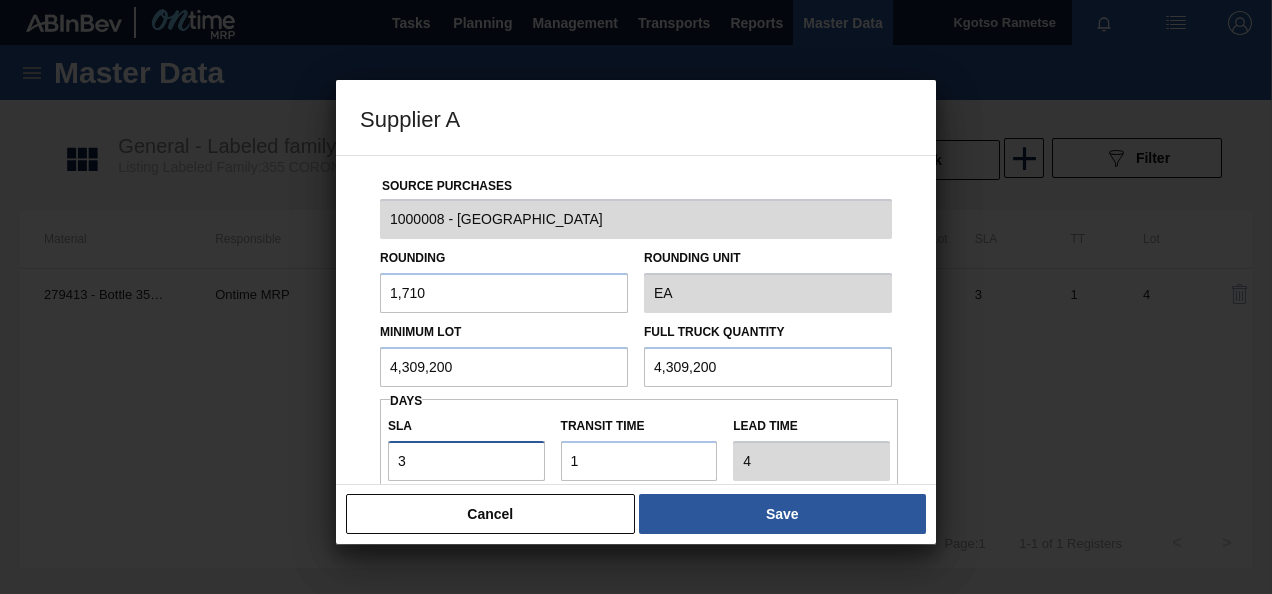 drag, startPoint x: 419, startPoint y: 455, endPoint x: 368, endPoint y: 451, distance: 51.156624 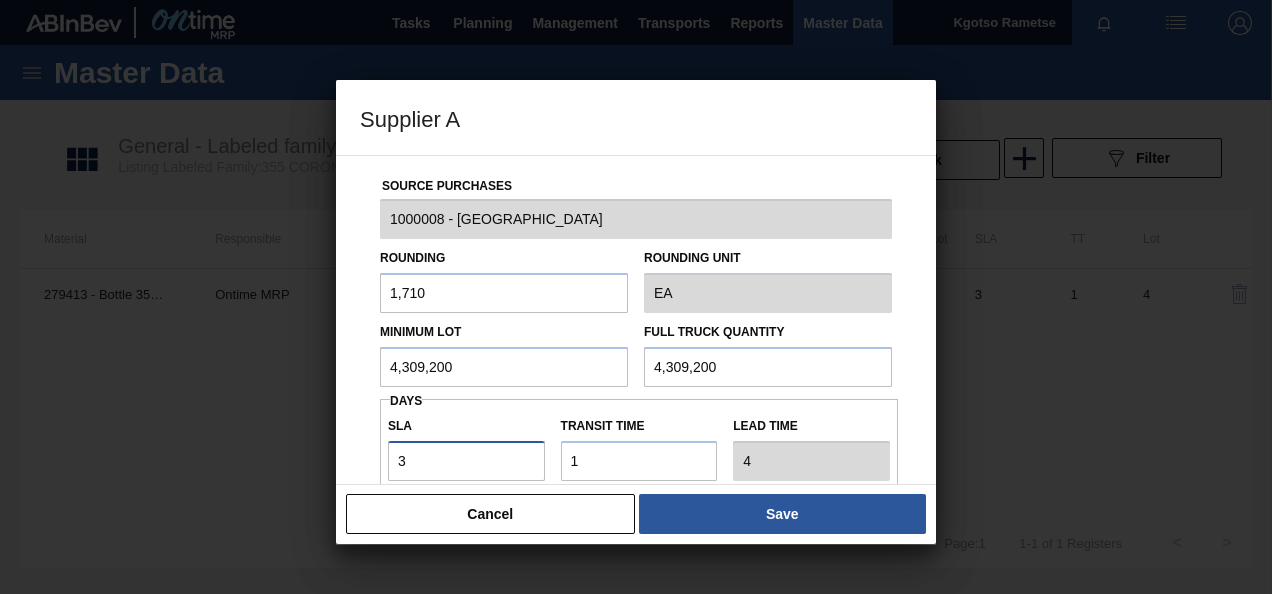 click on "SLA 3" at bounding box center [466, 446] 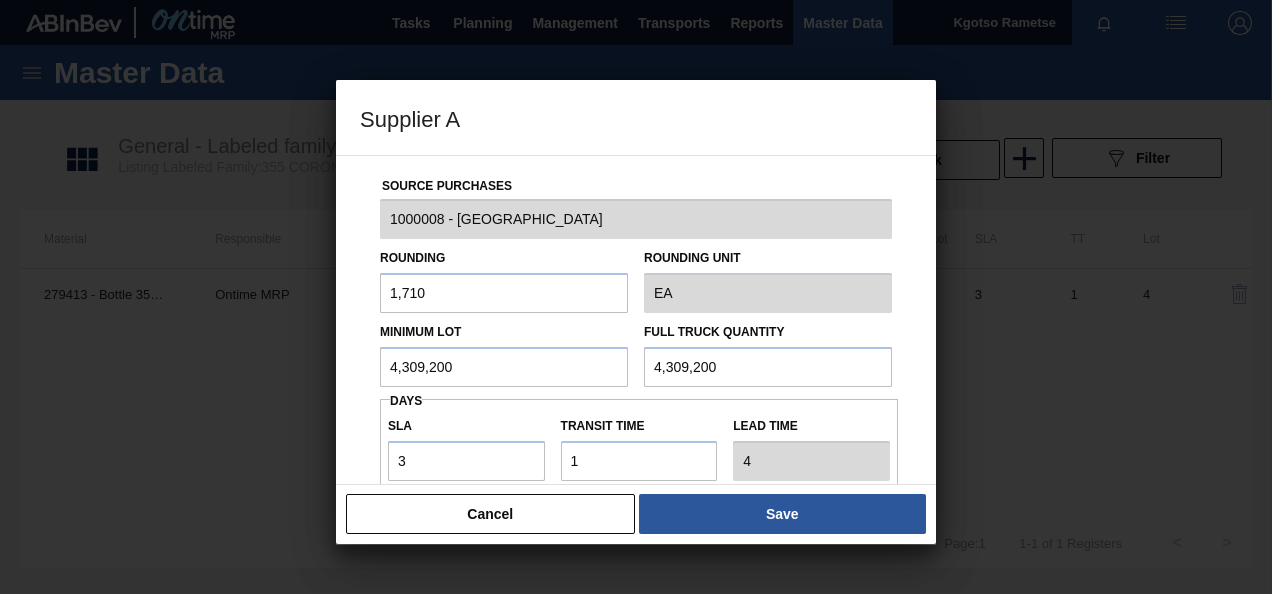 click on "Source Purchases 1000008 - Ardagh Rounding 1,710 Rounding Unit EA Minimum Lot 4,309,200 Full Truck Quantity 4,309,200   Days     SLA 3 Transit time Lead time 4 Port to Door Transit Time (days) Incoterm FOB Monthly Material Group Settings Create automatic load composition Accept Orders Automatically" at bounding box center (636, 487) 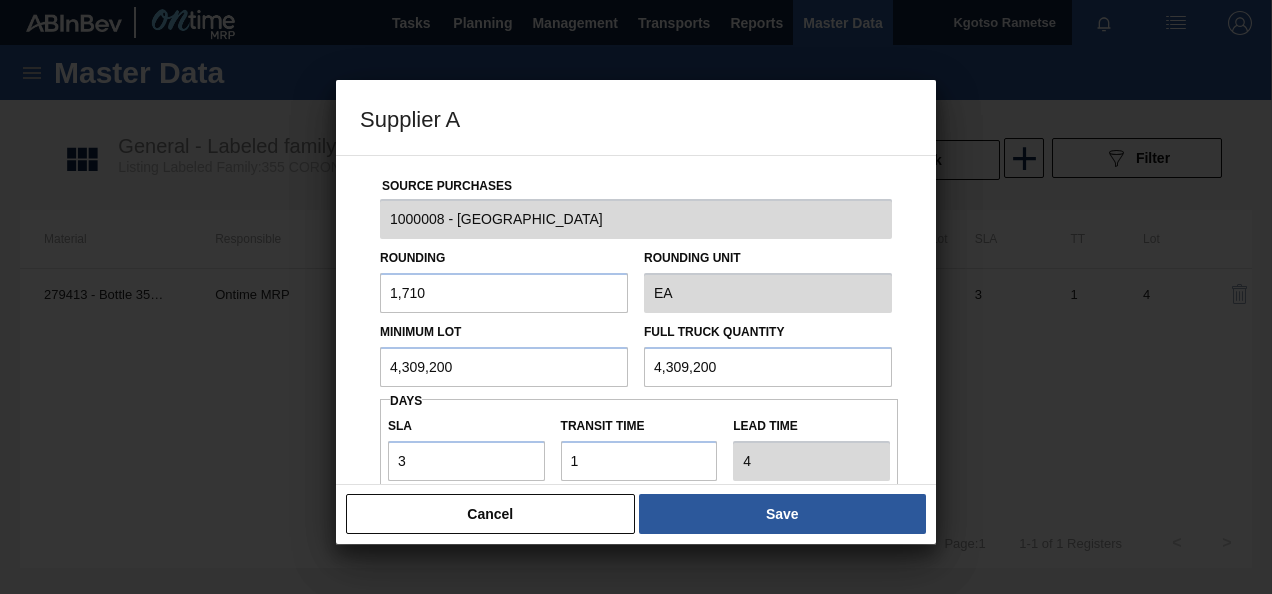 drag, startPoint x: 574, startPoint y: 517, endPoint x: 588, endPoint y: 522, distance: 14.866069 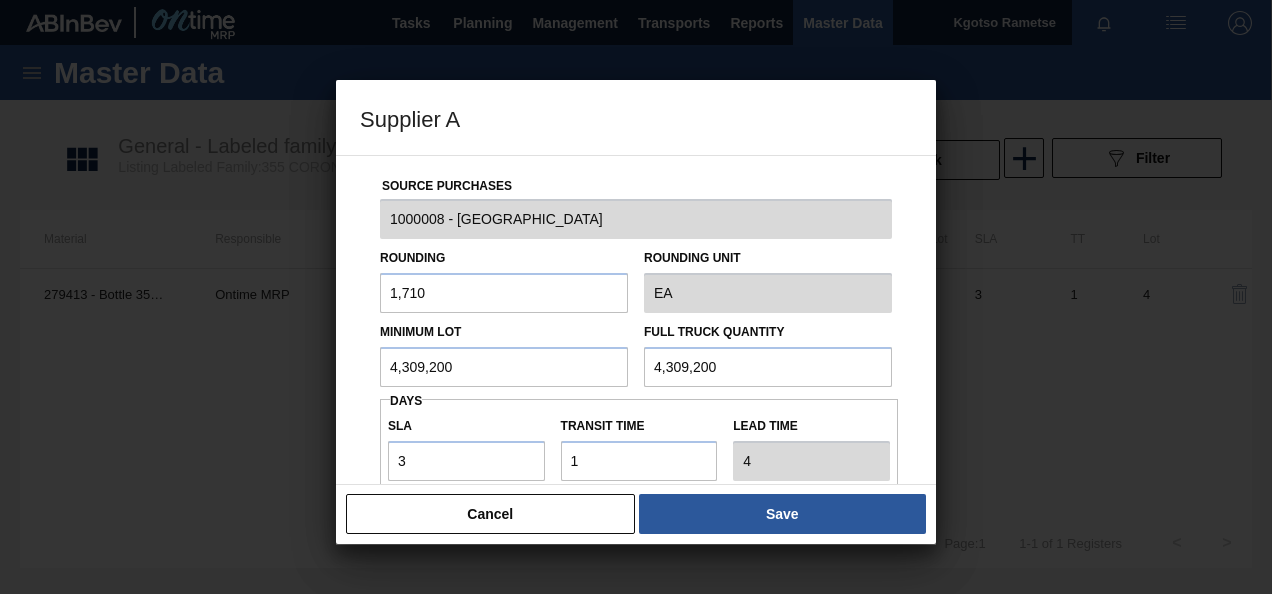 click on "Cancel" at bounding box center [490, 514] 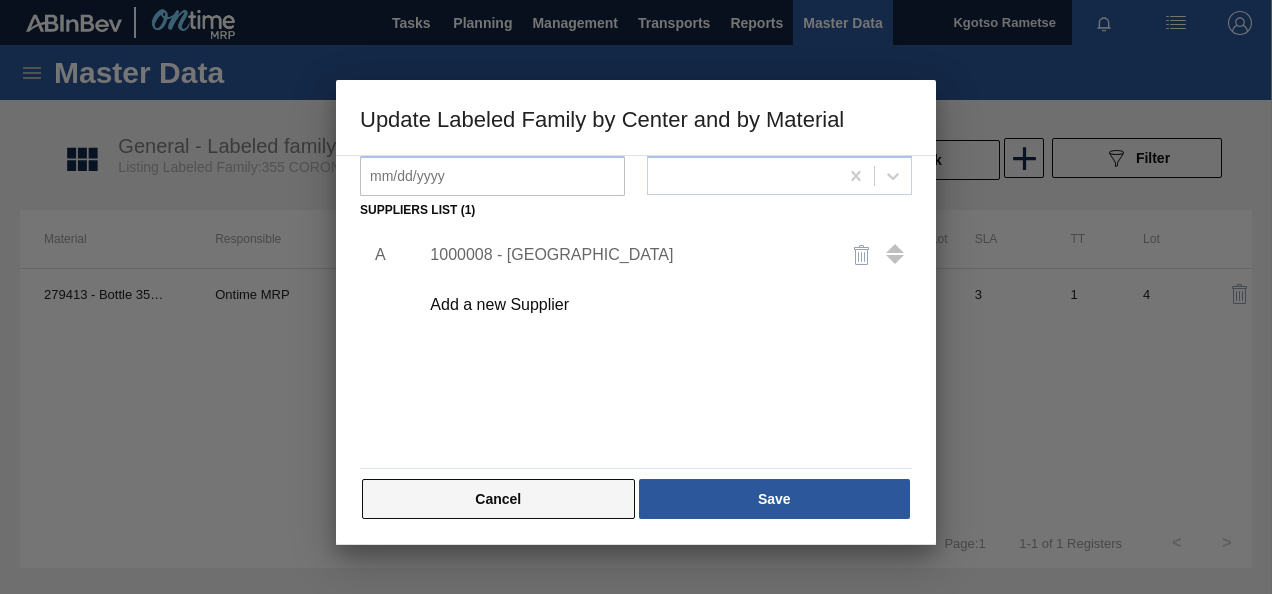 click on "Cancel" at bounding box center [498, 499] 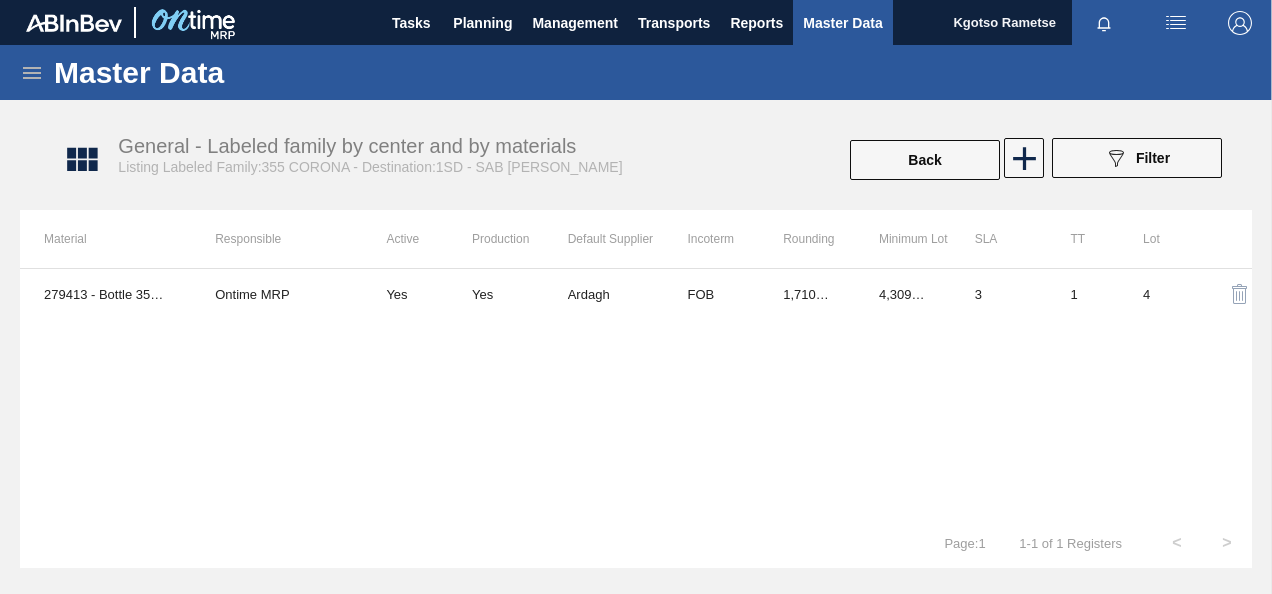 click on "279413 - Bottle 355NRB P/O CORONA Ontime MRP Yes Yes Ardagh FOB 1,710.000 4,309,200.000 3 1 4" at bounding box center (636, 393) 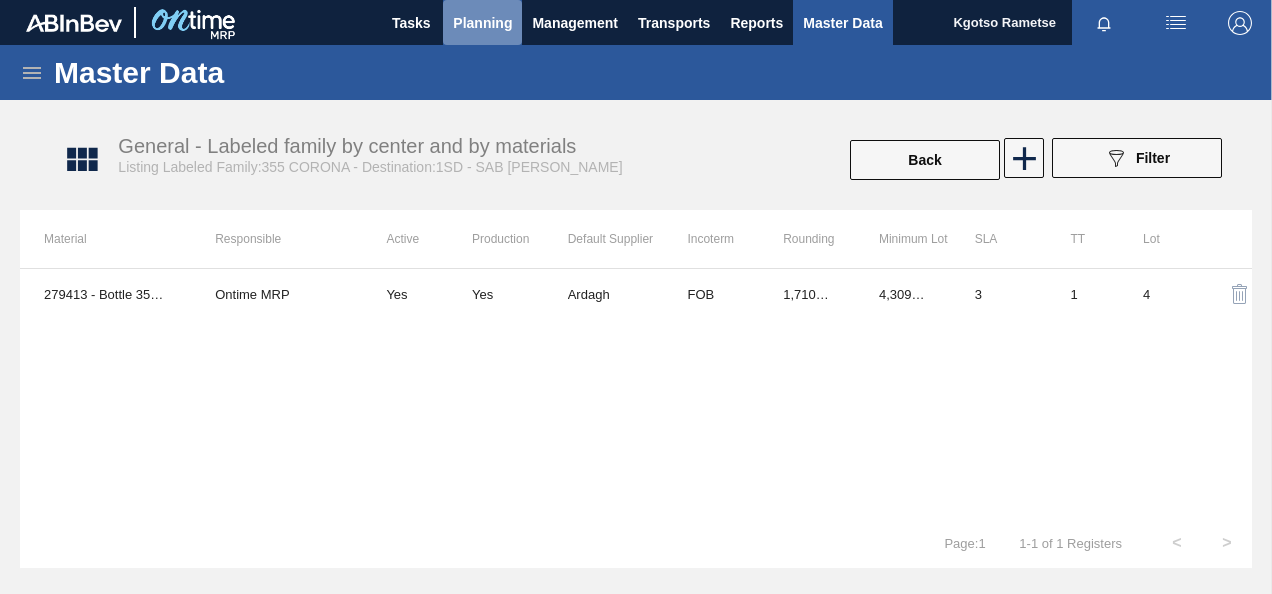click on "Planning" at bounding box center (482, 23) 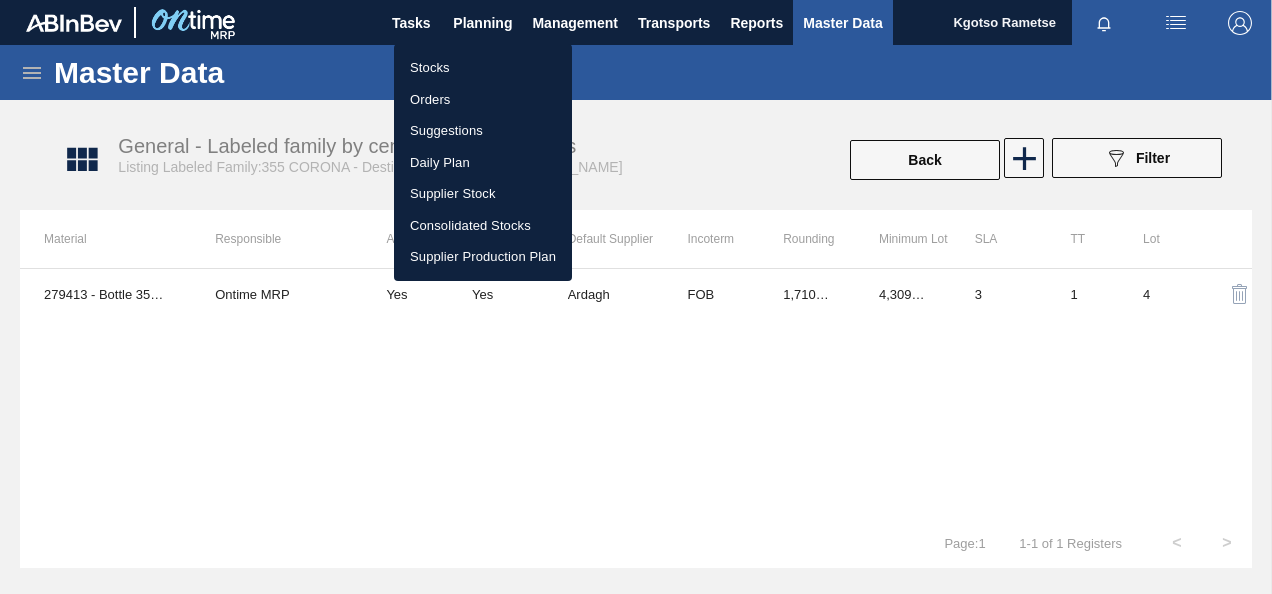 click on "Stocks" at bounding box center [483, 68] 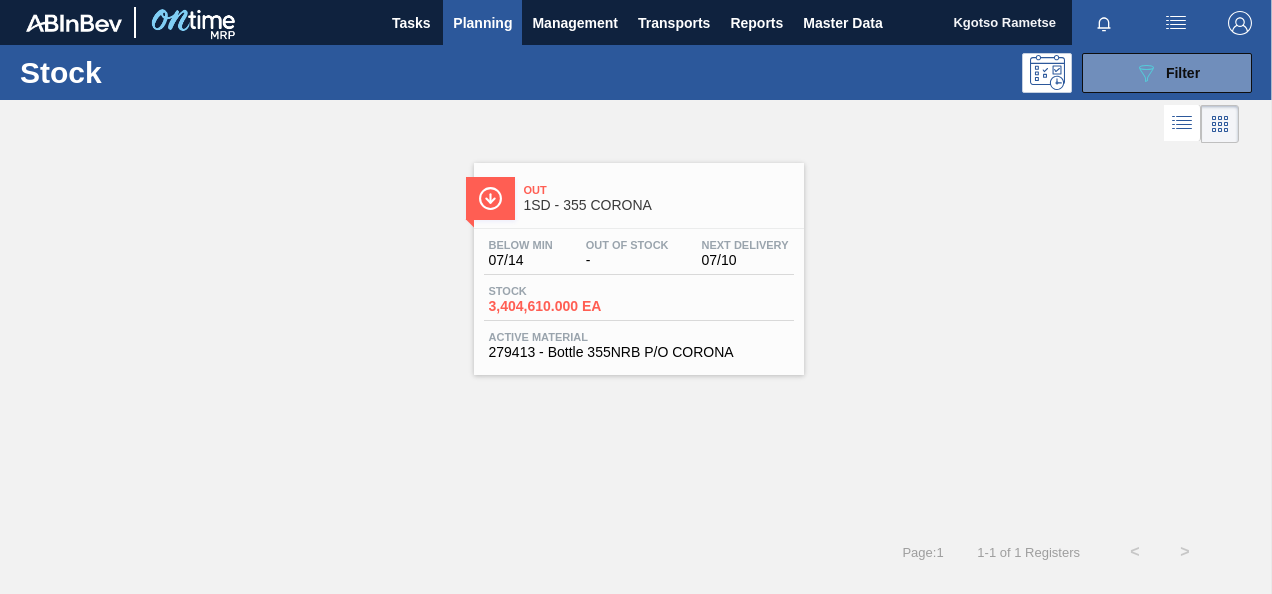 click on "Out 1SD - 355 CORONA" at bounding box center (659, 198) 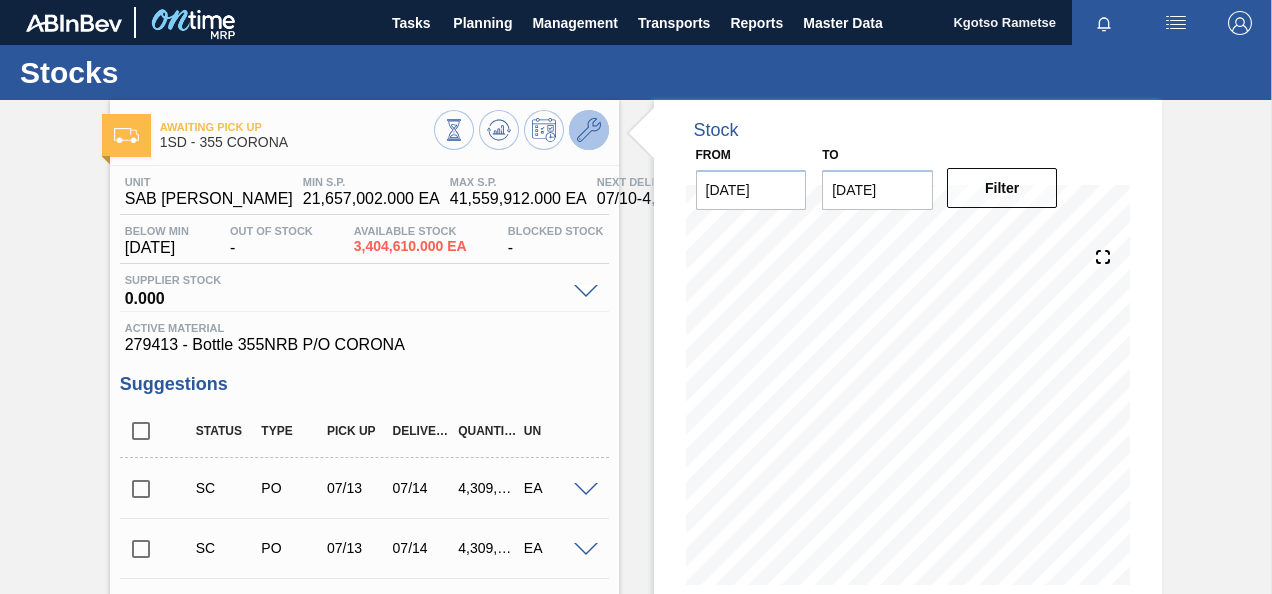click at bounding box center [589, 130] 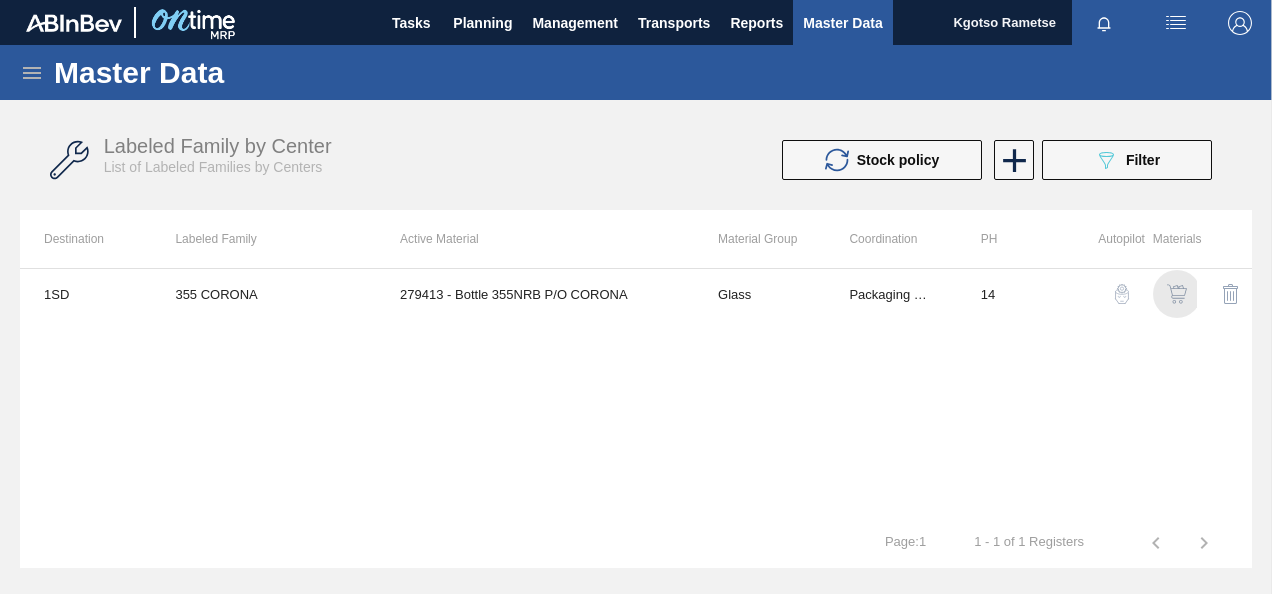 click at bounding box center (1177, 294) 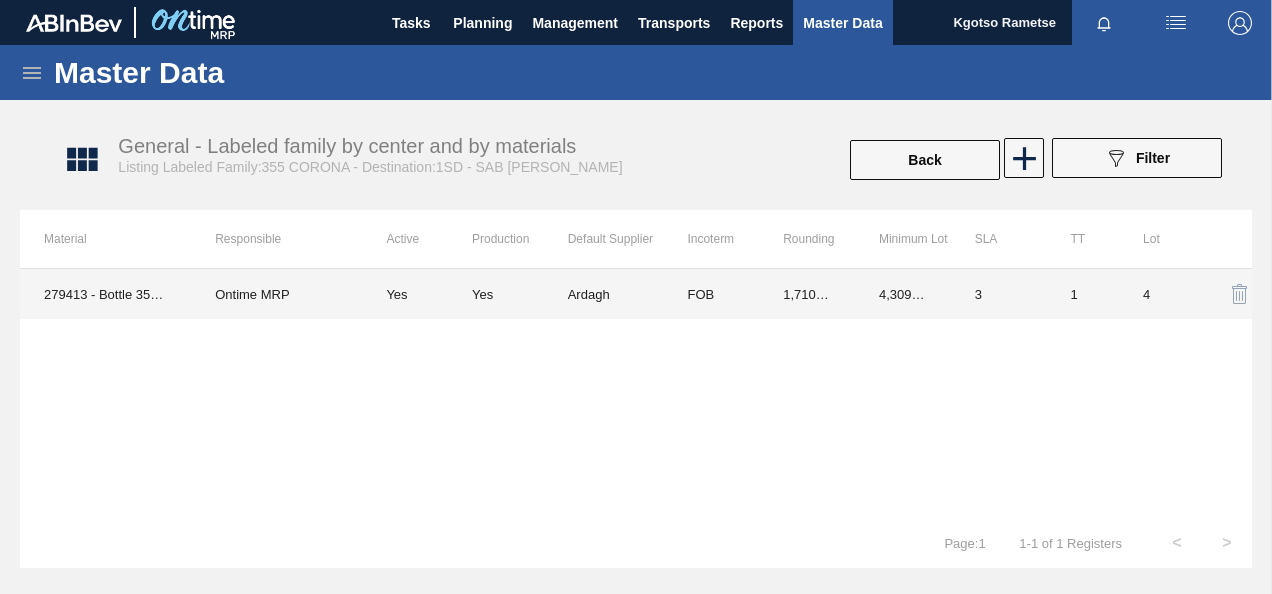 click on "FOB" at bounding box center [711, 294] 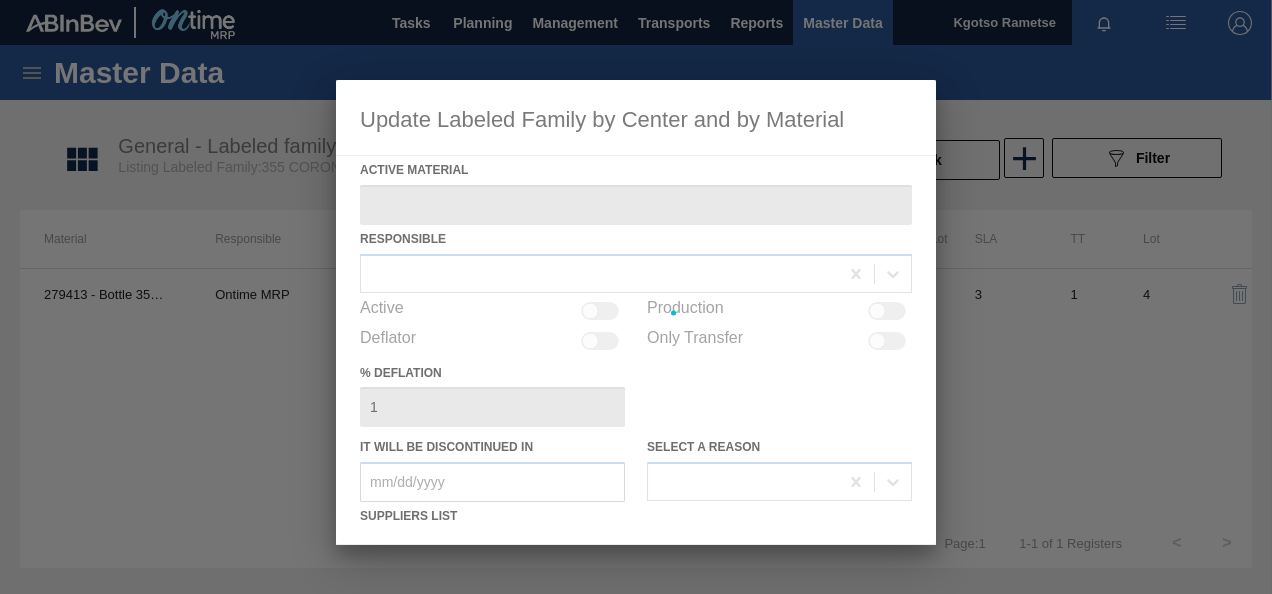 type on "279413 - Bottle 355NRB P/O CORONA" 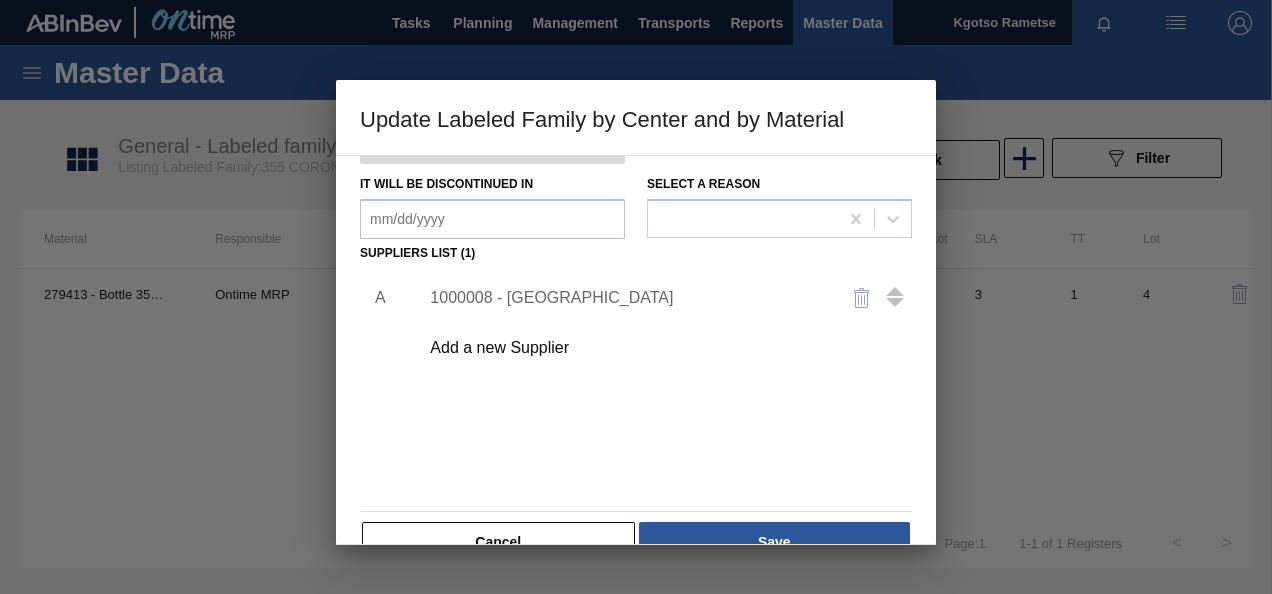 scroll, scrollTop: 300, scrollLeft: 0, axis: vertical 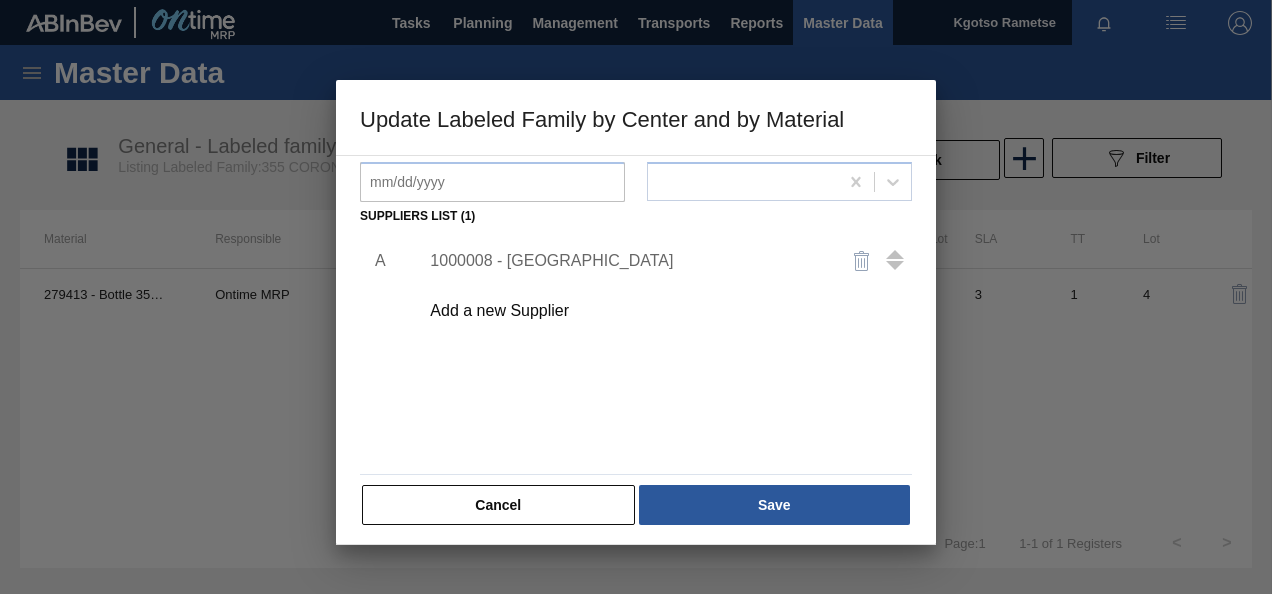click on "1000008 - Ardagh" at bounding box center [626, 261] 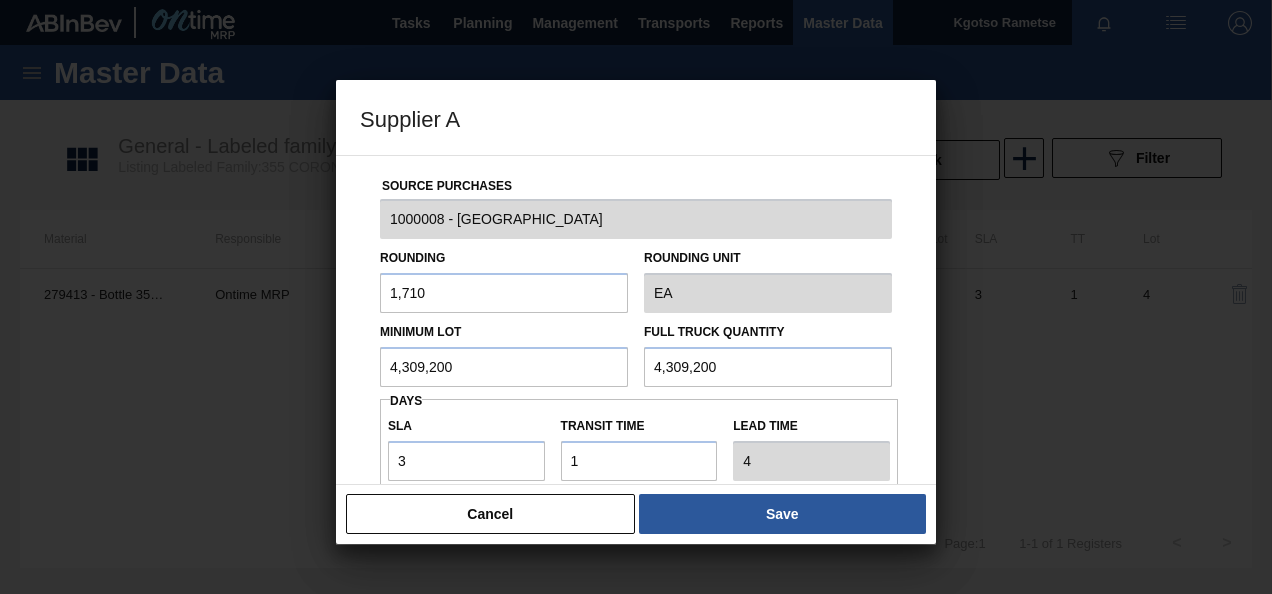 drag, startPoint x: 494, startPoint y: 370, endPoint x: 261, endPoint y: 348, distance: 234.03632 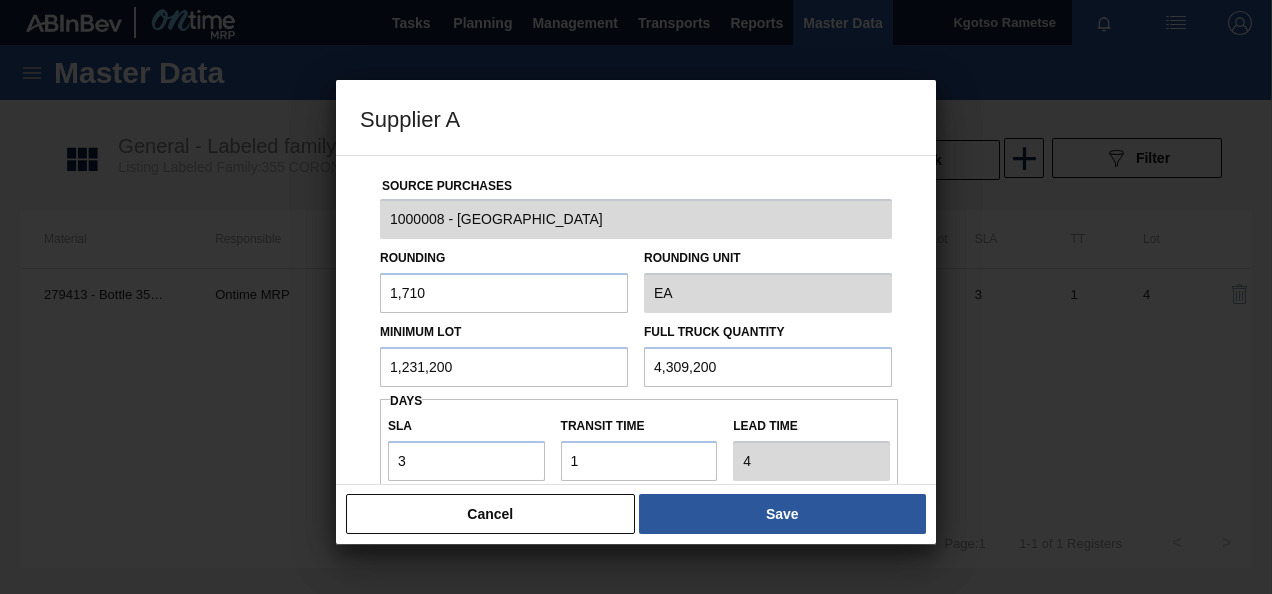 drag, startPoint x: 335, startPoint y: 342, endPoint x: 214, endPoint y: 331, distance: 121.49897 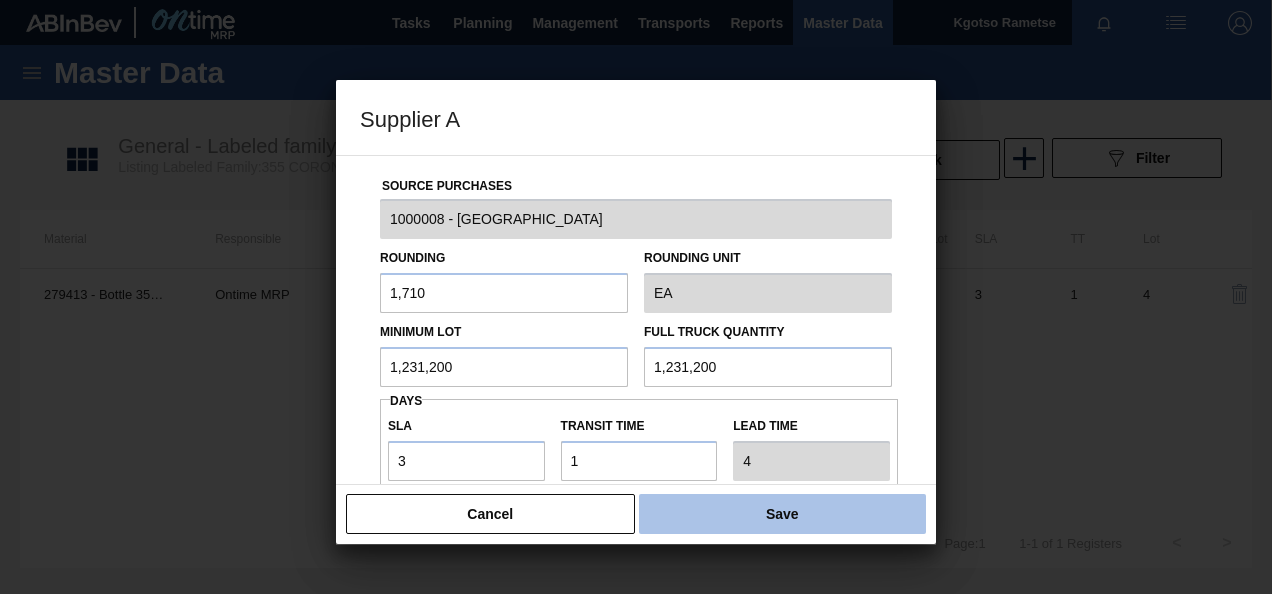 type on "1,231,200" 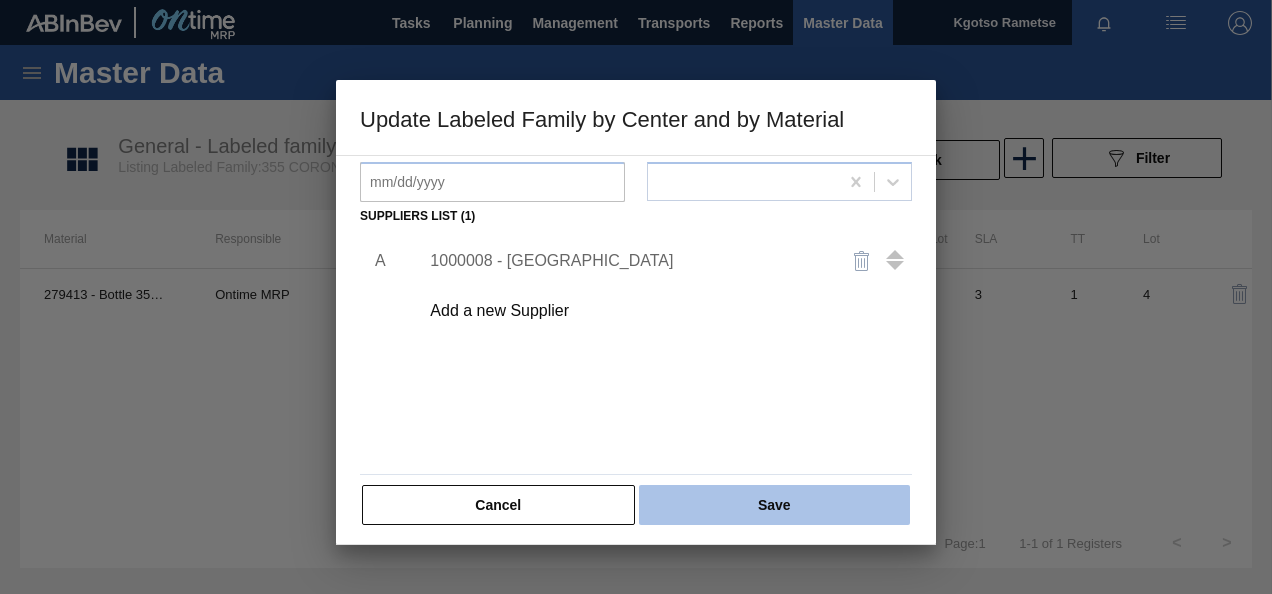 click on "Save" at bounding box center [774, 505] 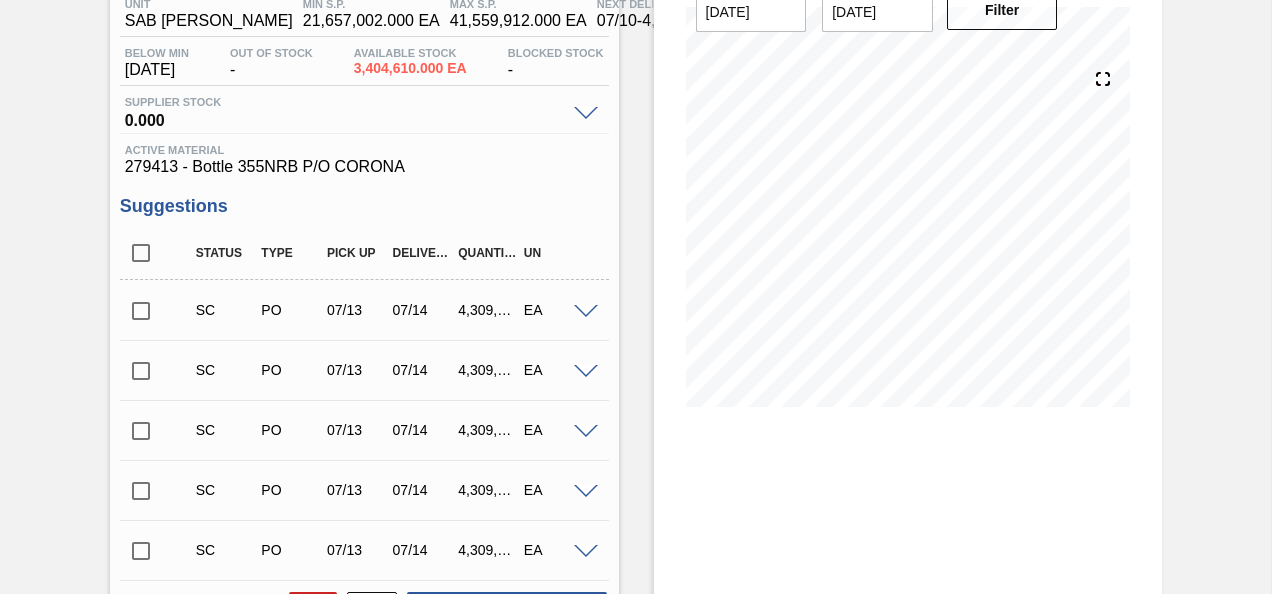 scroll, scrollTop: 0, scrollLeft: 0, axis: both 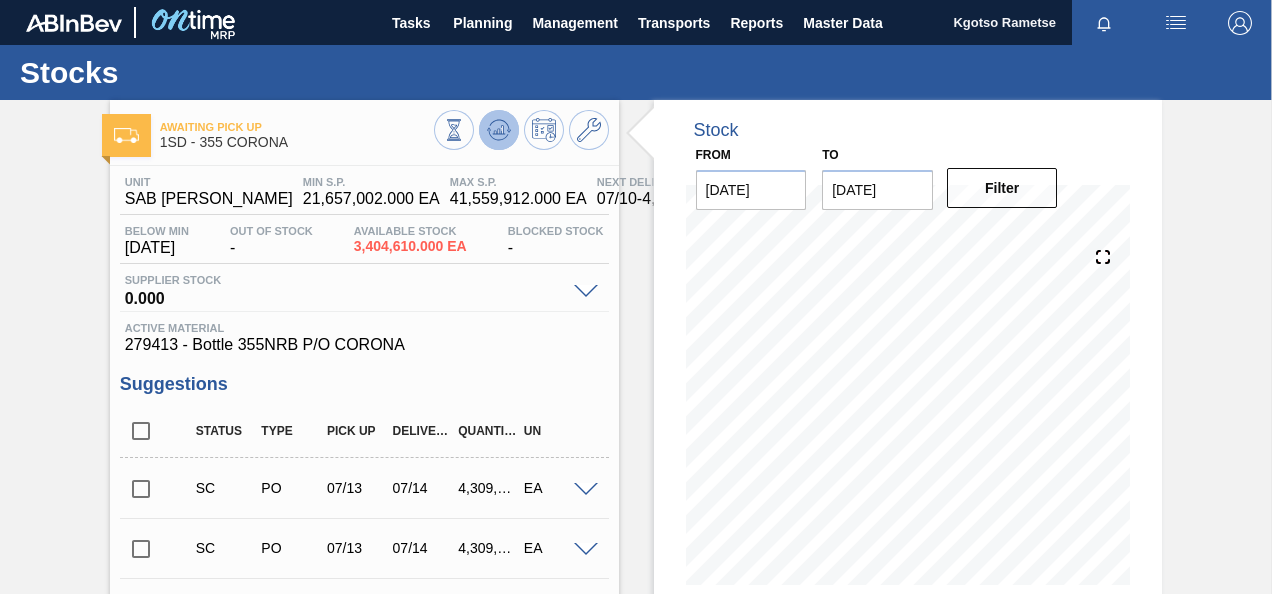 click 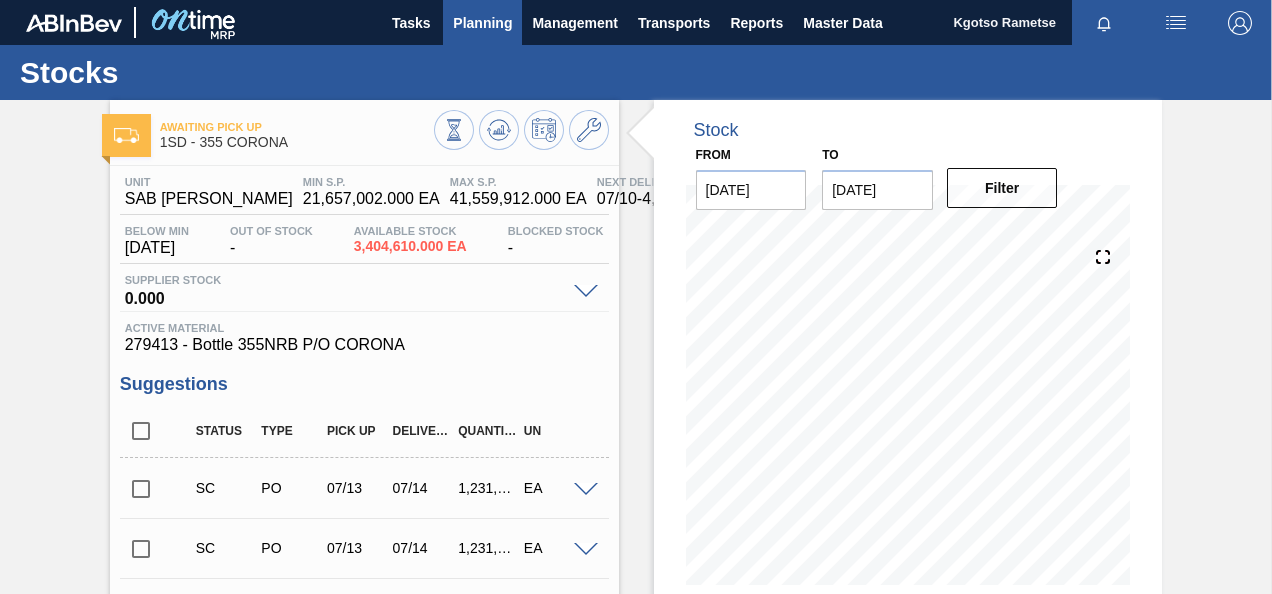 click on "Planning" at bounding box center (482, 23) 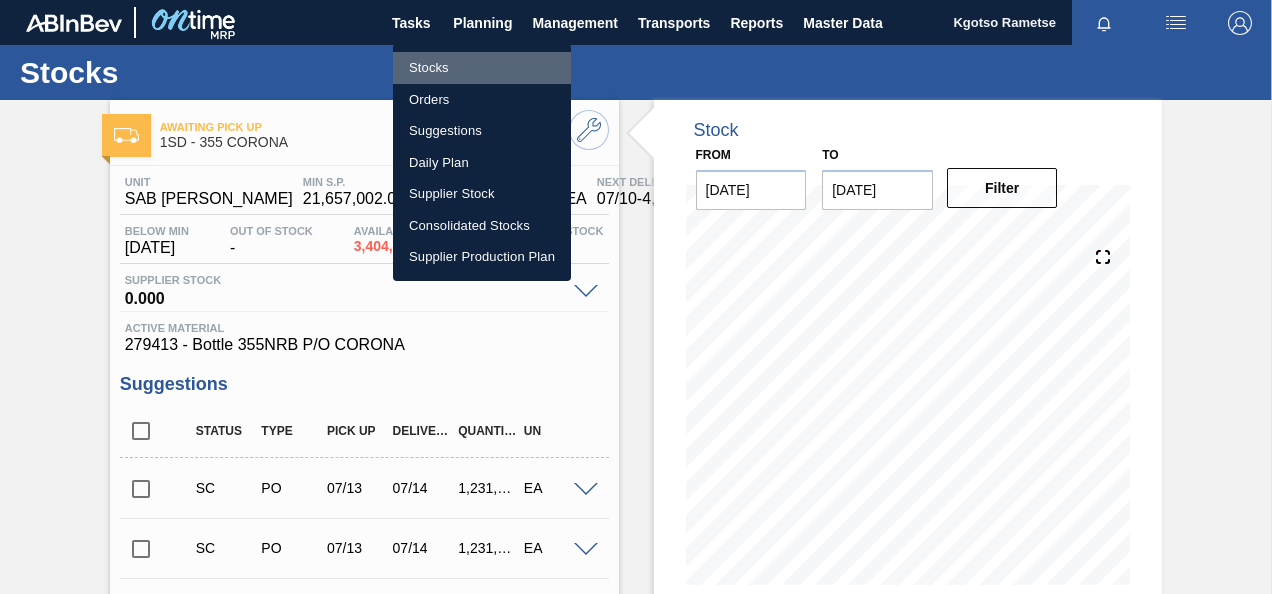 click on "Stocks" at bounding box center [482, 68] 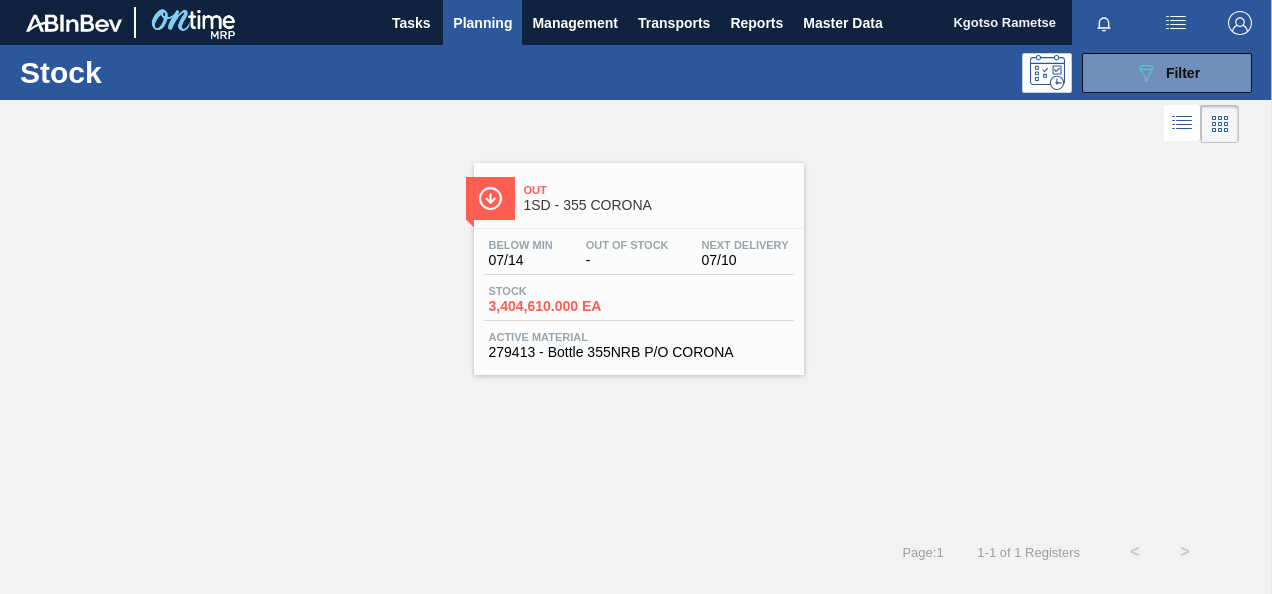 click on "Out 1SD - 355 CORONA" at bounding box center [659, 198] 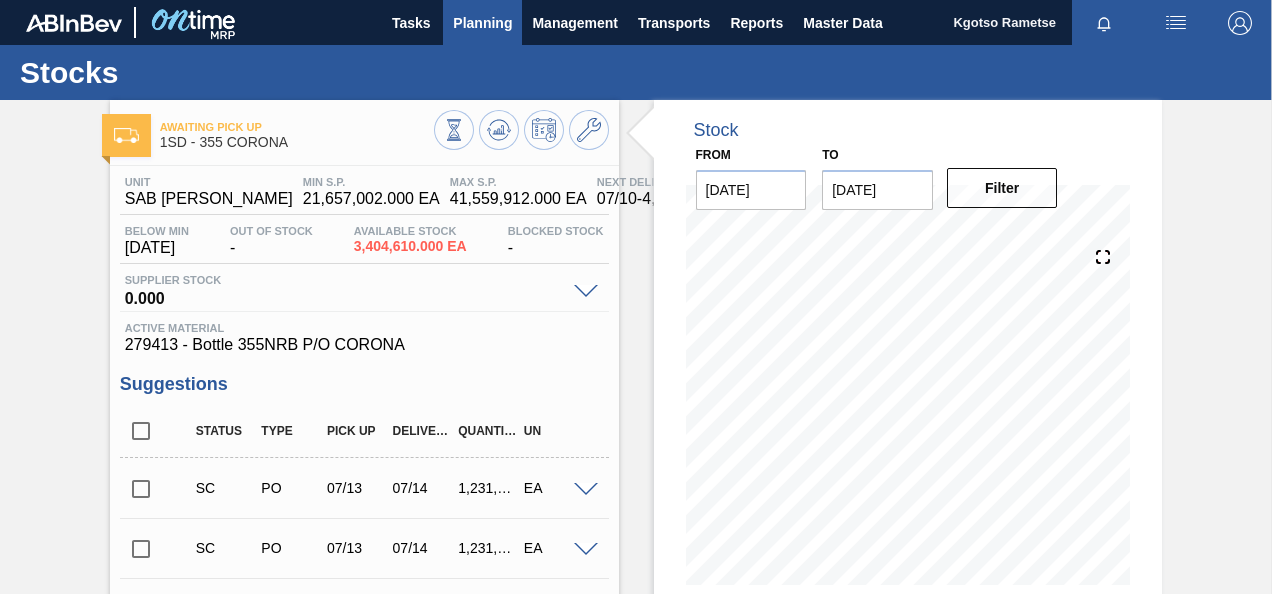 click on "Planning" at bounding box center (482, 23) 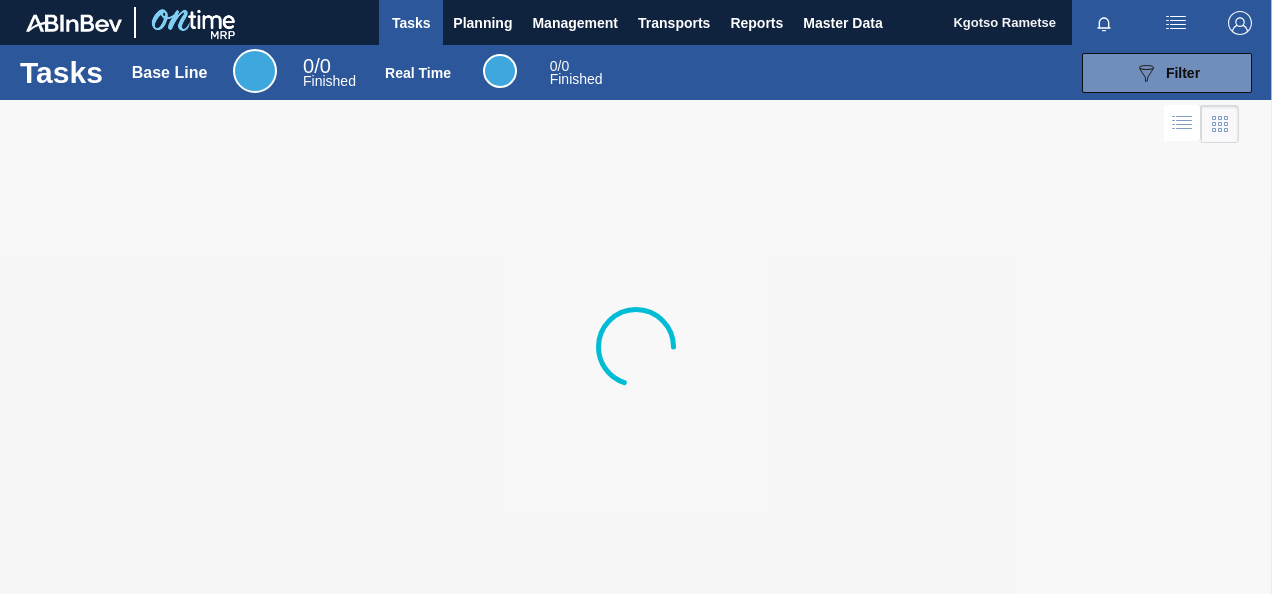 scroll, scrollTop: 0, scrollLeft: 0, axis: both 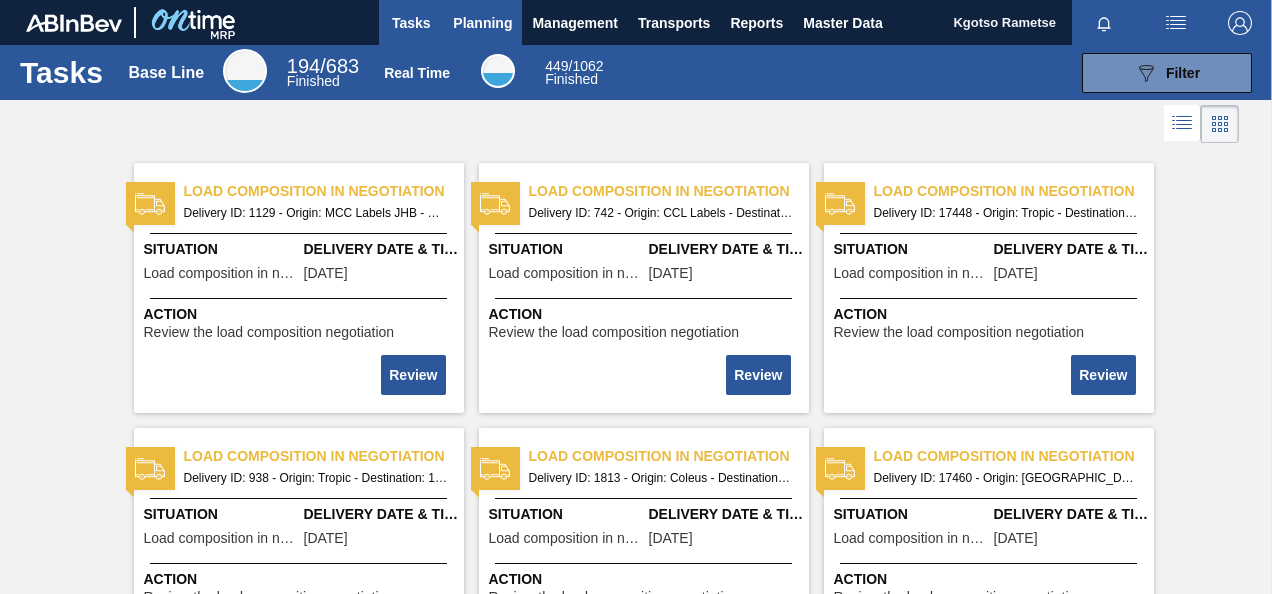 click on "Planning" at bounding box center (482, 23) 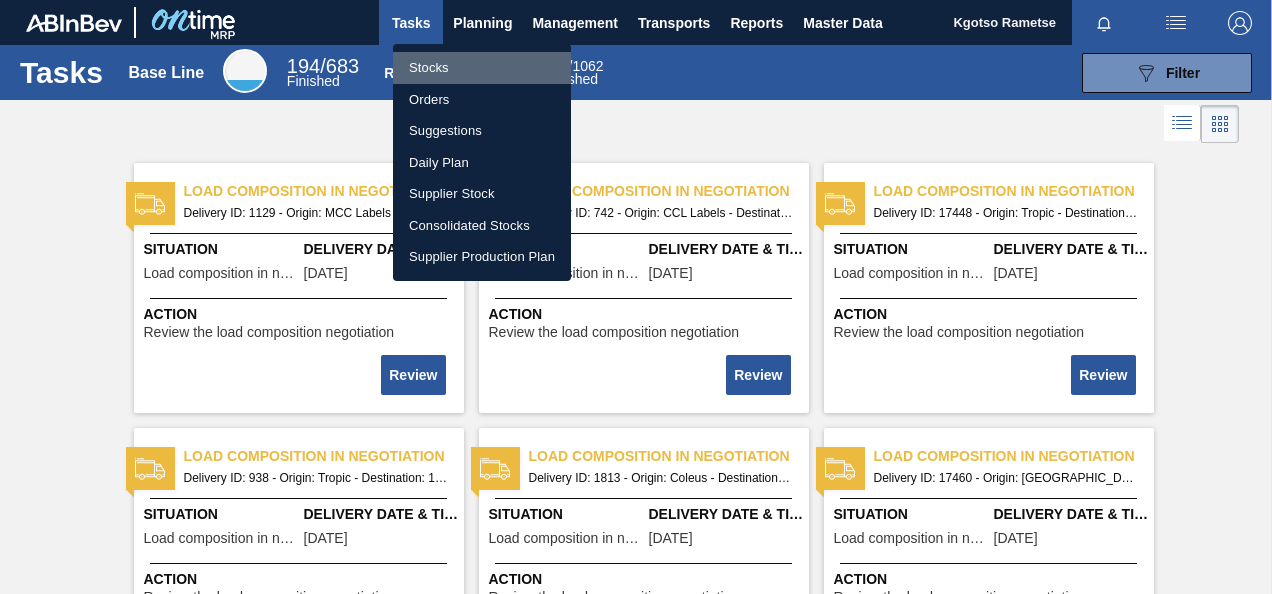 click on "Stocks" at bounding box center (482, 68) 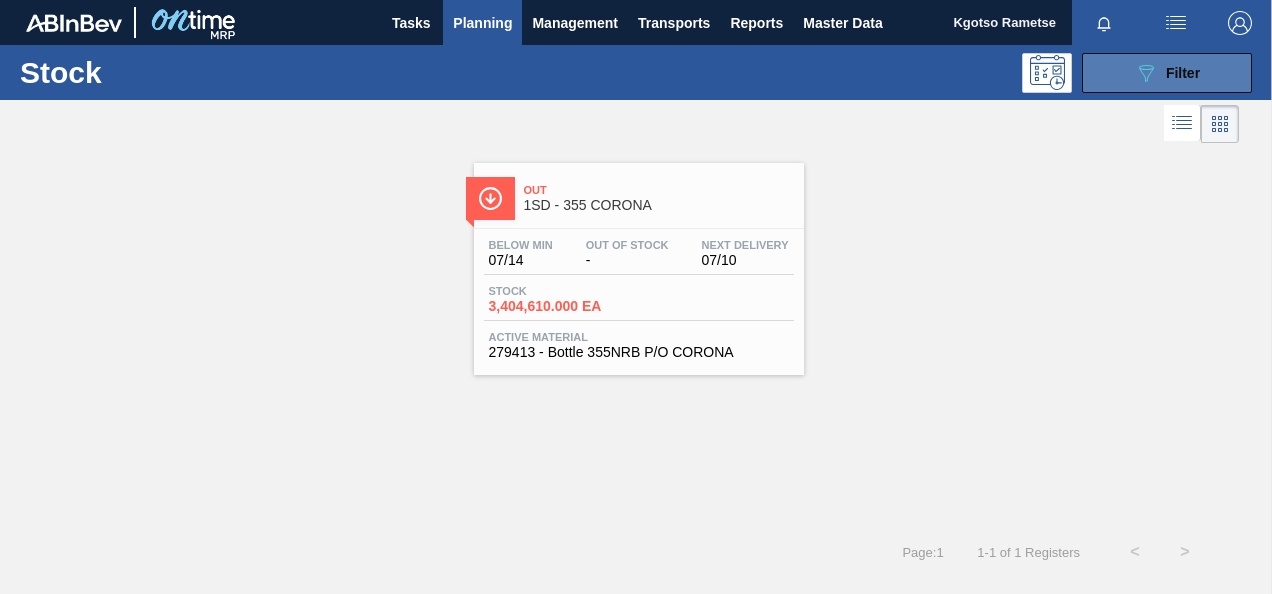 click on "089F7B8B-B2A5-4AFE-B5C0-19BA573D28AC Filter" at bounding box center (1167, 73) 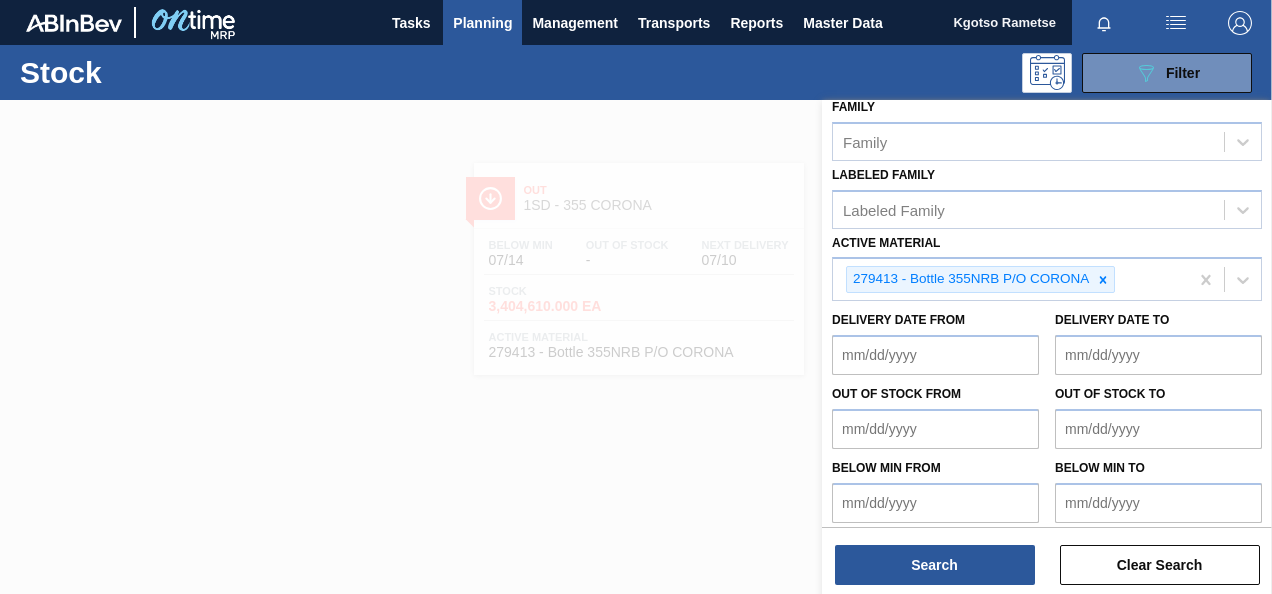 scroll, scrollTop: 362, scrollLeft: 0, axis: vertical 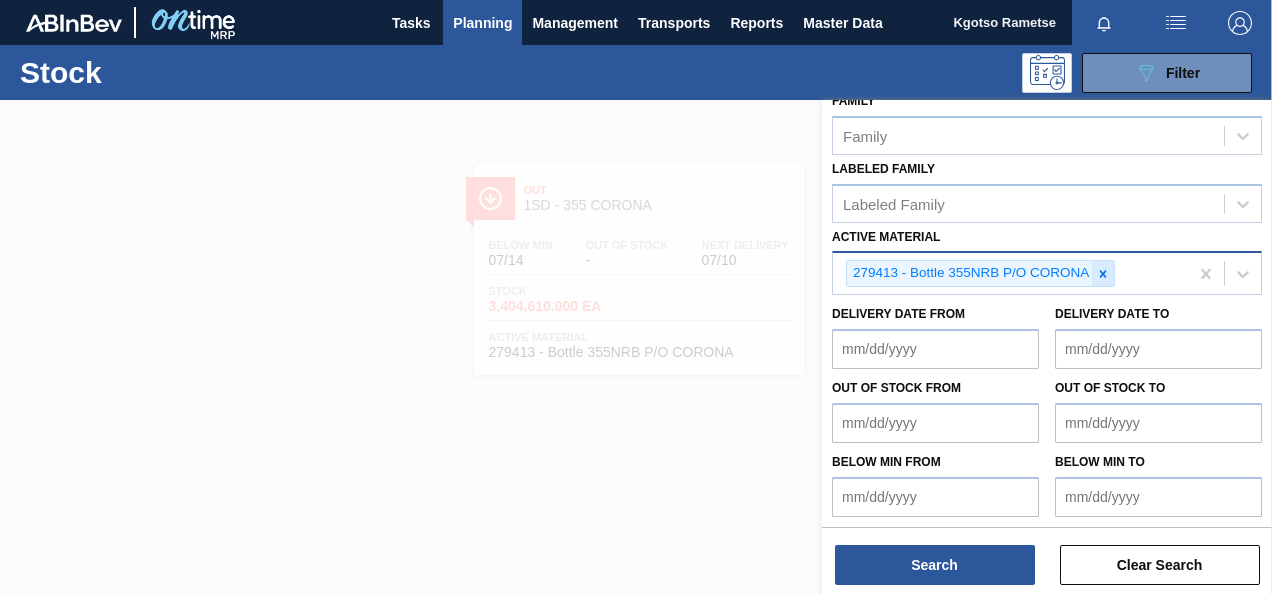 click 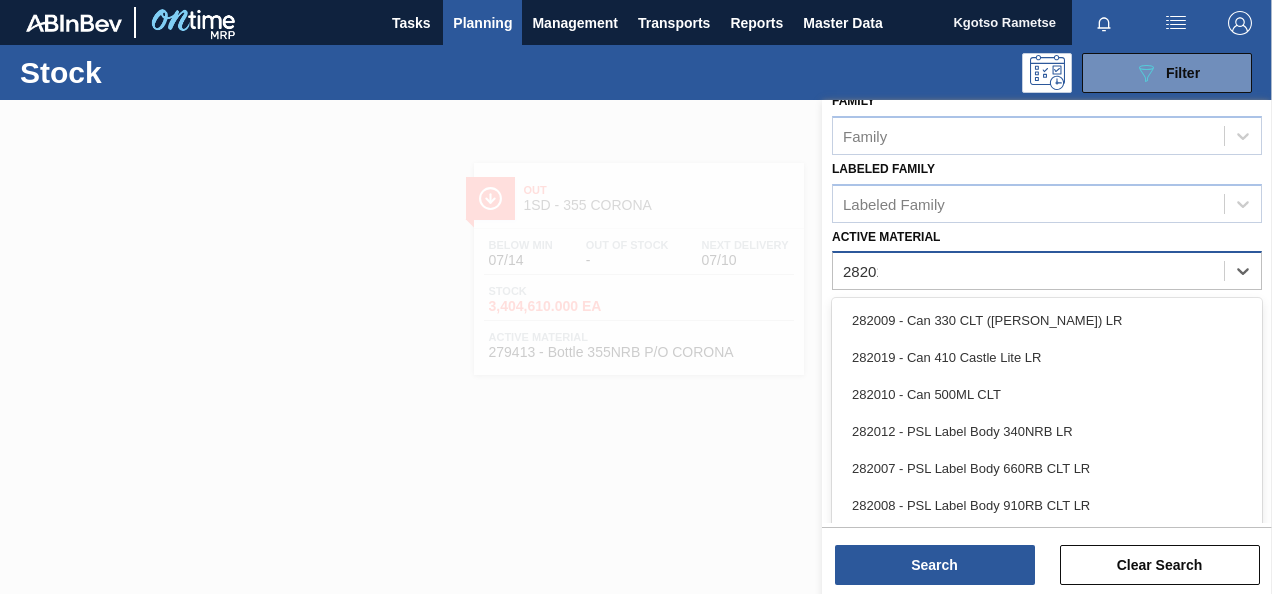 scroll, scrollTop: 358, scrollLeft: 0, axis: vertical 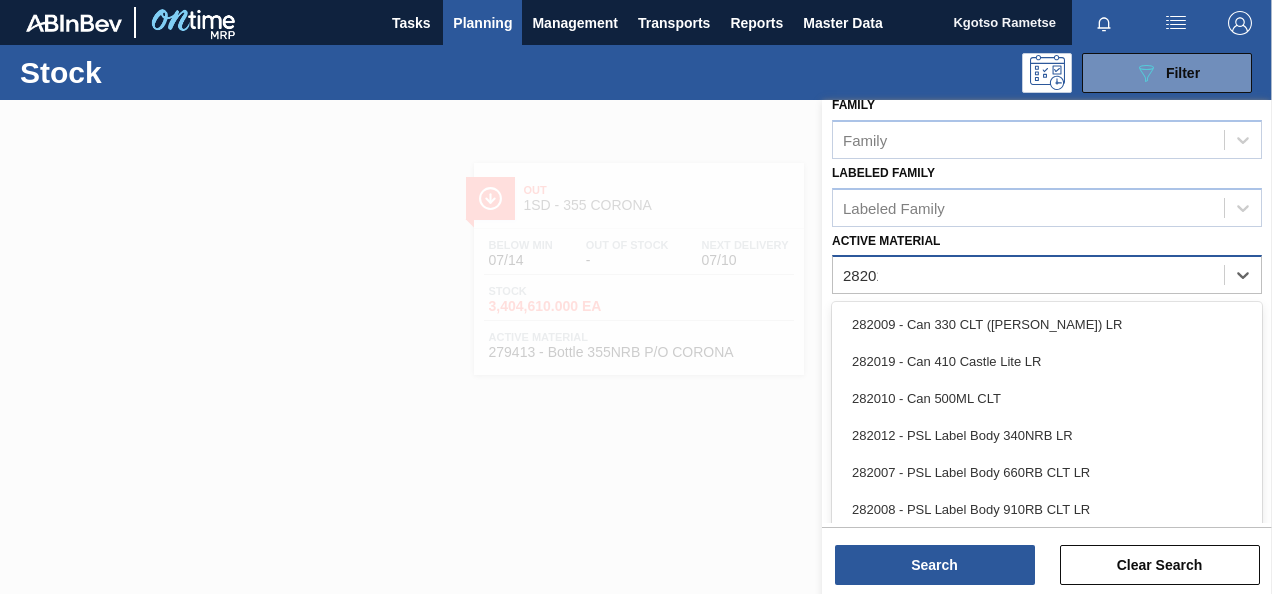 type on "282010" 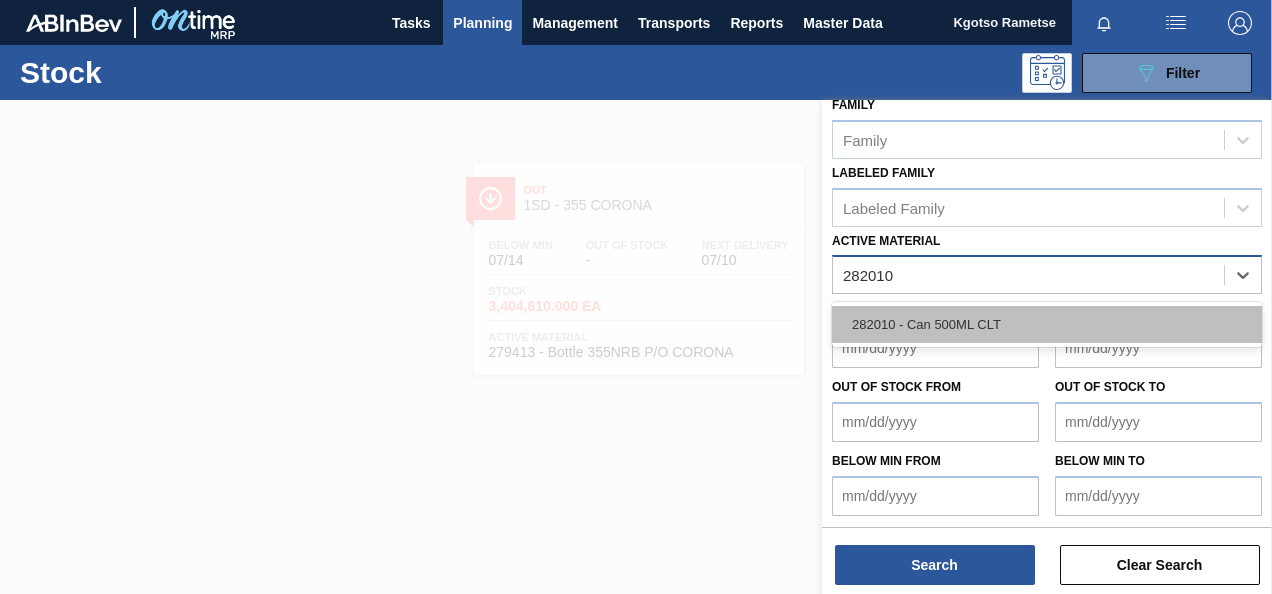 click on "282010 - Can 500ML CLT" at bounding box center (1047, 324) 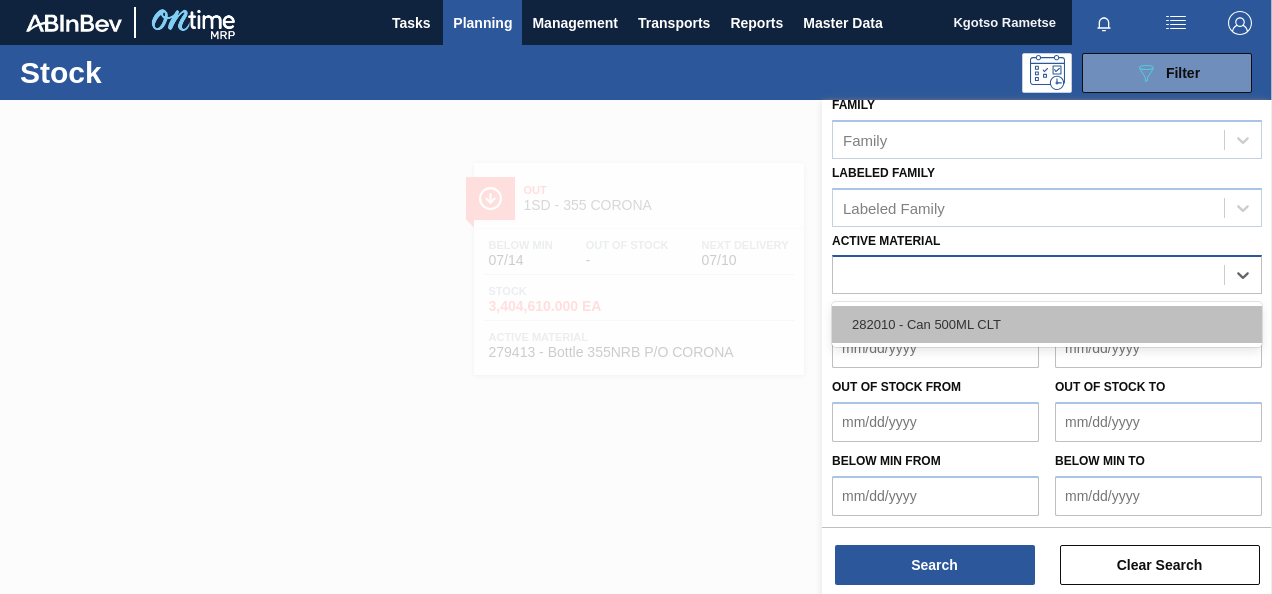 scroll, scrollTop: 362, scrollLeft: 0, axis: vertical 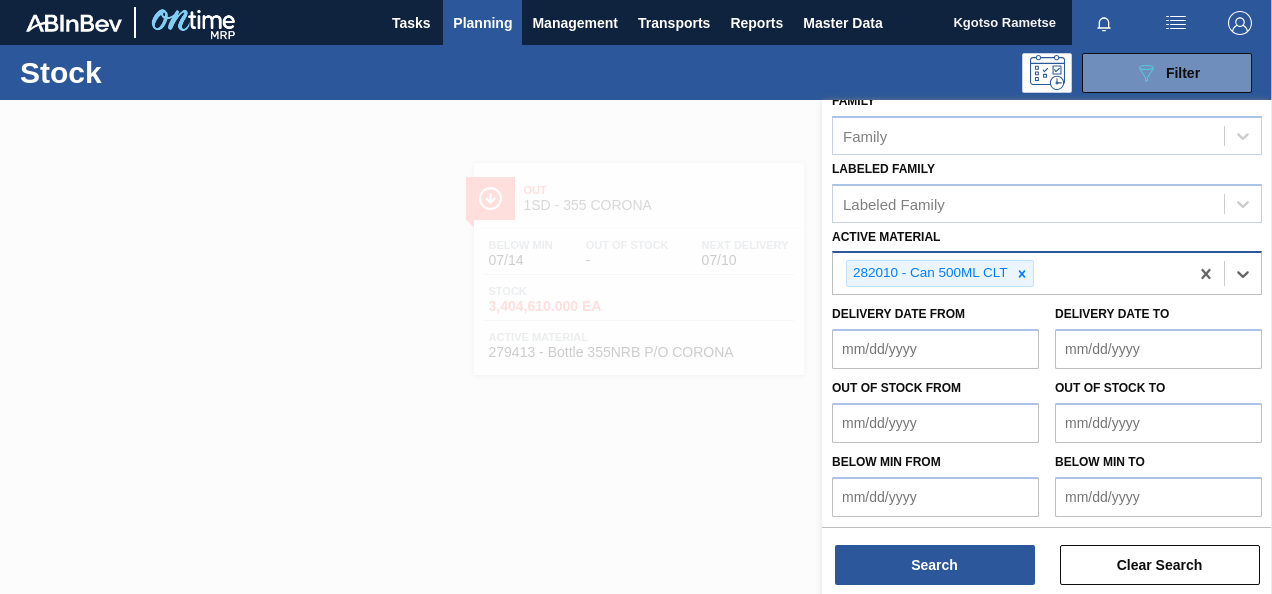 click on "Search Clear Search" at bounding box center (1047, 555) 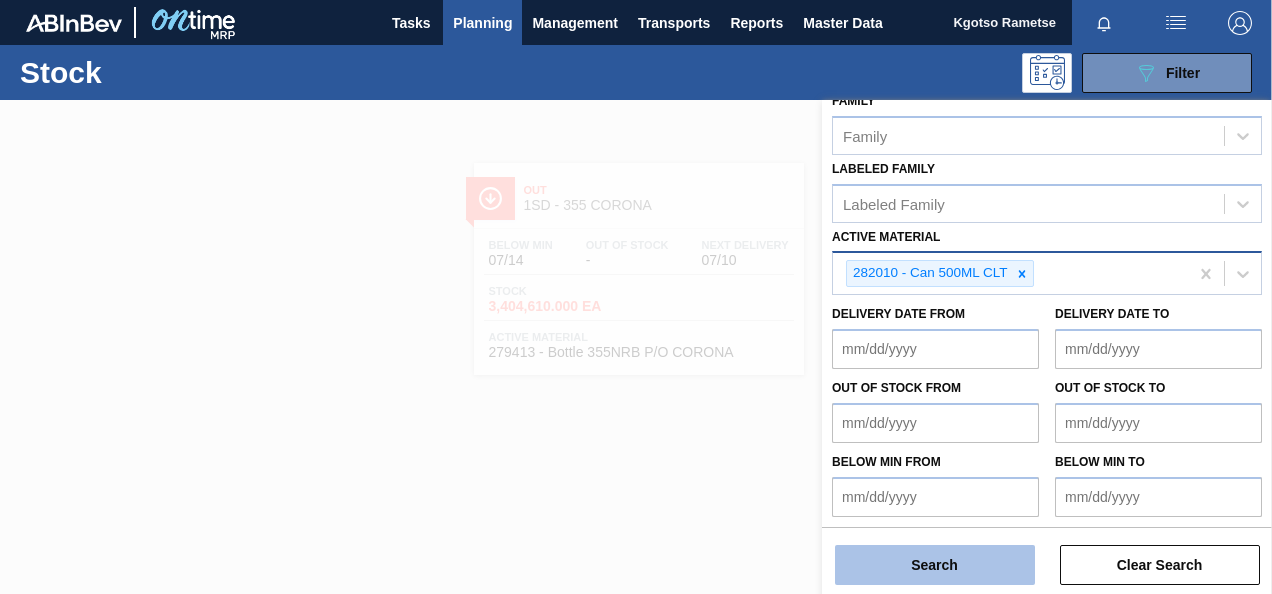 click on "Search" at bounding box center (935, 565) 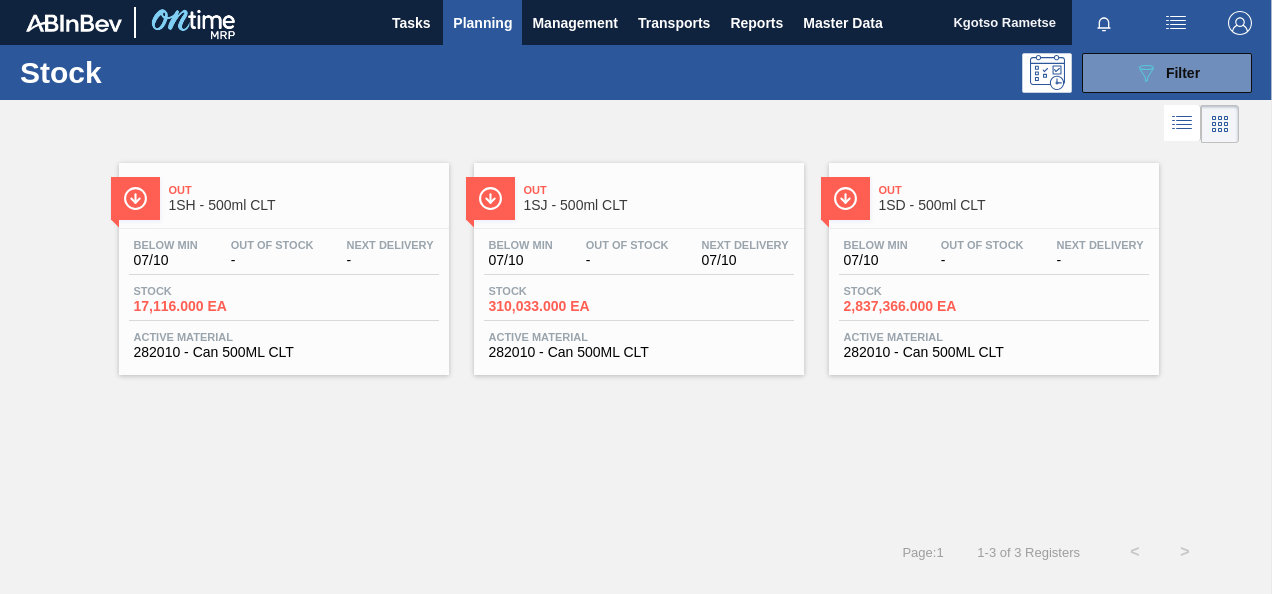 click on "Out" at bounding box center [304, 190] 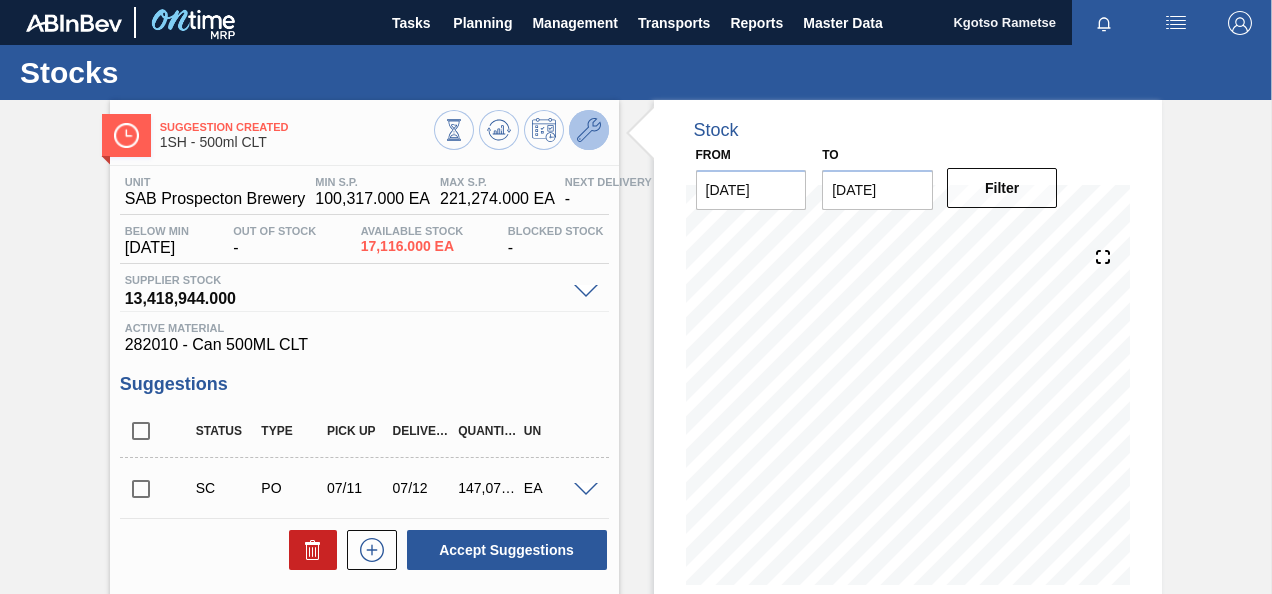 click at bounding box center (589, 130) 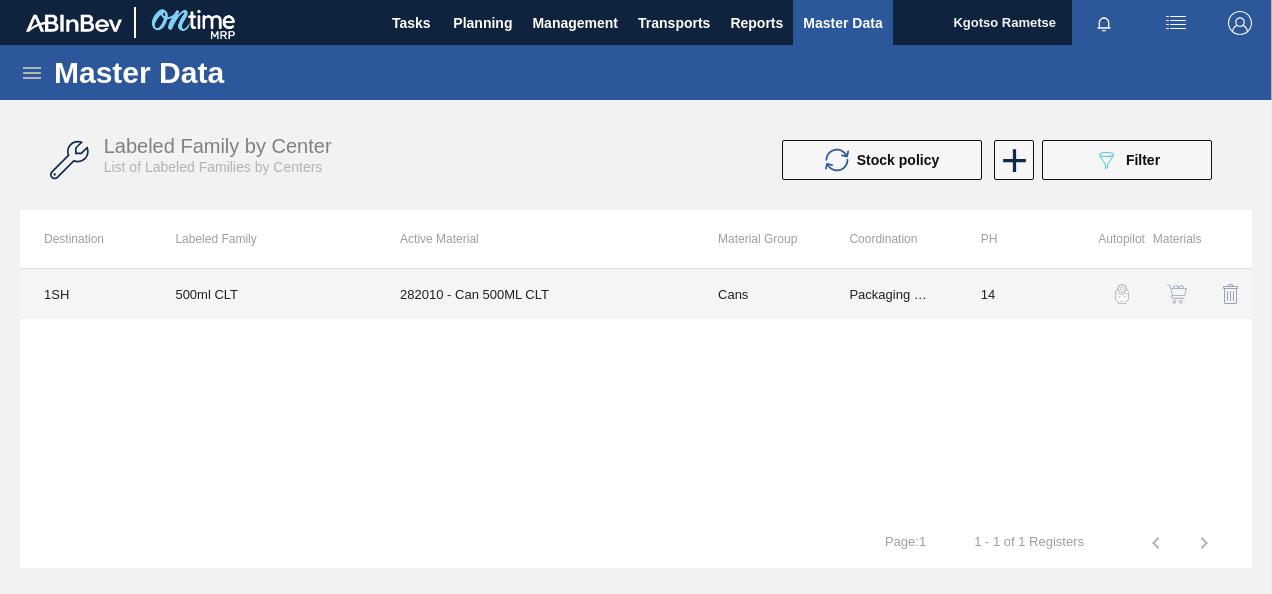 click on "Packaging Materials" at bounding box center [890, 294] 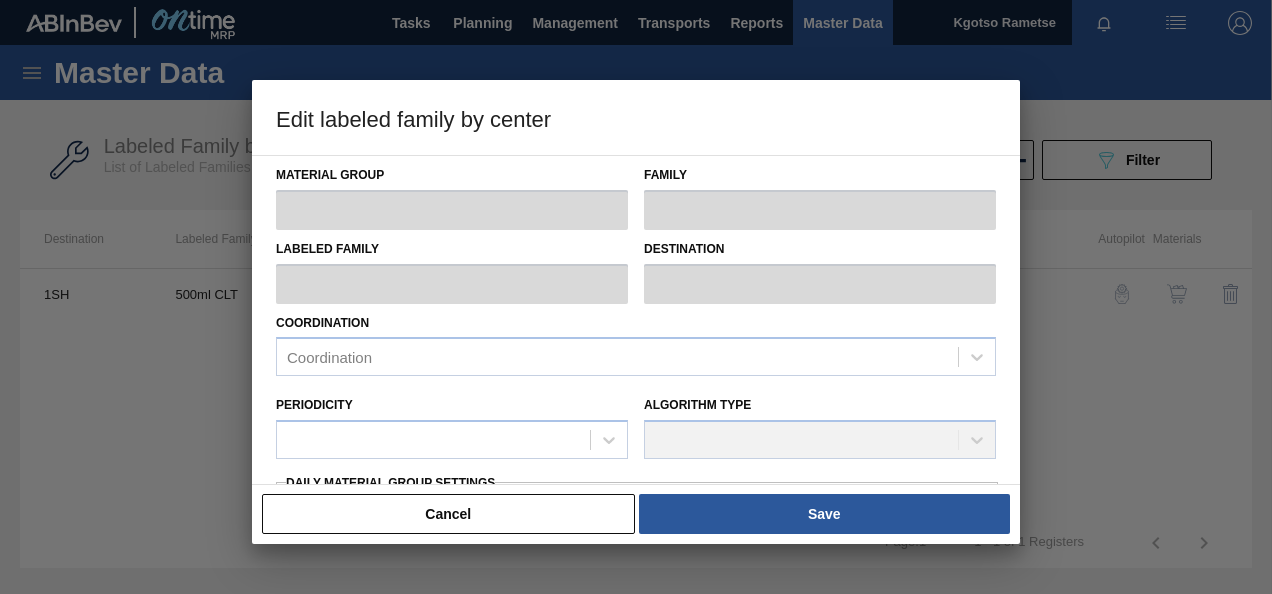 type on "Cans" 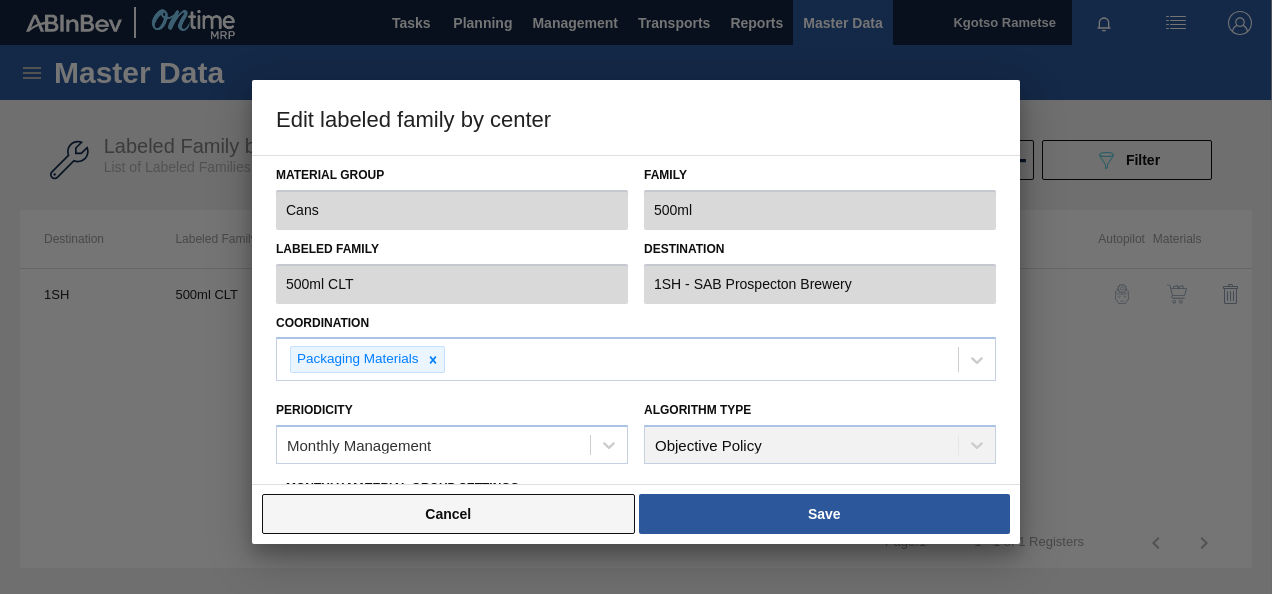 click on "Cancel" at bounding box center [448, 514] 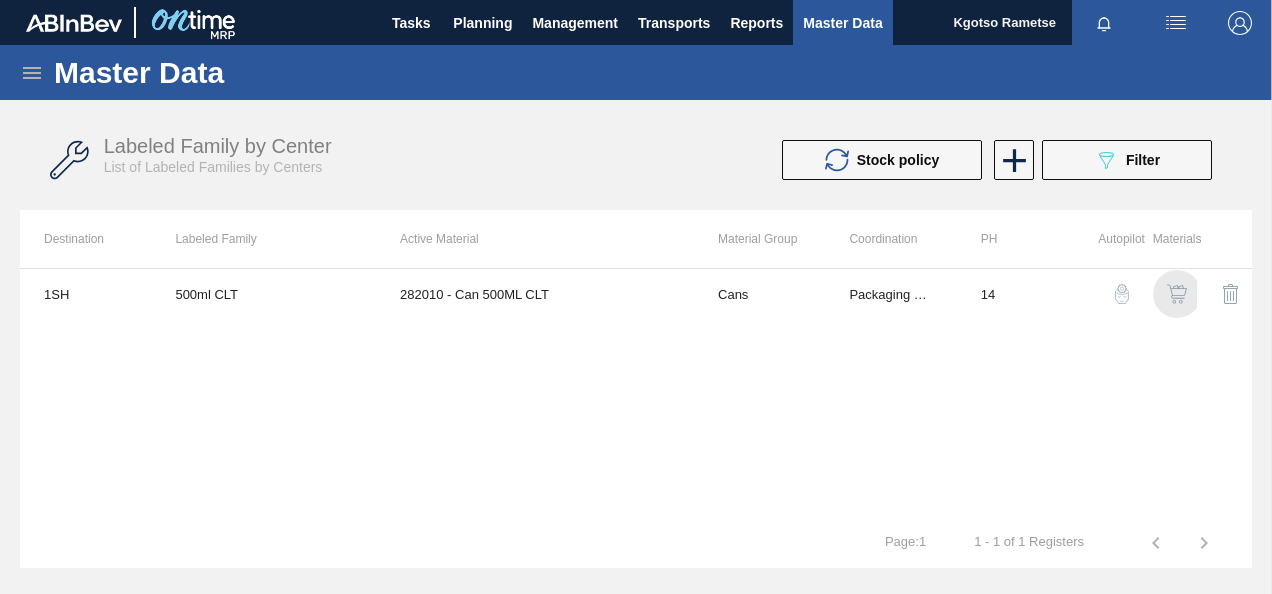 click at bounding box center [1177, 294] 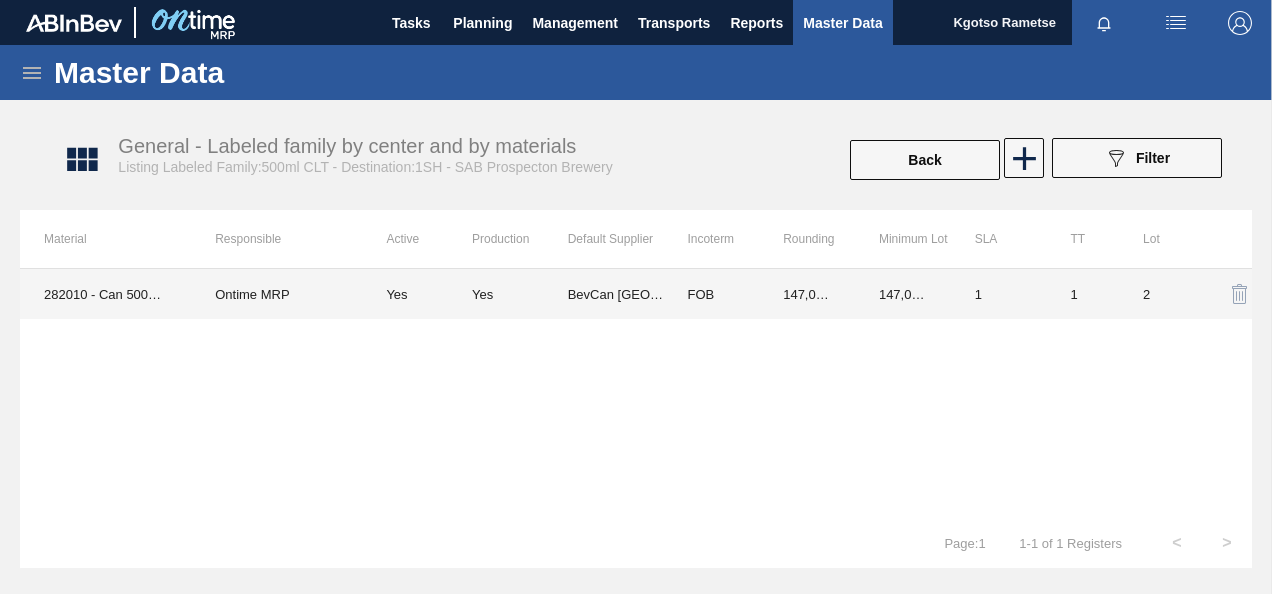 click on "147,072.000" at bounding box center (807, 294) 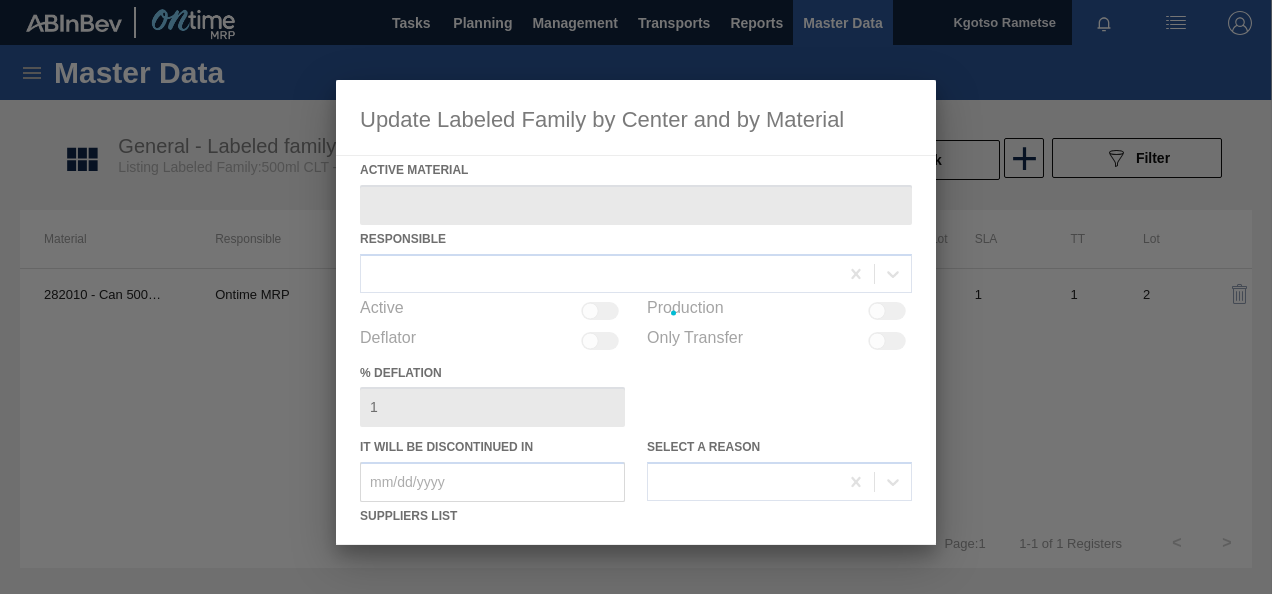 type on "282010 - Can 500ML CLT" 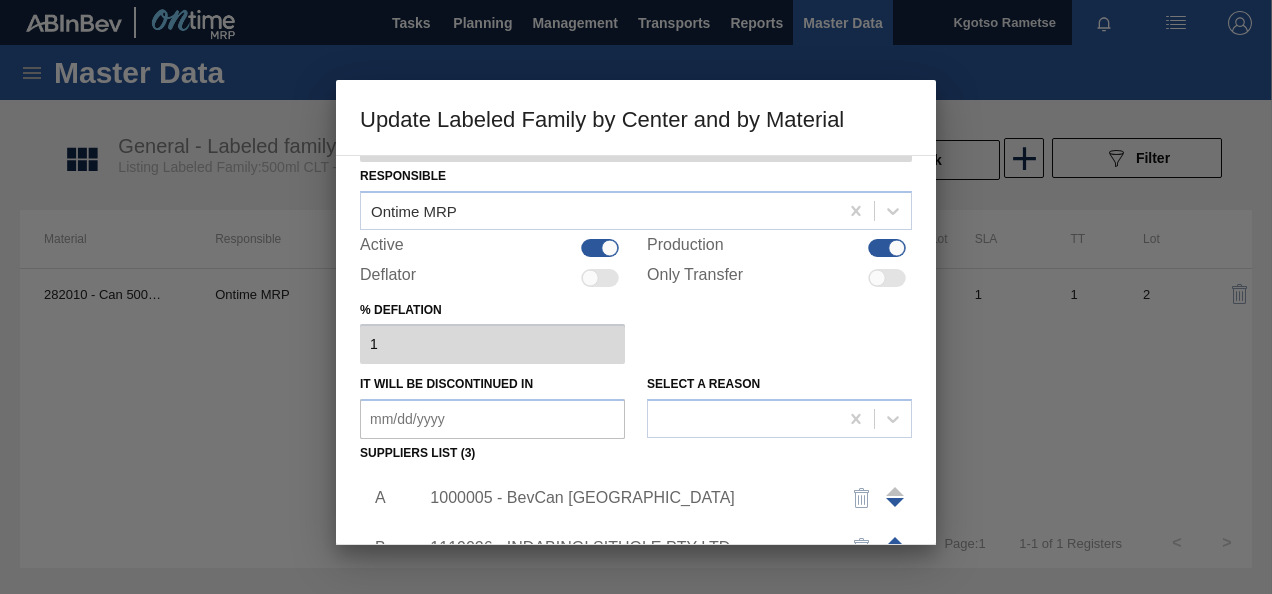 scroll, scrollTop: 300, scrollLeft: 0, axis: vertical 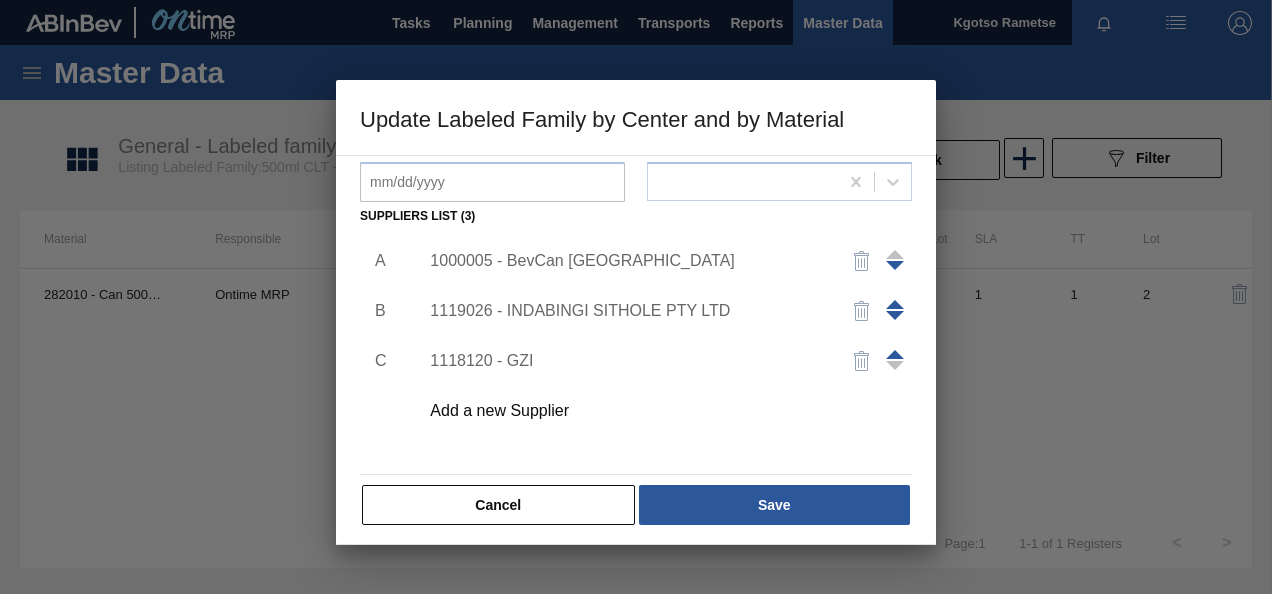 click at bounding box center [895, 304] 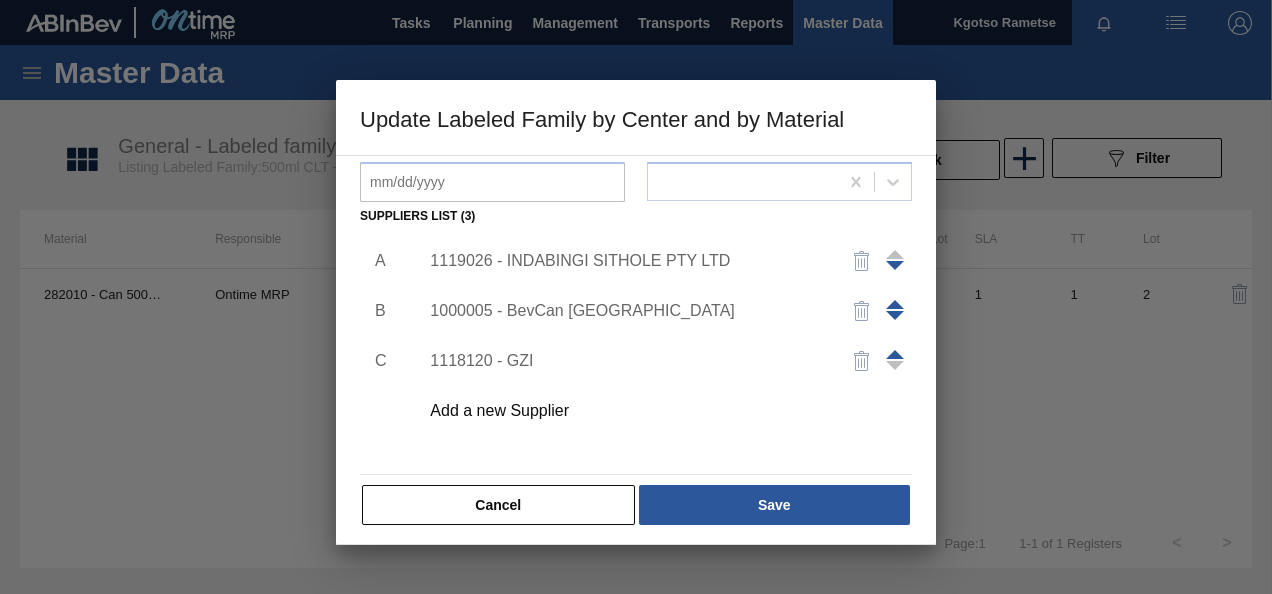 click on "1119026 - INDABINGI SITHOLE PTY LTD" at bounding box center (626, 261) 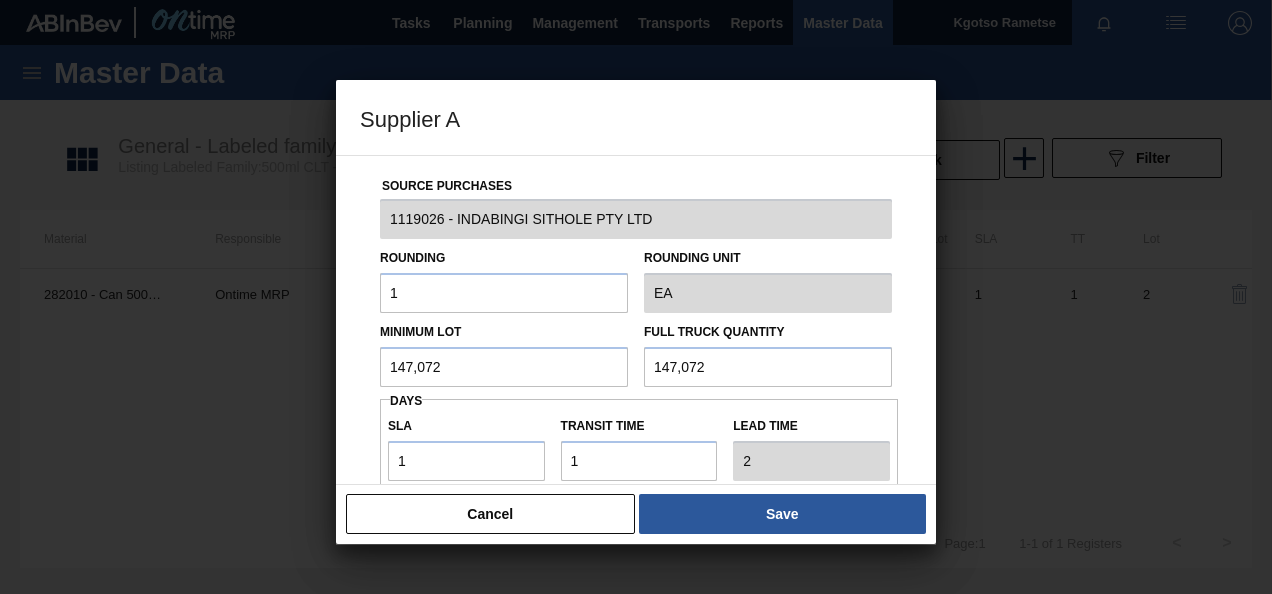 drag, startPoint x: 444, startPoint y: 360, endPoint x: 106, endPoint y: 336, distance: 338.851 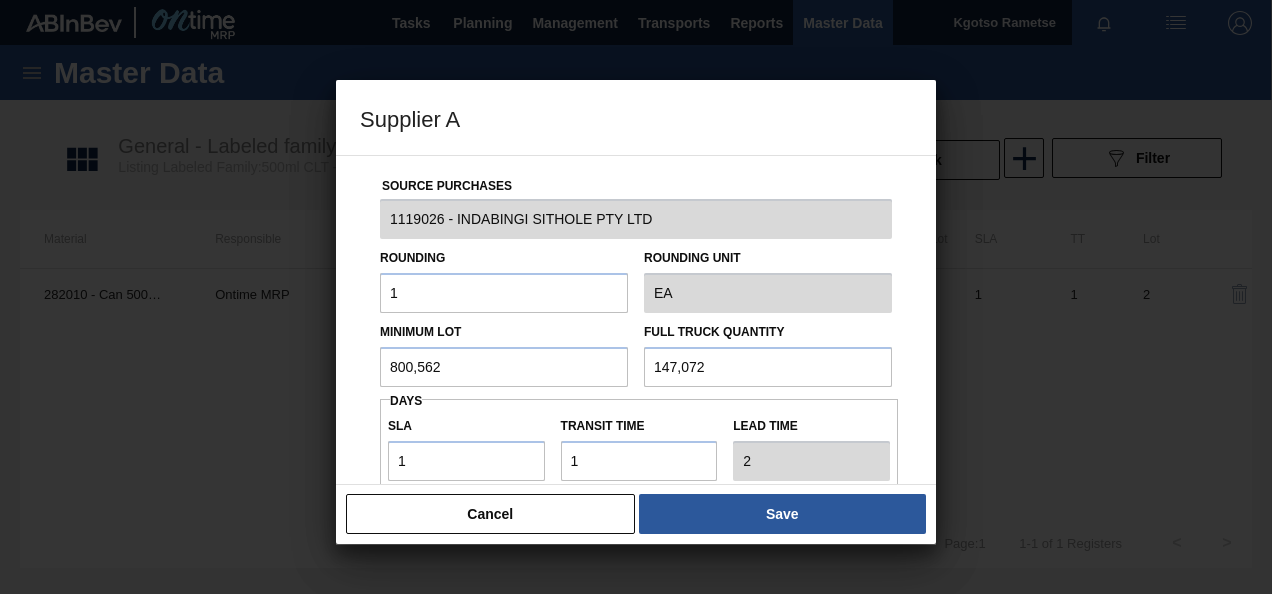 drag, startPoint x: 478, startPoint y: 352, endPoint x: 196, endPoint y: 348, distance: 282.02838 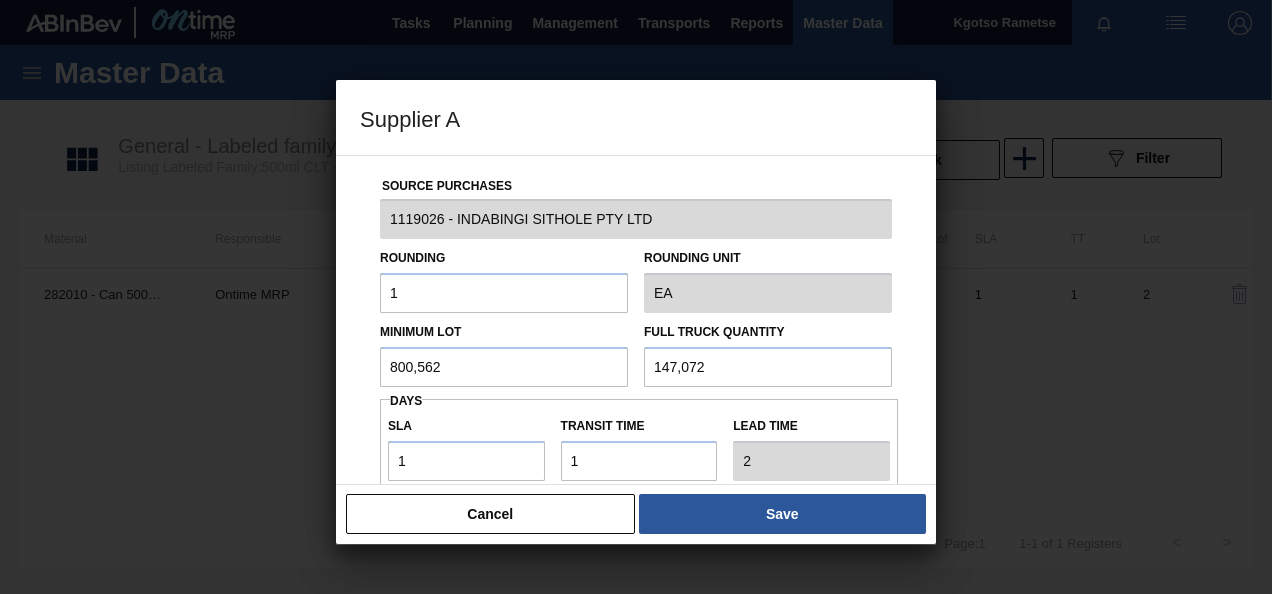 click on "Supplier A Source Purchases 1119026 - INDABINGI SITHOLE PTY LTD Rounding 1 Rounding Unit EA Minimum Lot 800,562 Full Truck Quantity 147,072   Days     SLA 1 Transit time Lead time 2 Port to Door Transit Time (days) Incoterm FOB Monthly Material Group Settings Create automatic load composition Accept Orders Automatically Cancel Save" at bounding box center [636, 297] 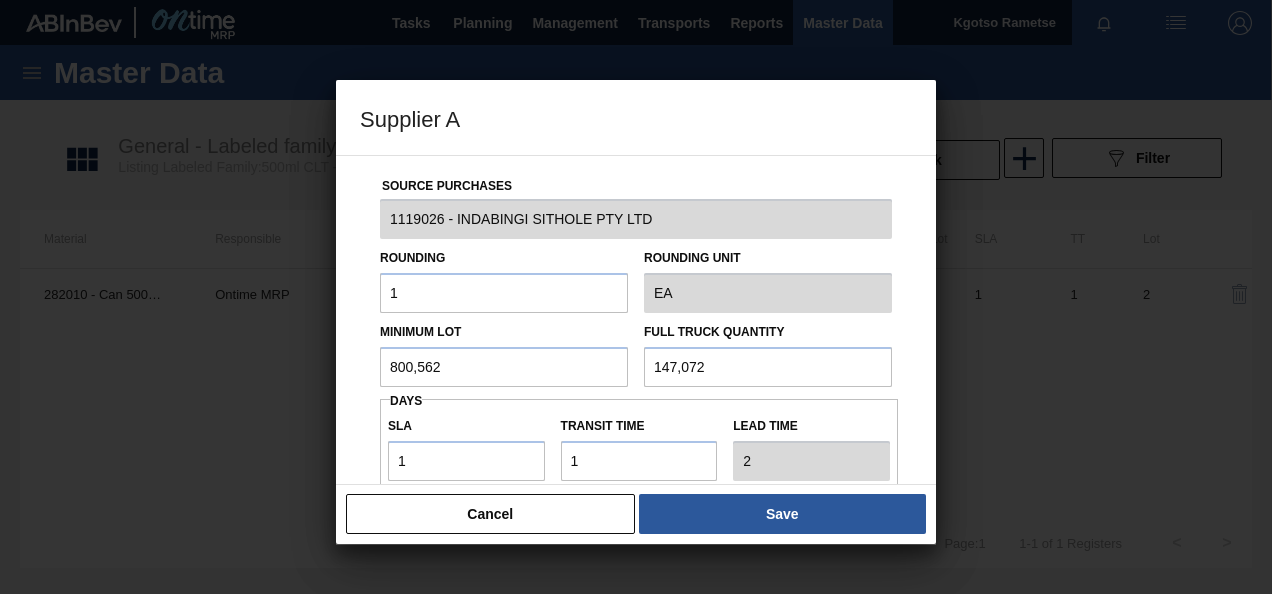 type on "800,562" 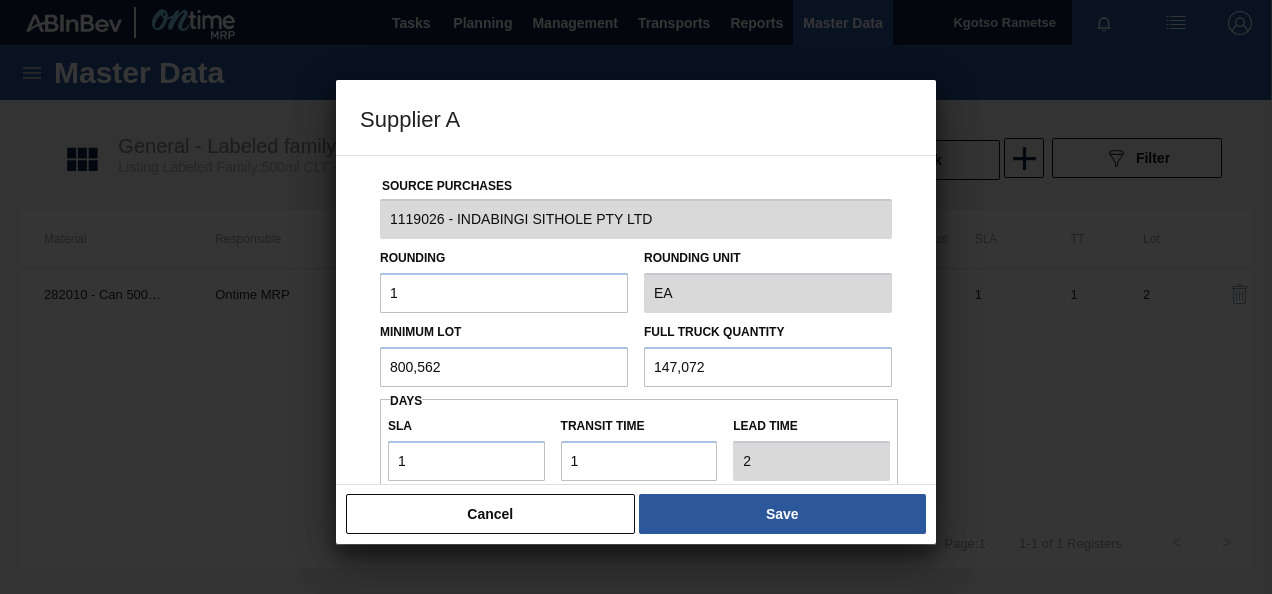 click on "Supplier A Source Purchases 1119026 - INDABINGI SITHOLE PTY LTD Rounding 1 Rounding Unit EA Minimum Lot 800,562 Full Truck Quantity 147,072   Days     SLA 1 Transit time Lead time 2 Port to Door Transit Time (days) Incoterm FOB Monthly Material Group Settings Create automatic load composition Accept Orders Automatically Cancel Save" at bounding box center [636, 297] 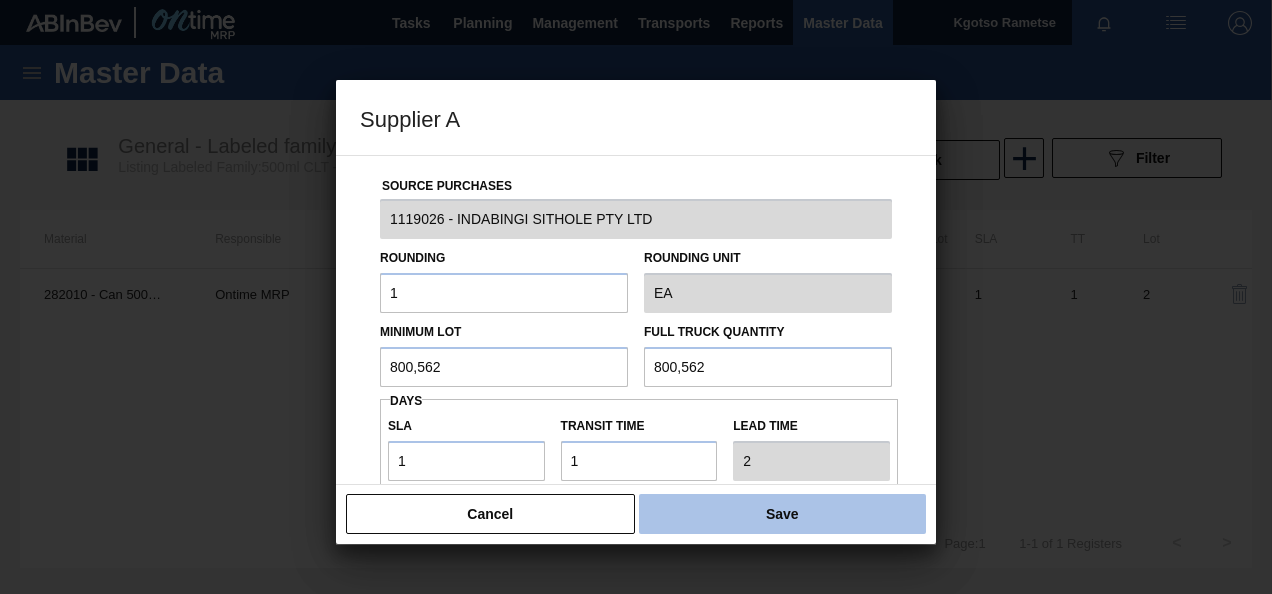 type on "800,562" 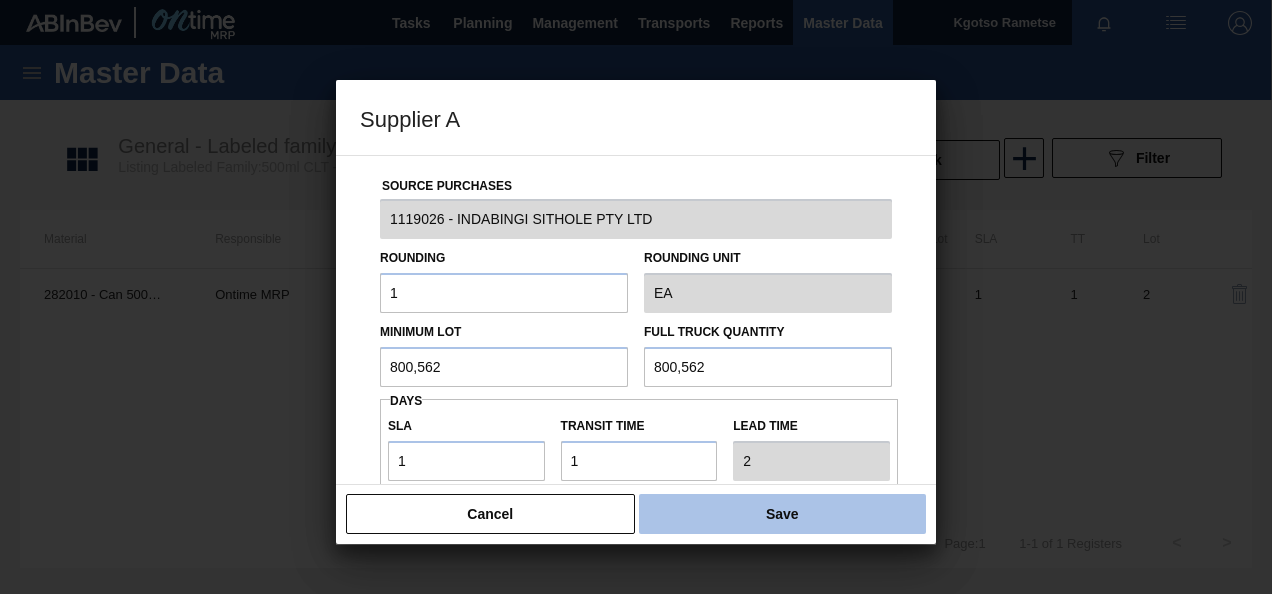 click on "Save" at bounding box center (782, 514) 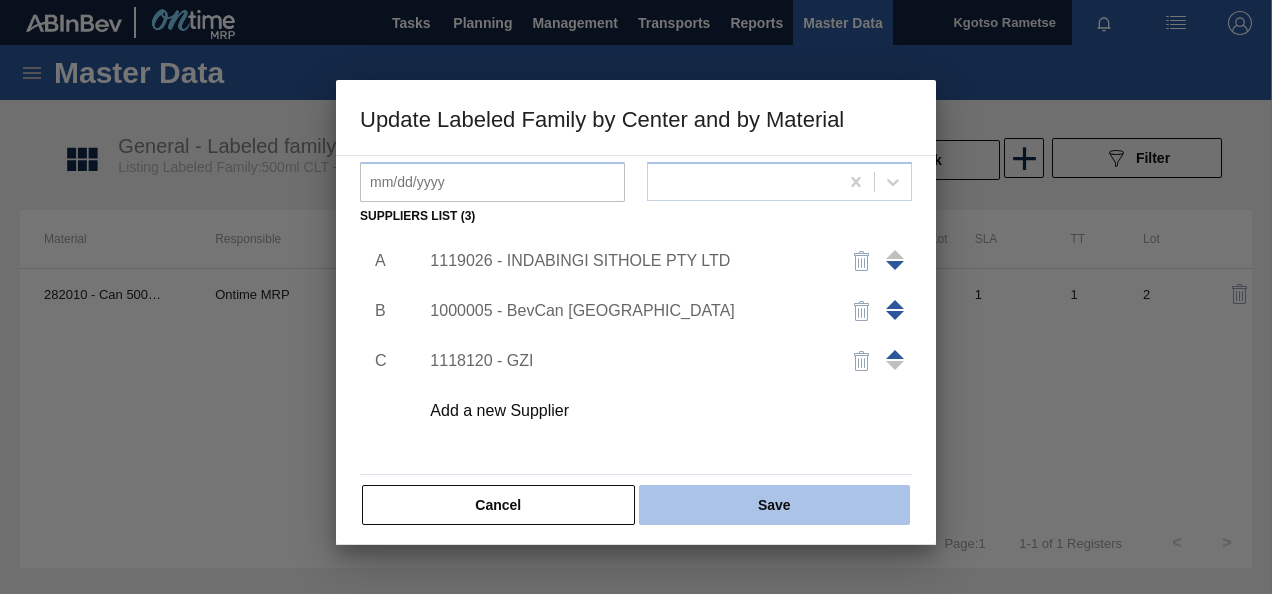 click on "Save" at bounding box center [774, 505] 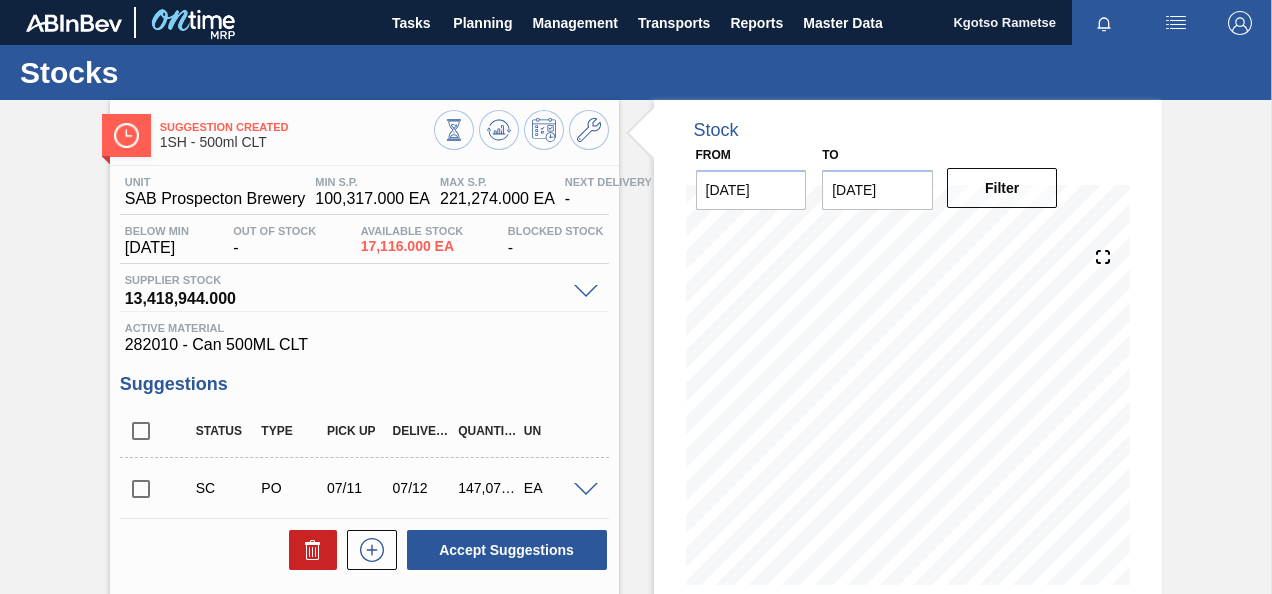 click on "Suggestion Created 1SH - 500ml CLT" at bounding box center (364, 127) 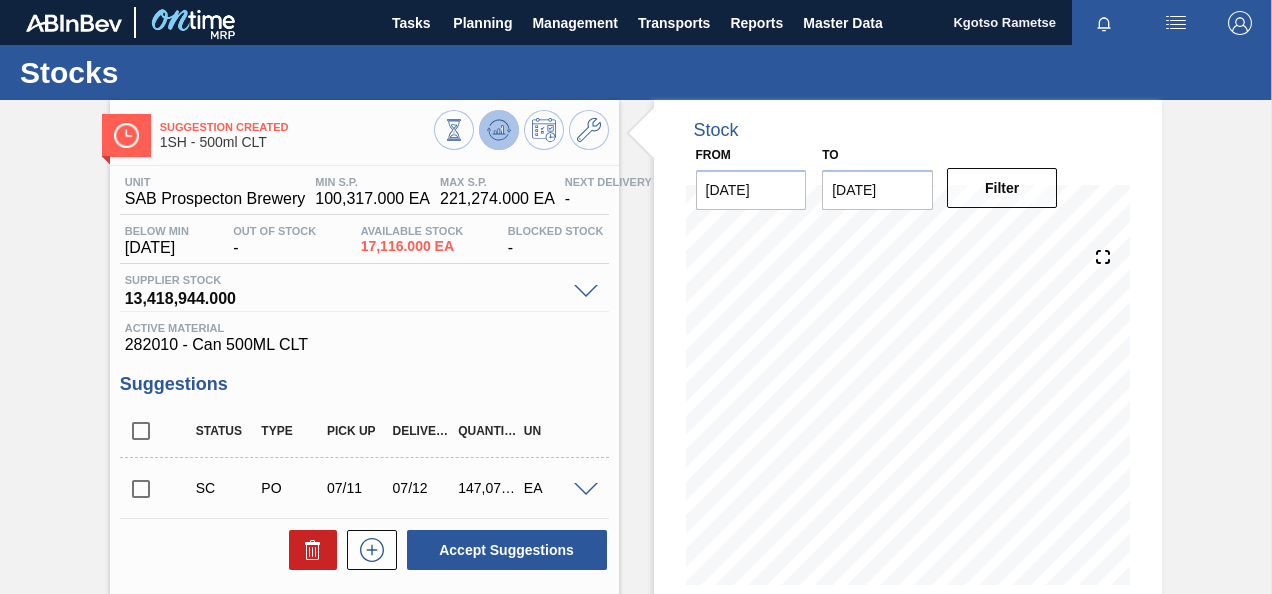 click at bounding box center (499, 130) 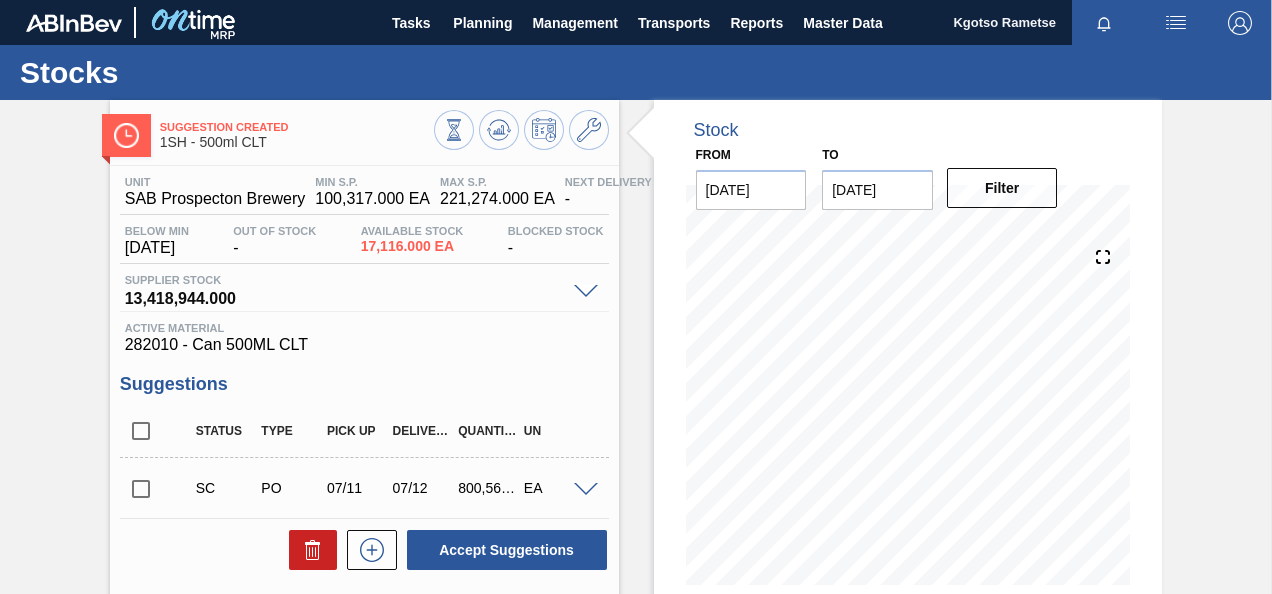 click at bounding box center [586, 490] 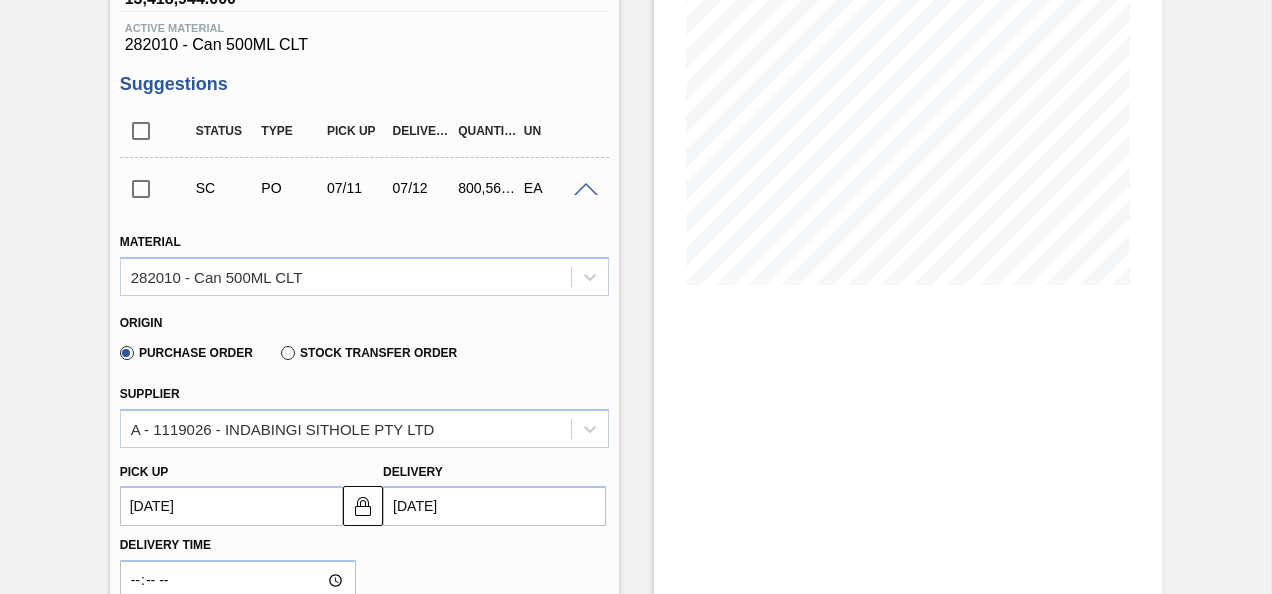 scroll, scrollTop: 0, scrollLeft: 0, axis: both 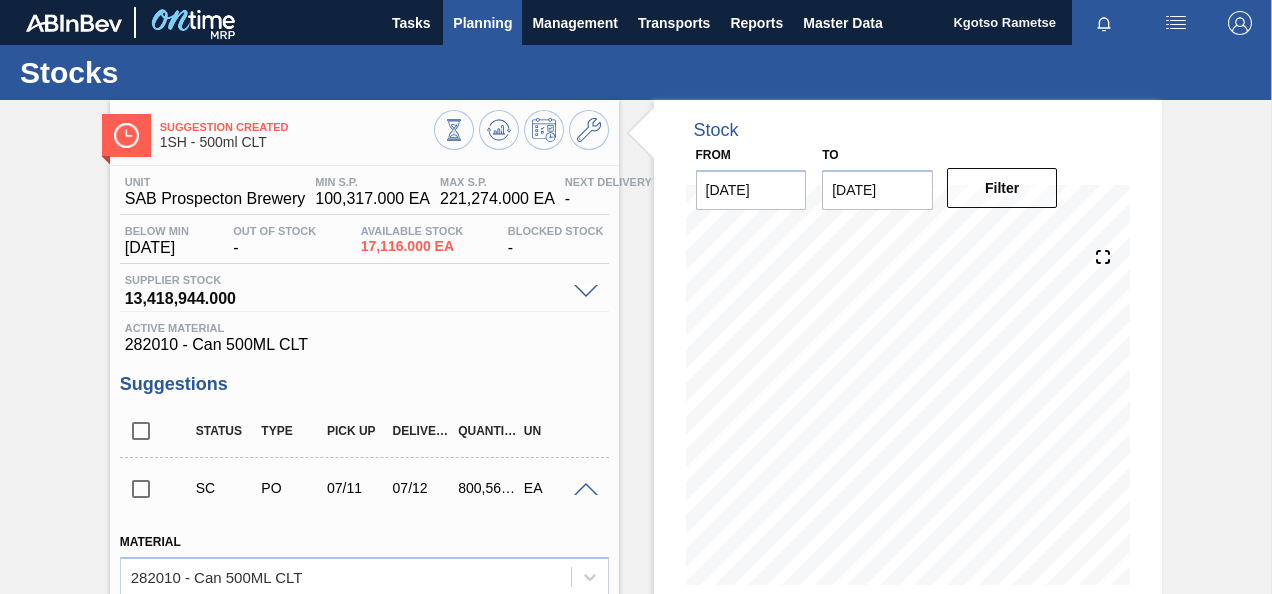 click on "Planning" at bounding box center [482, 23] 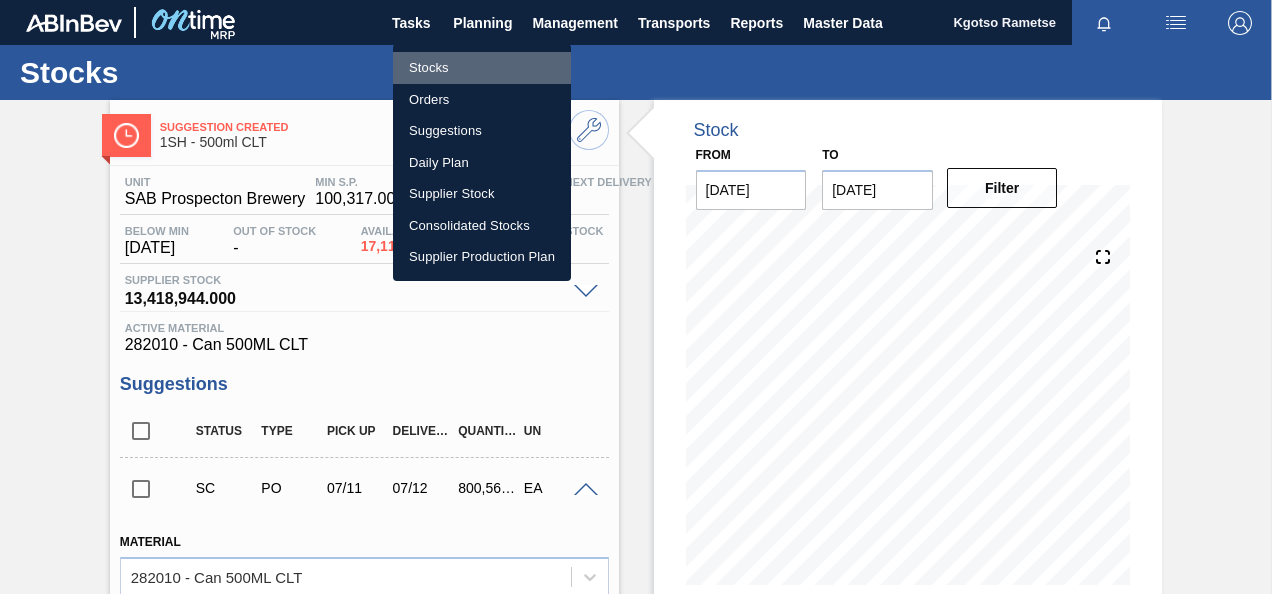 click on "Stocks" at bounding box center (482, 68) 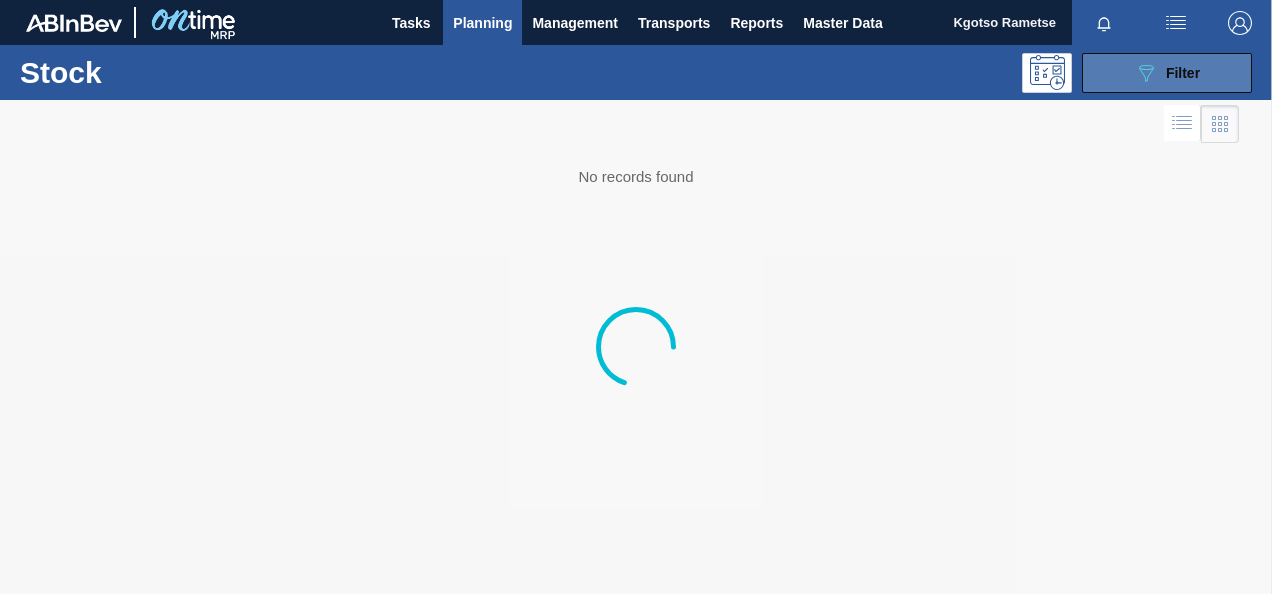 click on "089F7B8B-B2A5-4AFE-B5C0-19BA573D28AC" 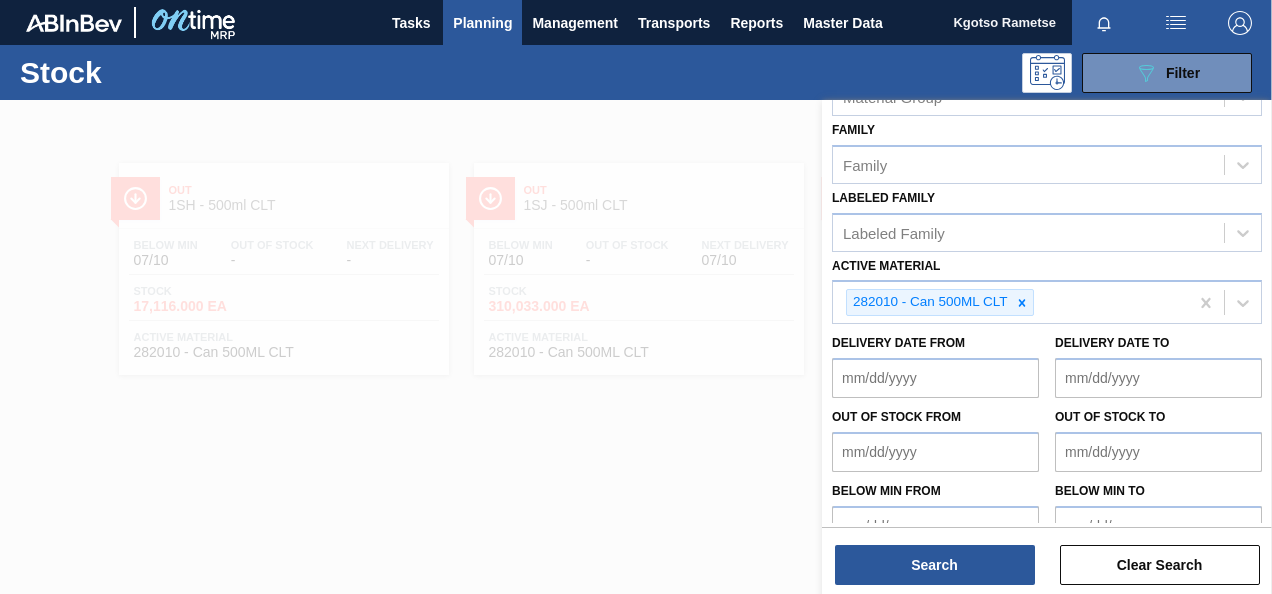 scroll, scrollTop: 362, scrollLeft: 0, axis: vertical 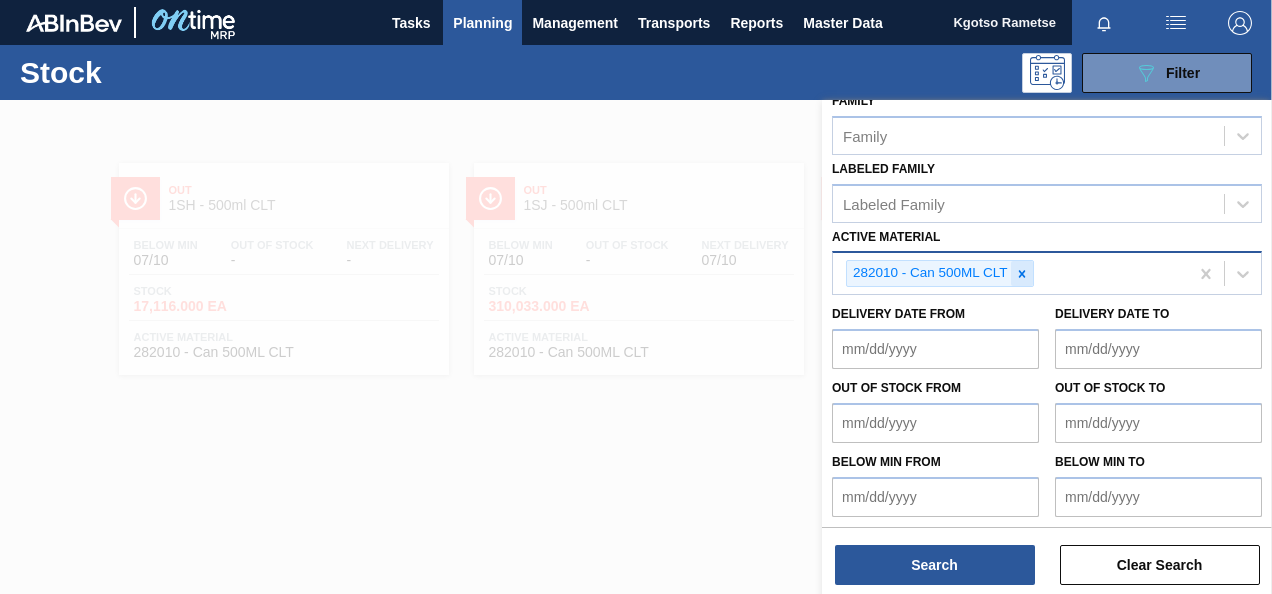 click 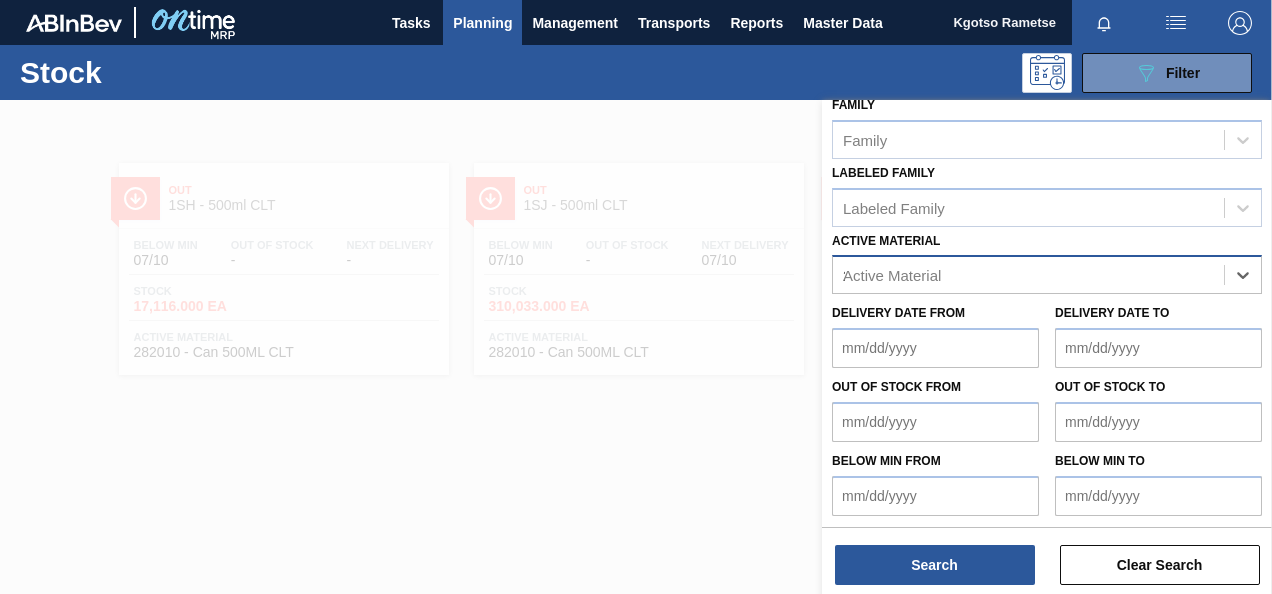 scroll, scrollTop: 362, scrollLeft: 0, axis: vertical 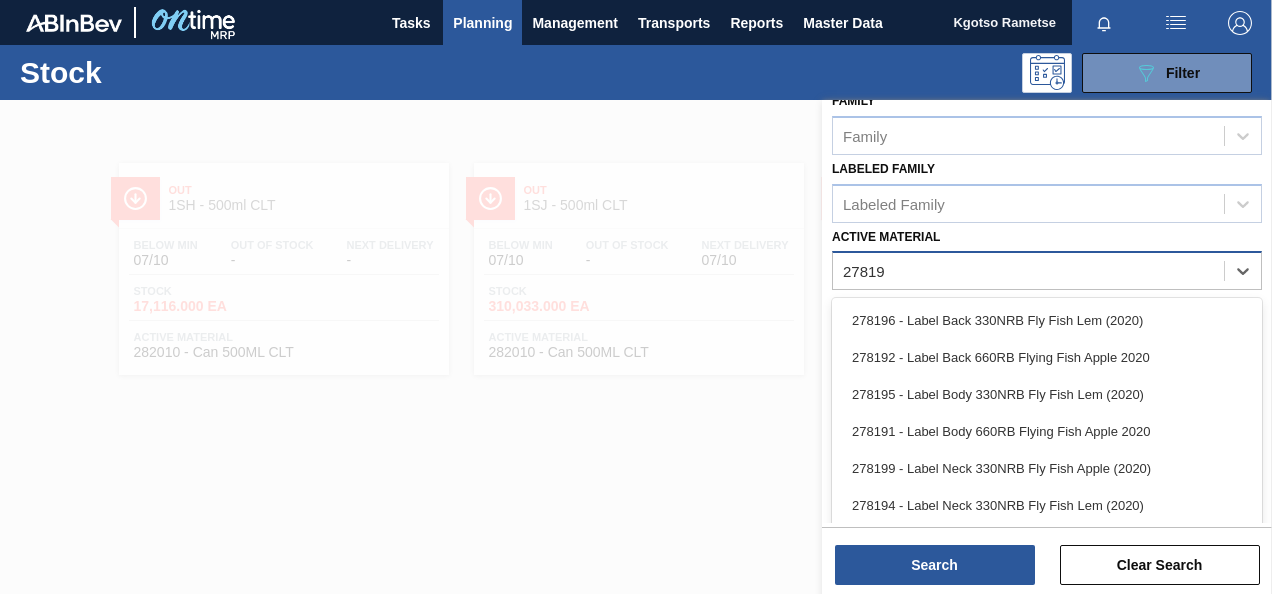 type on "278197" 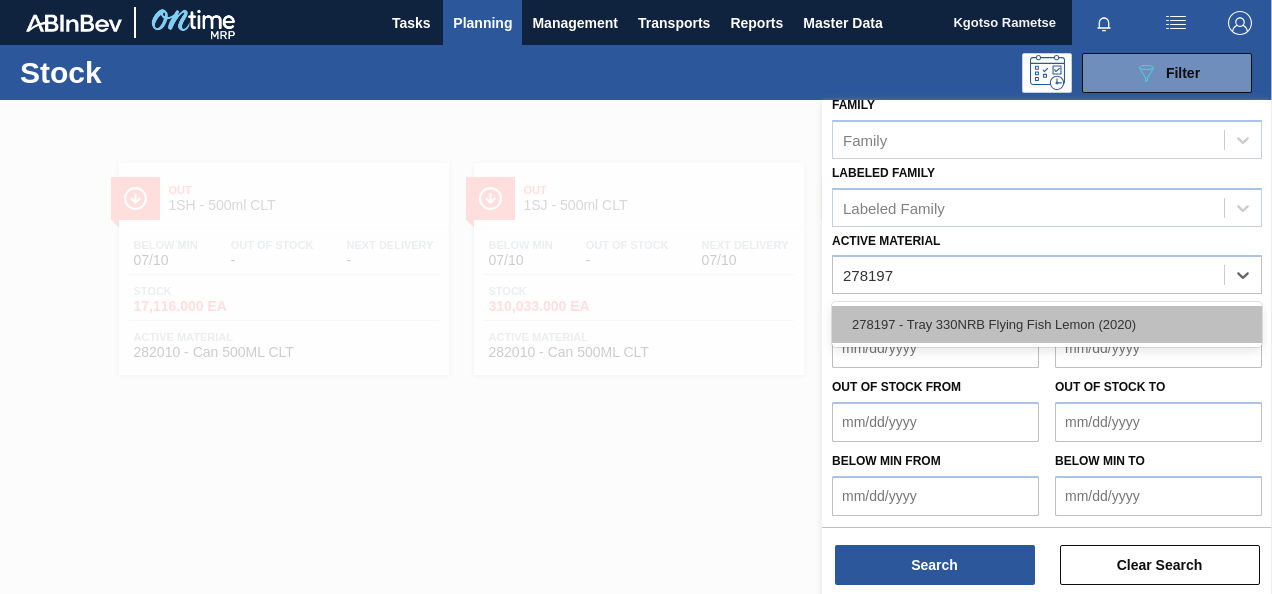 click on "278197 - Tray 330NRB Flying Fish Lemon (2020)" at bounding box center (1047, 324) 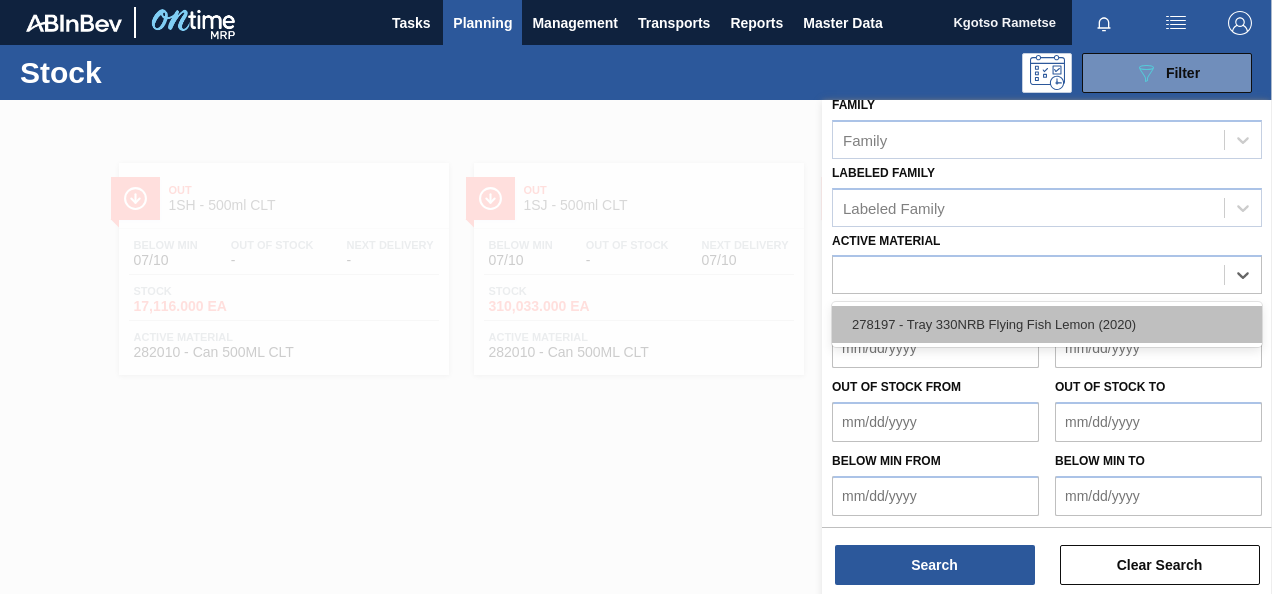 scroll, scrollTop: 362, scrollLeft: 0, axis: vertical 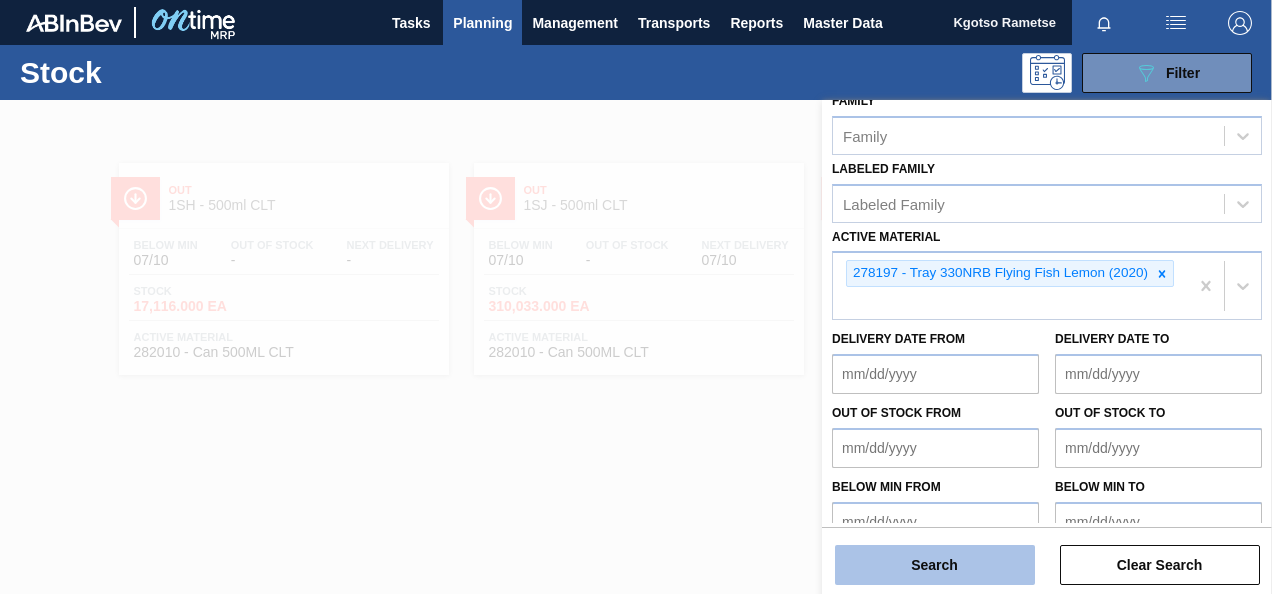 click on "Search" at bounding box center [935, 565] 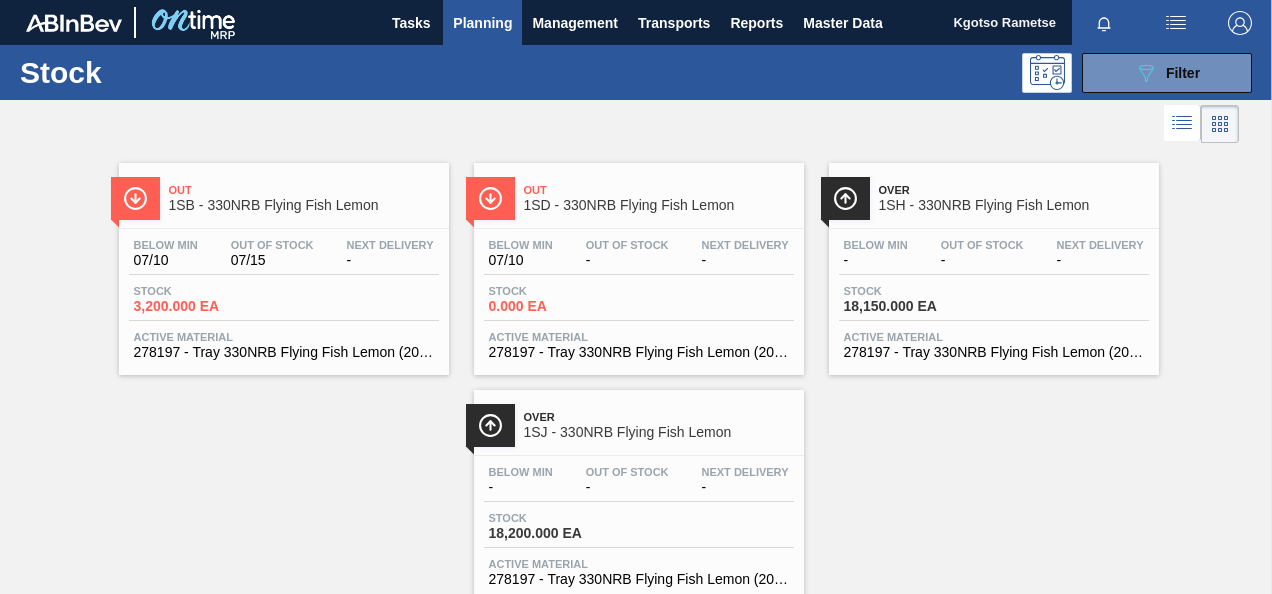 click on "1SB - 330NRB Flying Fish Lemon" at bounding box center [304, 205] 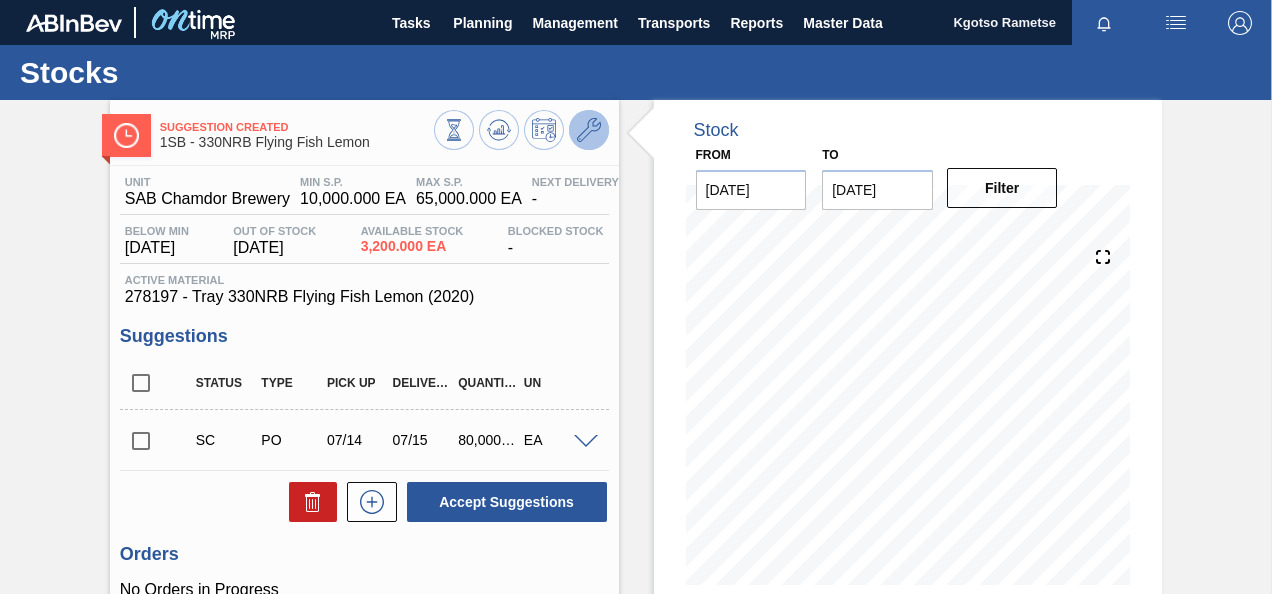 click 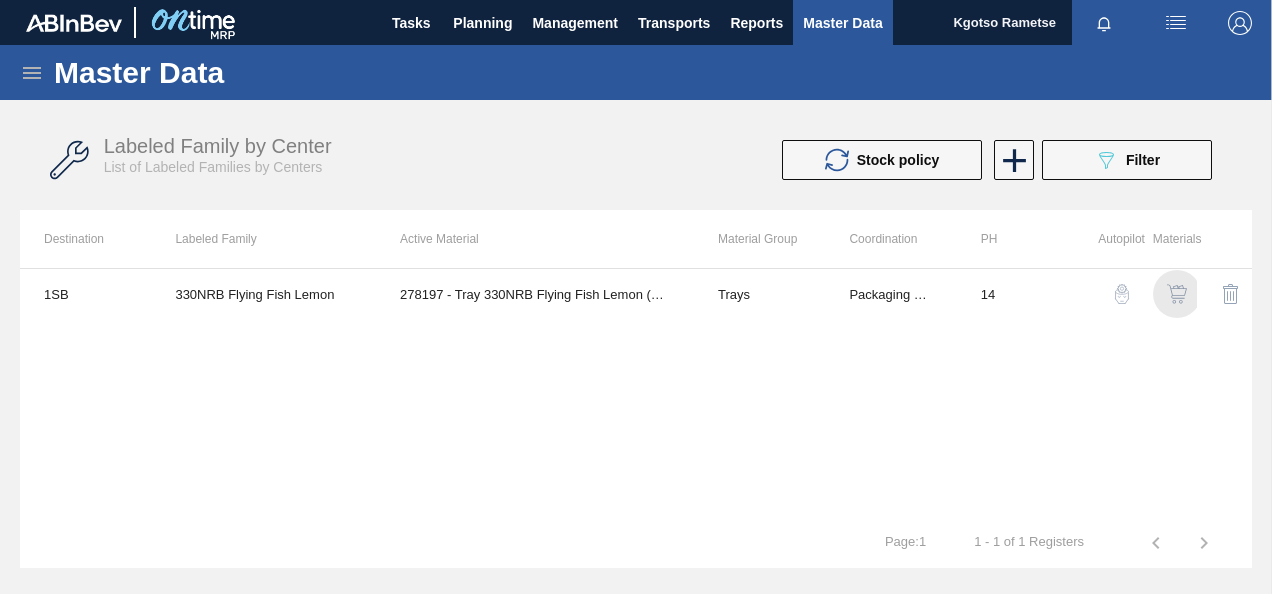 click at bounding box center (1177, 294) 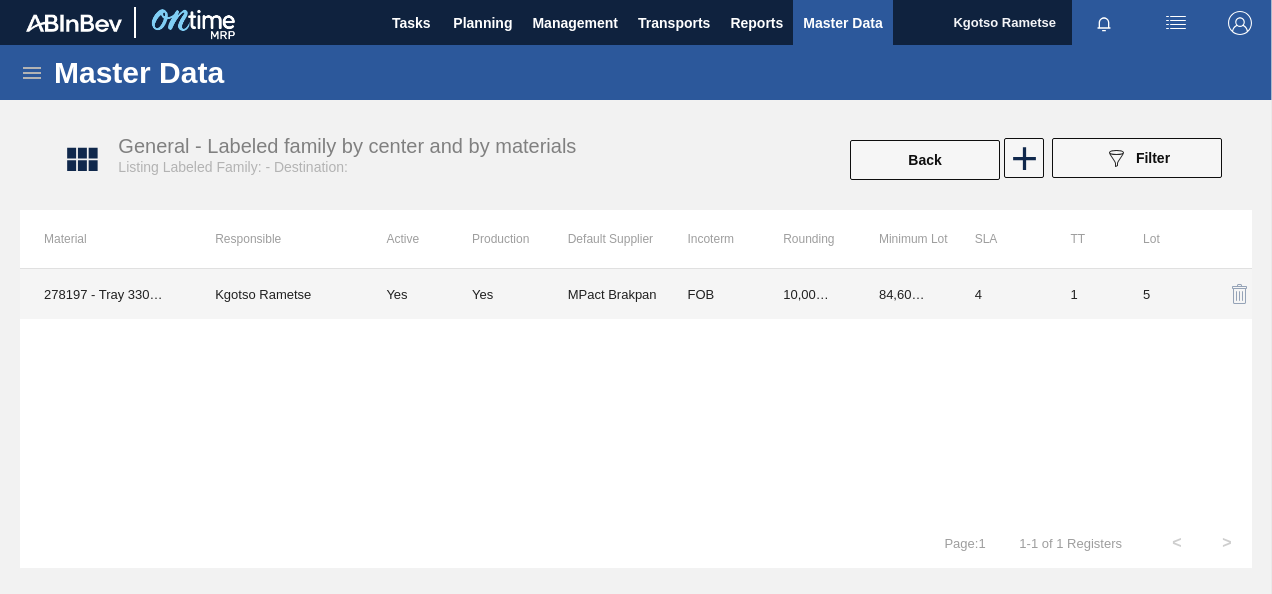 click on "10,000.000" at bounding box center [807, 294] 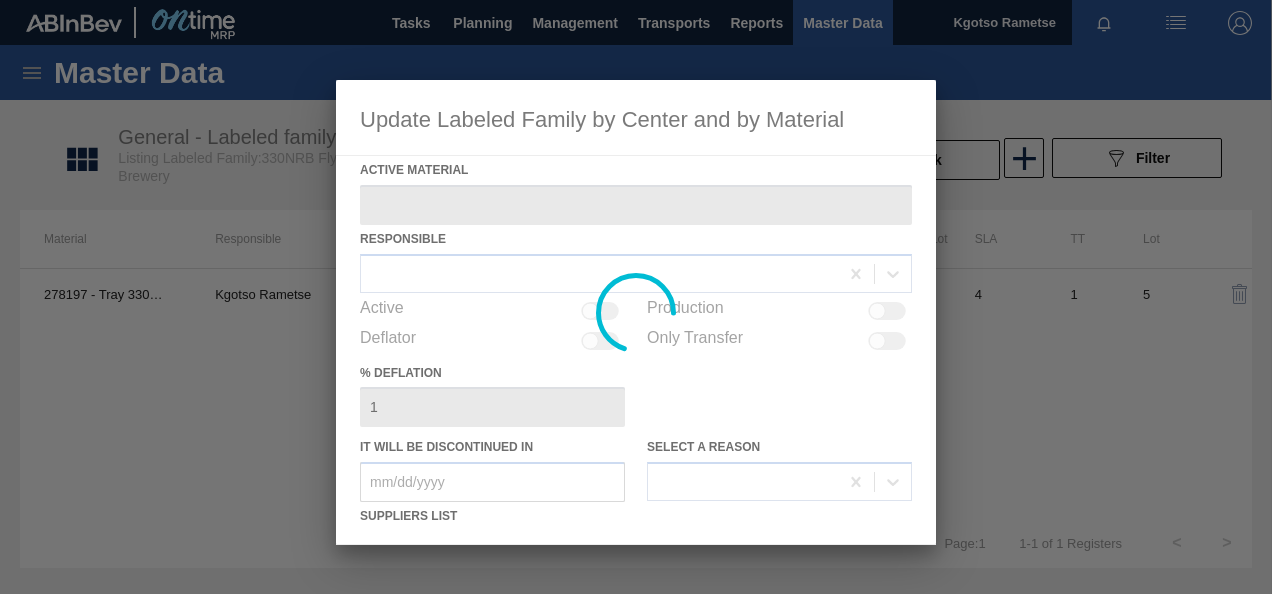 type on "278197 - Tray 330NRB Flying Fish Lemon (2020)" 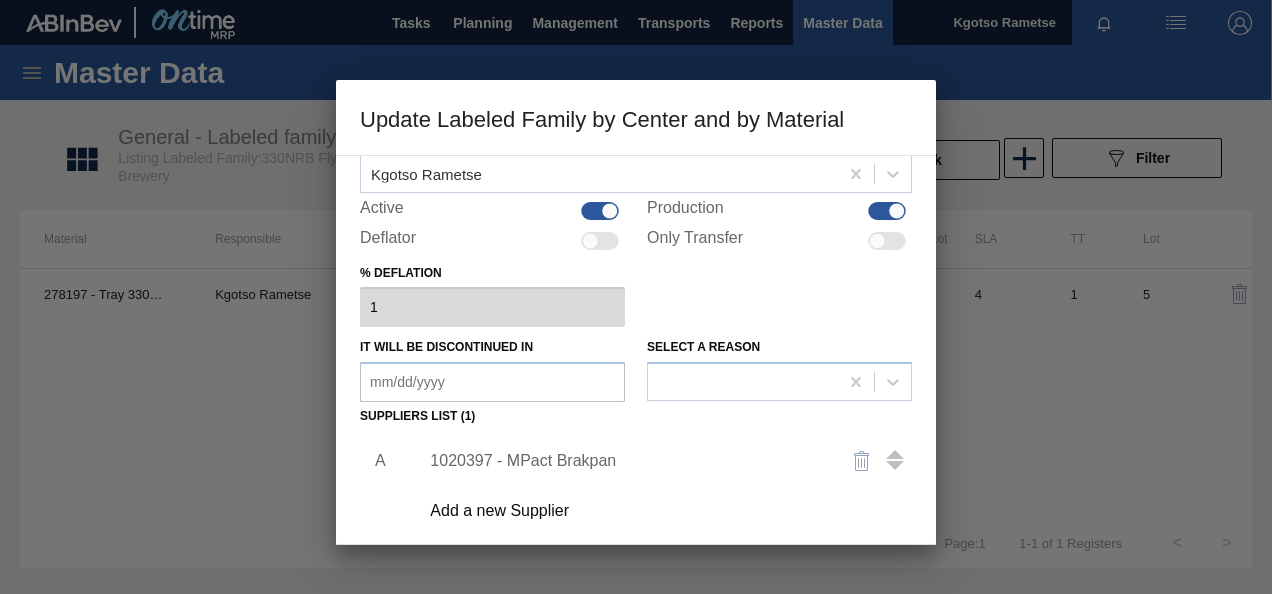 scroll, scrollTop: 200, scrollLeft: 0, axis: vertical 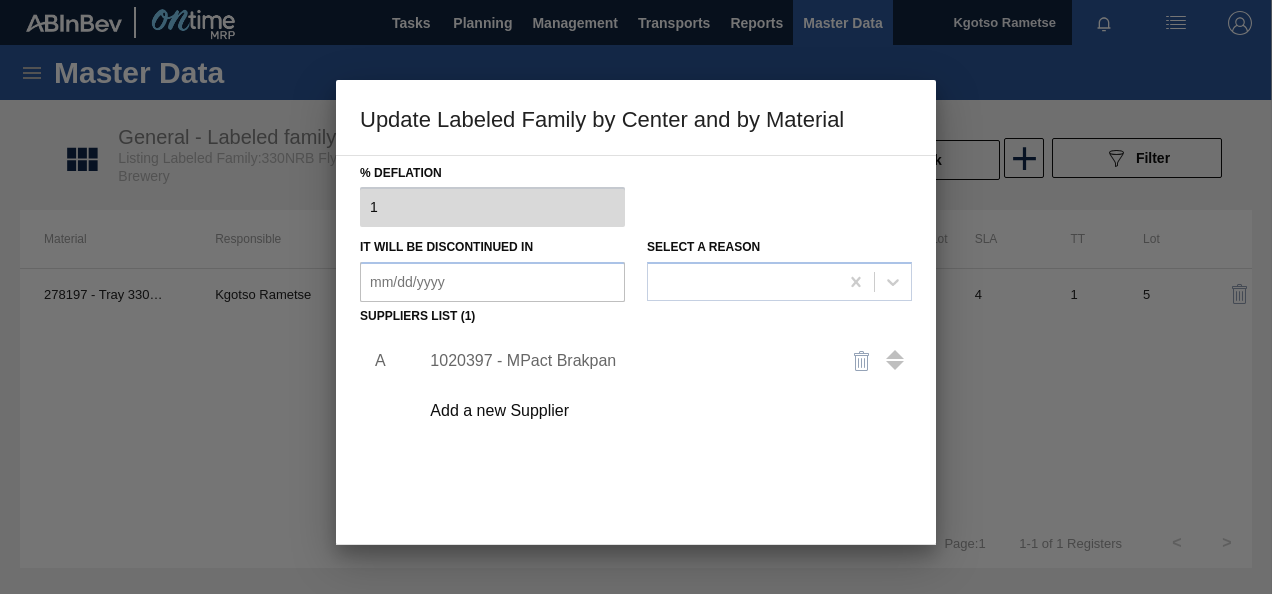 click on "1020397 - MPact Brakpan" at bounding box center (626, 361) 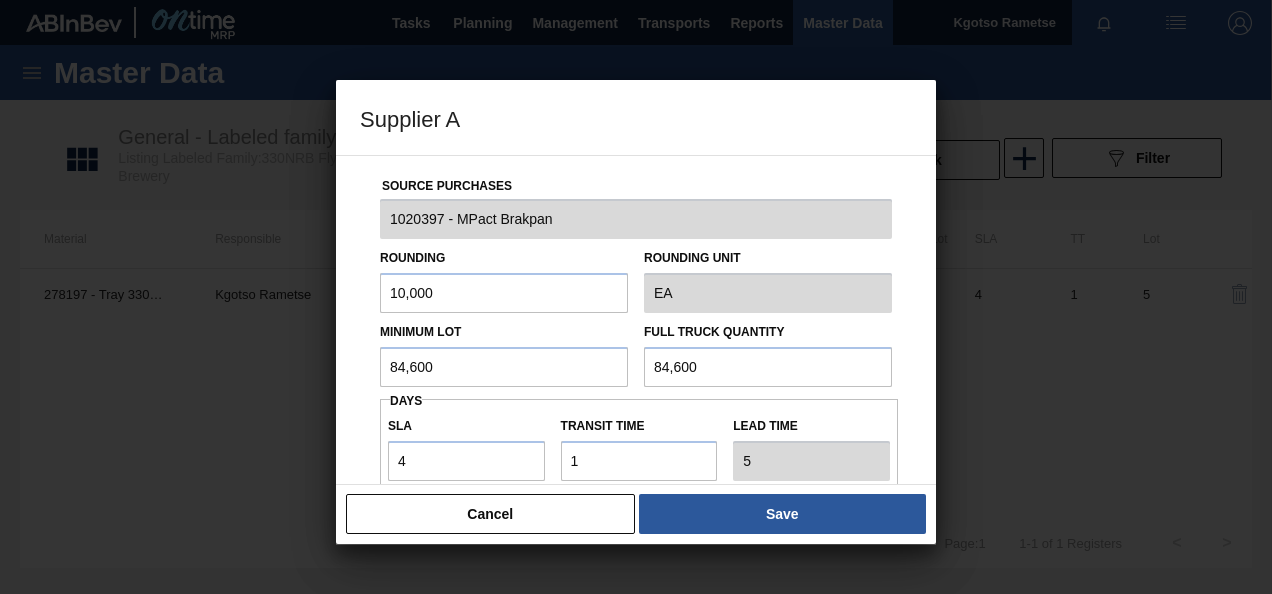drag, startPoint x: 434, startPoint y: 368, endPoint x: 17, endPoint y: 370, distance: 417.0048 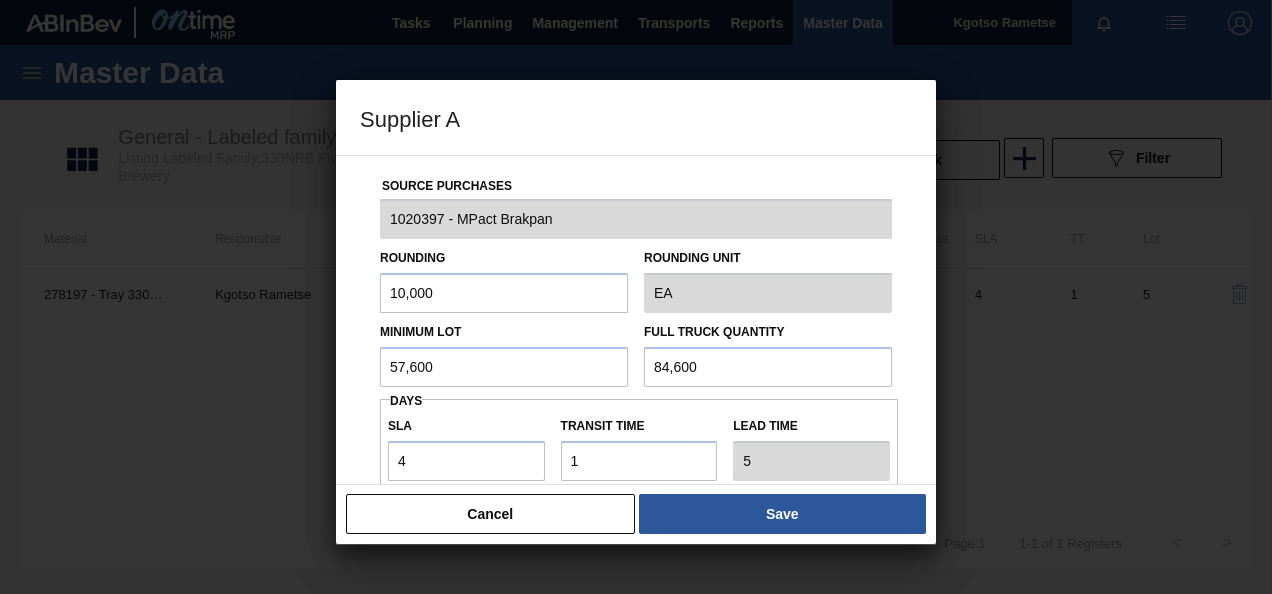 drag, startPoint x: 424, startPoint y: 358, endPoint x: 244, endPoint y: 357, distance: 180.00278 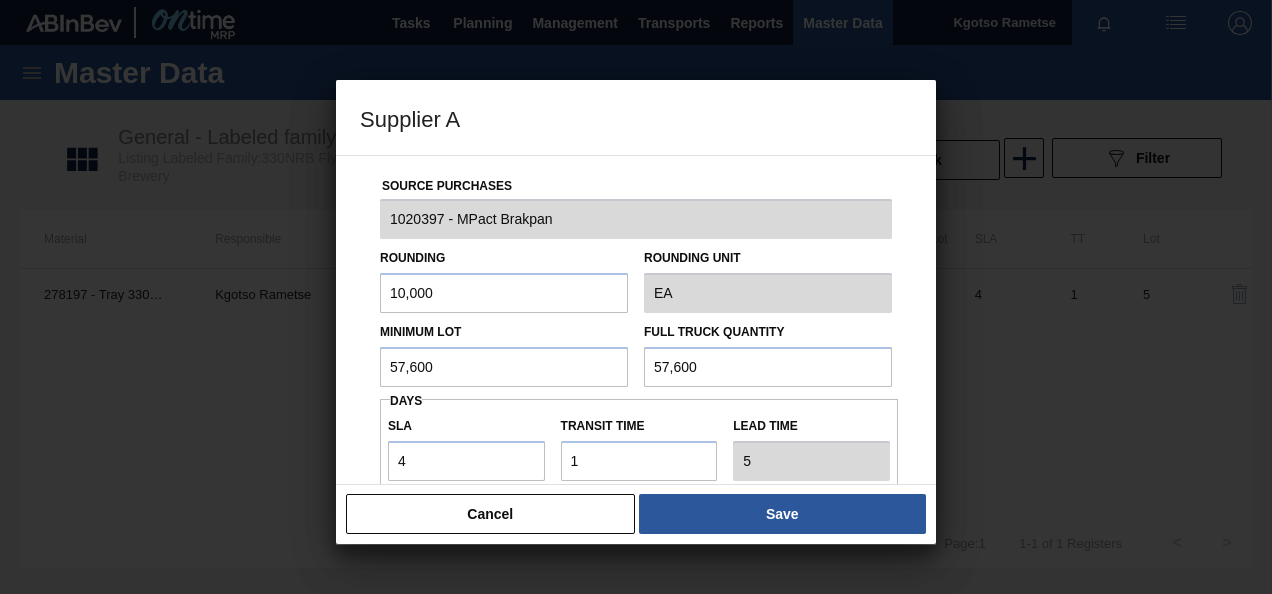 type on "57,600" 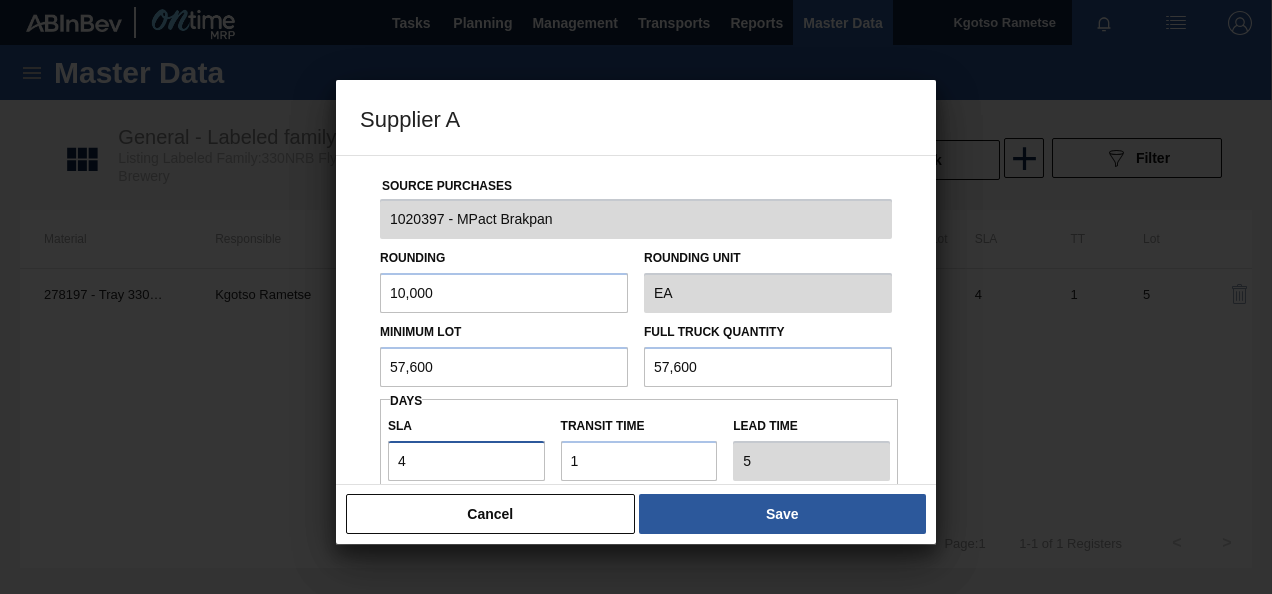 drag, startPoint x: 458, startPoint y: 463, endPoint x: 178, endPoint y: 456, distance: 280.0875 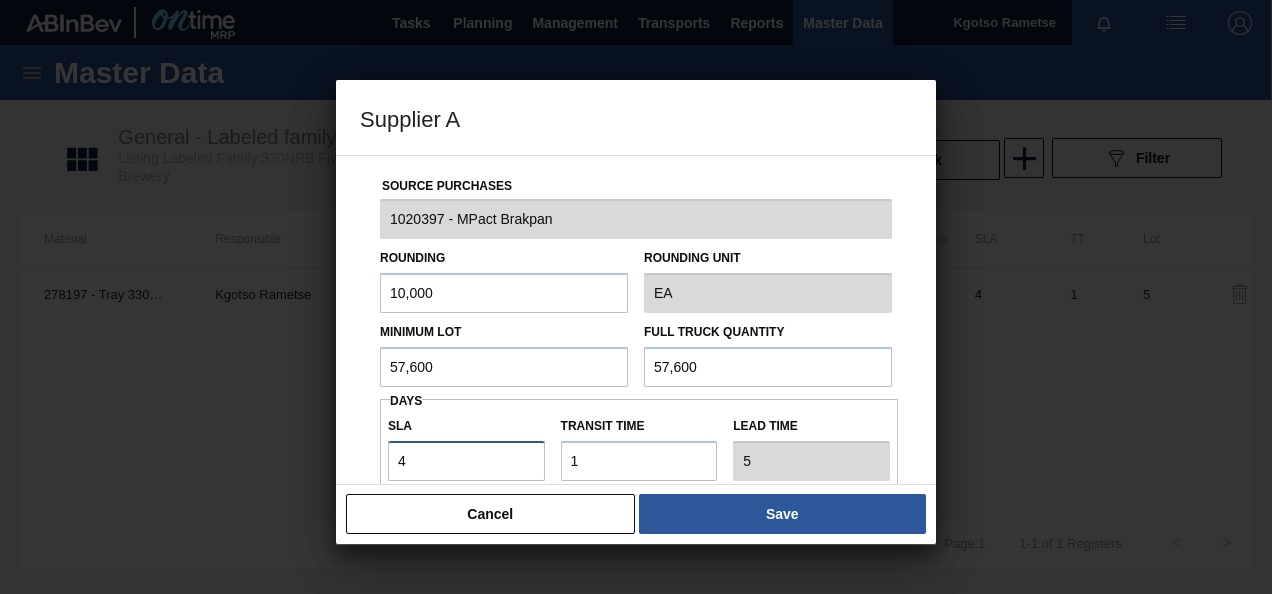 click on "Supplier A Source Purchases 1020397 - MPact Brakpan Rounding 10,000 Rounding Unit EA Minimum Lot 57,600 Full Truck Quantity 57,600   Days     SLA 4 Transit time Lead time 5 Port to Door Transit Time (days) Incoterm FOB Monthly Material Group Settings Create automatic load composition Accept Orders Automatically Cancel Save" at bounding box center [636, 297] 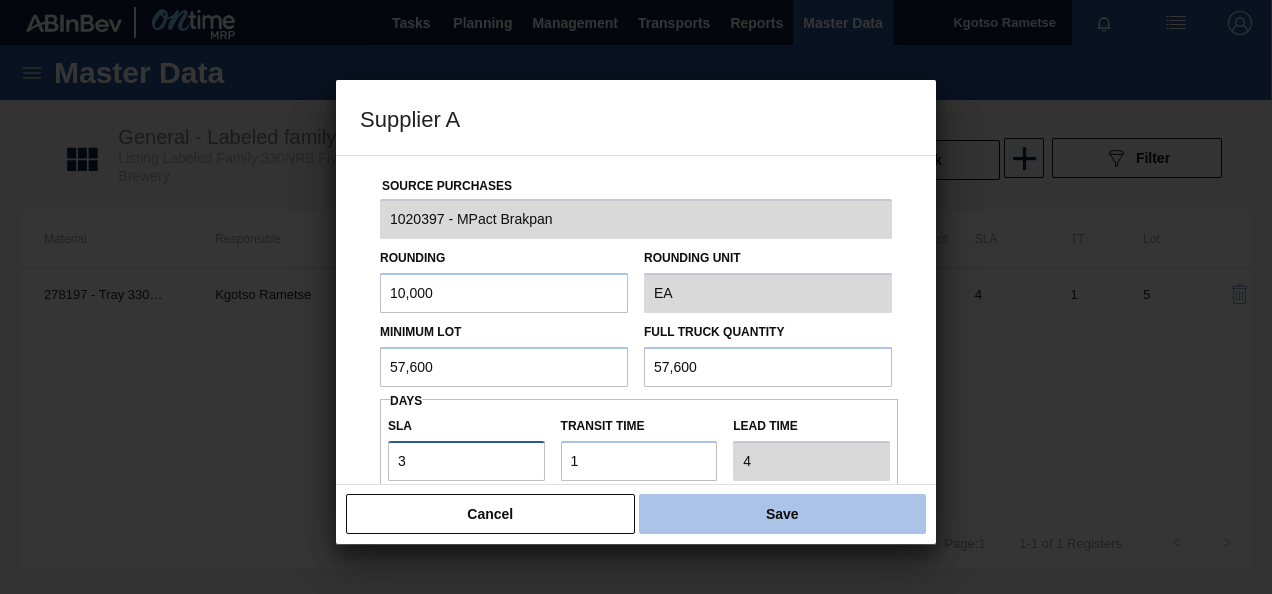 type on "3" 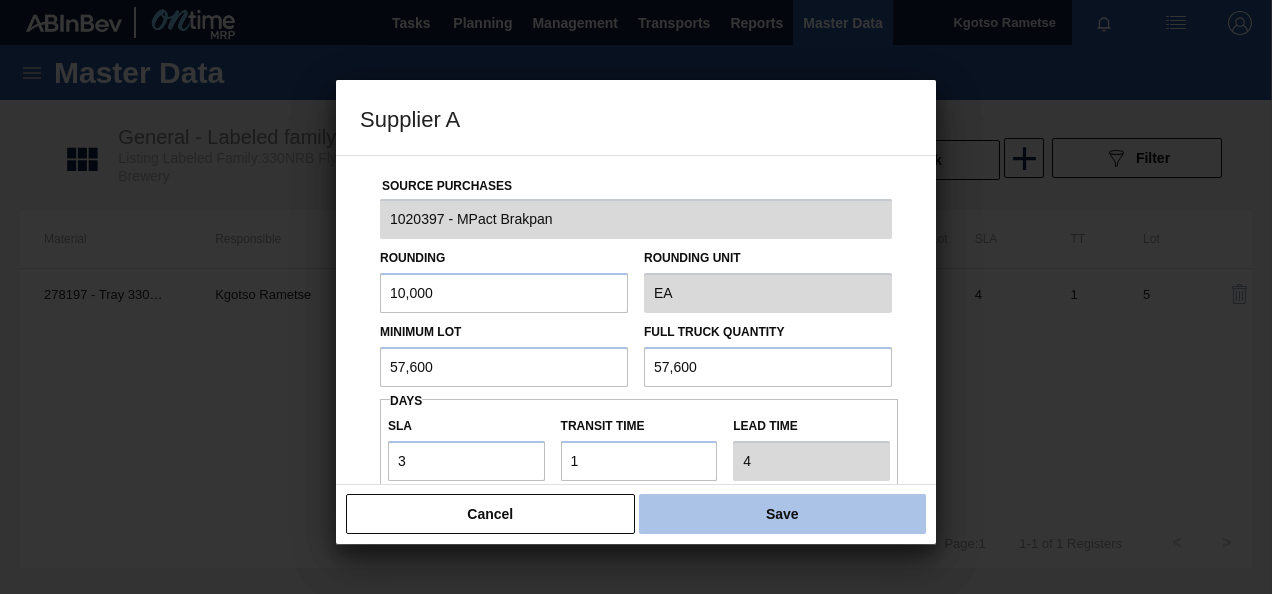 click on "Save" at bounding box center [782, 514] 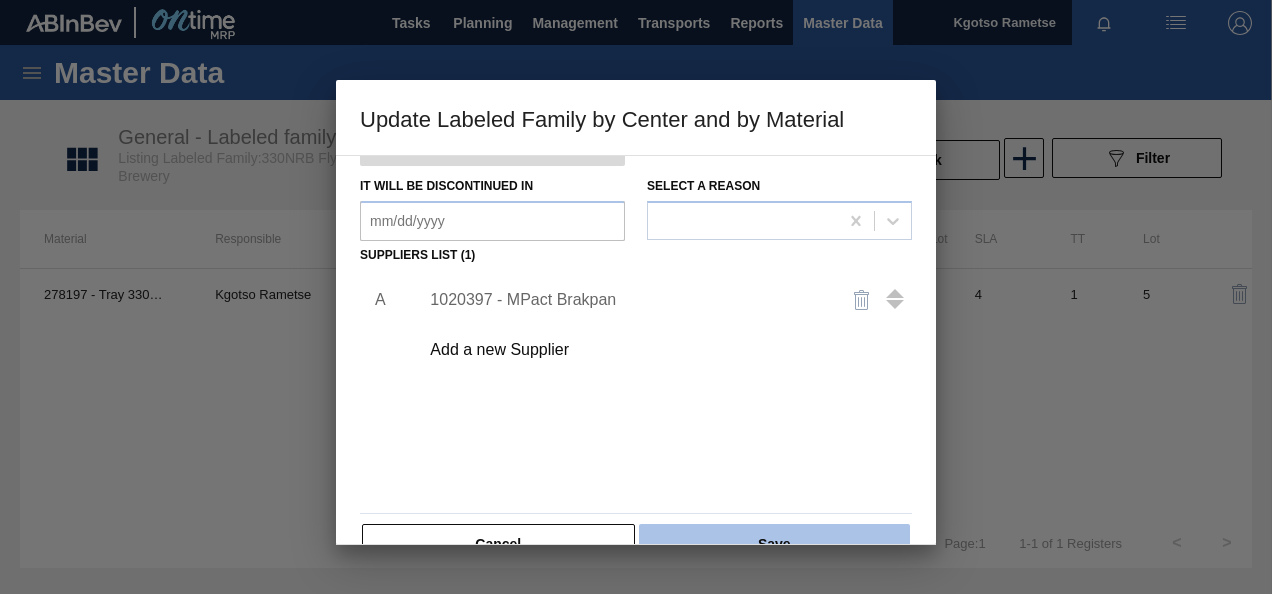 scroll, scrollTop: 306, scrollLeft: 0, axis: vertical 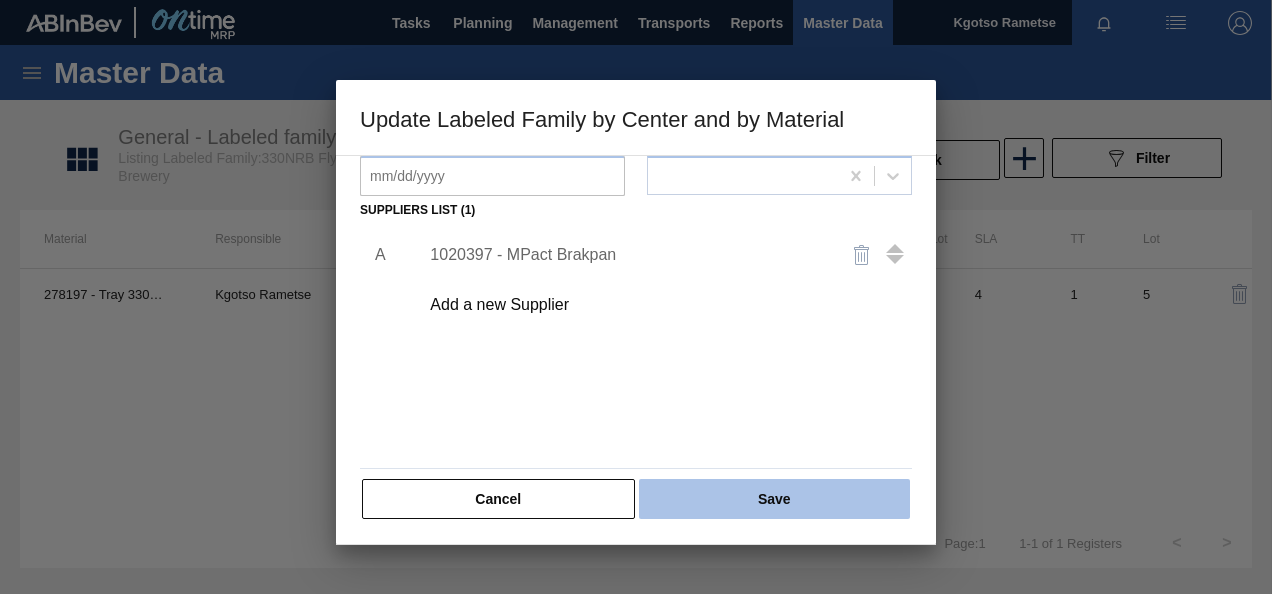 click on "Save" at bounding box center [774, 499] 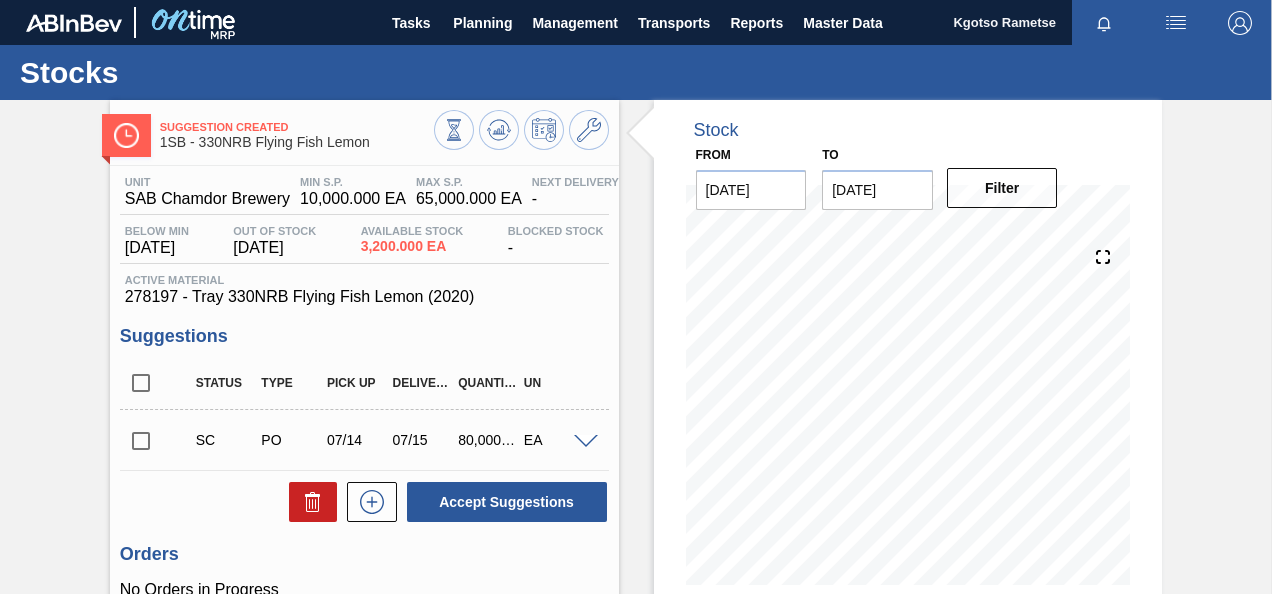 click at bounding box center [521, 132] 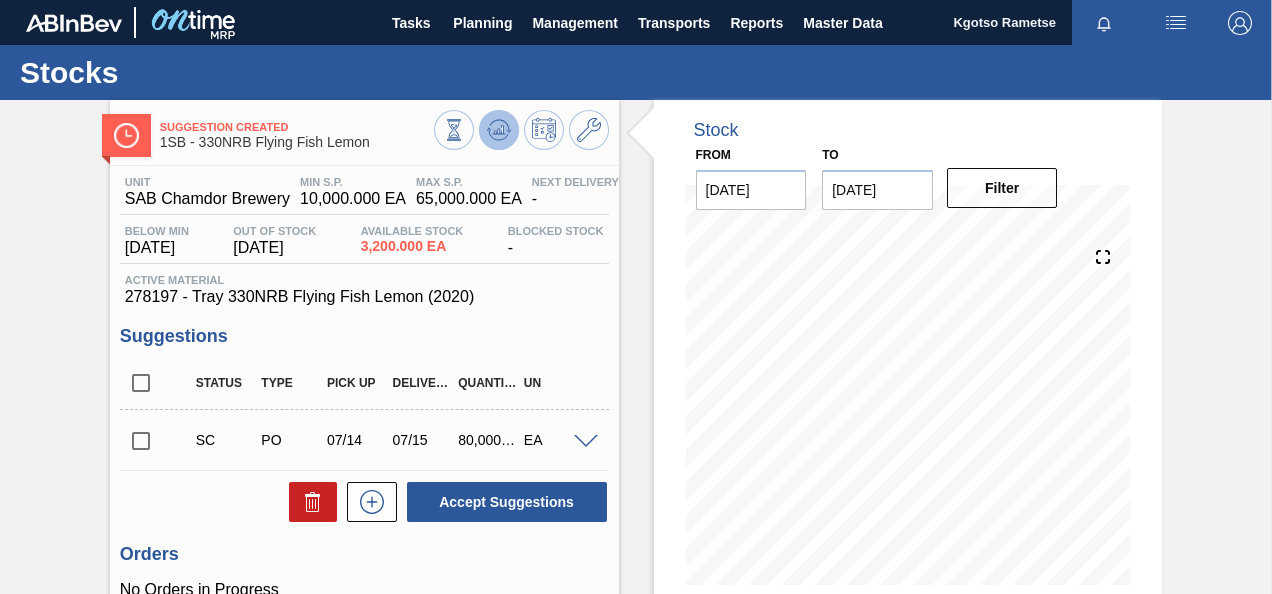 click 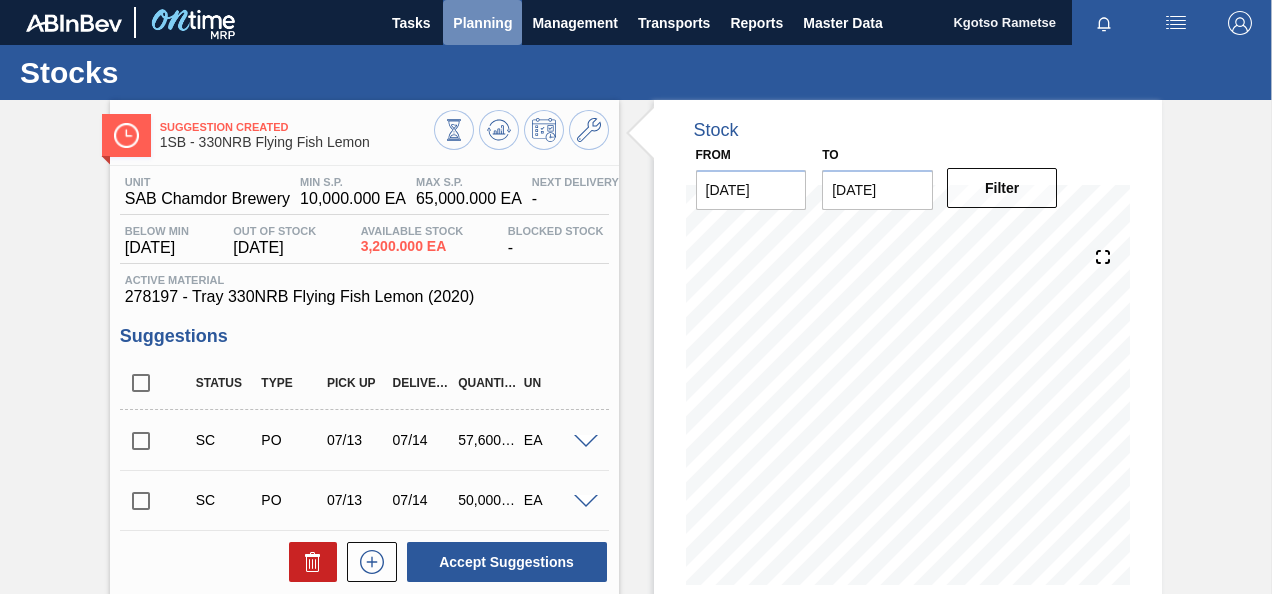 click on "Planning" at bounding box center (482, 23) 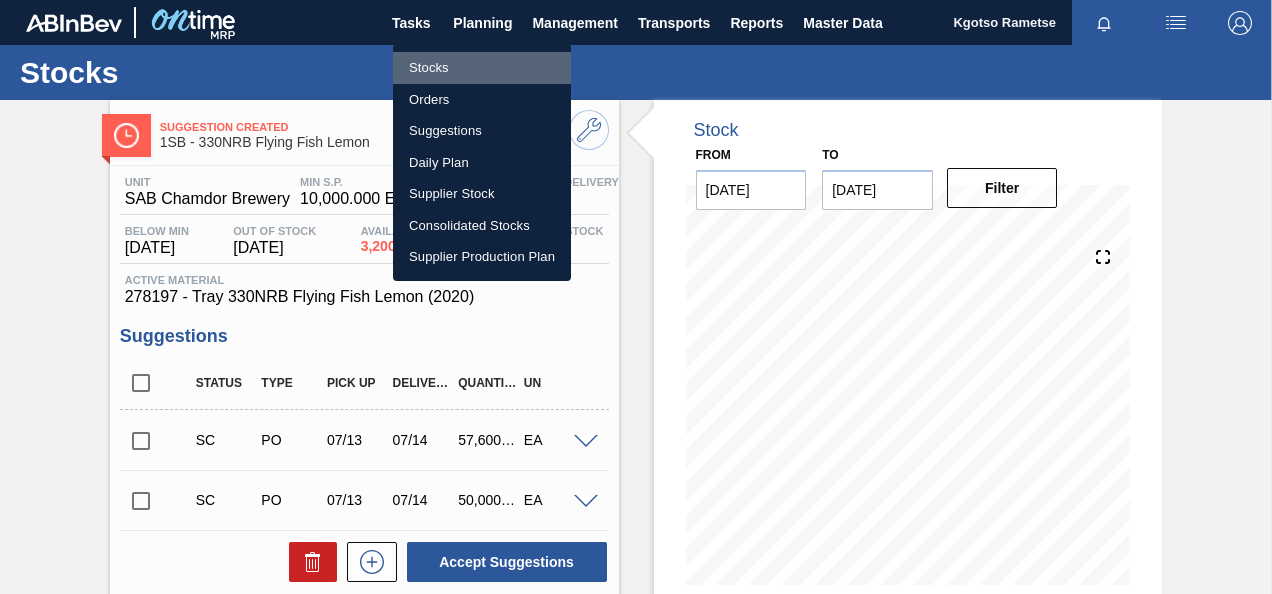 drag, startPoint x: 415, startPoint y: 62, endPoint x: 439, endPoint y: 64, distance: 24.083189 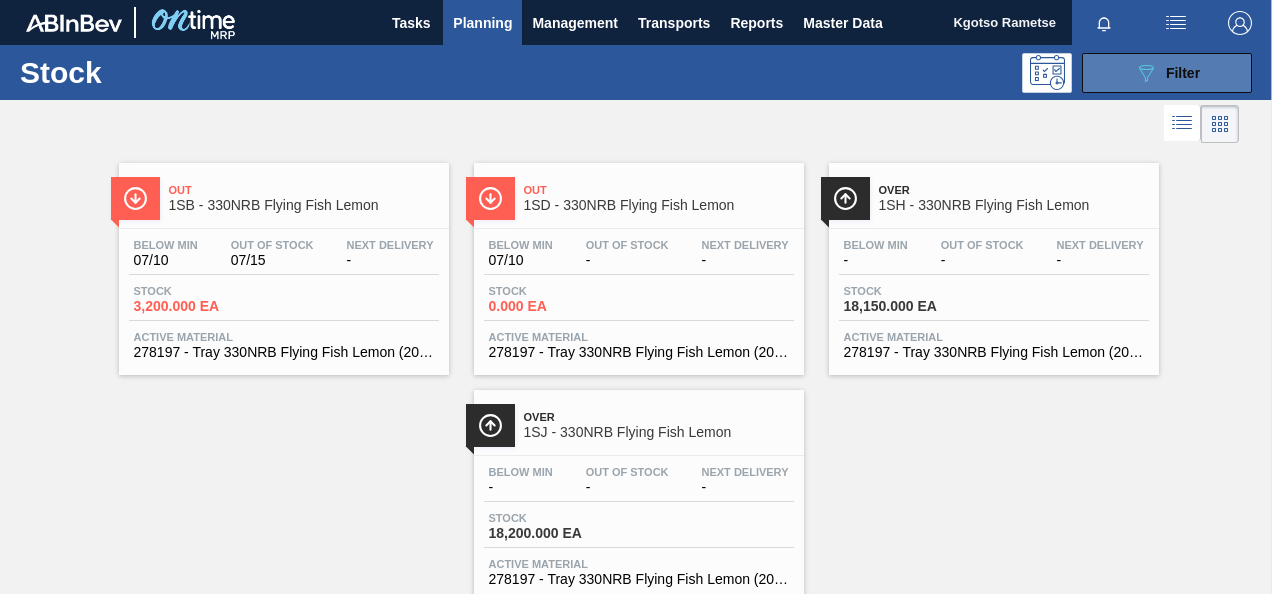 drag, startPoint x: 1166, startPoint y: 44, endPoint x: 1163, endPoint y: 56, distance: 12.369317 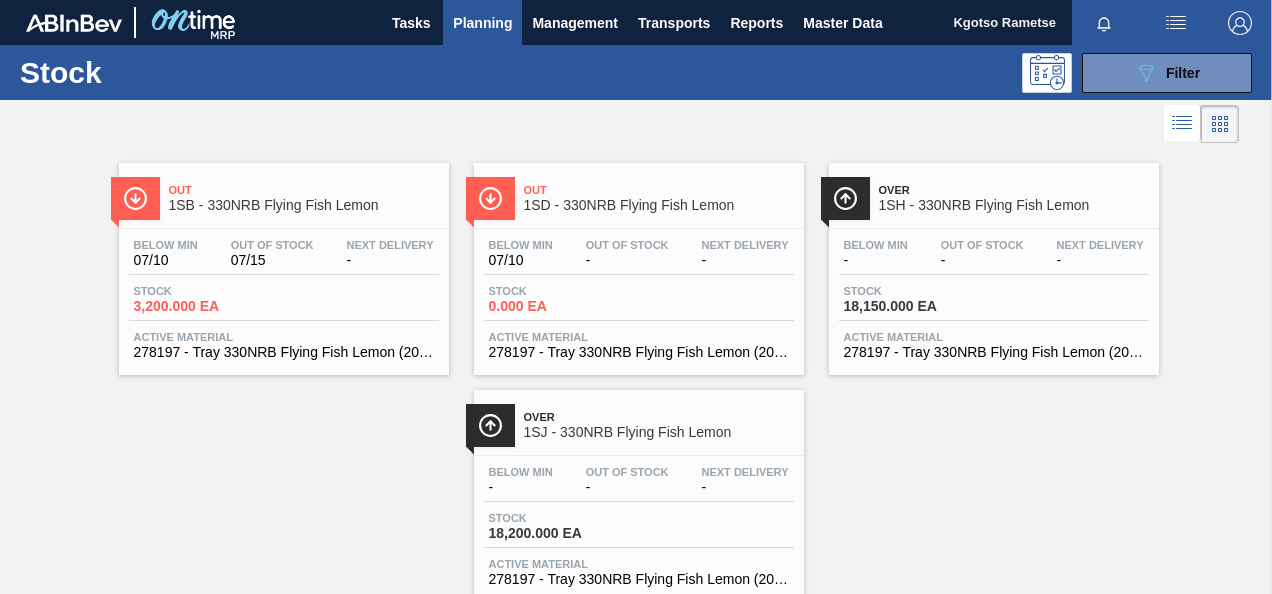 drag, startPoint x: 1160, startPoint y: 74, endPoint x: 1164, endPoint y: 114, distance: 40.1995 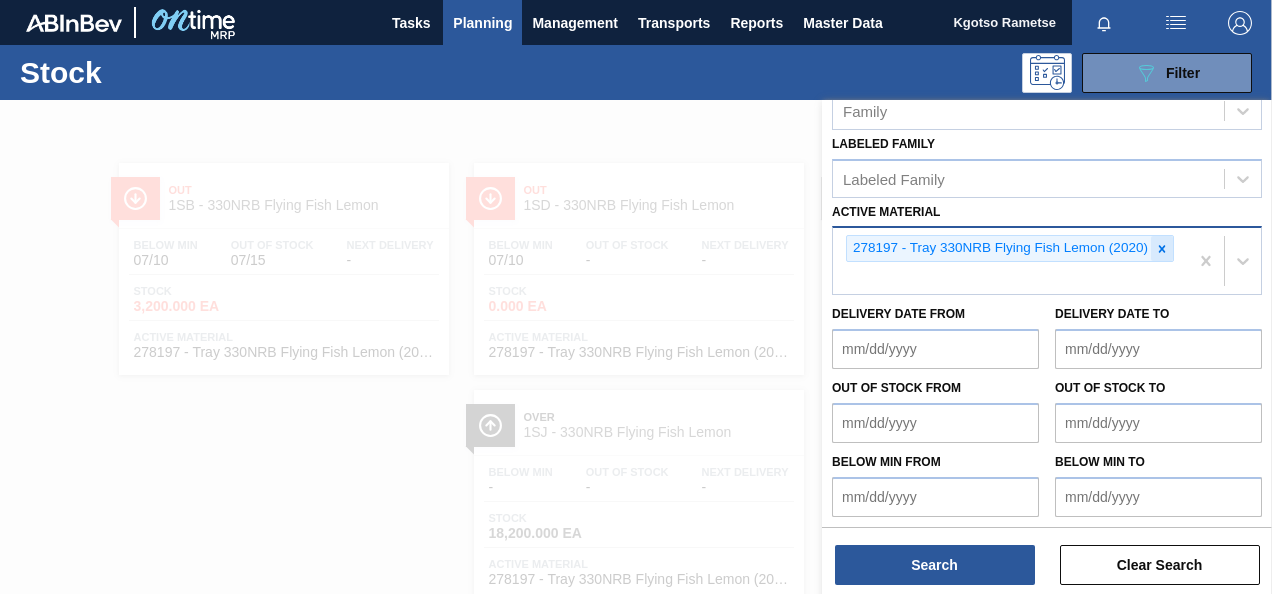 click 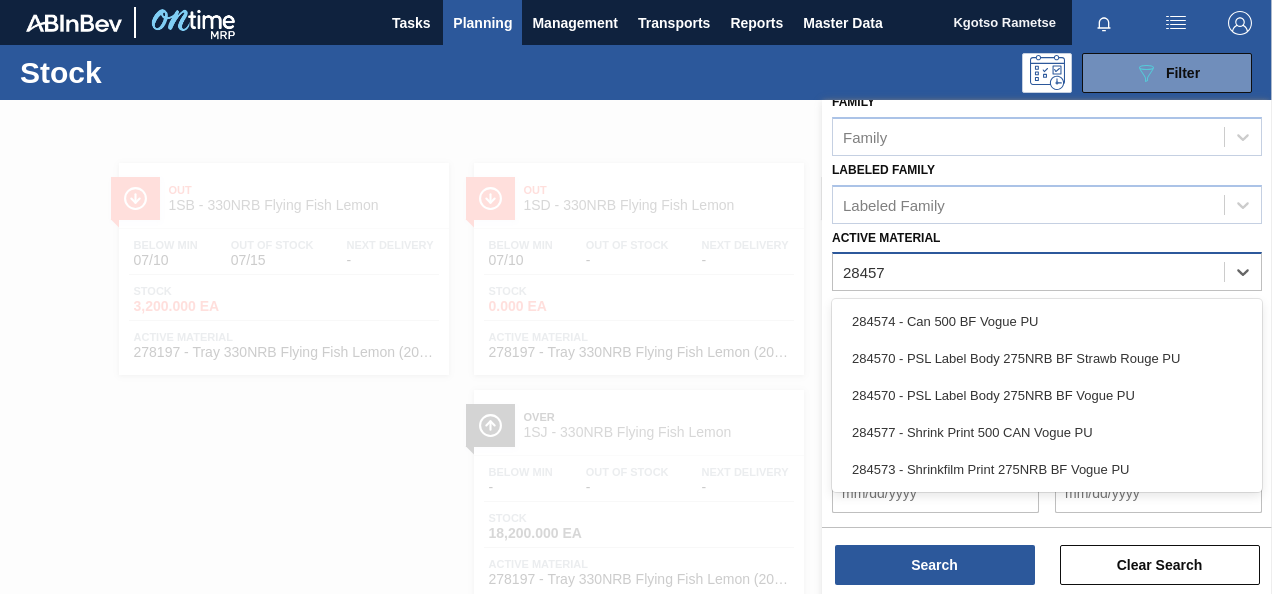 scroll, scrollTop: 358, scrollLeft: 0, axis: vertical 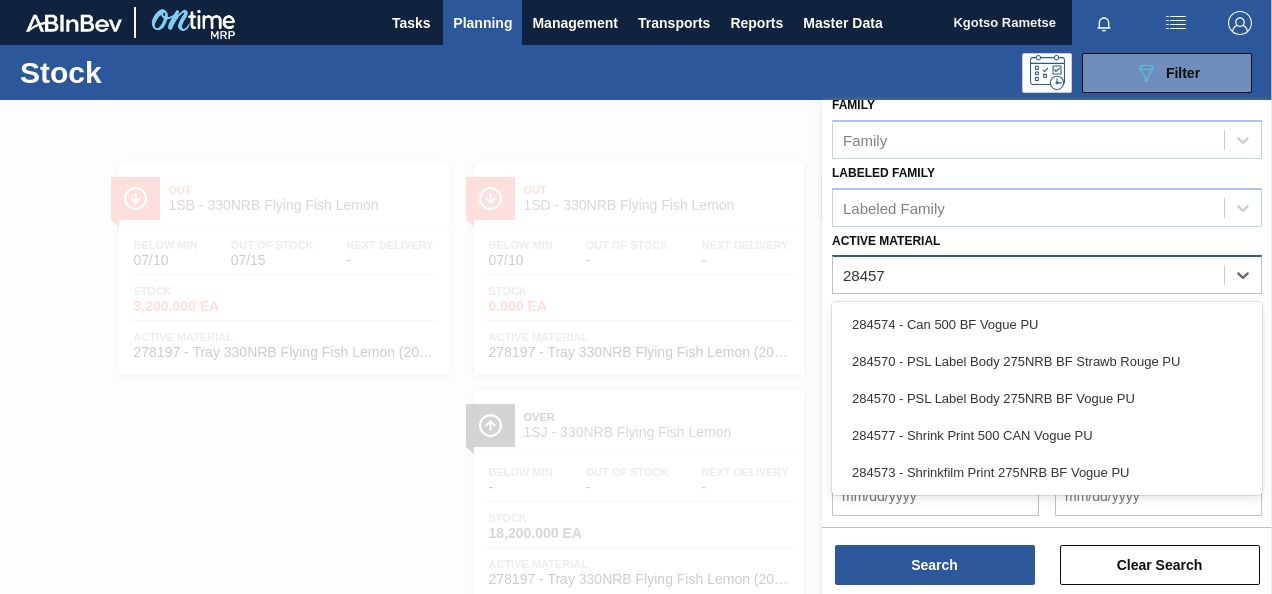 type on "284570" 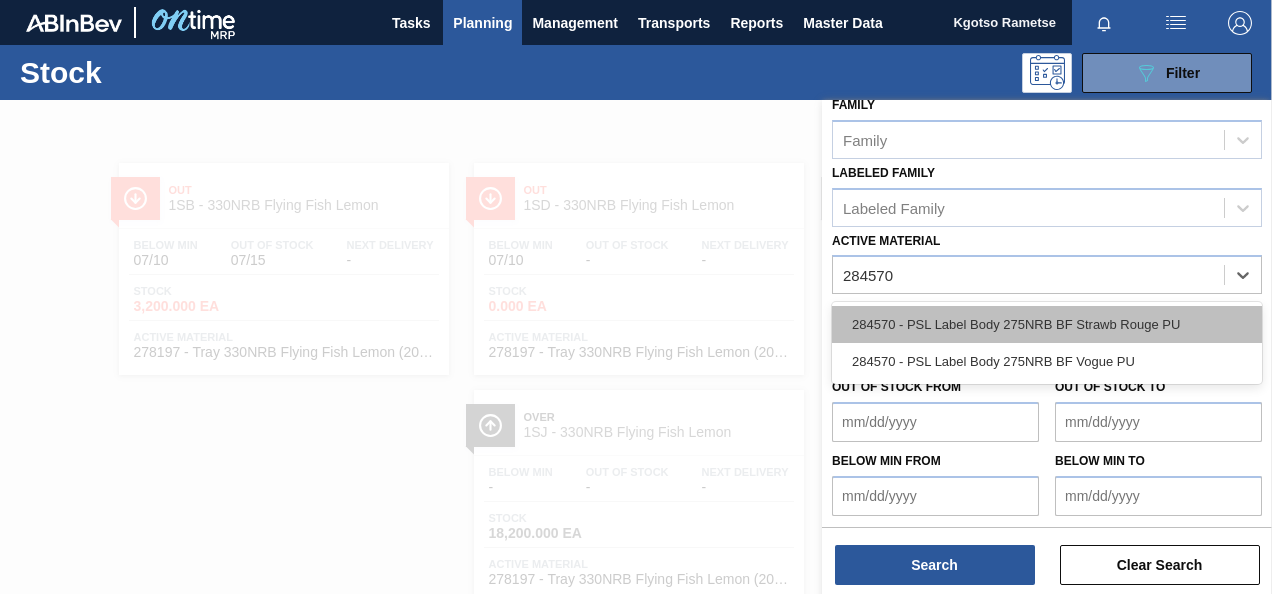 click on "284570 - PSL Label Body 275NRB BF Strawb Rouge PU" at bounding box center (1047, 324) 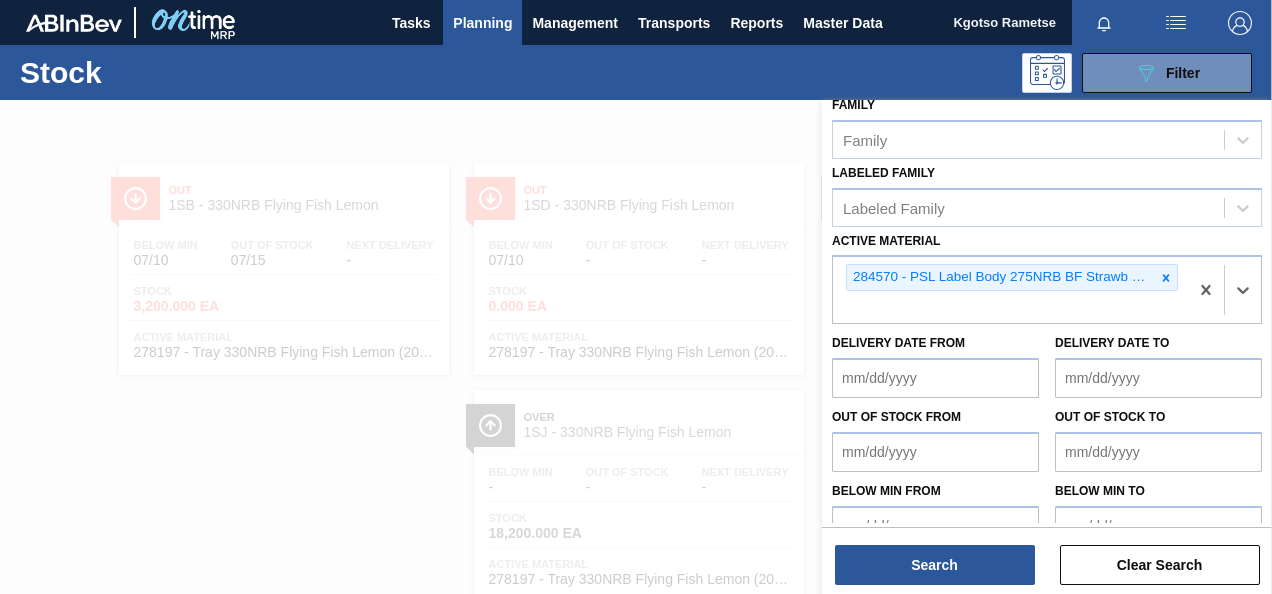scroll, scrollTop: 387, scrollLeft: 0, axis: vertical 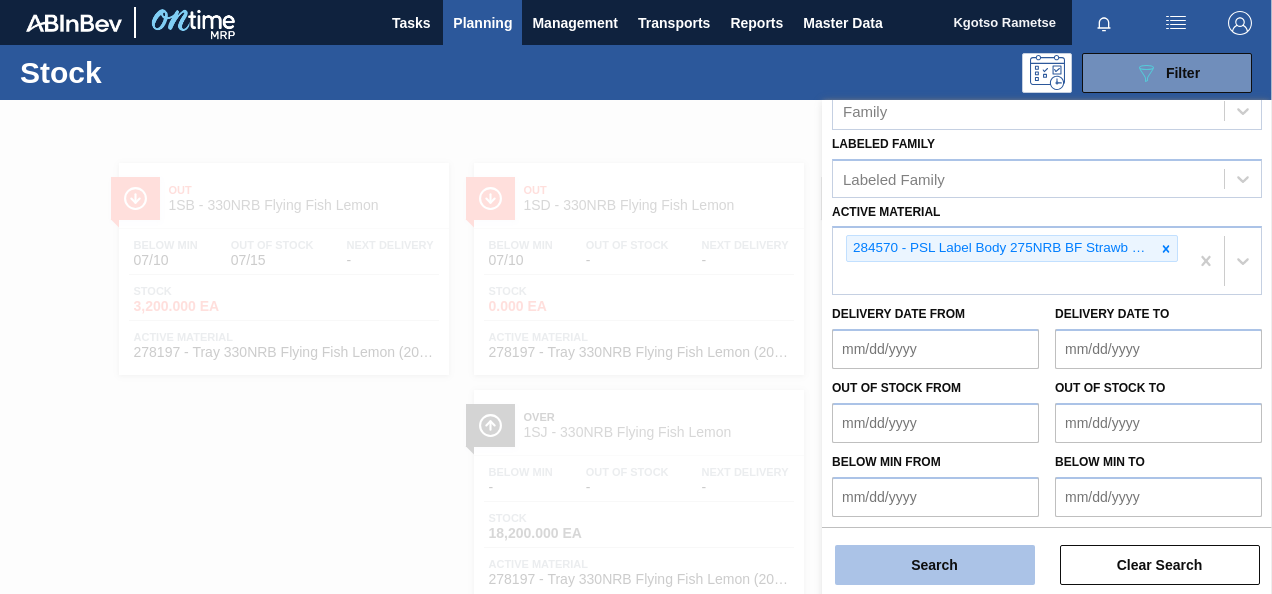 click on "Search" at bounding box center [935, 565] 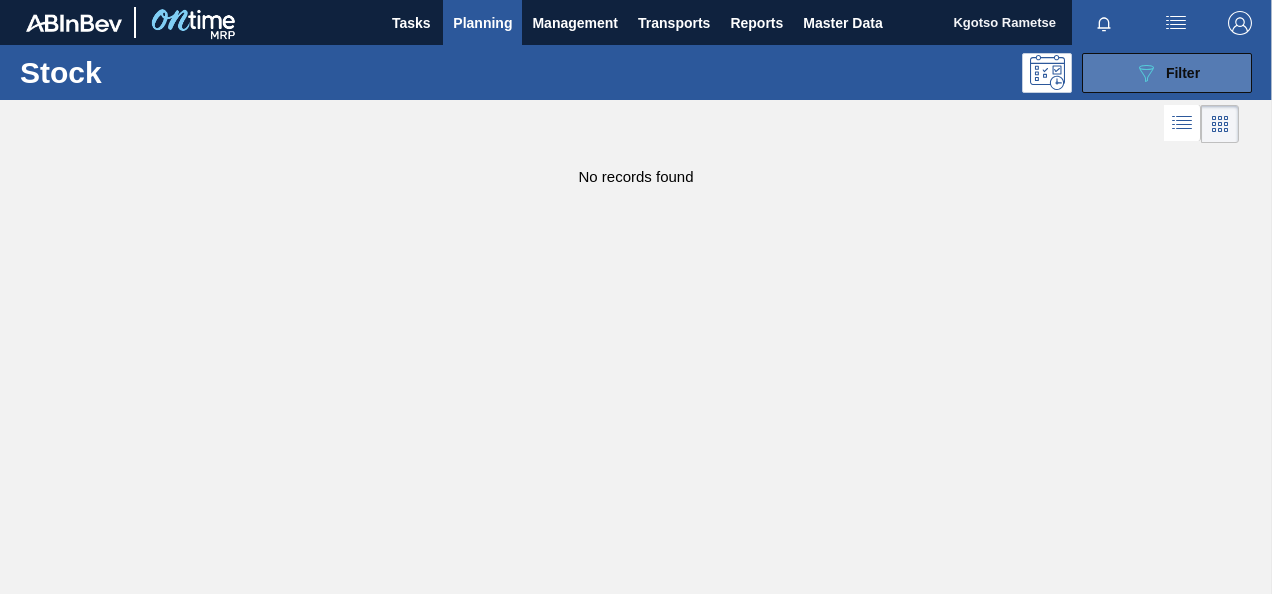 click on "089F7B8B-B2A5-4AFE-B5C0-19BA573D28AC Filter" at bounding box center [1167, 73] 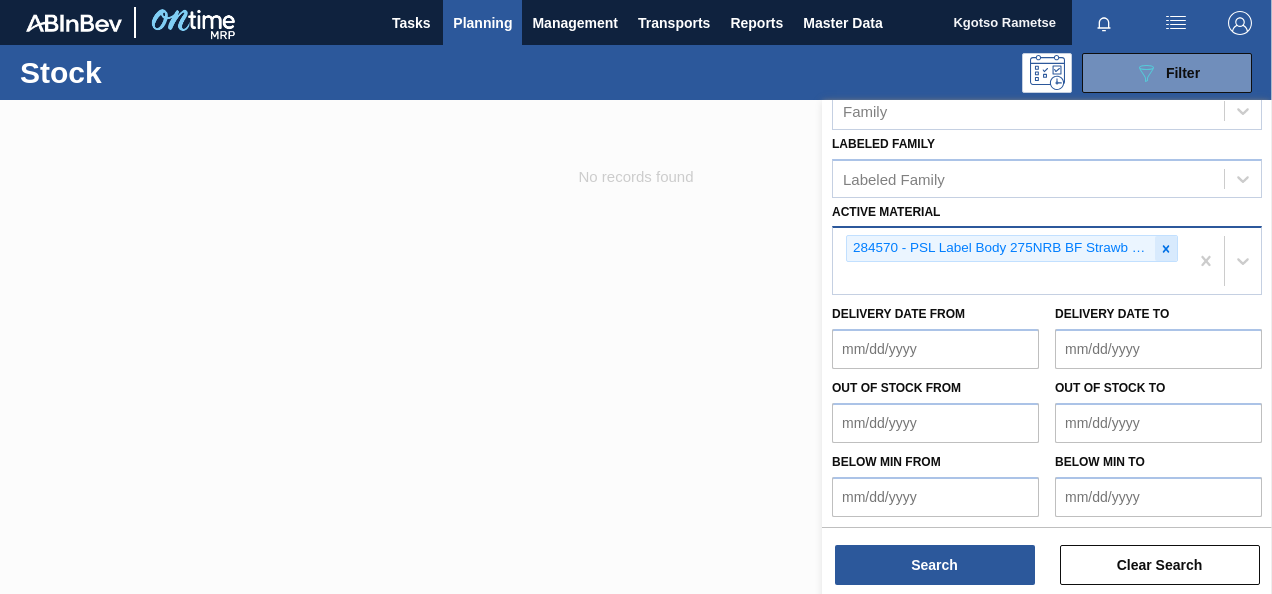 click 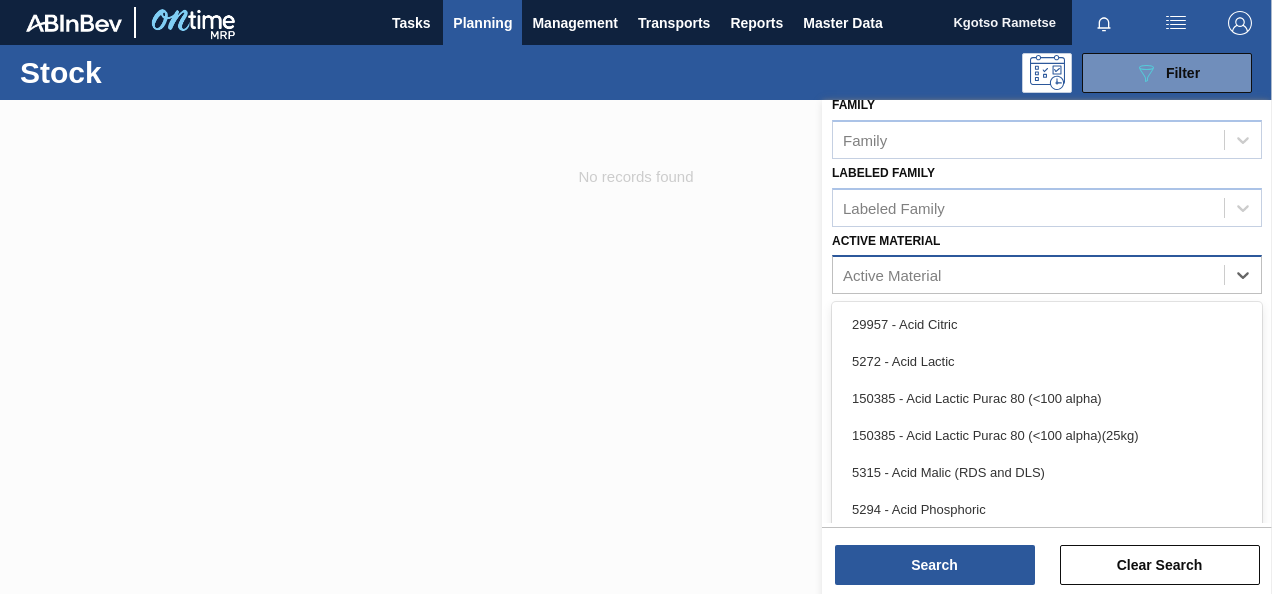 scroll, scrollTop: 387, scrollLeft: 0, axis: vertical 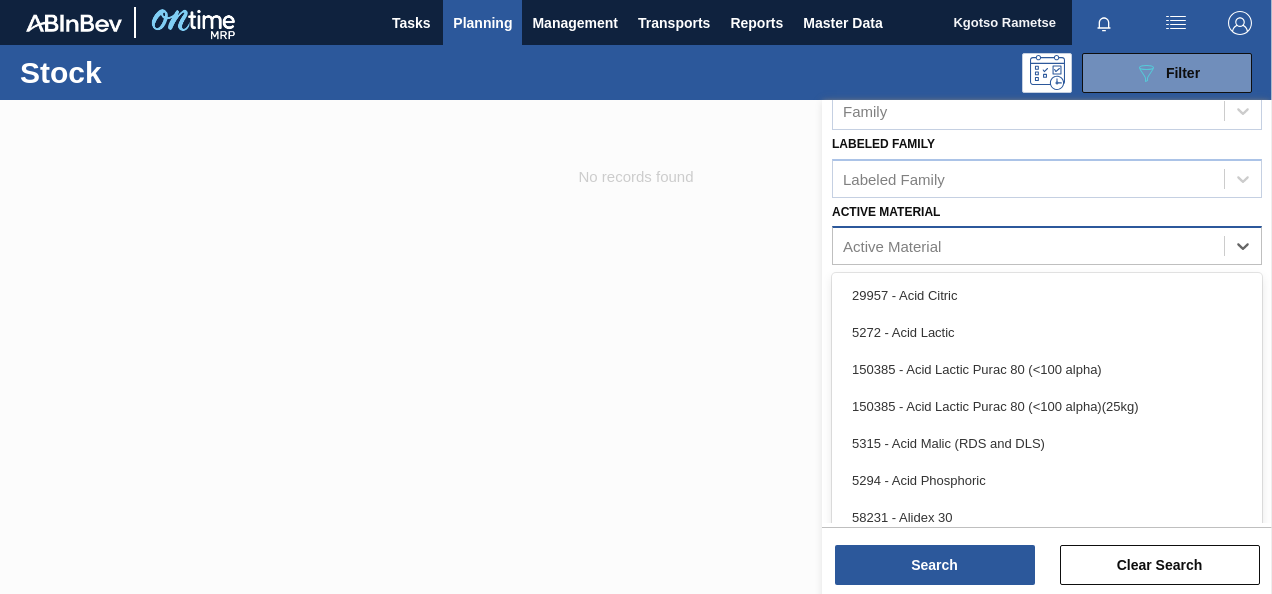 click on "Stock Status Stock Status Source Source Destination Destination Coordination Coordination Material [PERSON_NAME] Group Family Family Labeled Family Labeled Family Active Material option 284570 - PSL Label Body 275NRB BF Strawb Rouge PU, deselected. option 29957 - Acid Citric focused, 1 of 101. 101 results available. Use Up and Down to choose options, press Enter to select the currently focused option, press Escape to exit the menu, press Tab to select the option and exit the menu. Active Material 29957 - Acid Citric 5272 - Acid Lactic 150385 - Acid Lactic Purac 80 (<100 alpha) 150385 - Acid Lactic Purac 80 (<100 alpha)(25kg) 5315 - Acid Malic (RDS and DLS) 5294 - Acid Phosphoric 58231 - Alidex 30 276734 - Alphalase Advance 252058 - Alphalase NP 279736 - Alphalase THP 276732 - Amylex 5T 151034 - Antifoam Silfoamex (CJP) 151034 - Antifoam Silfoamex 25kg 284597 - Antifoam- Biosil CJP 278546 - Apple Cider 050001 U34398 68129 - [MEDICAL_DATA] (Valley) 280999 - Attenuzyme Core 284700 - B-Clear Delivery Date from" at bounding box center (1047, 105) 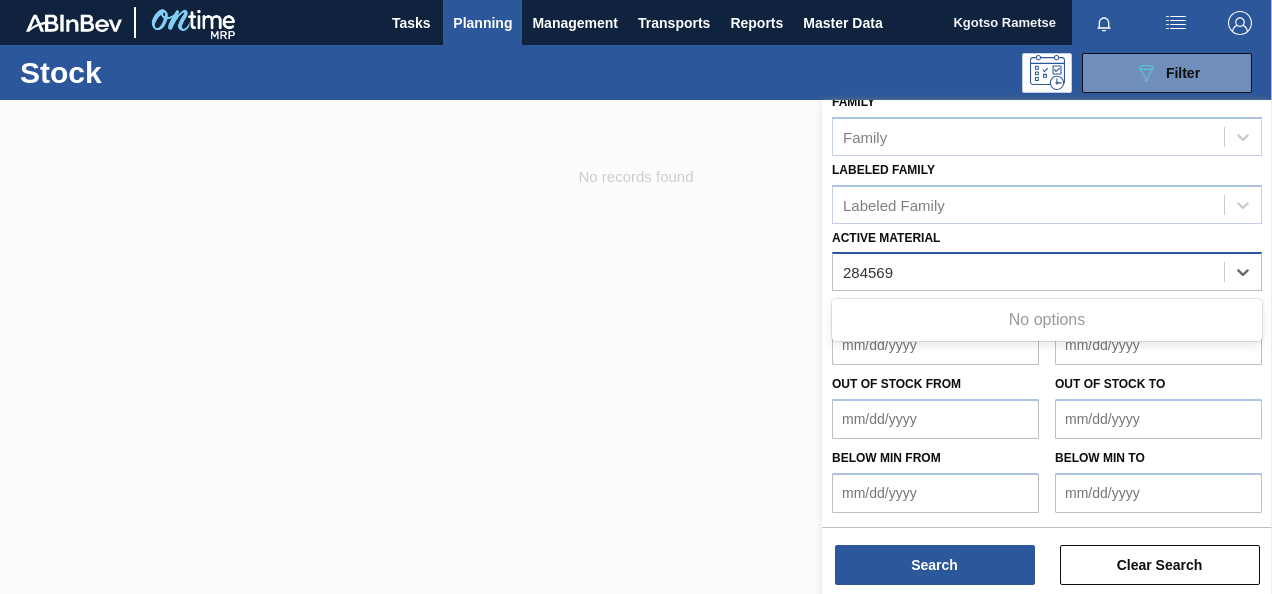 scroll, scrollTop: 358, scrollLeft: 0, axis: vertical 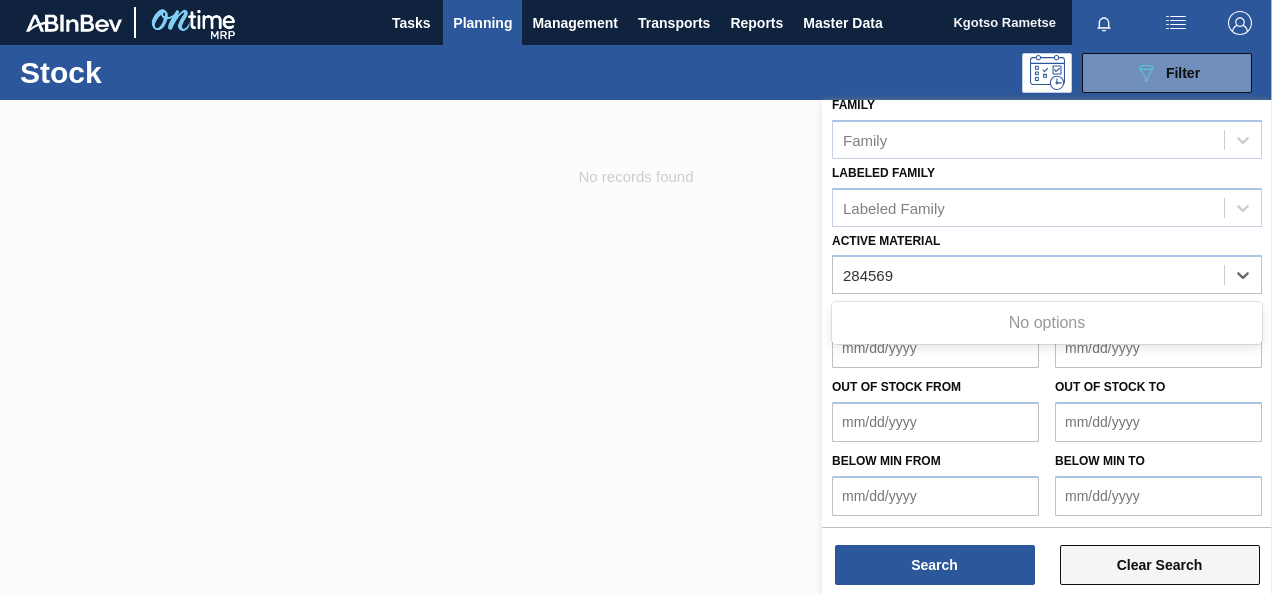 type on "284569" 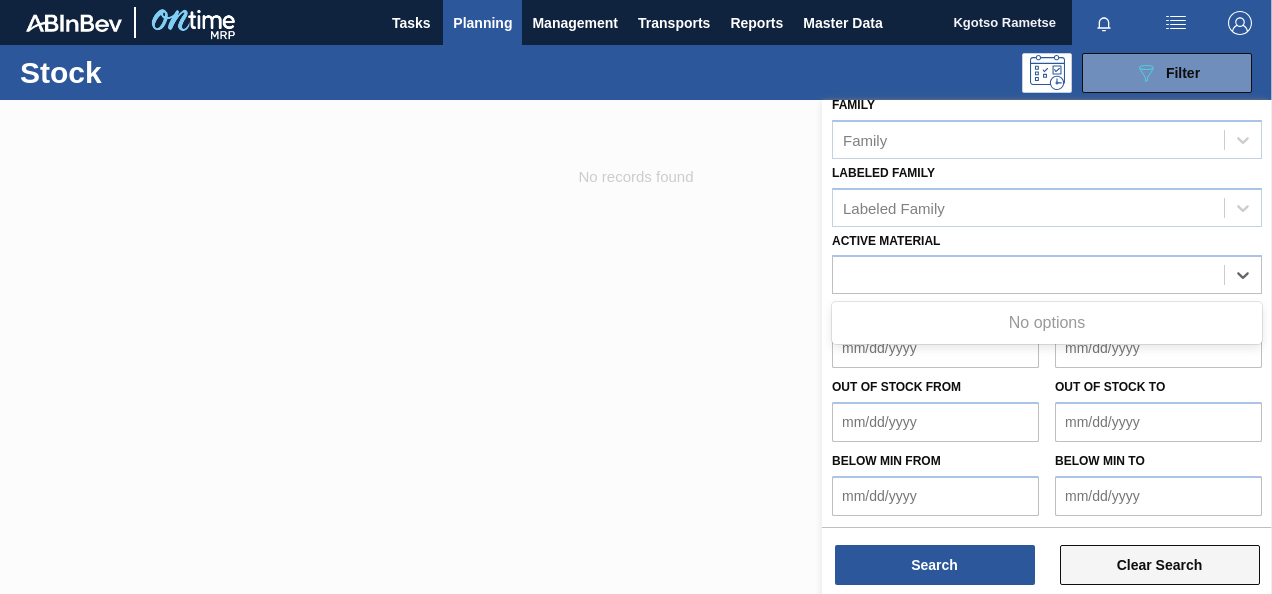 click on "Clear Search" at bounding box center (1160, 565) 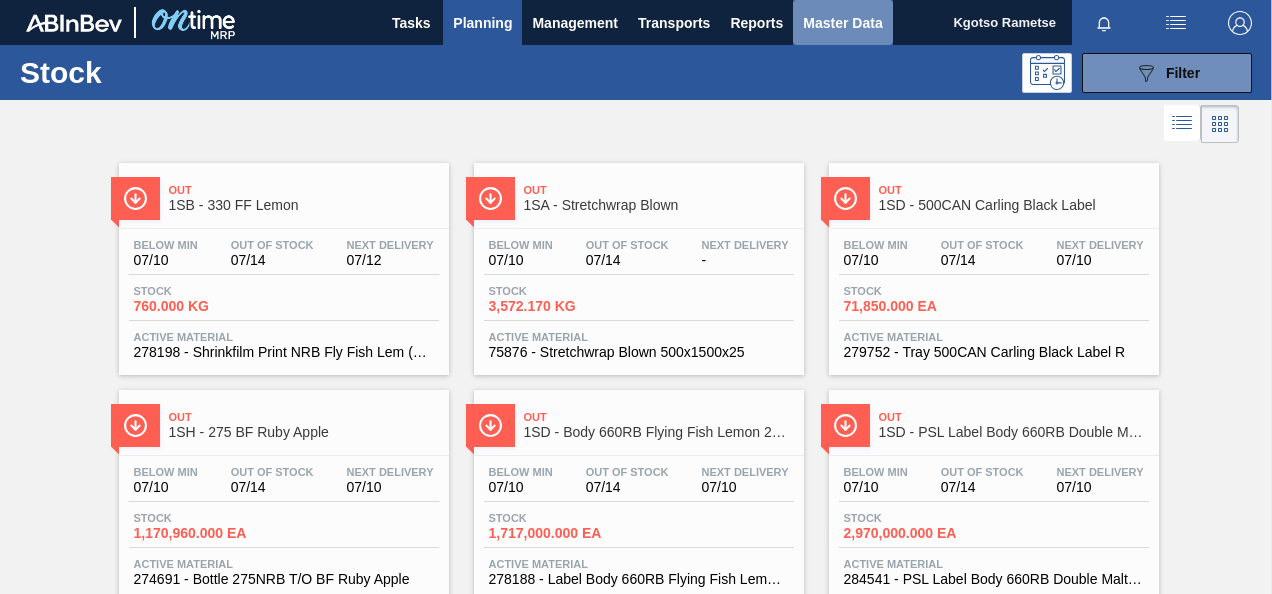 click on "Master Data" at bounding box center [842, 23] 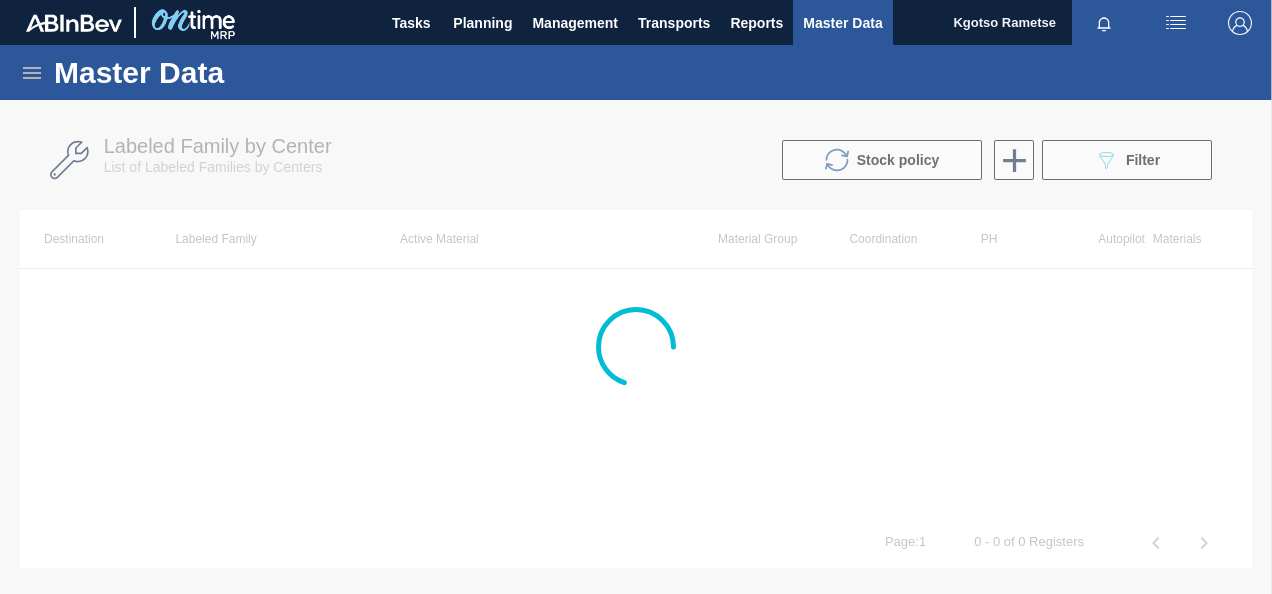 click 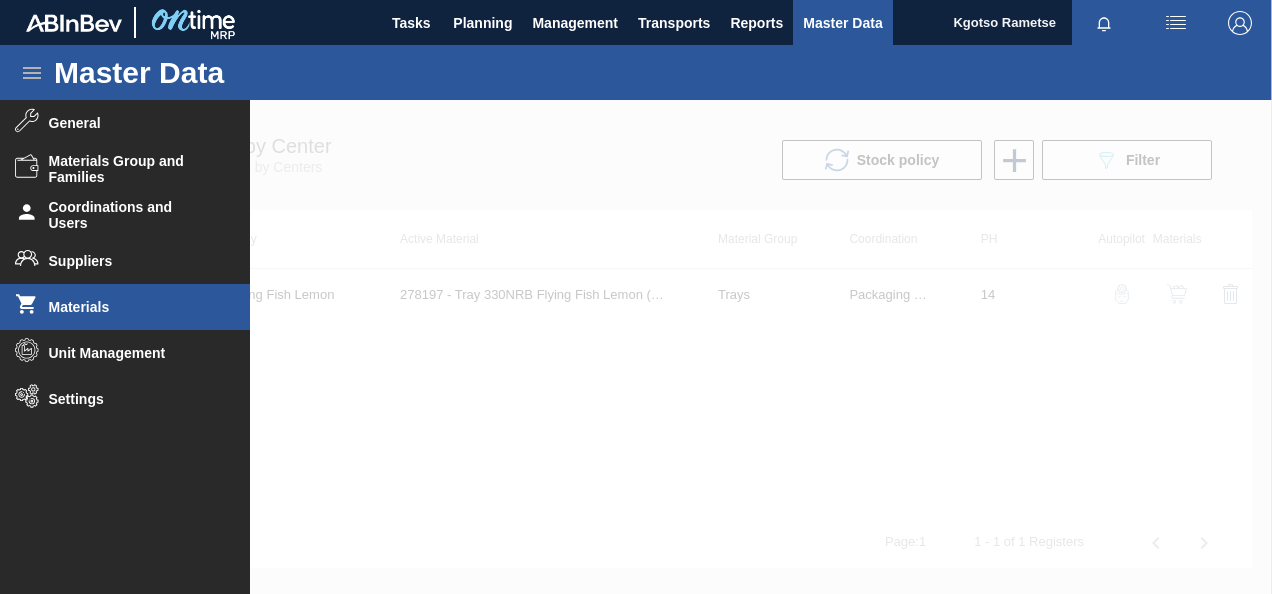 click on "Materials" at bounding box center (125, 307) 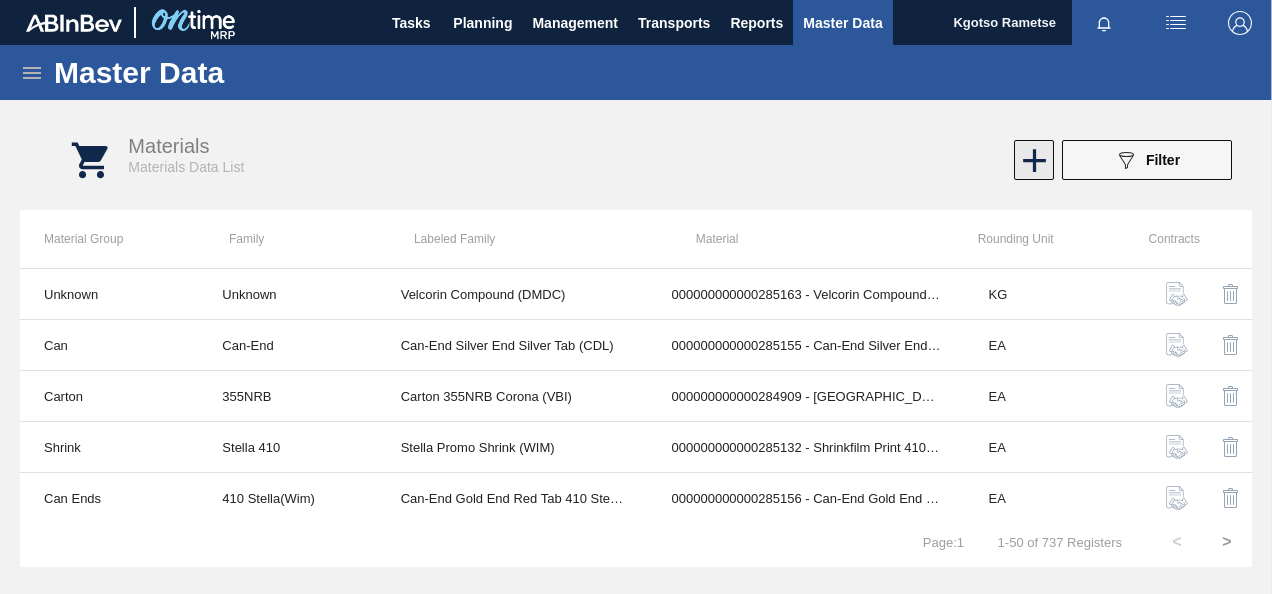 click 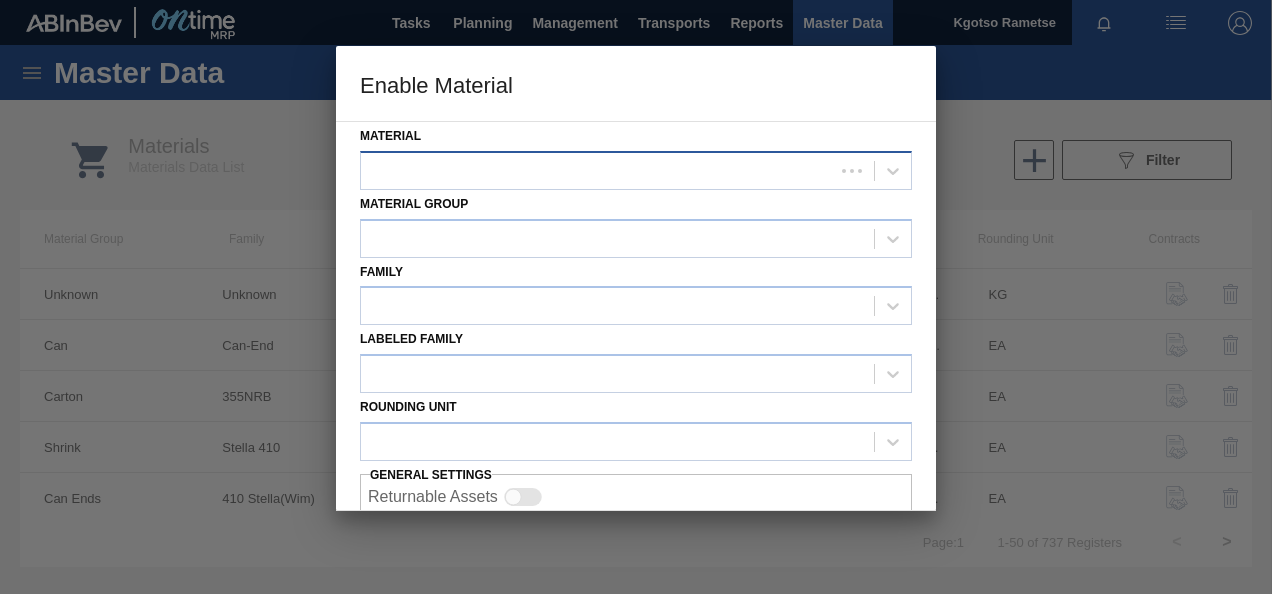 click at bounding box center (597, 170) 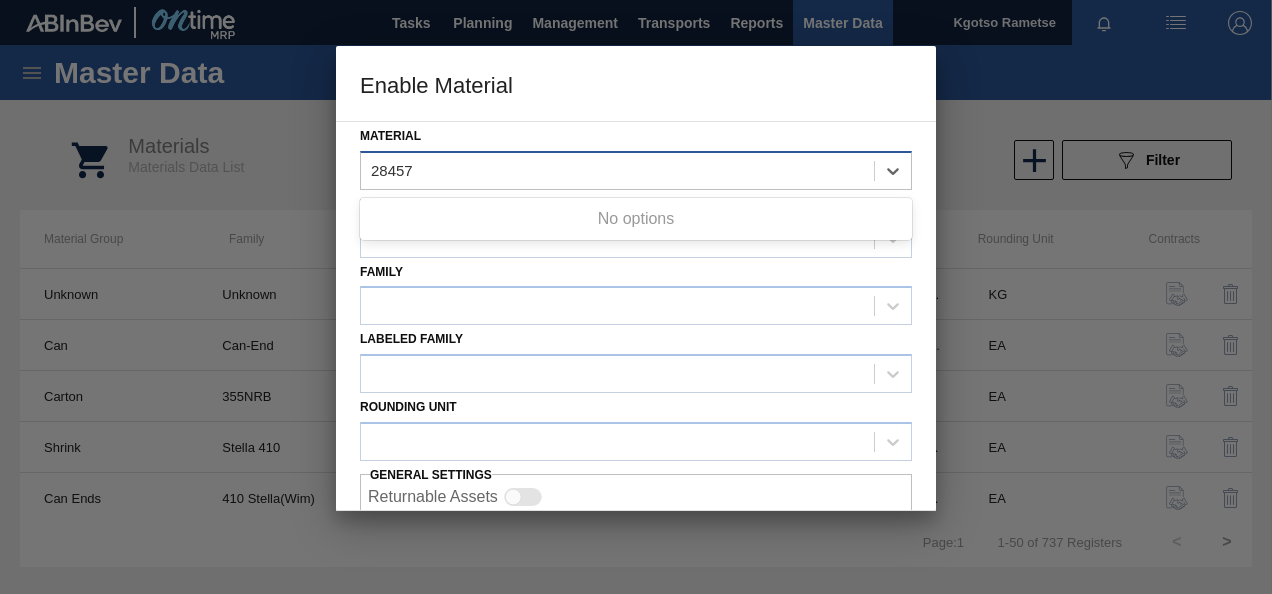 type on "284570" 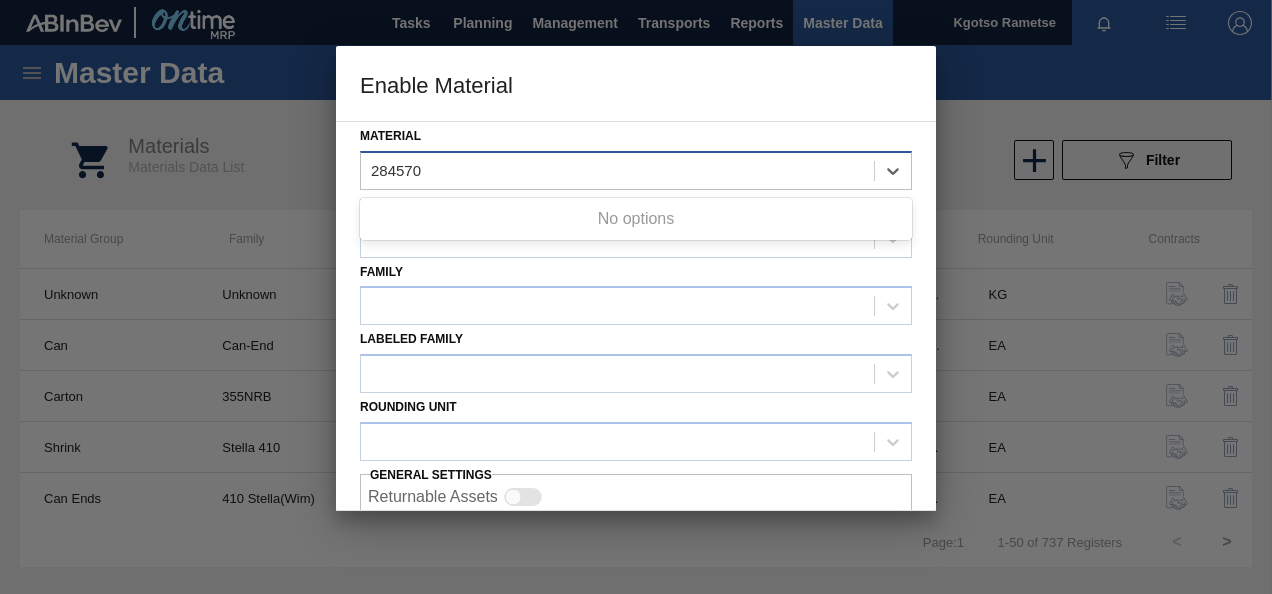 click on "284570" at bounding box center [397, 170] 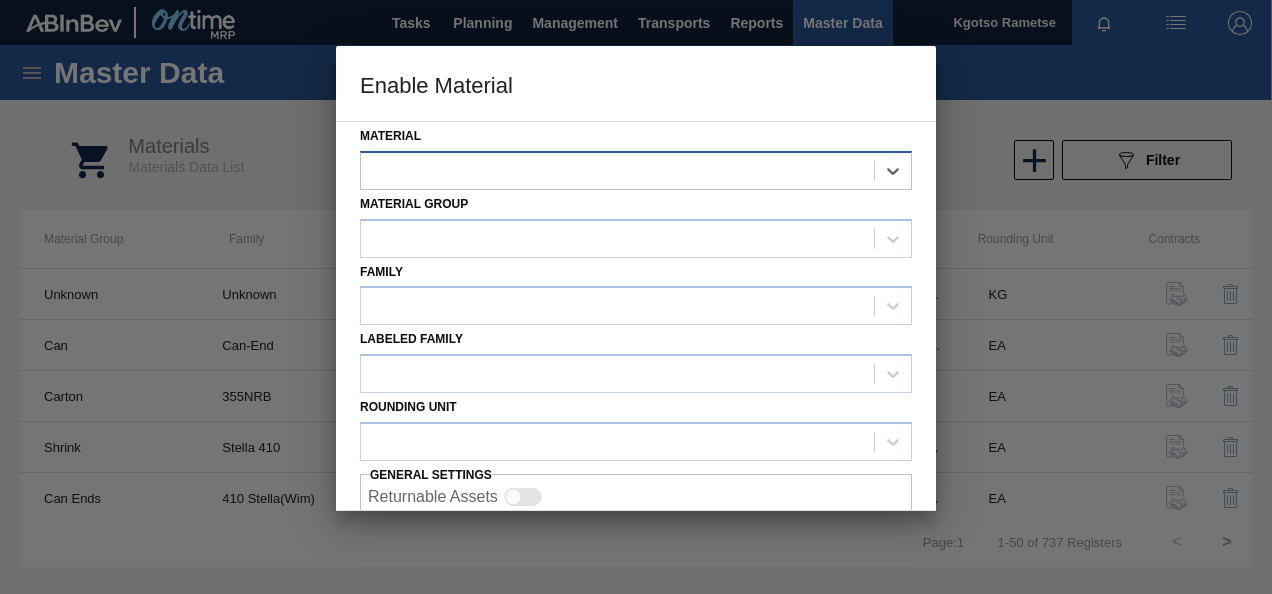 drag, startPoint x: 422, startPoint y: 166, endPoint x: 368, endPoint y: 166, distance: 54 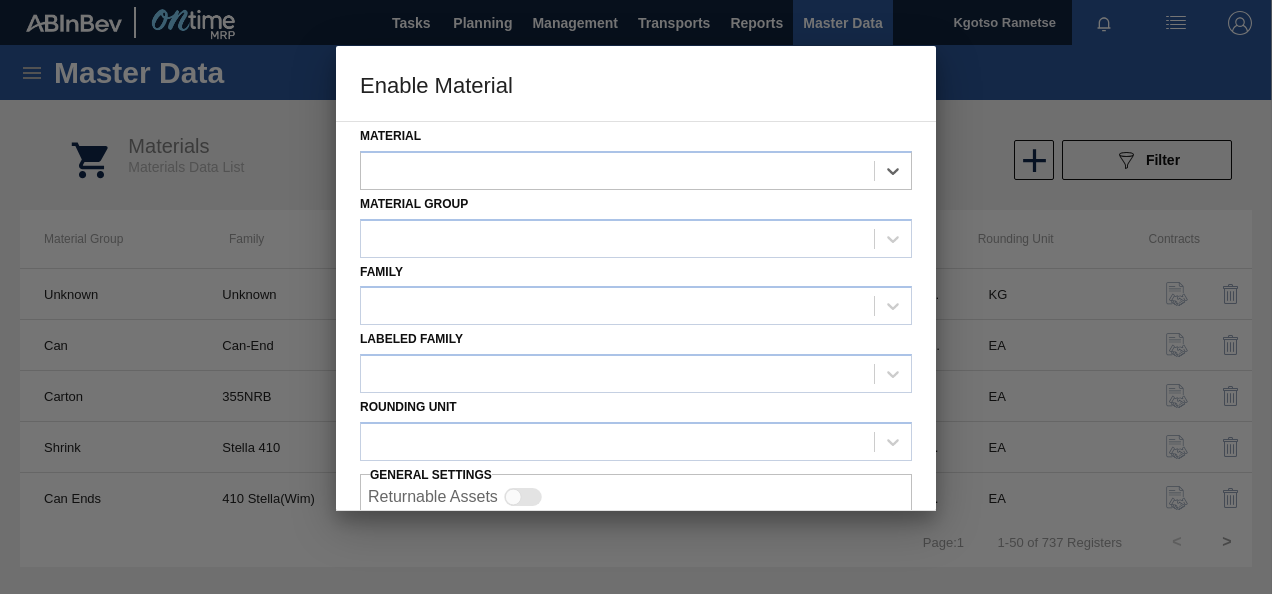 click on "Enable Material" at bounding box center (636, 84) 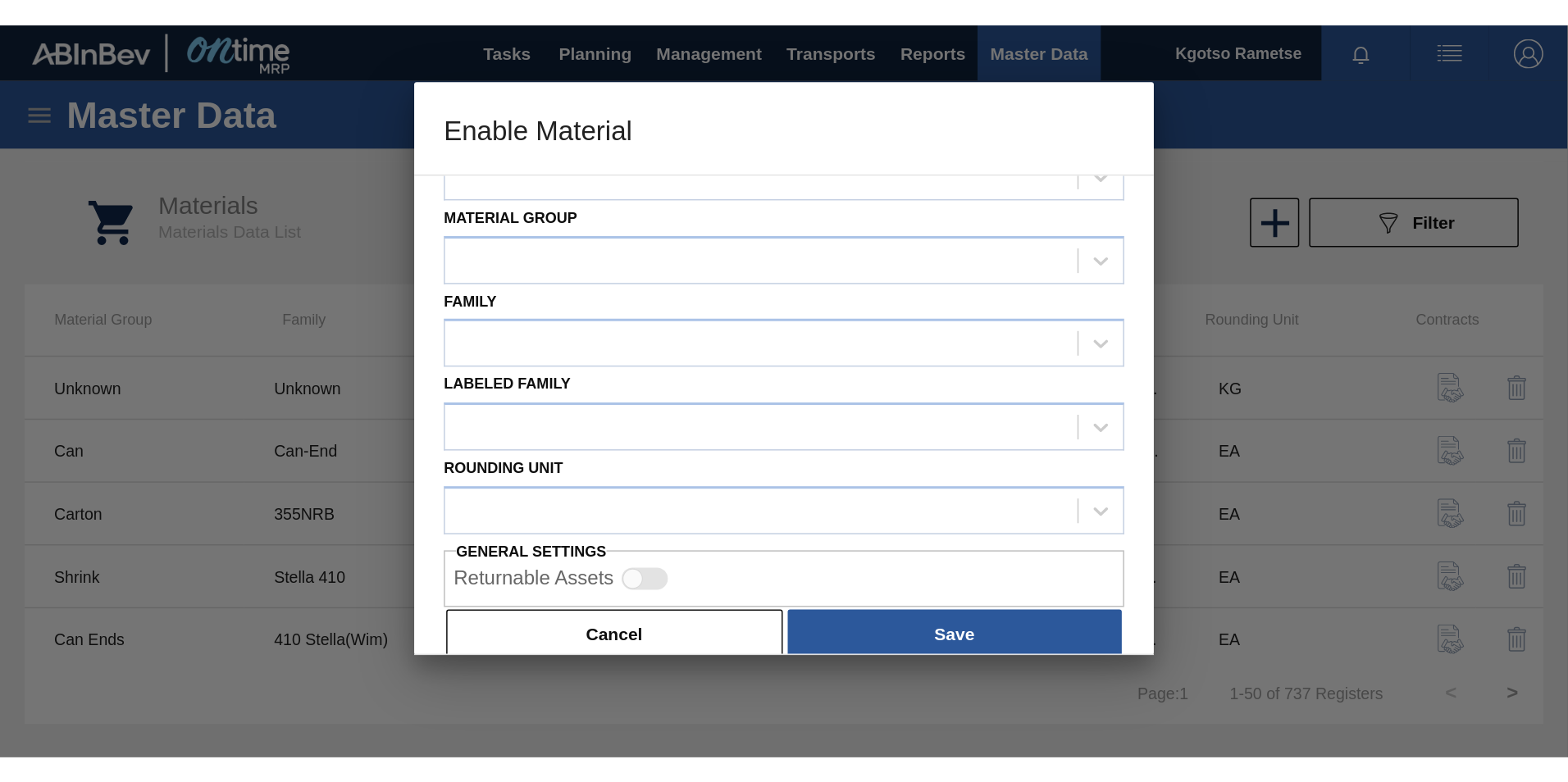 scroll, scrollTop: 61, scrollLeft: 0, axis: vertical 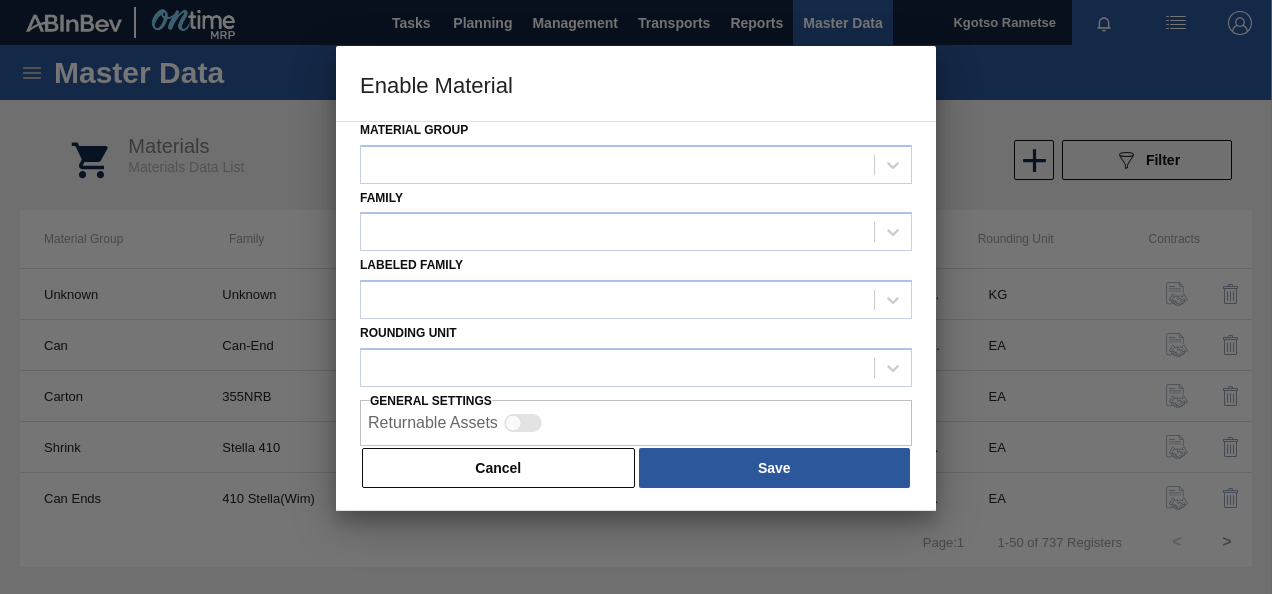 click on "Cancel" at bounding box center (498, 468) 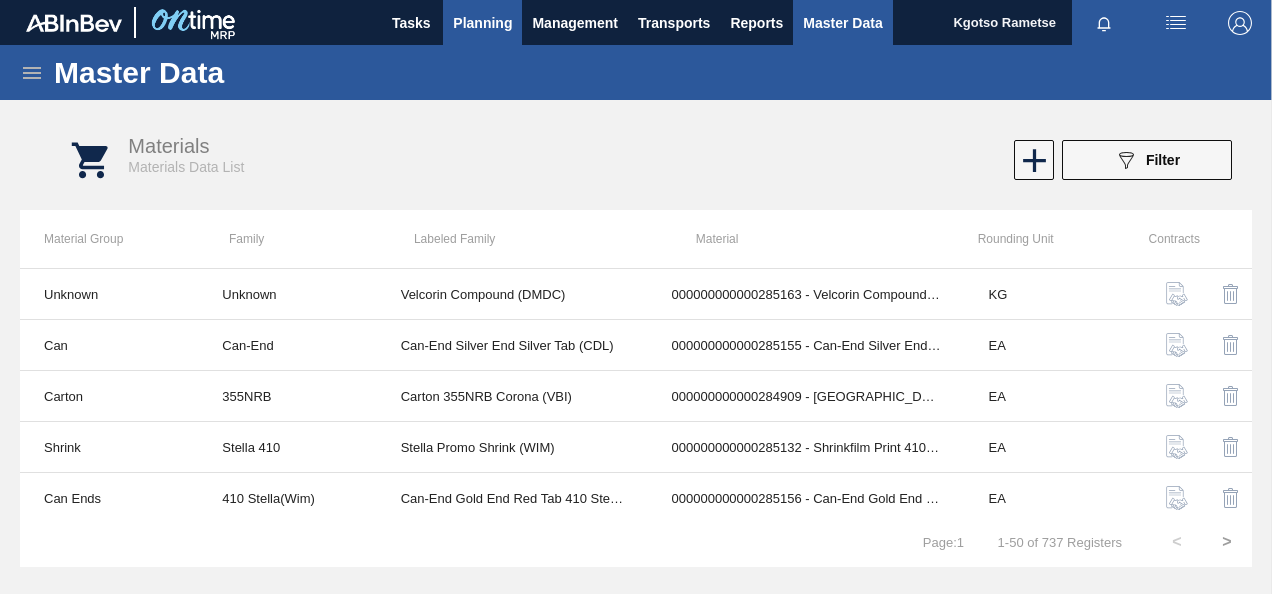 click on "Planning" at bounding box center [482, 23] 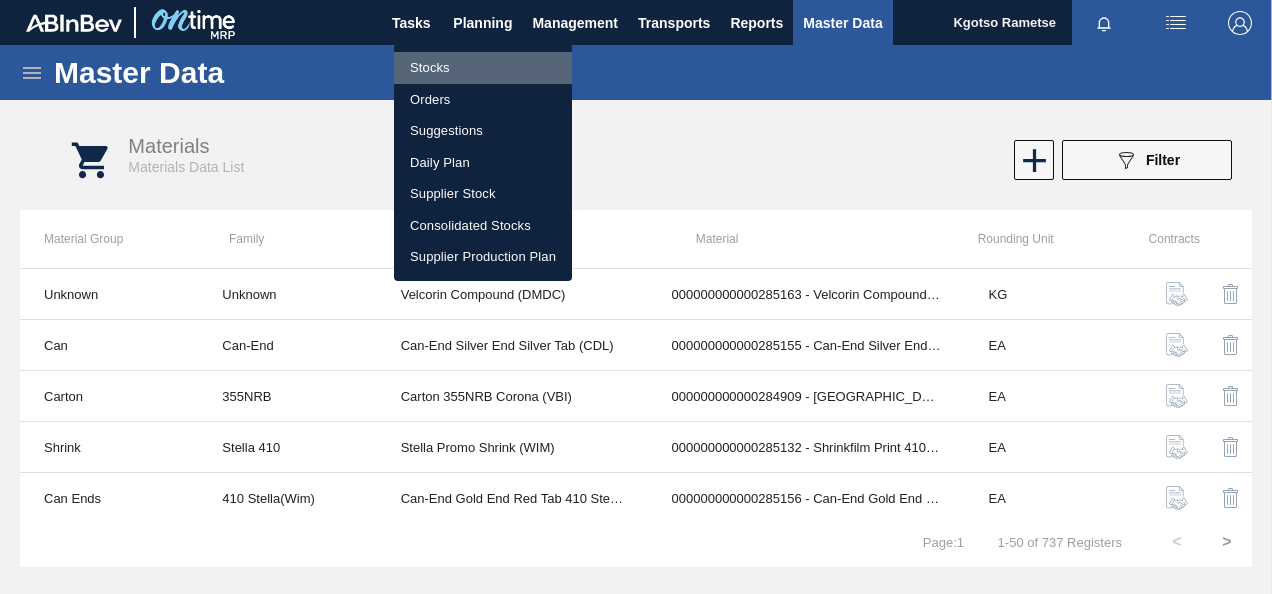 click on "Stocks" at bounding box center (483, 68) 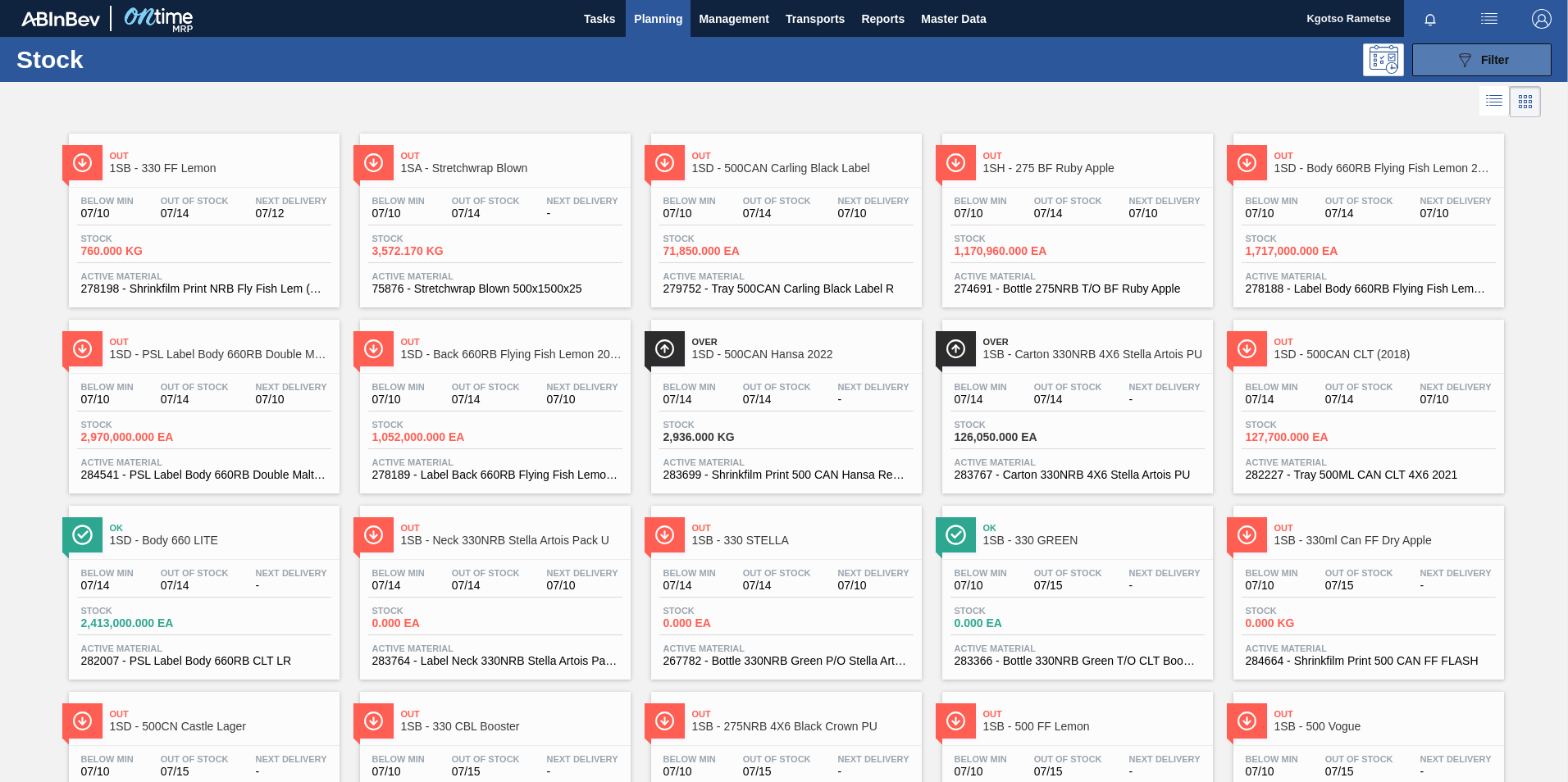 click on "Filter" at bounding box center [1495, 60] 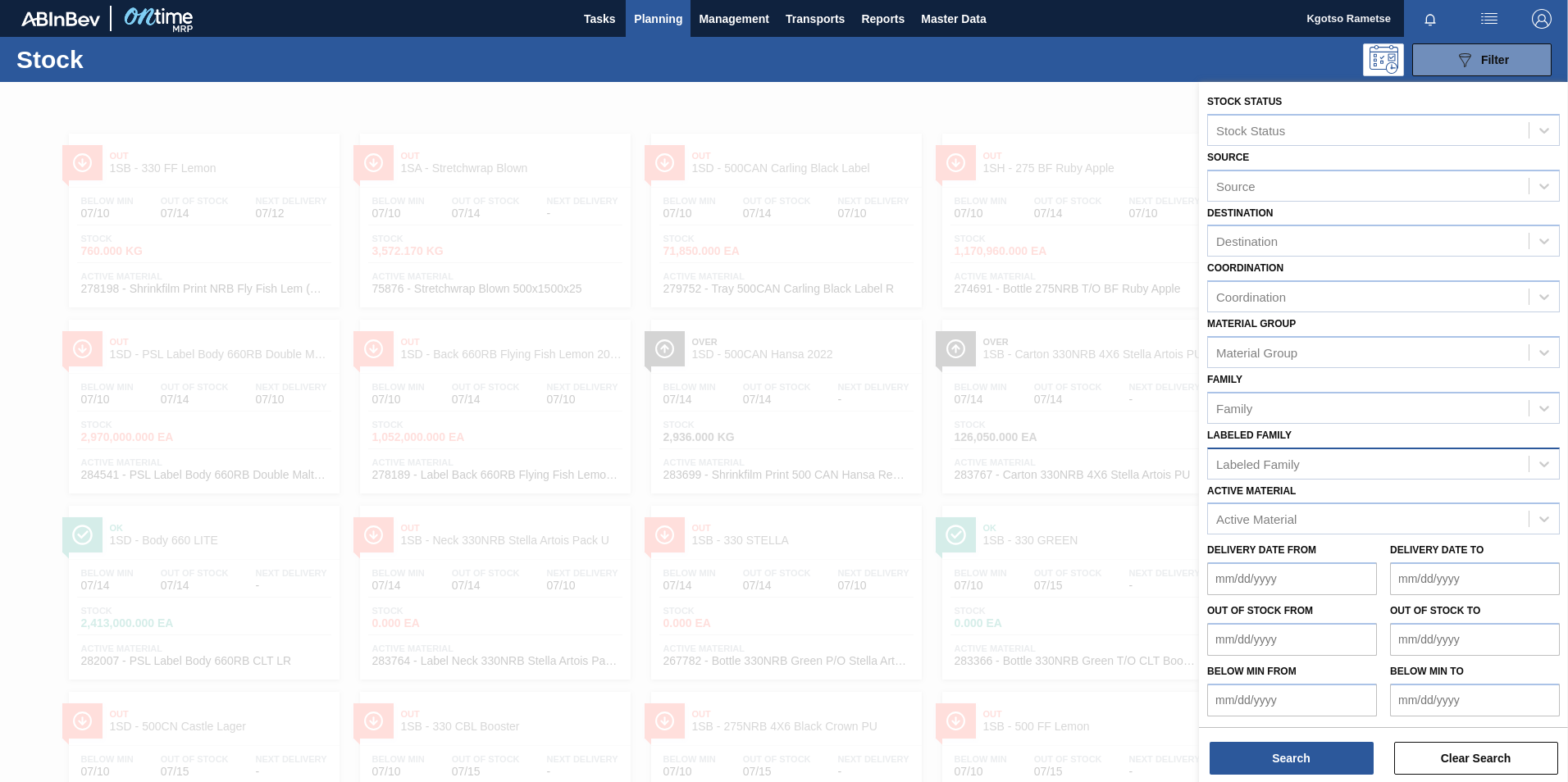 click on "Labeled Family" at bounding box center [1258, 463] 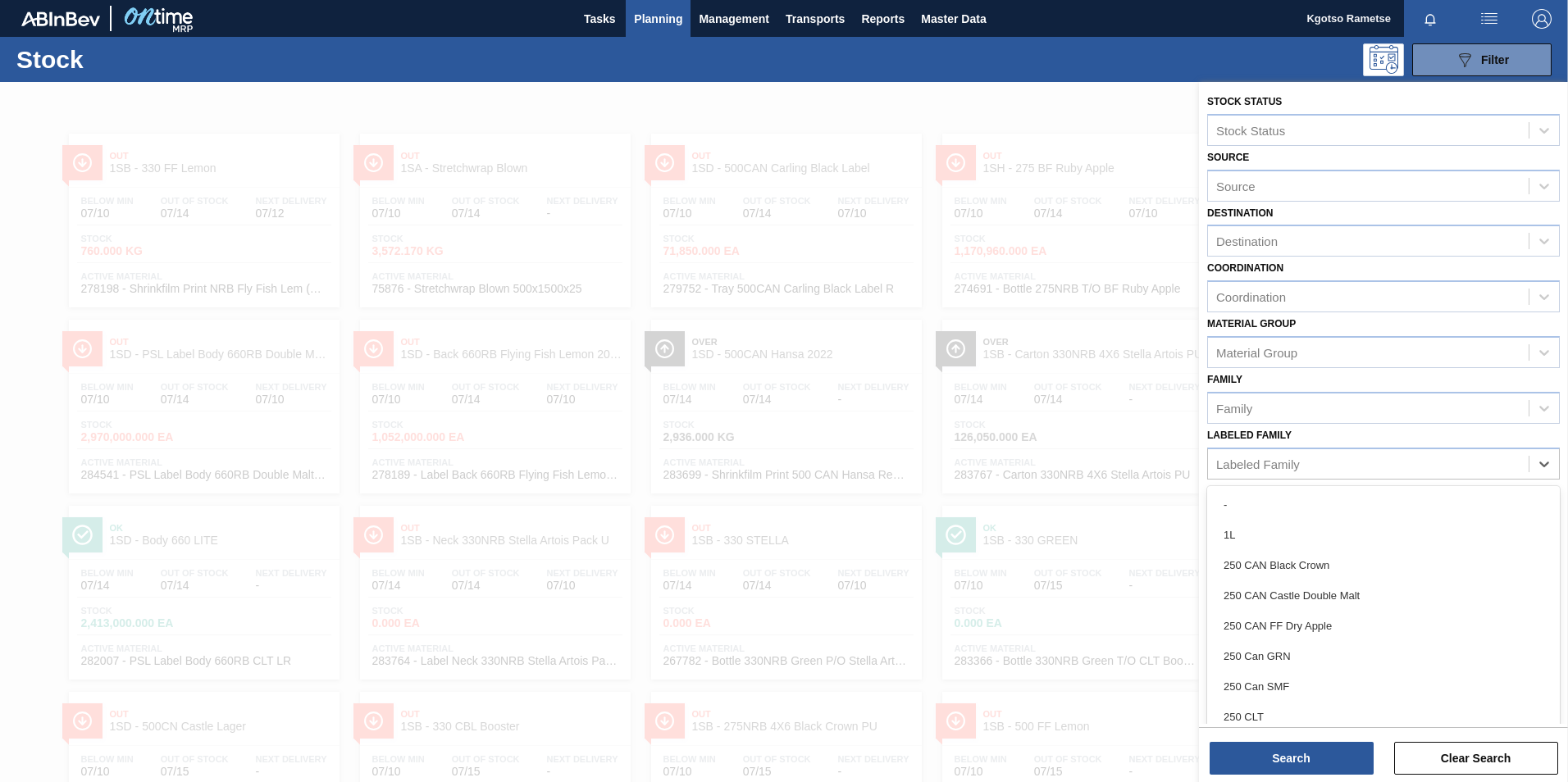 click at bounding box center [784, 473] 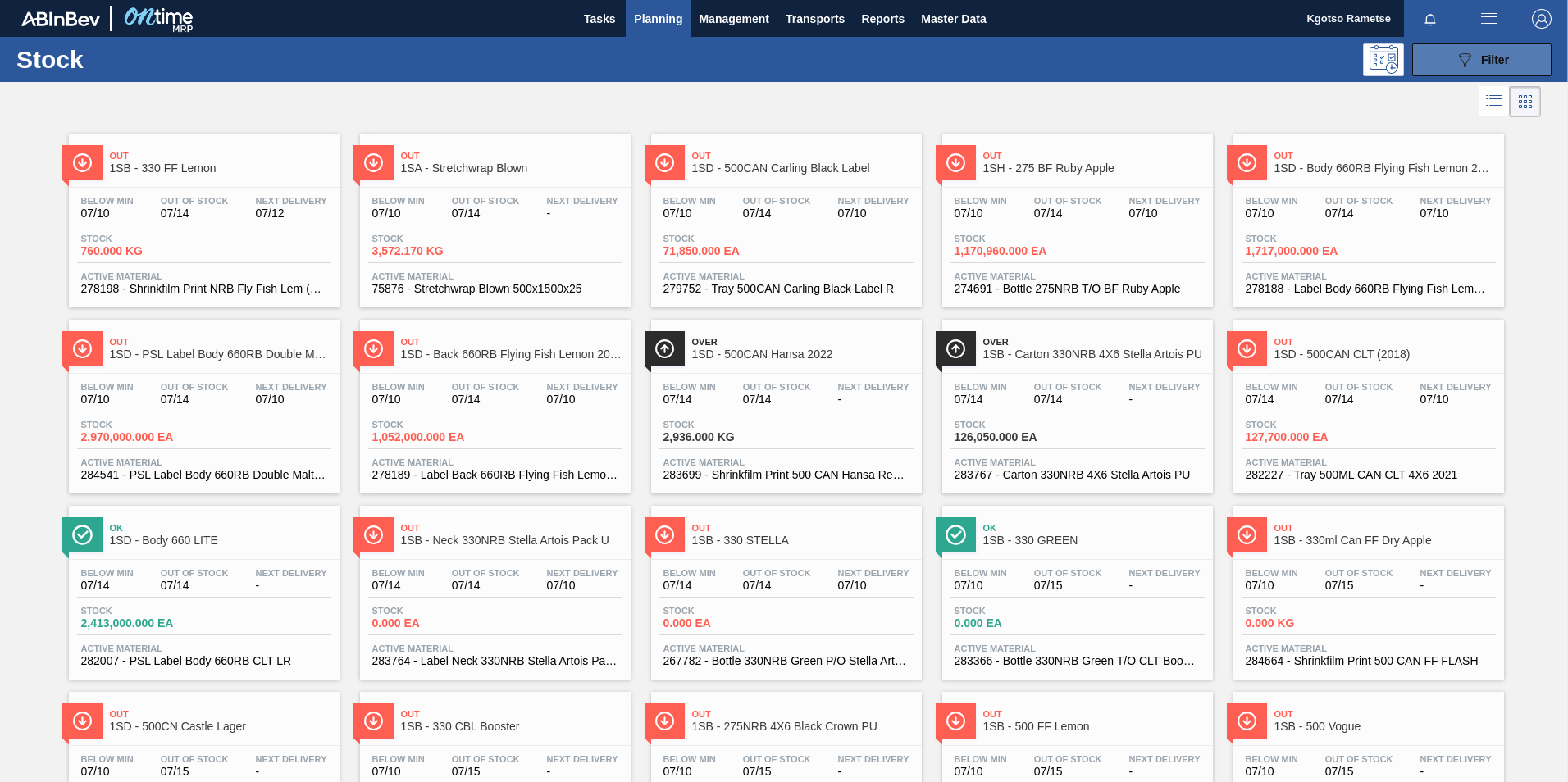 click on "Filter" at bounding box center [1495, 60] 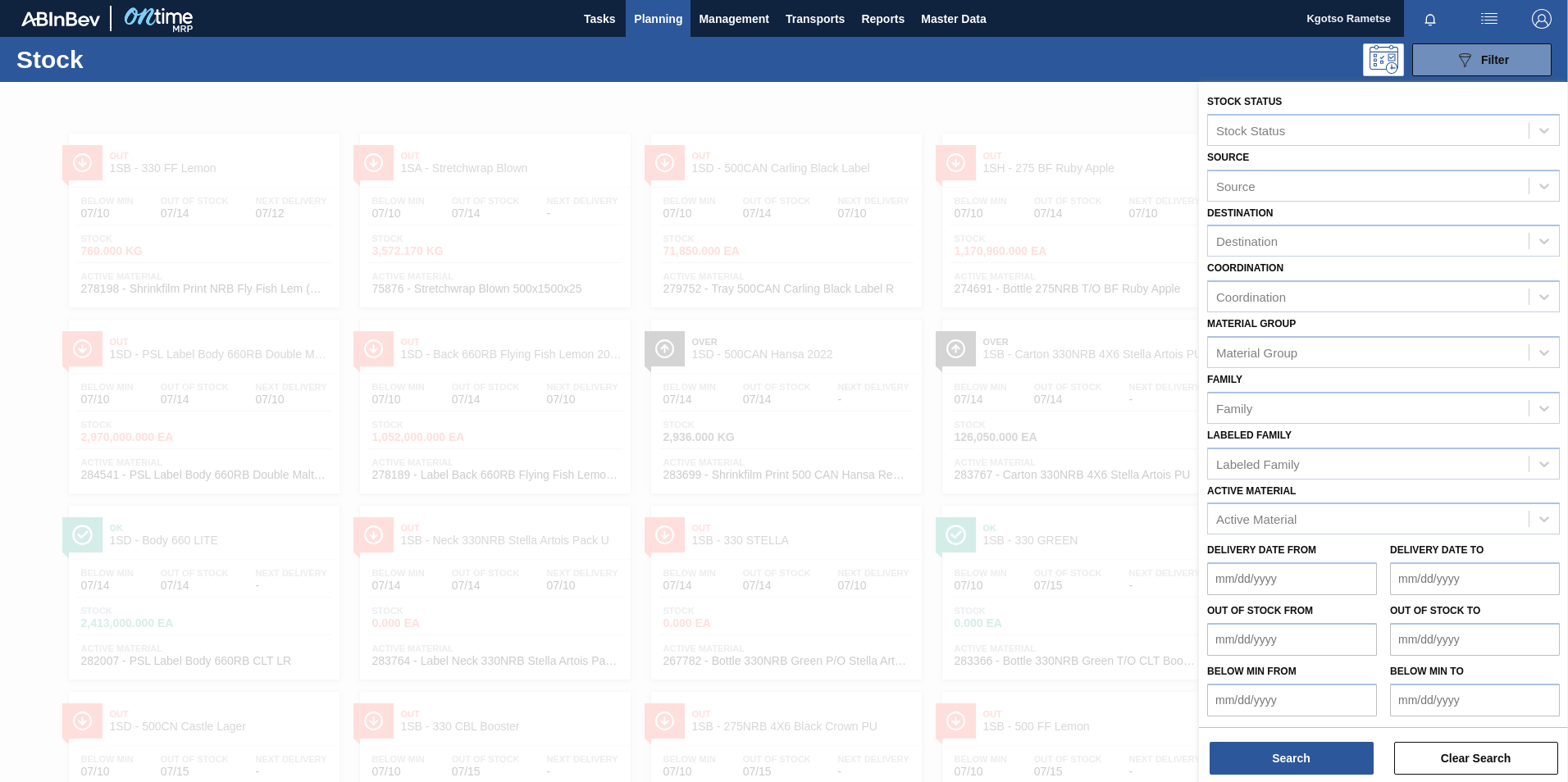 scroll, scrollTop: 1, scrollLeft: 0, axis: vertical 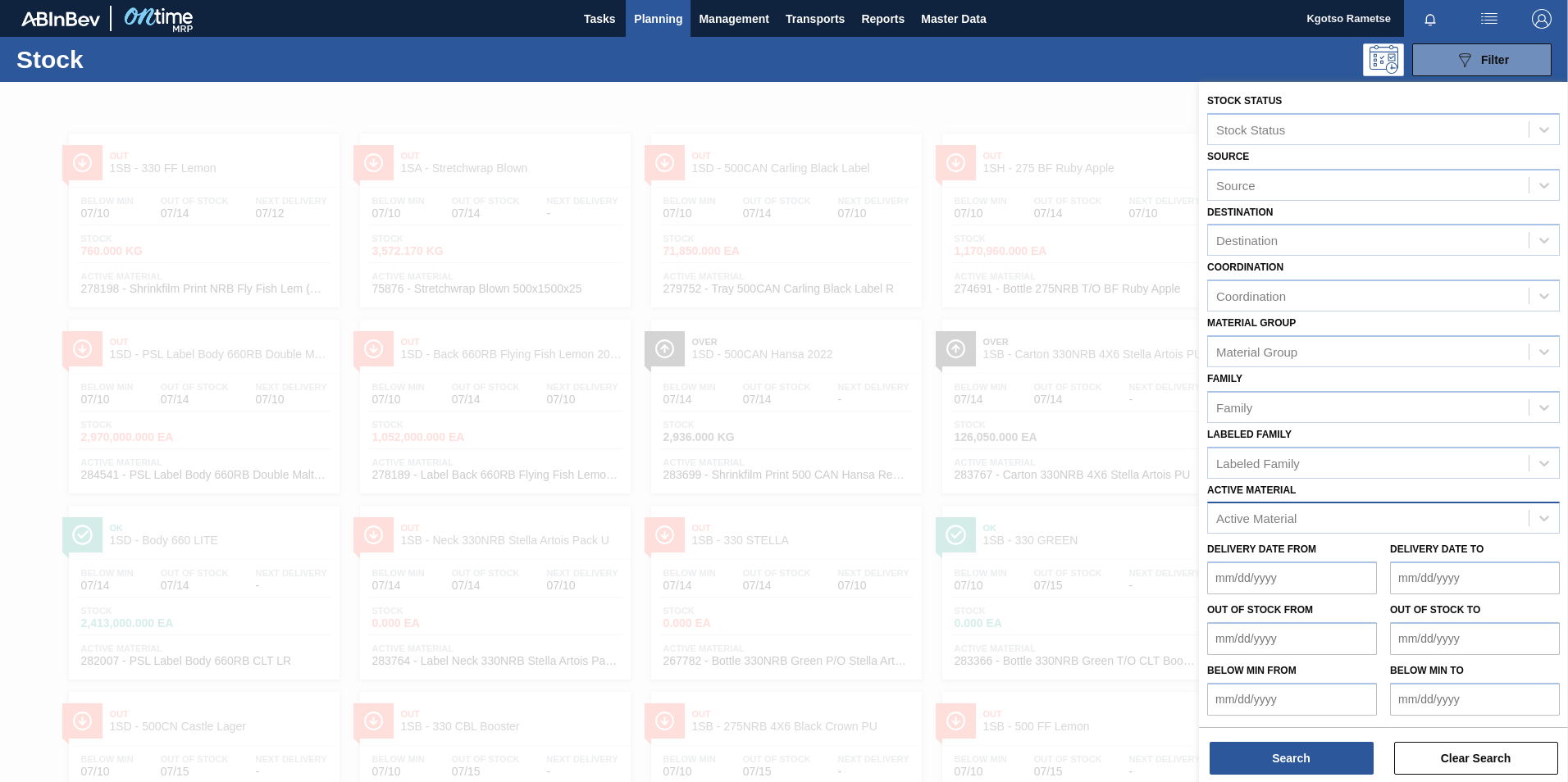 click on "Active Material" at bounding box center (1368, 518) 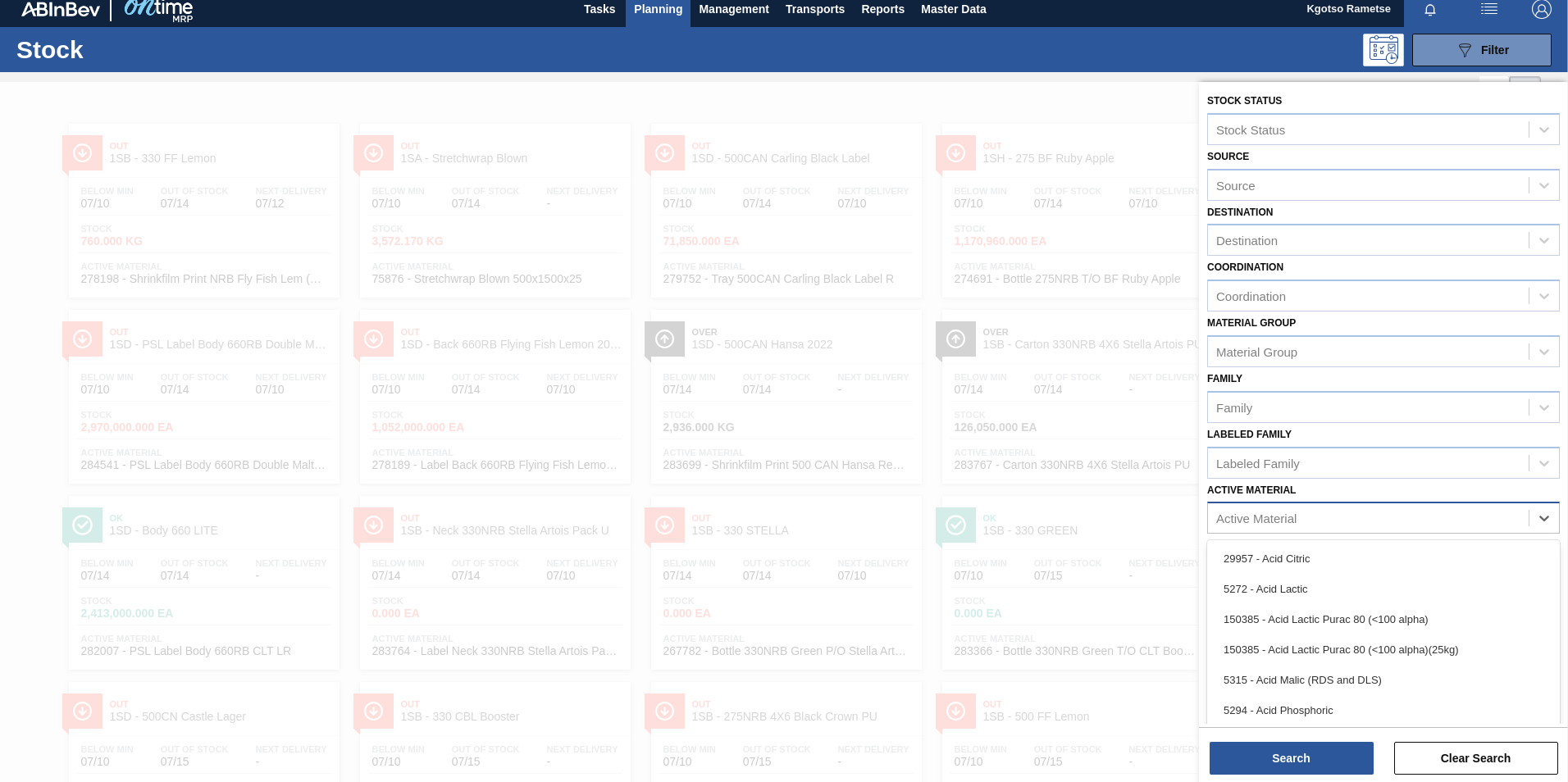 scroll, scrollTop: 11, scrollLeft: 0, axis: vertical 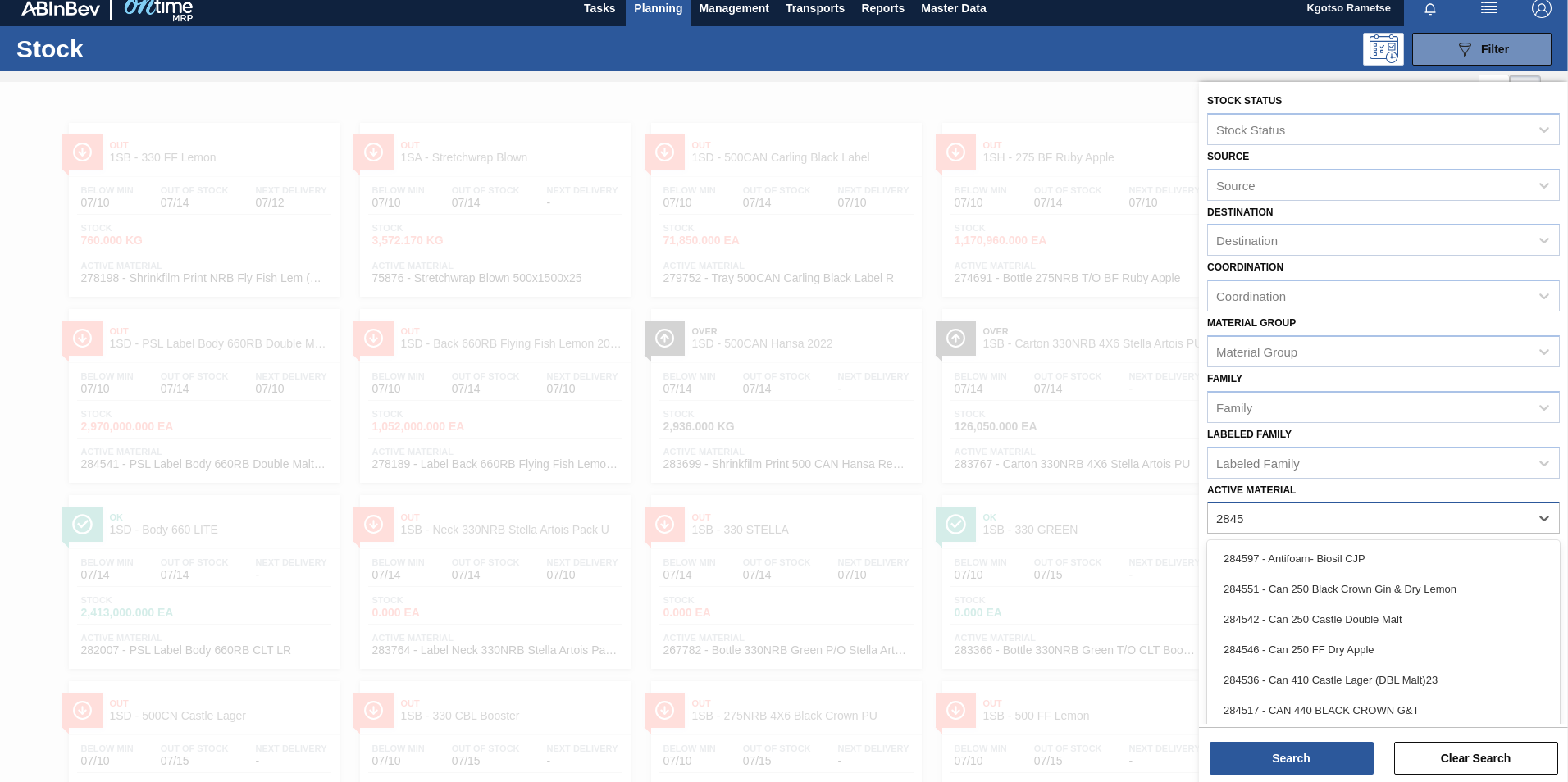 type on "28457" 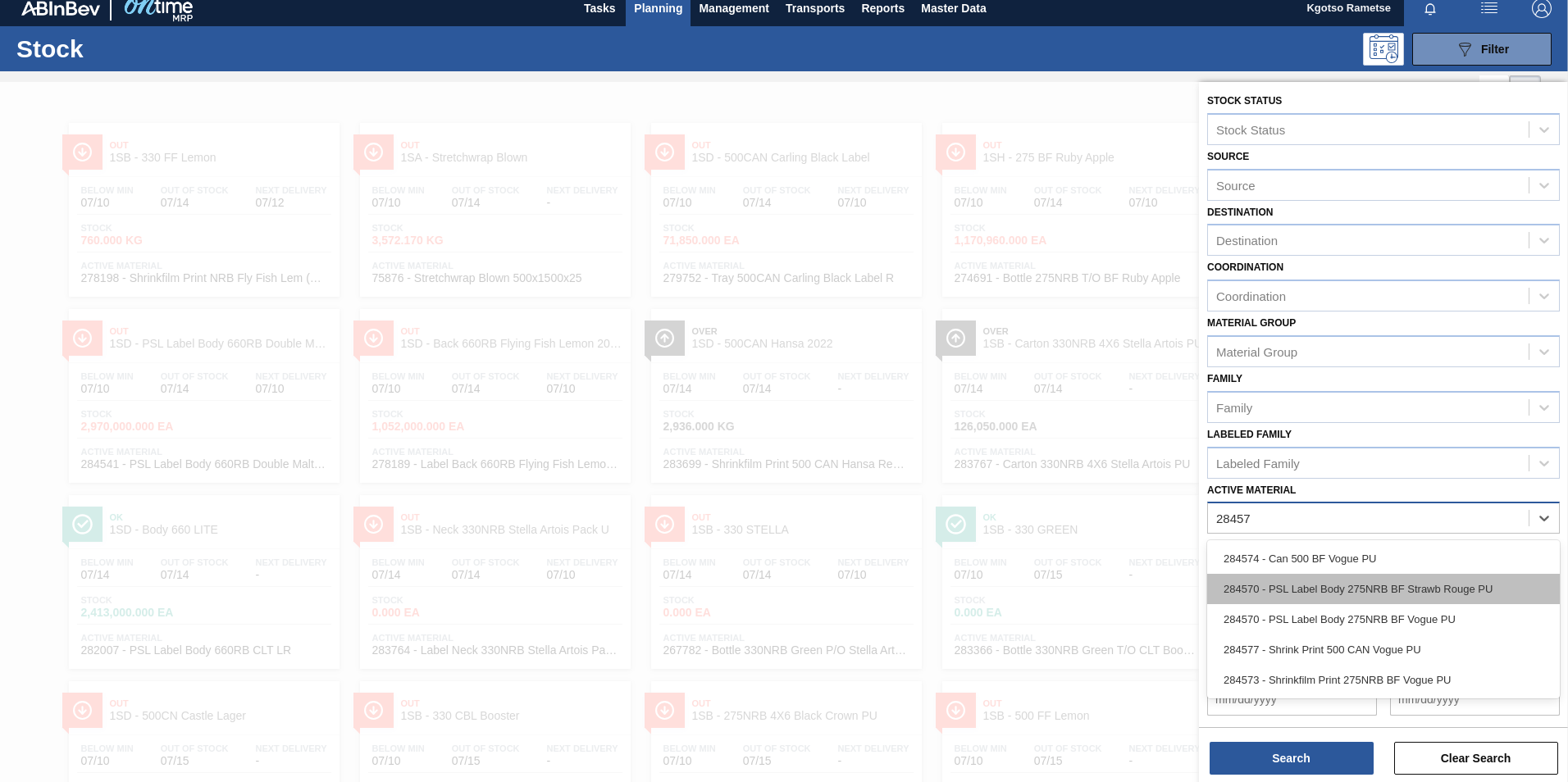click on "284570 - PSL Label Body 275NRB BF Strawb Rouge PU" at bounding box center (1383, 589) 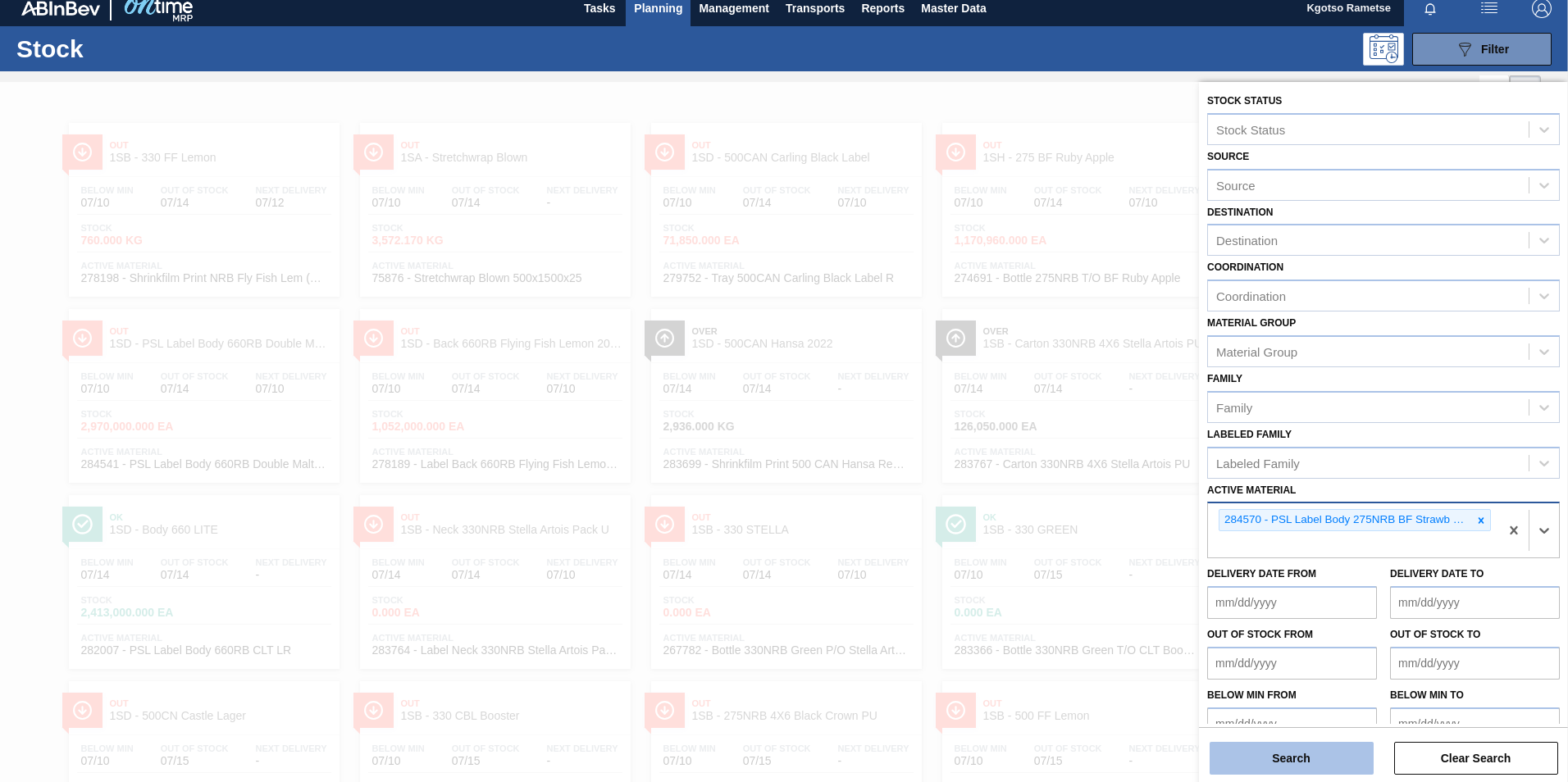 click on "Search" at bounding box center [1292, 758] 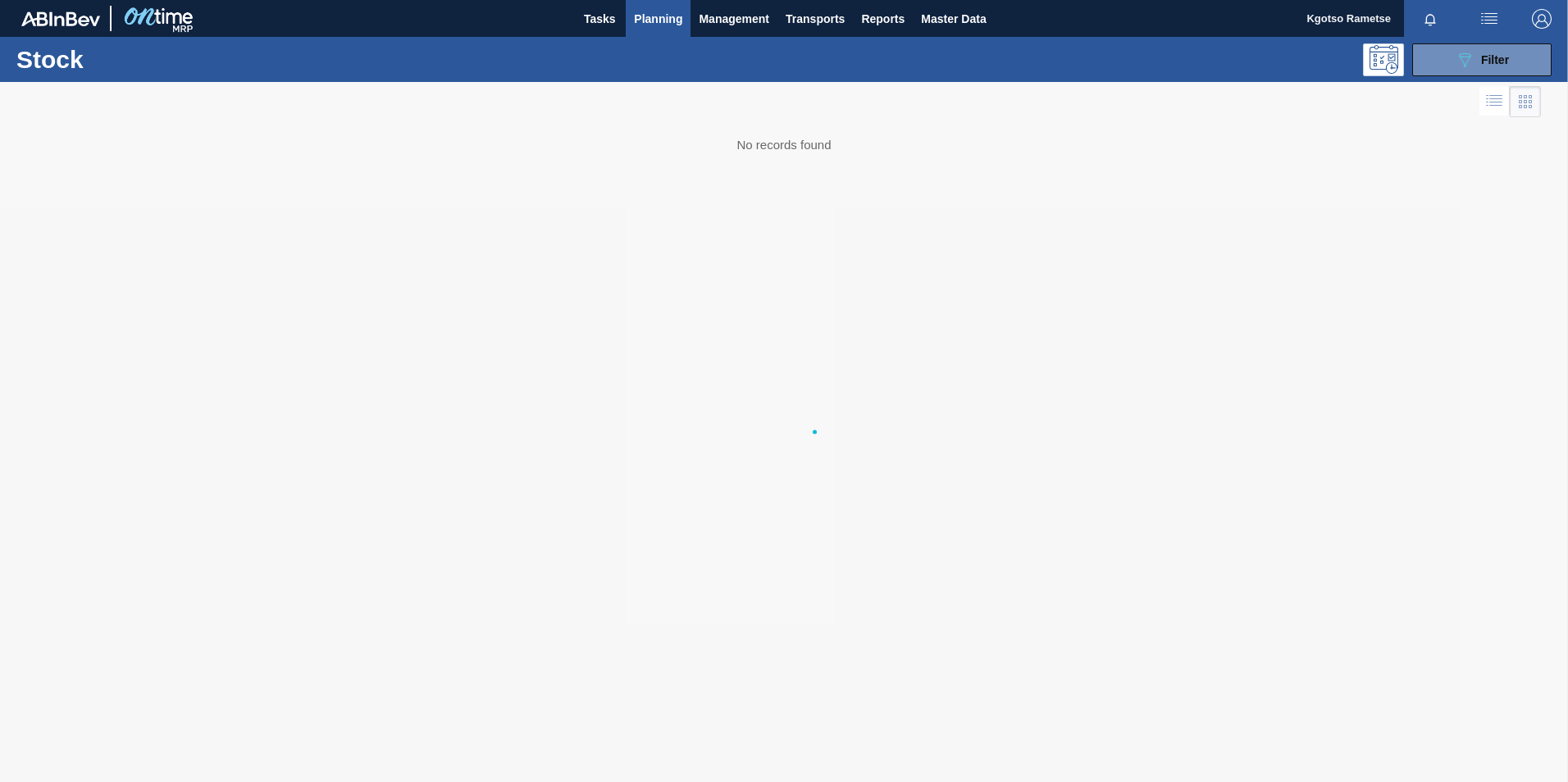 scroll, scrollTop: 0, scrollLeft: 0, axis: both 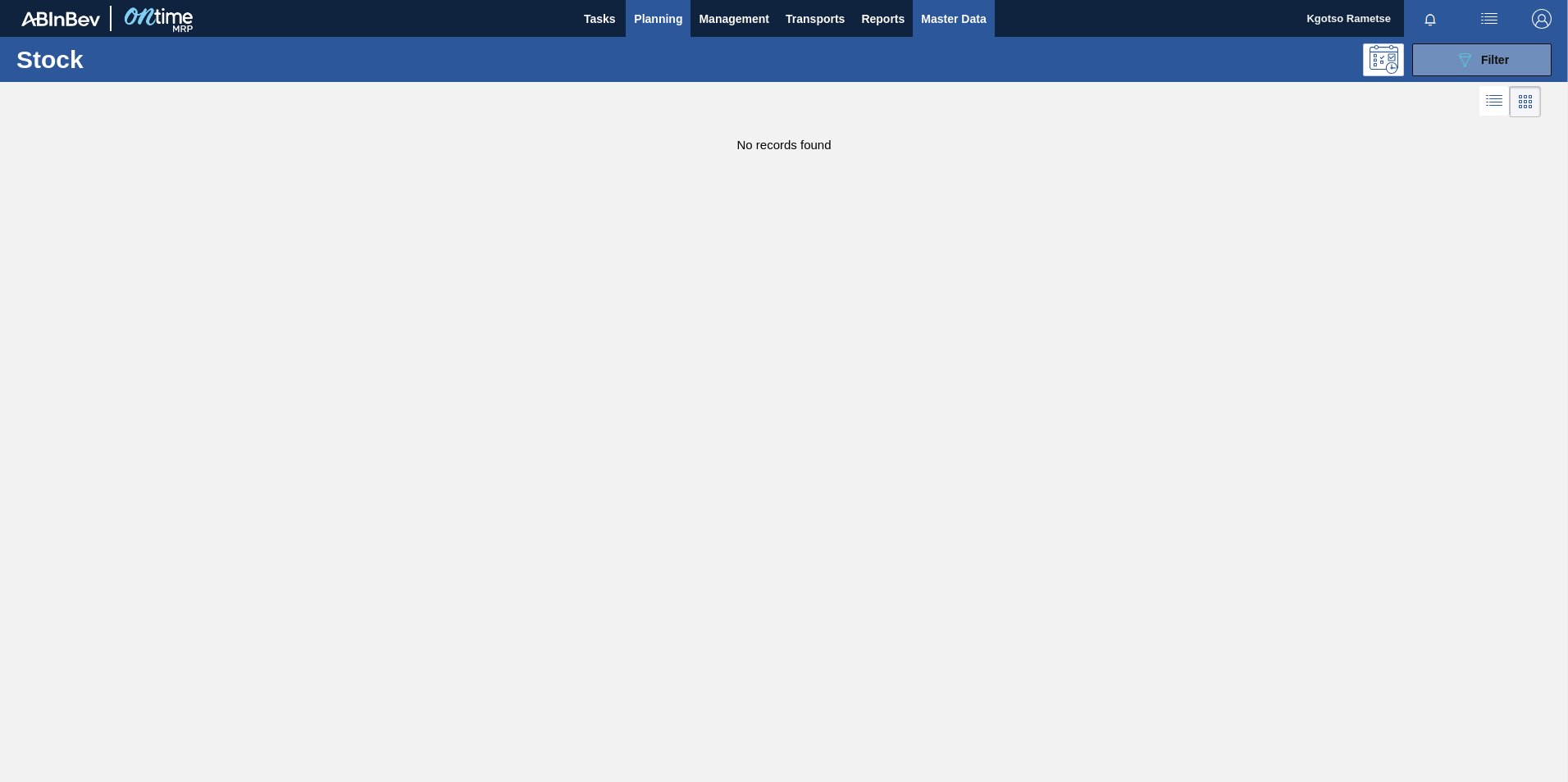 click on "Master Data" at bounding box center (953, 19) 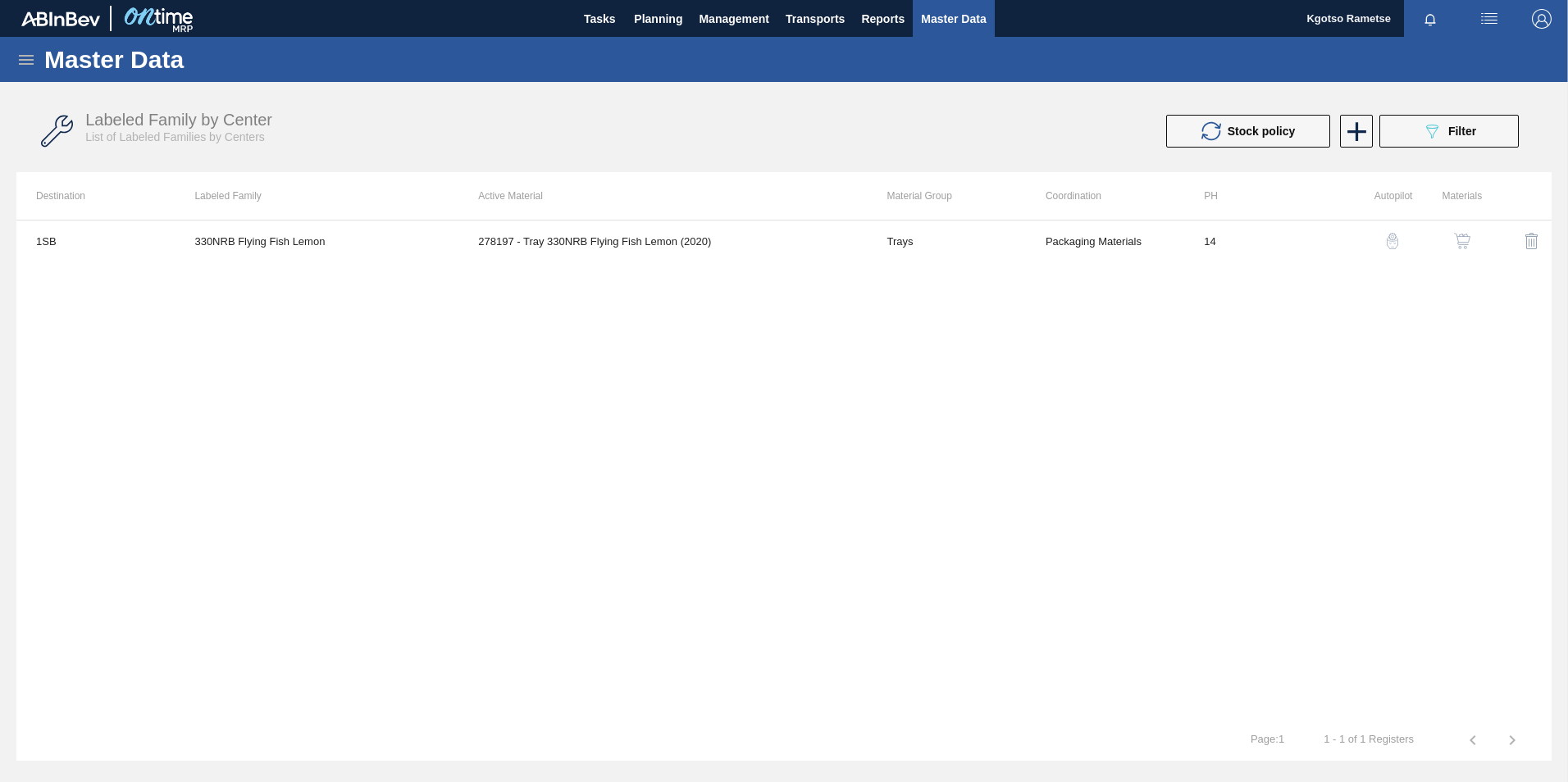 click 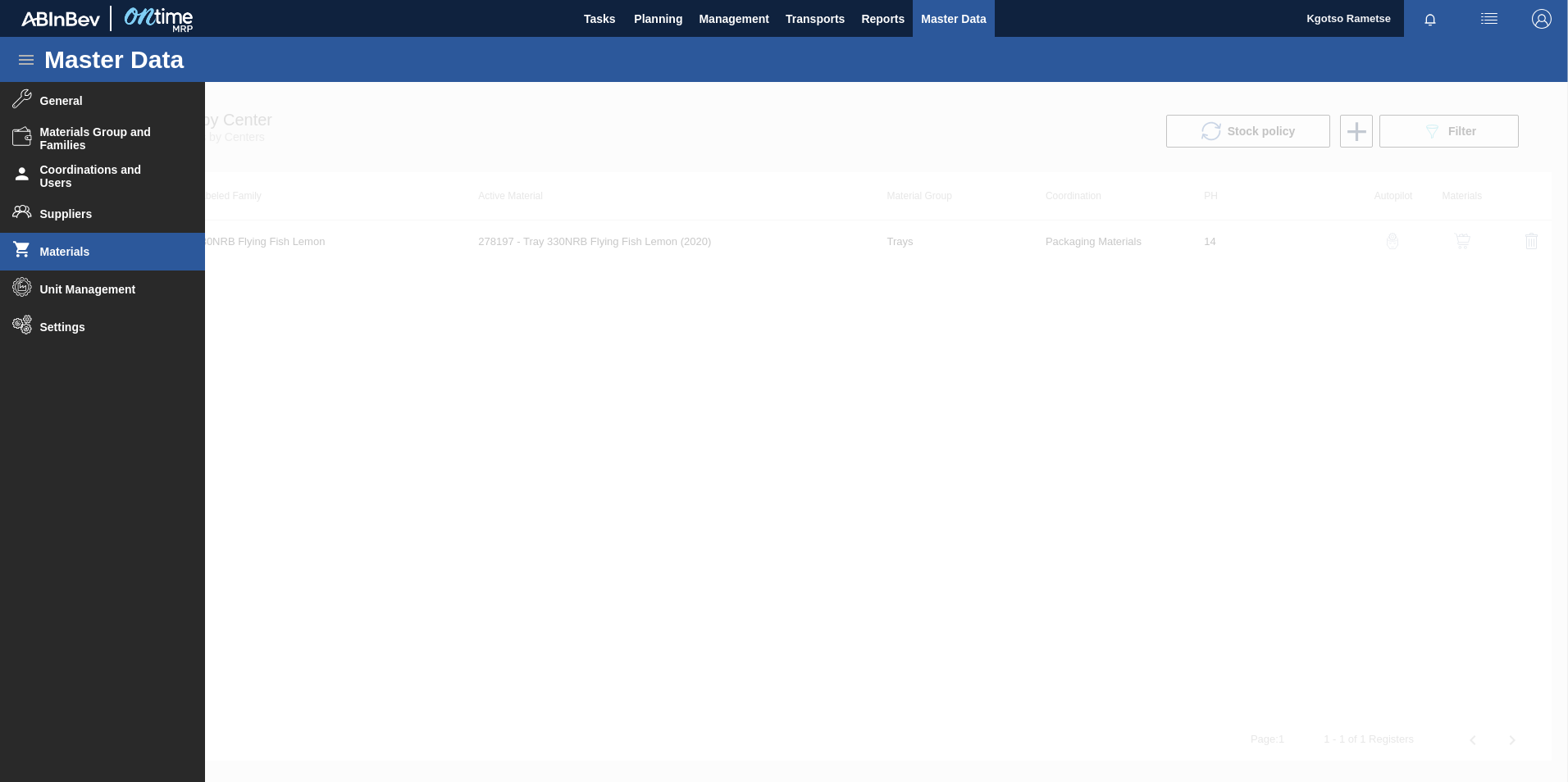 click on "Materials" at bounding box center [107, 252] 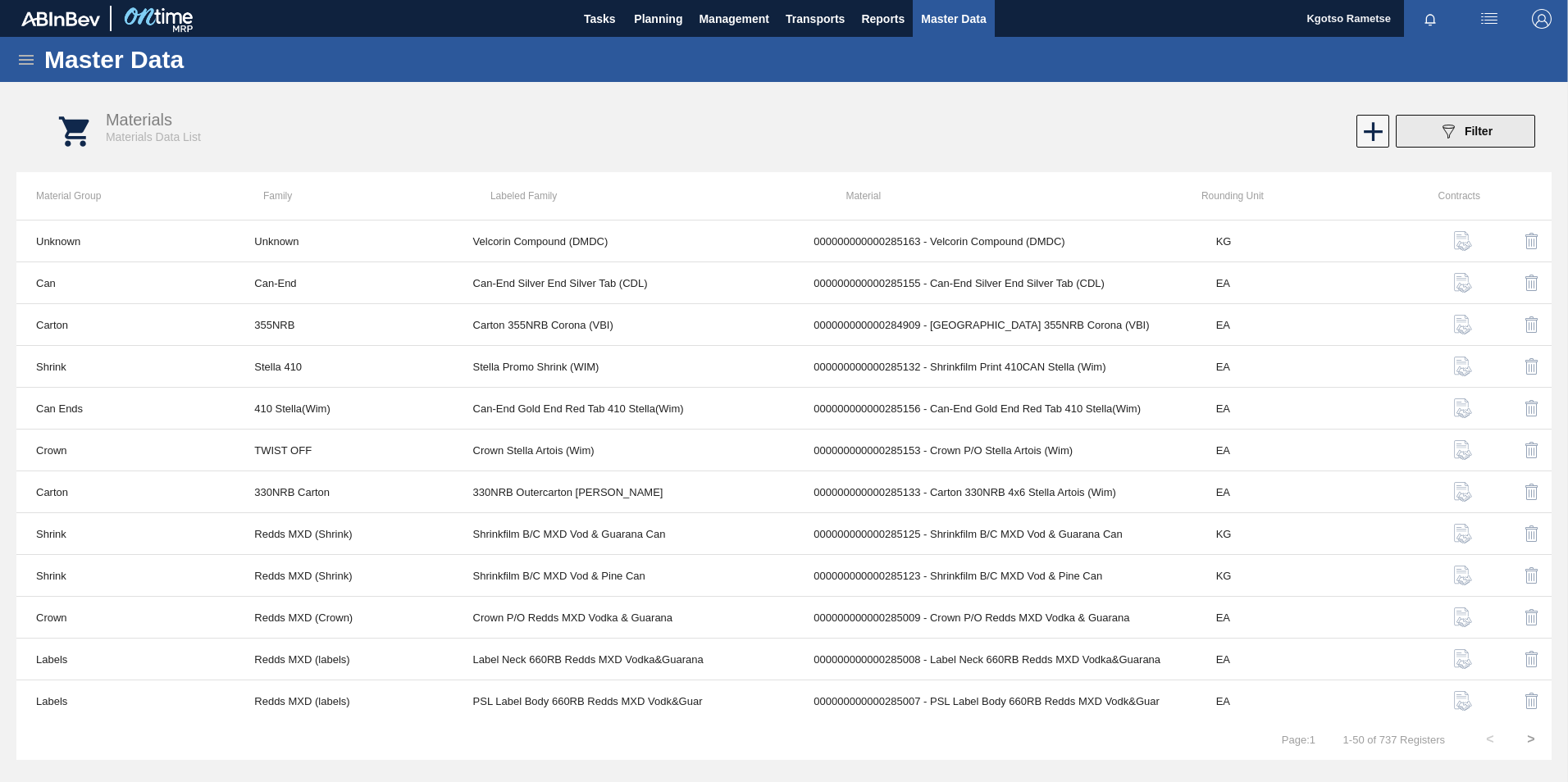click on "089F7B8B-B2A5-4AFE-B5C0-19BA573D28AC" 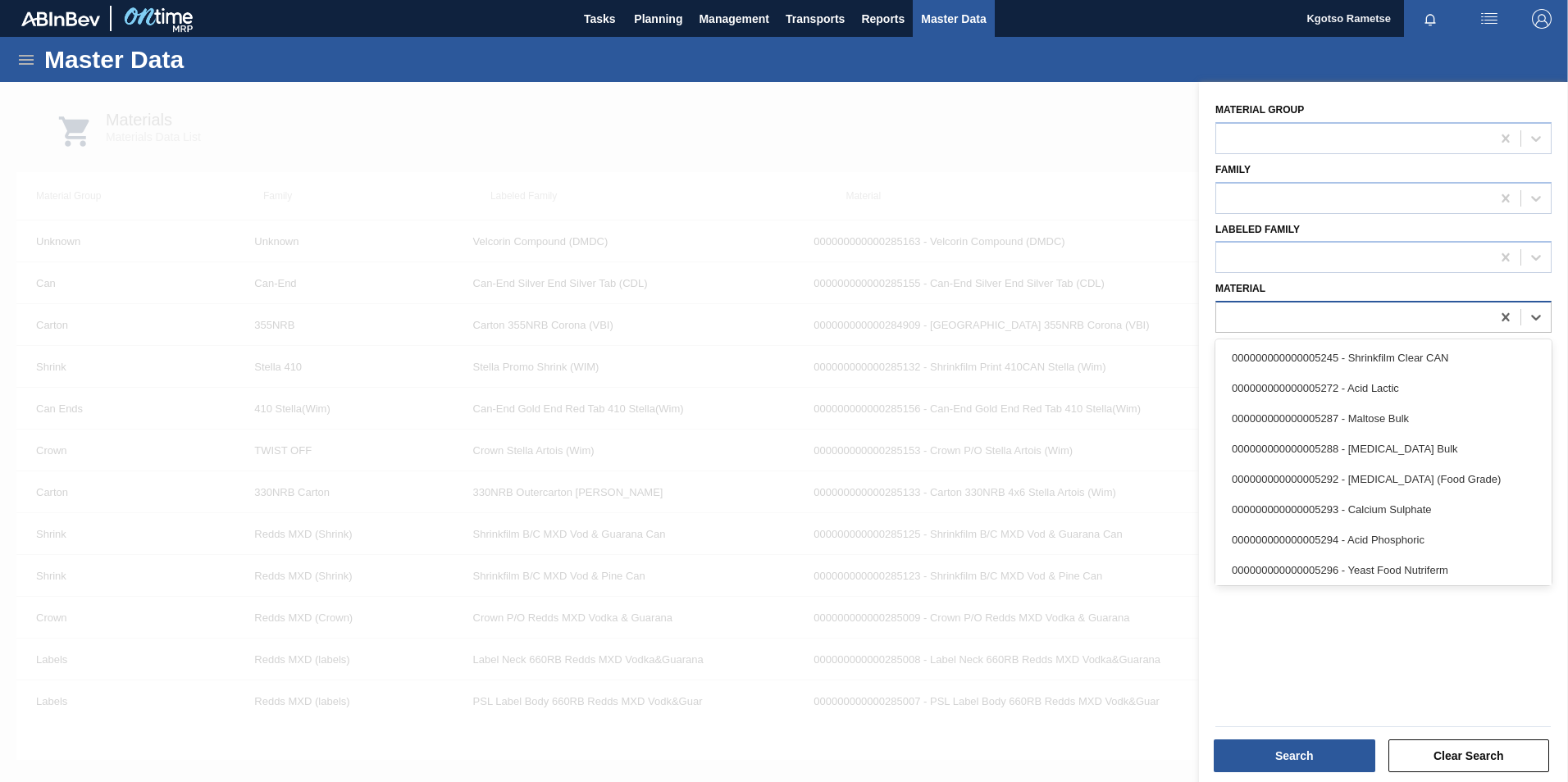 click at bounding box center (1353, 317) 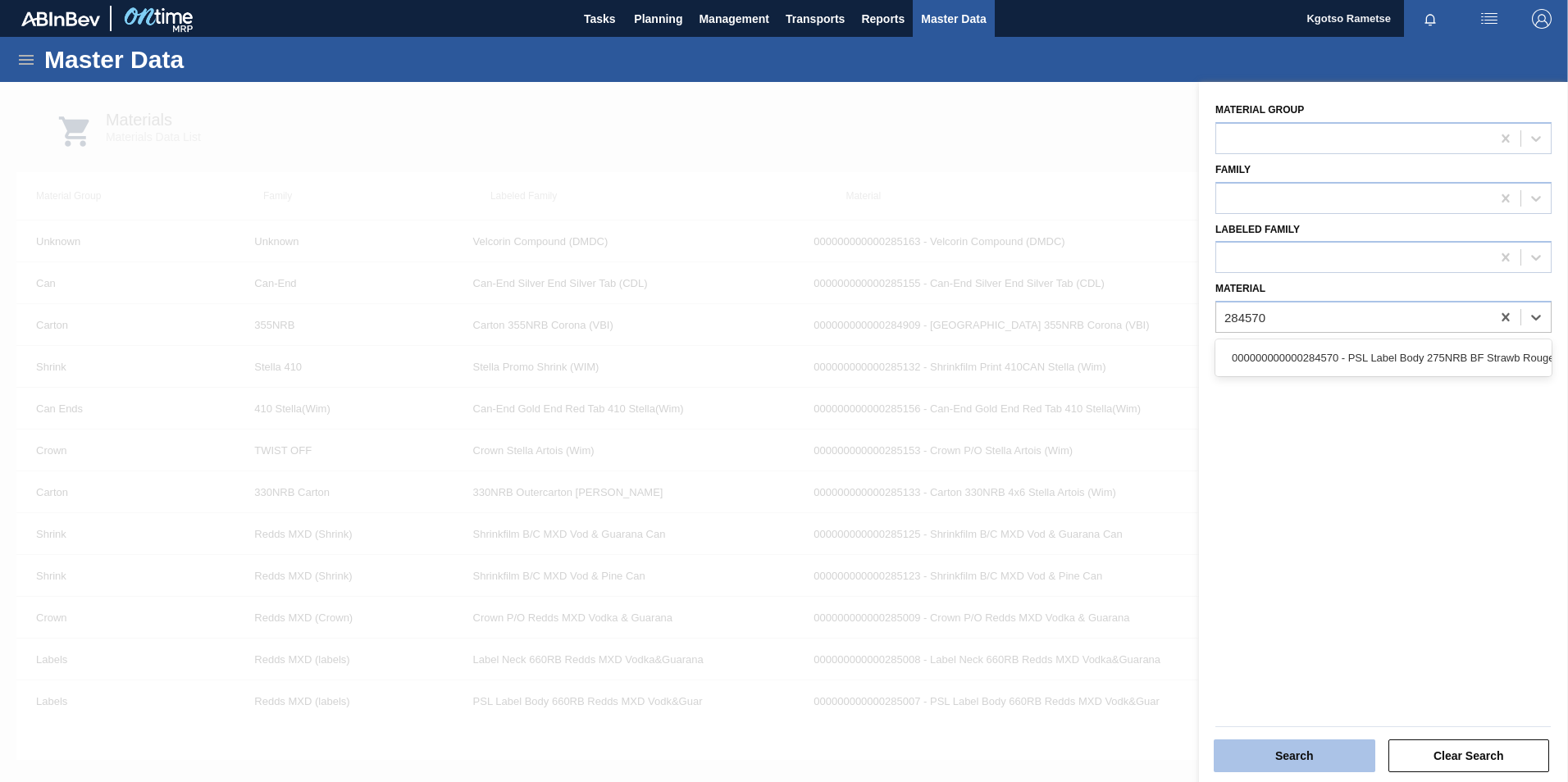 type on "284570" 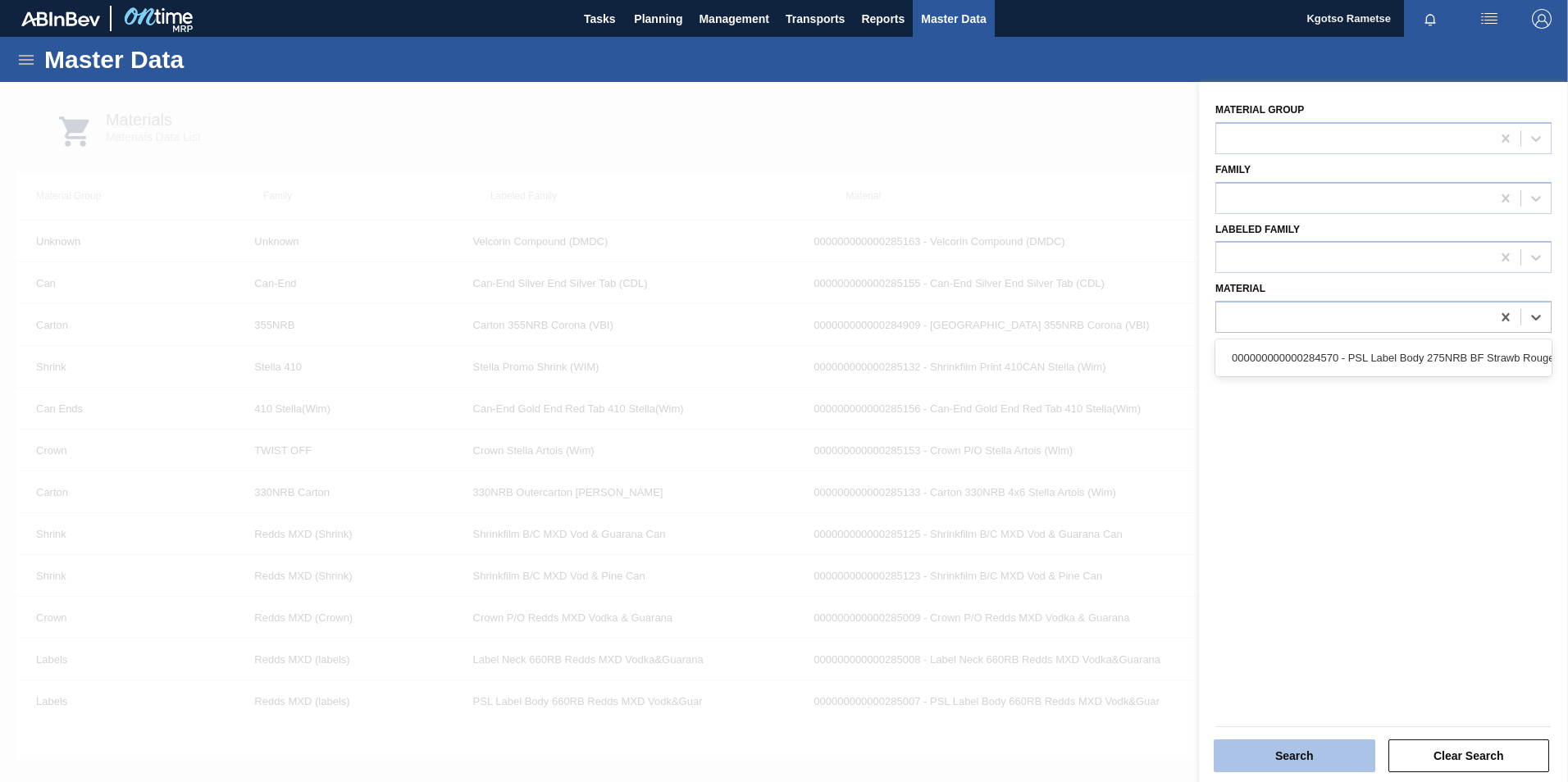 click on "Search" at bounding box center (1294, 756) 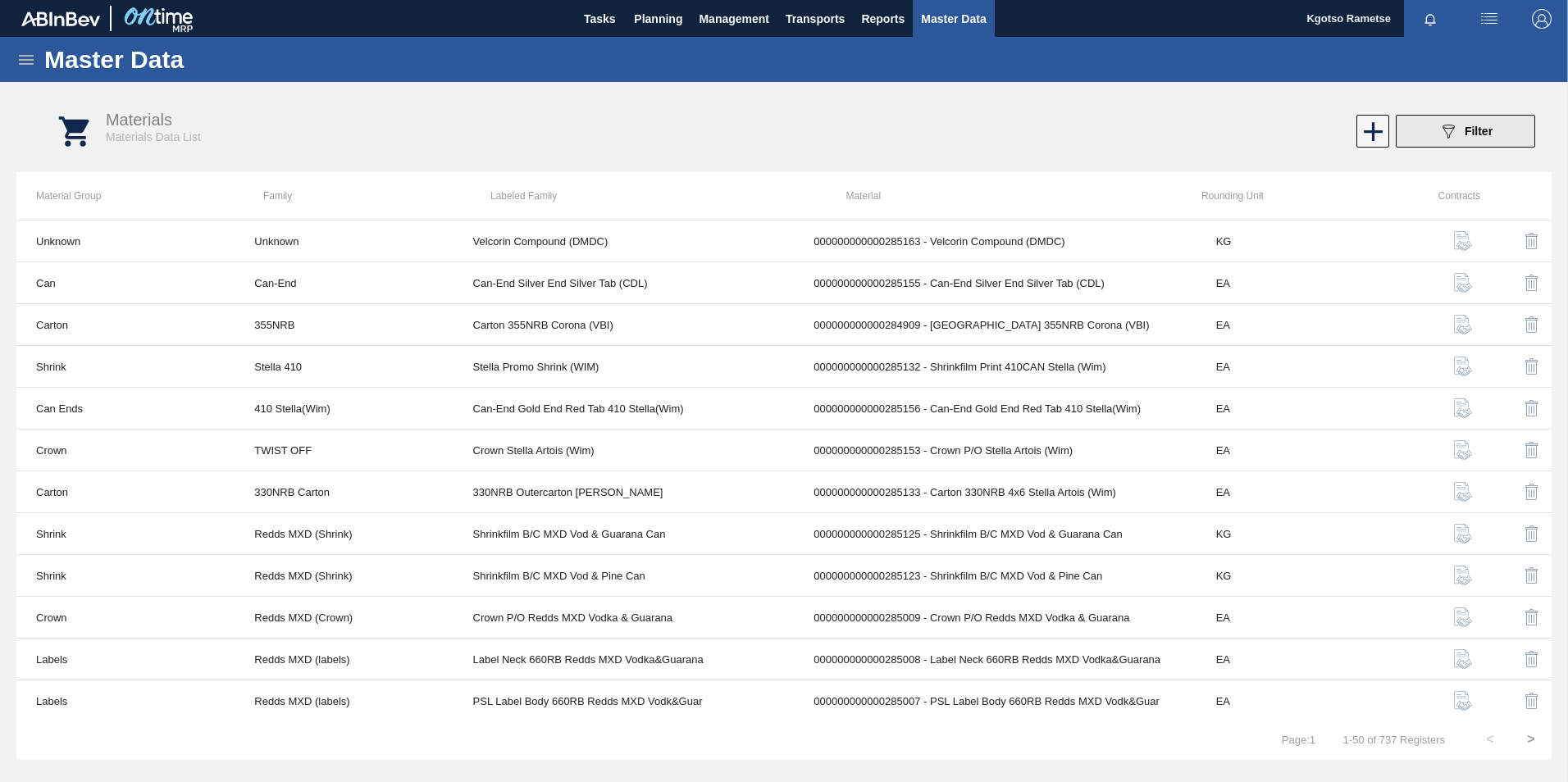 click on "Filter" at bounding box center (1479, 131) 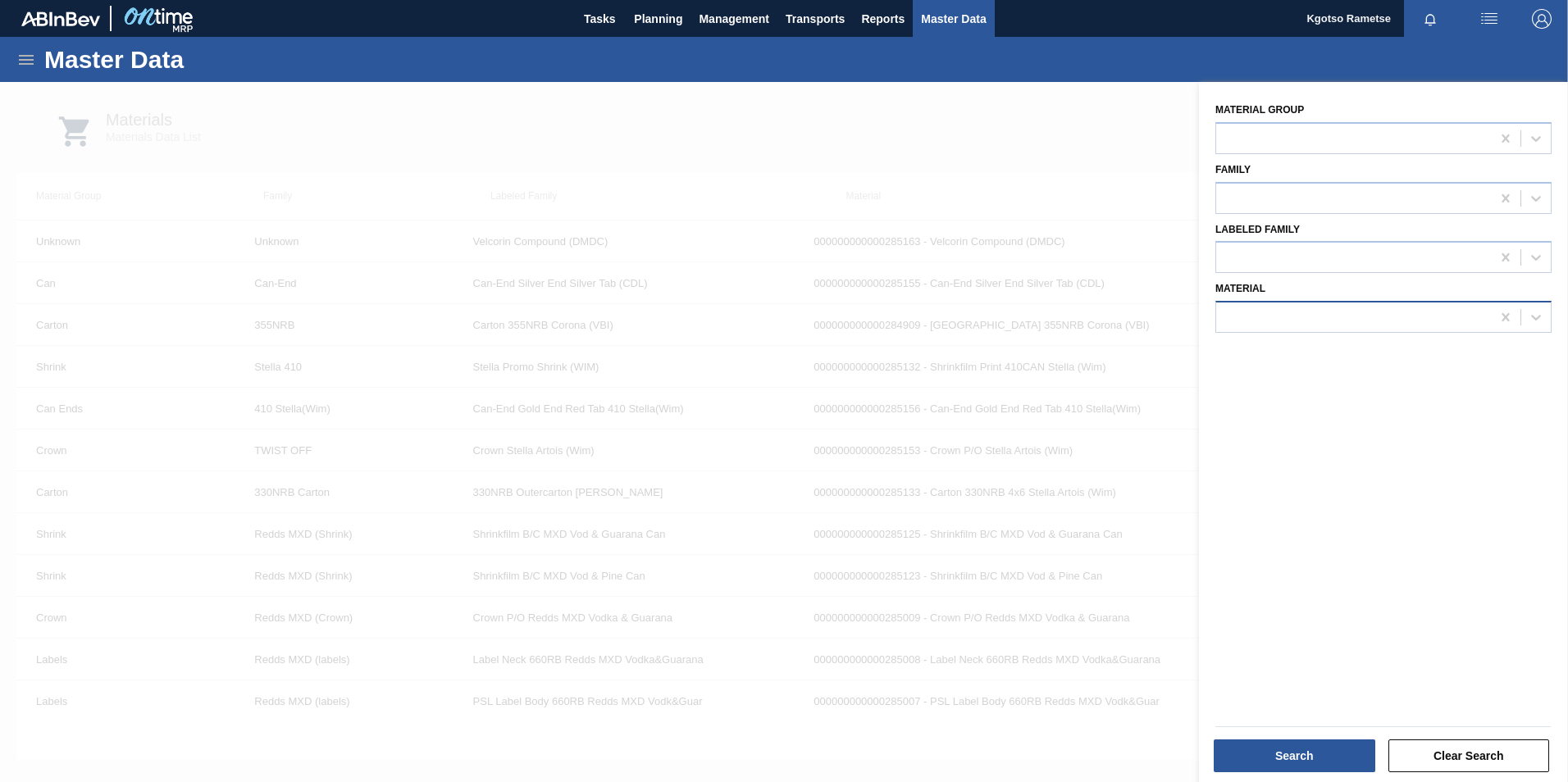 click at bounding box center [1353, 317] 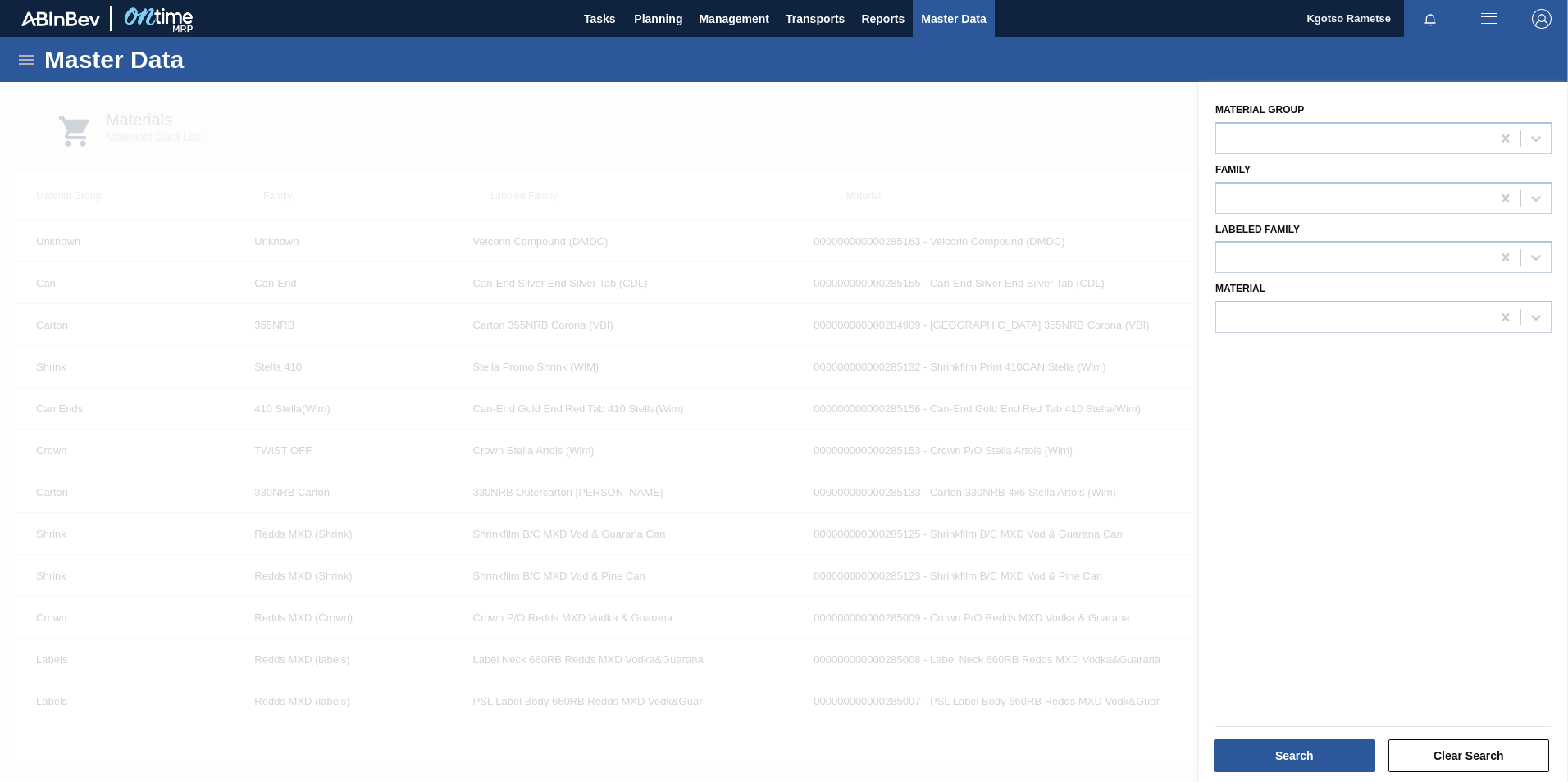 drag, startPoint x: 4, startPoint y: 74, endPoint x: 15, endPoint y: 72, distance: 11.18034 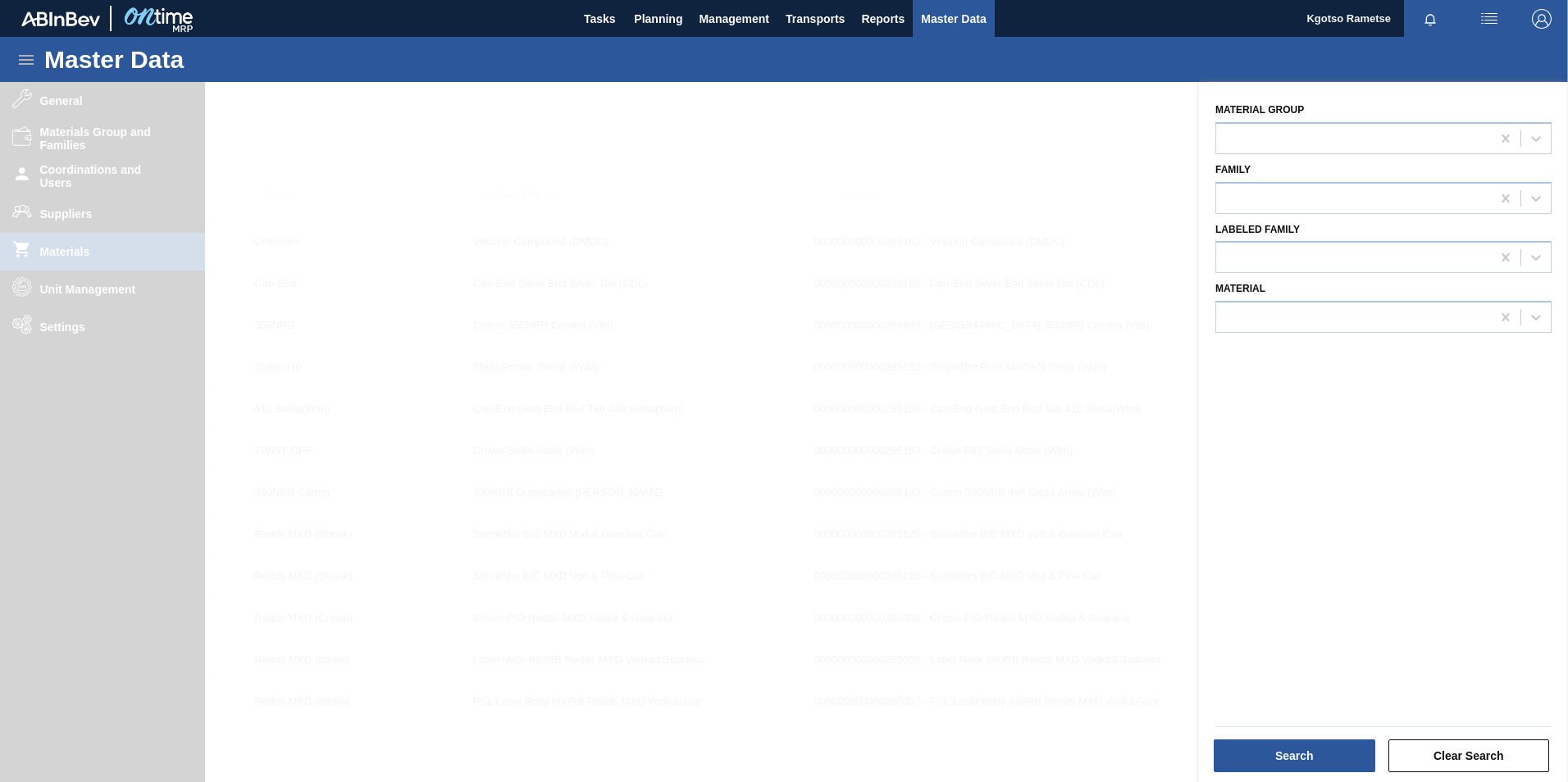 click at bounding box center (784, 473) 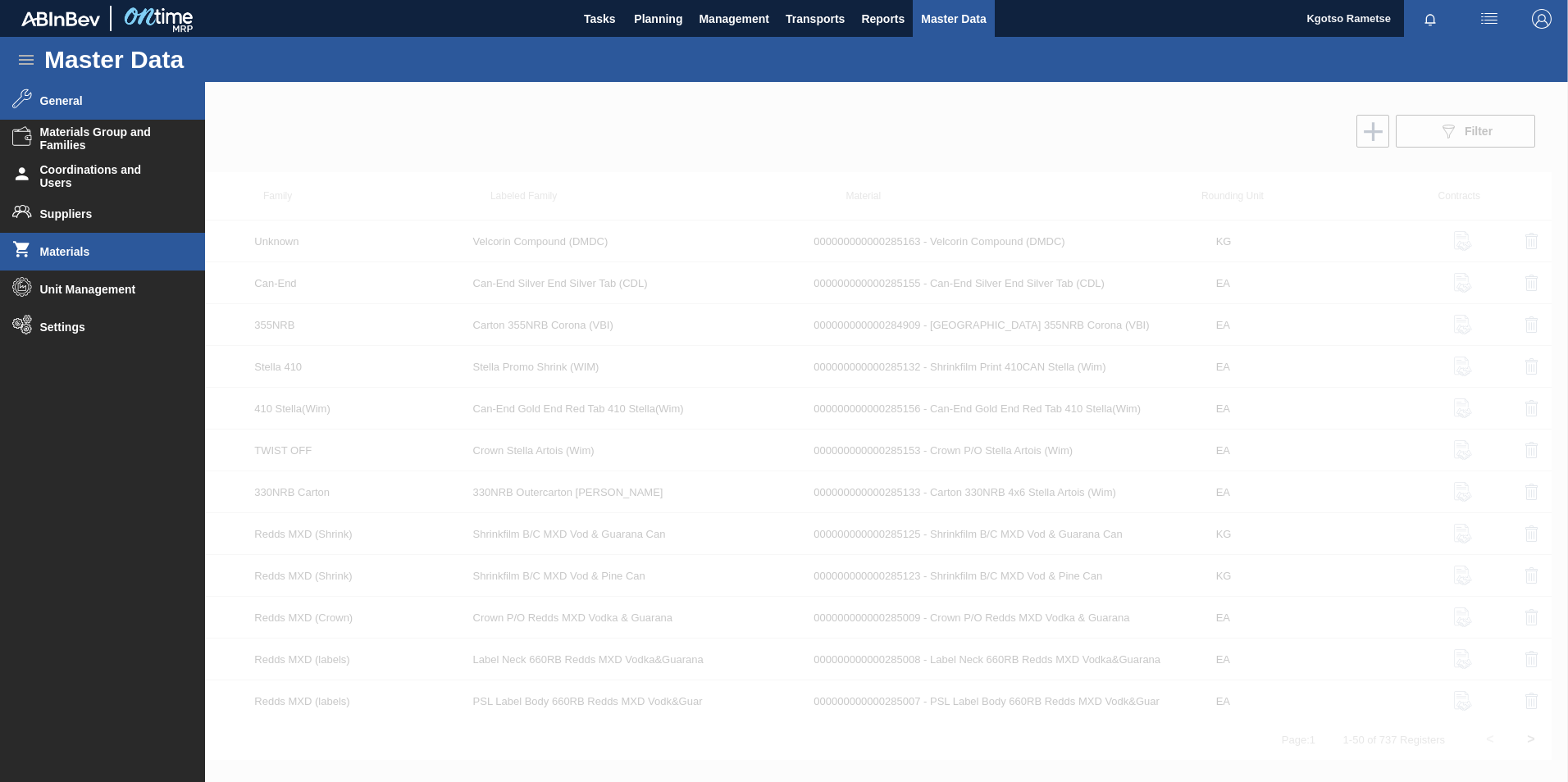 click on "General" at bounding box center (103, 101) 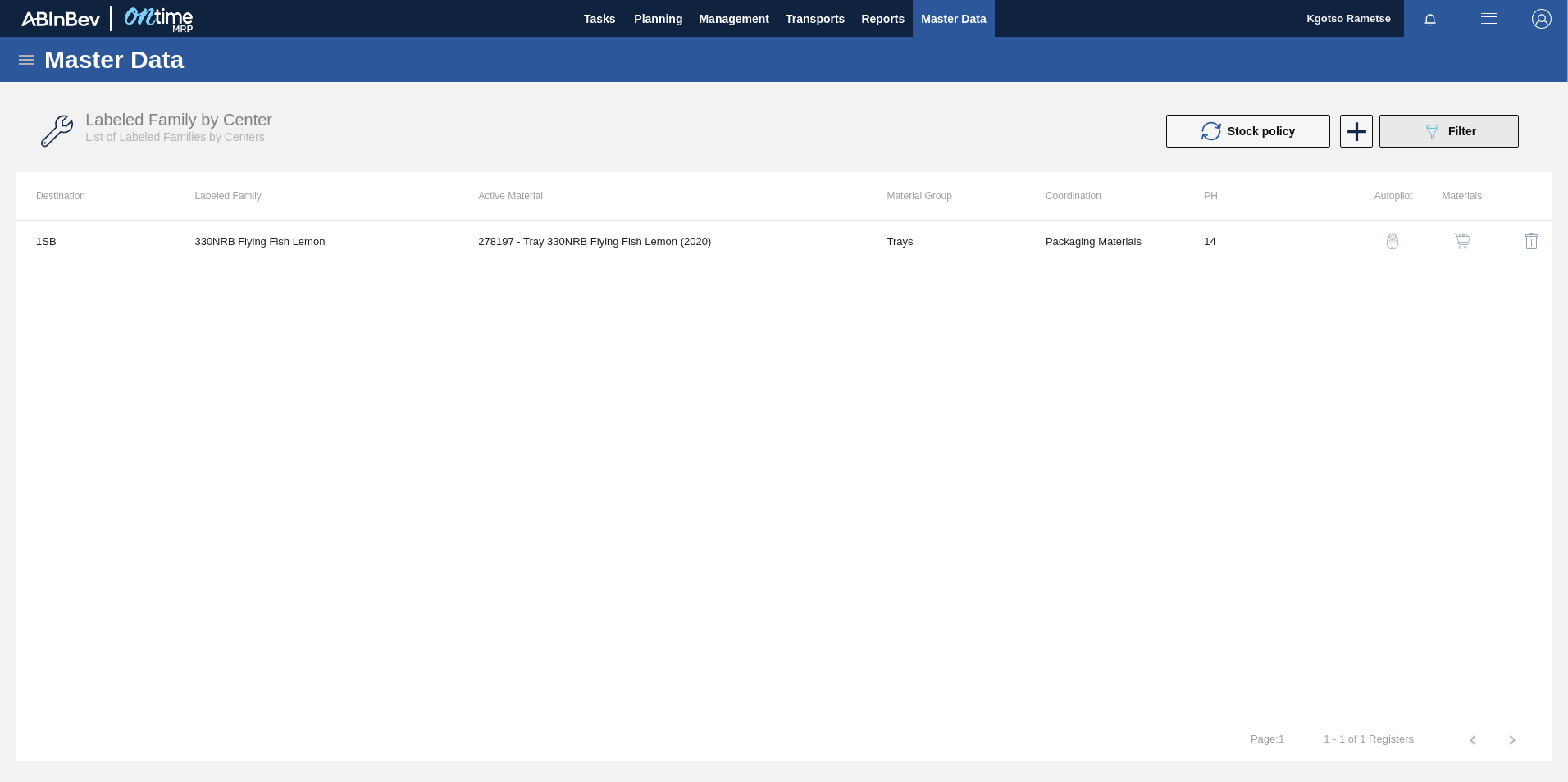 click on "089F7B8B-B2A5-4AFE-B5C0-19BA573D28AC Filter" at bounding box center (1449, 131) 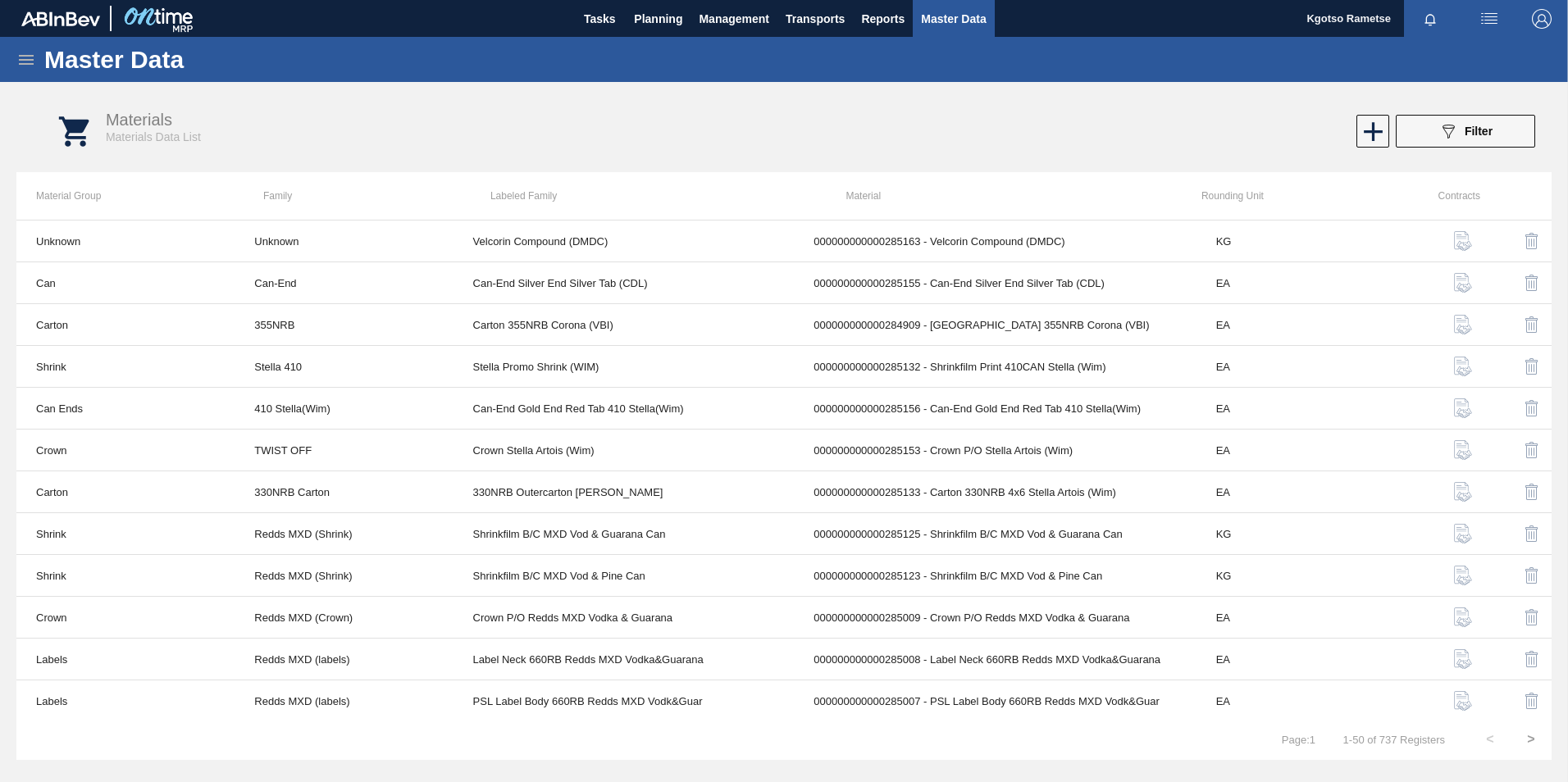 click 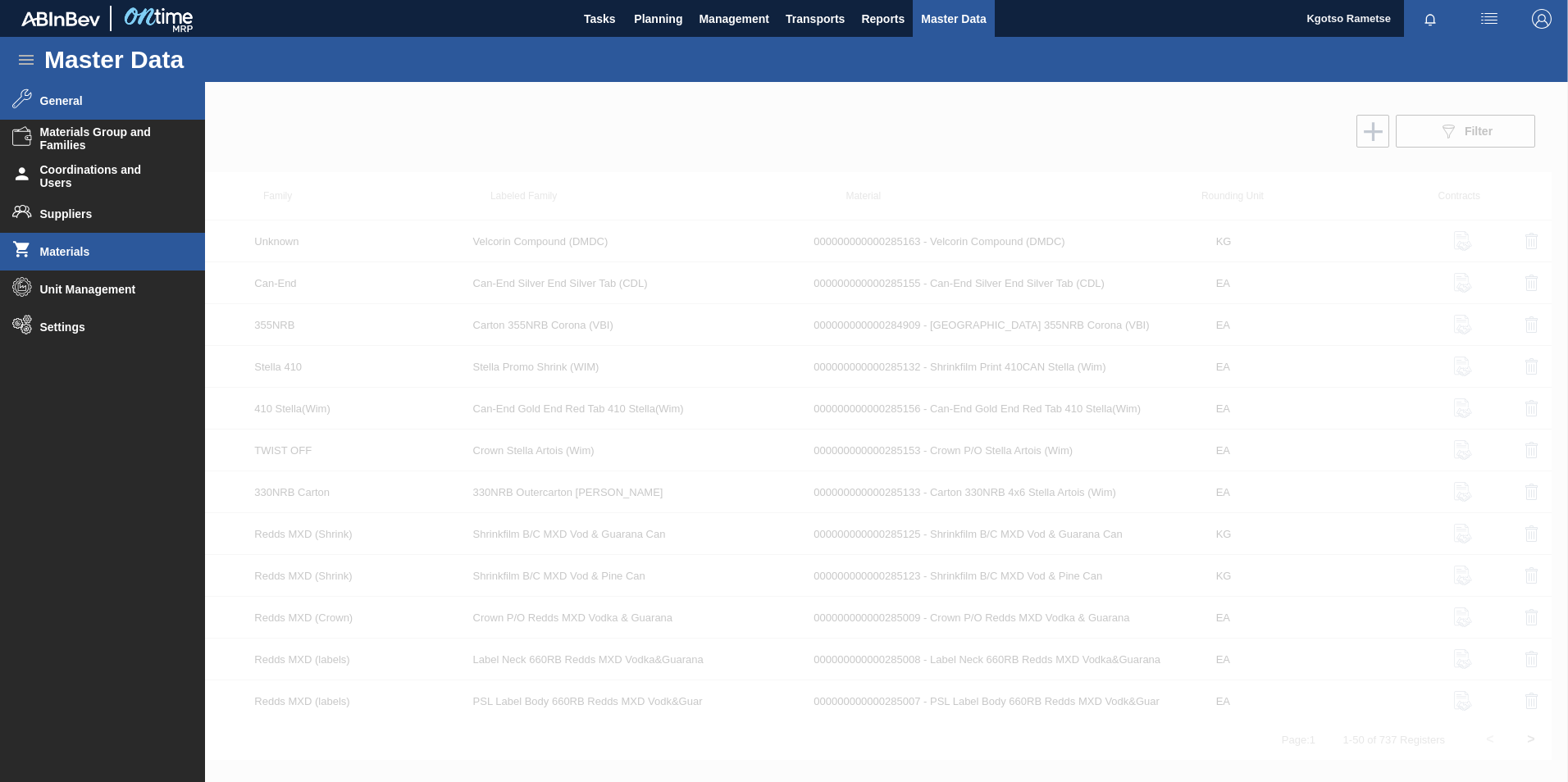 click on "Materials" at bounding box center (107, 252) 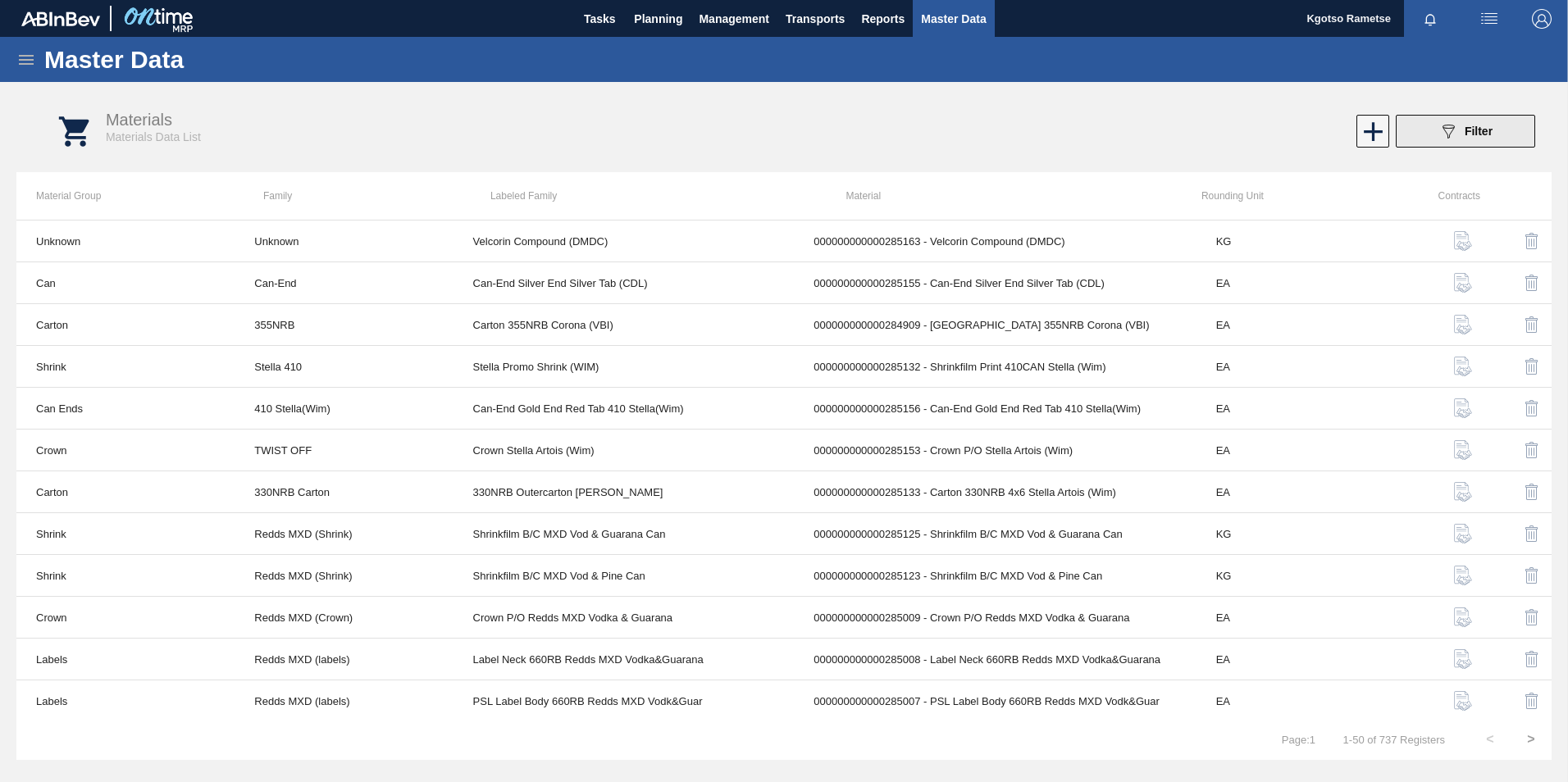 click on "089F7B8B-B2A5-4AFE-B5C0-19BA573D28AC Filter" at bounding box center (1465, 131) 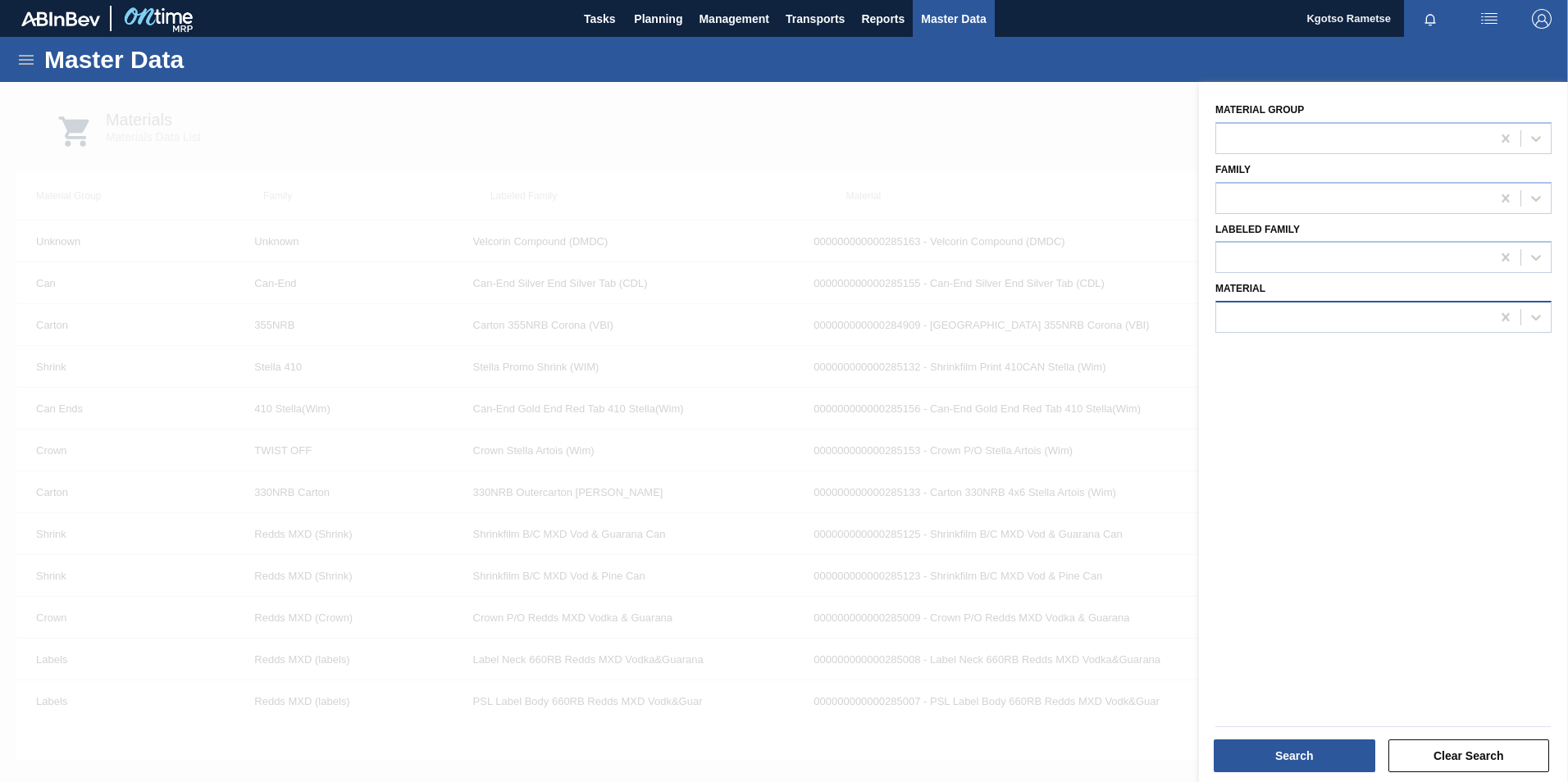click at bounding box center [1353, 317] 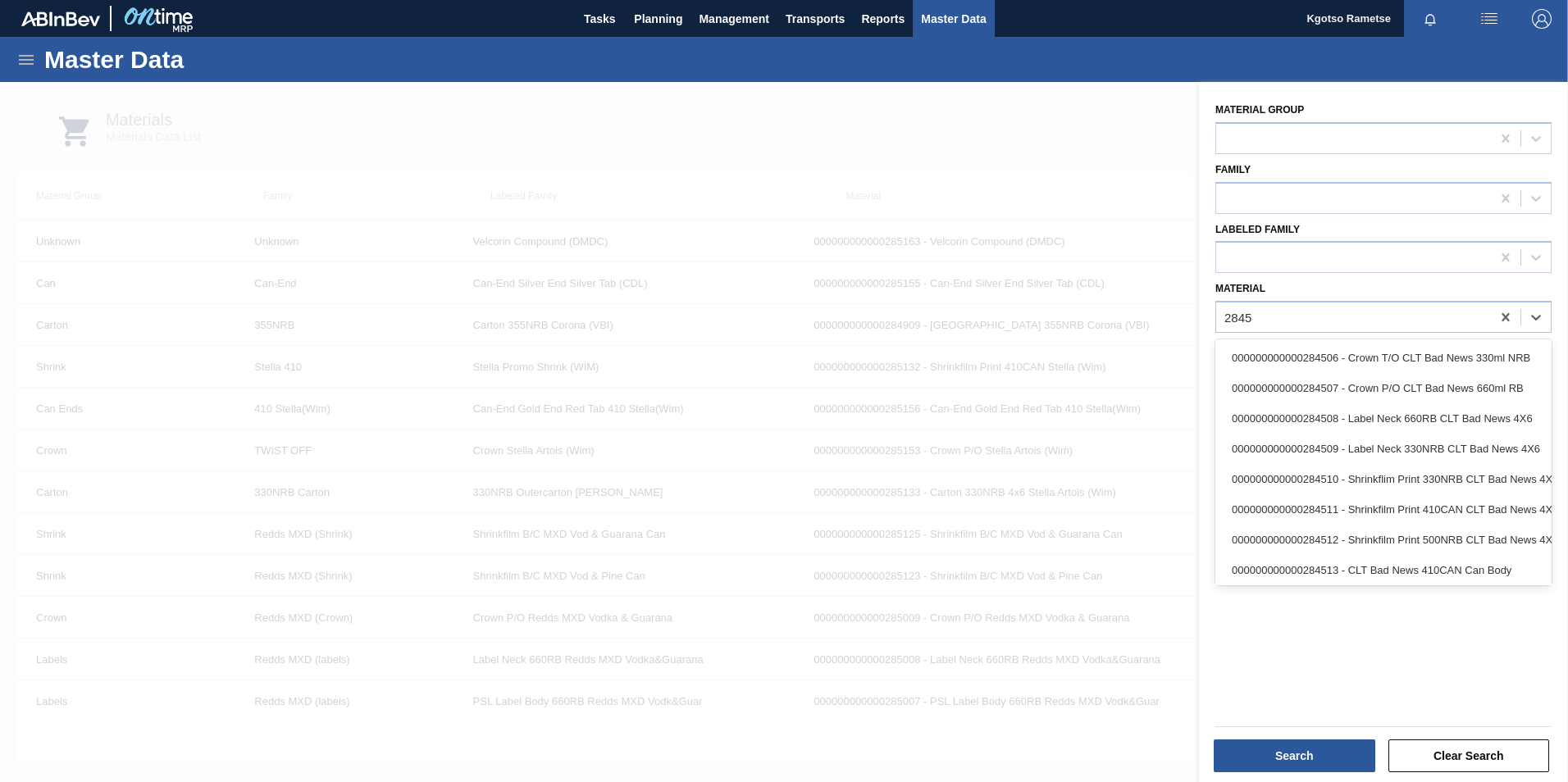 type on "28457" 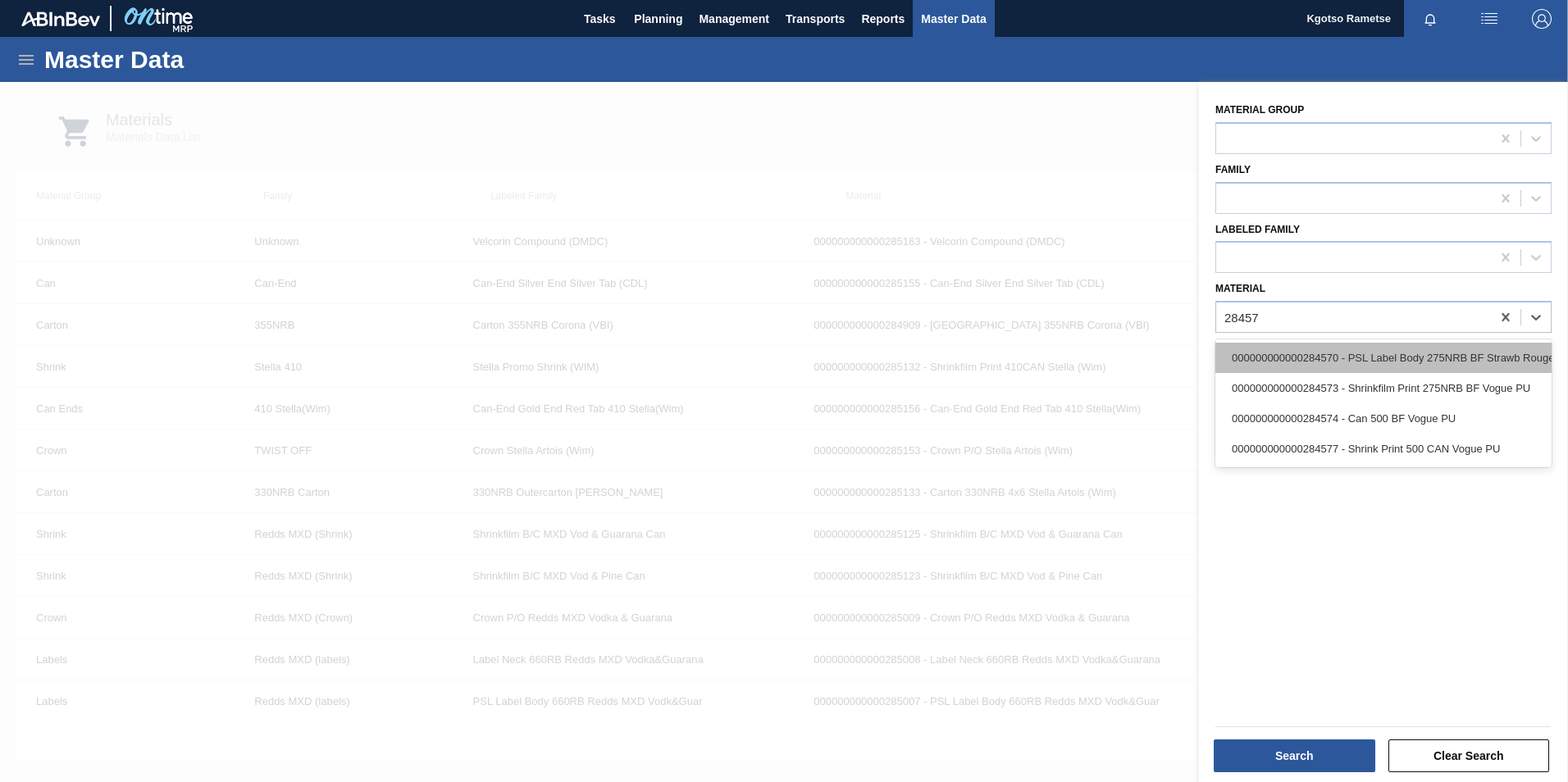 click on "000000000000284570 - PSL Label Body 275NRB BF Strawb Rouge PU" at bounding box center [1383, 357] 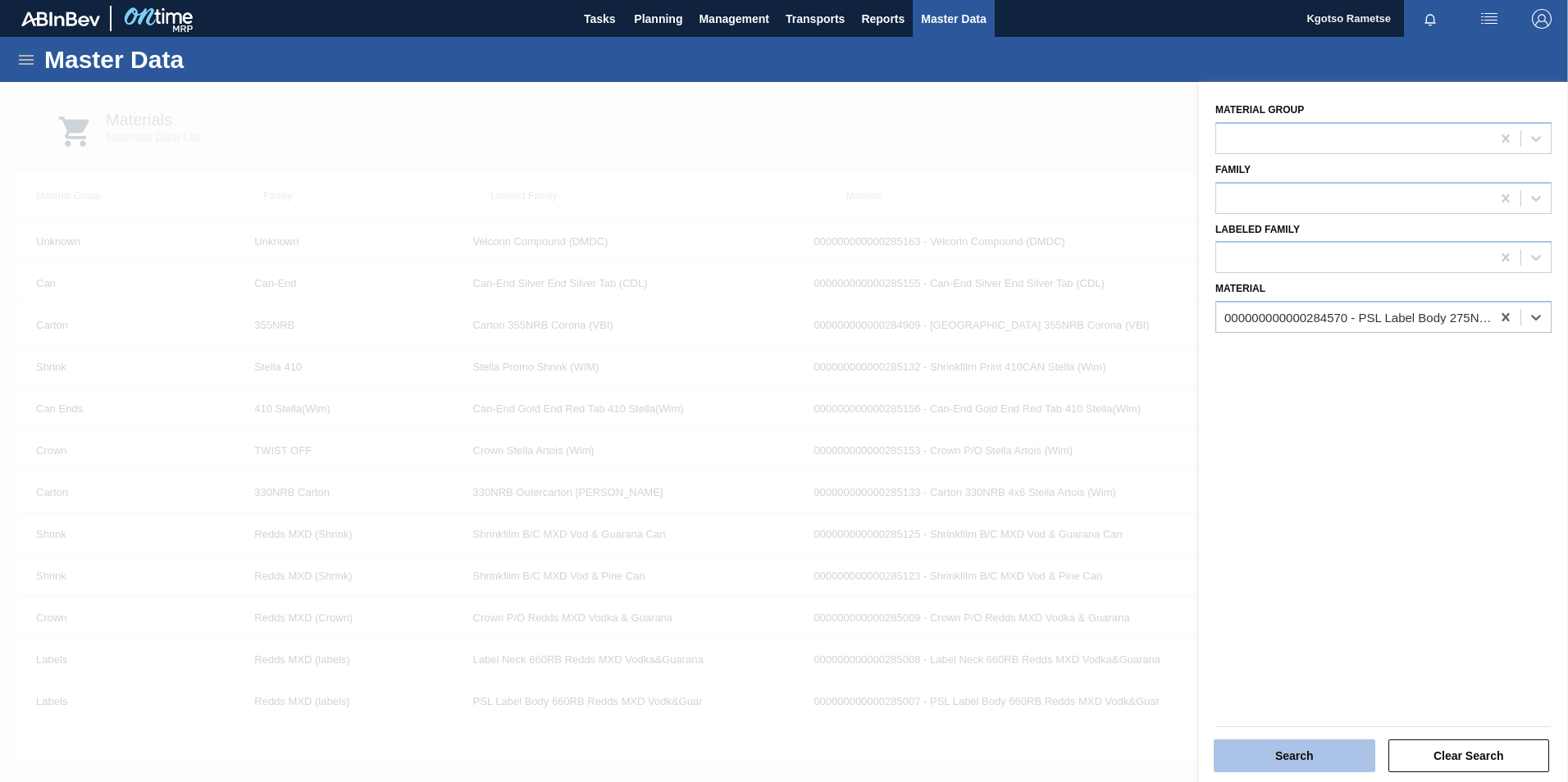 click on "Search" at bounding box center (1294, 756) 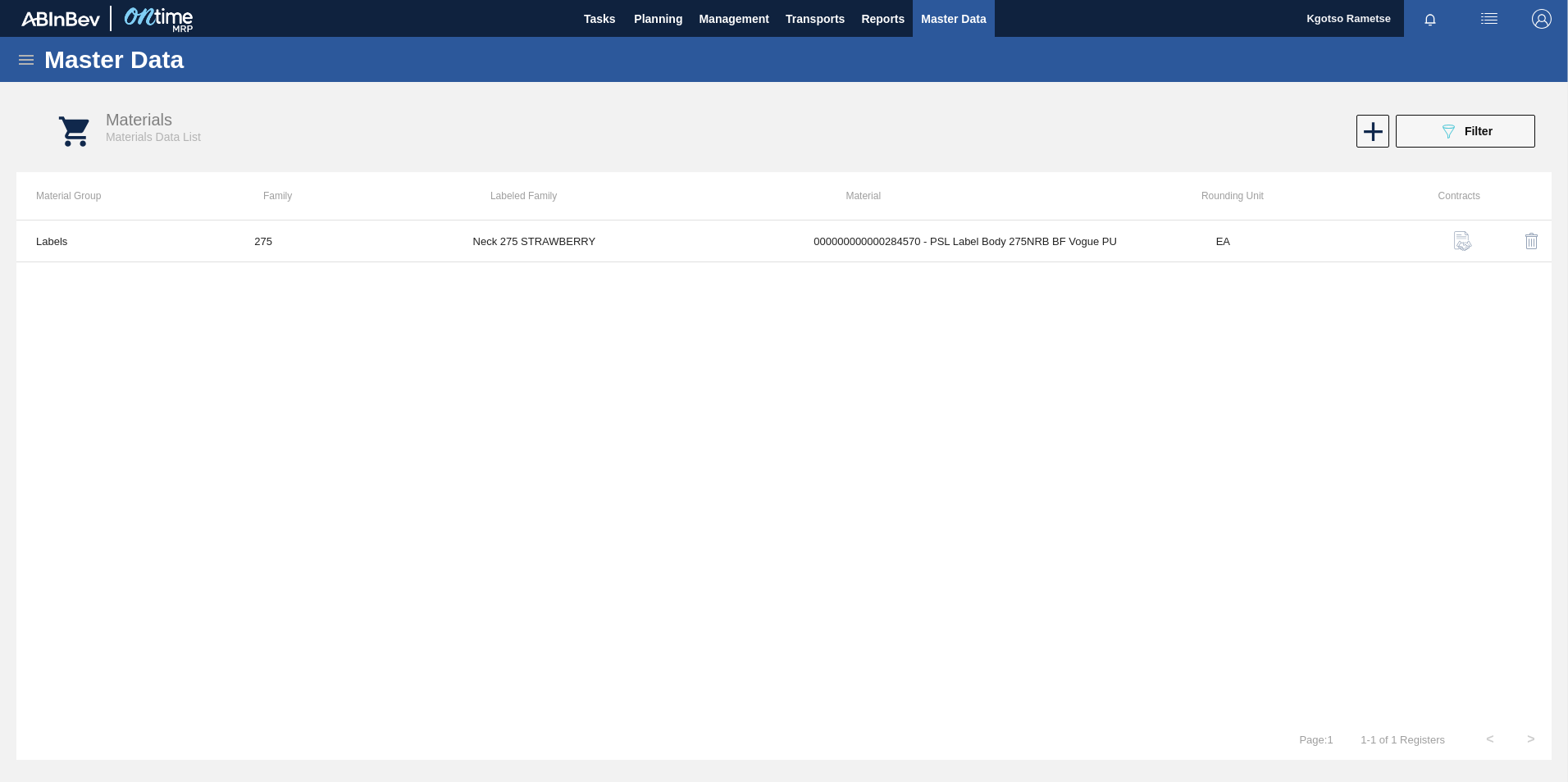 click 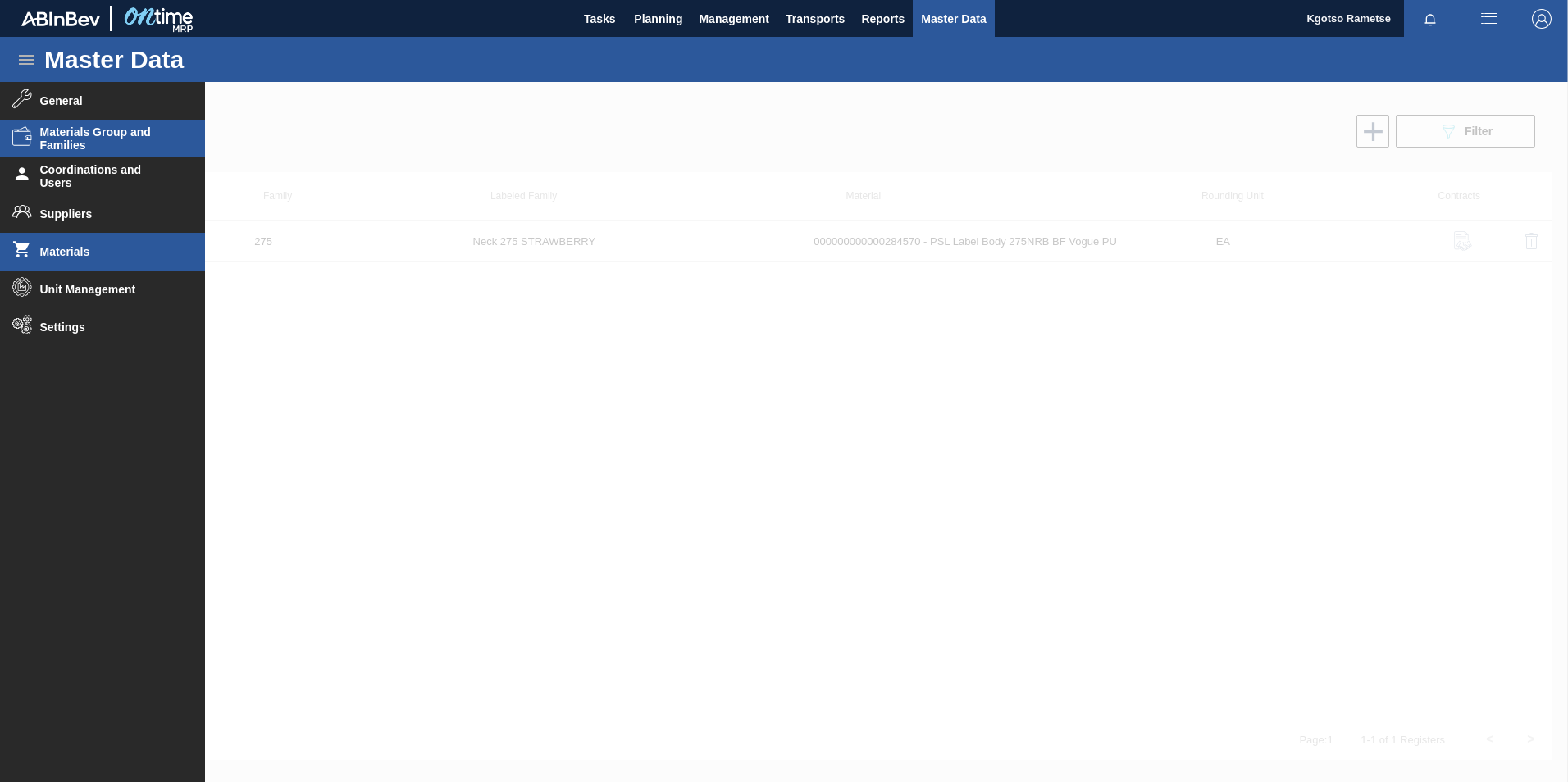 click on "Materials Group and Families" at bounding box center [107, 139] 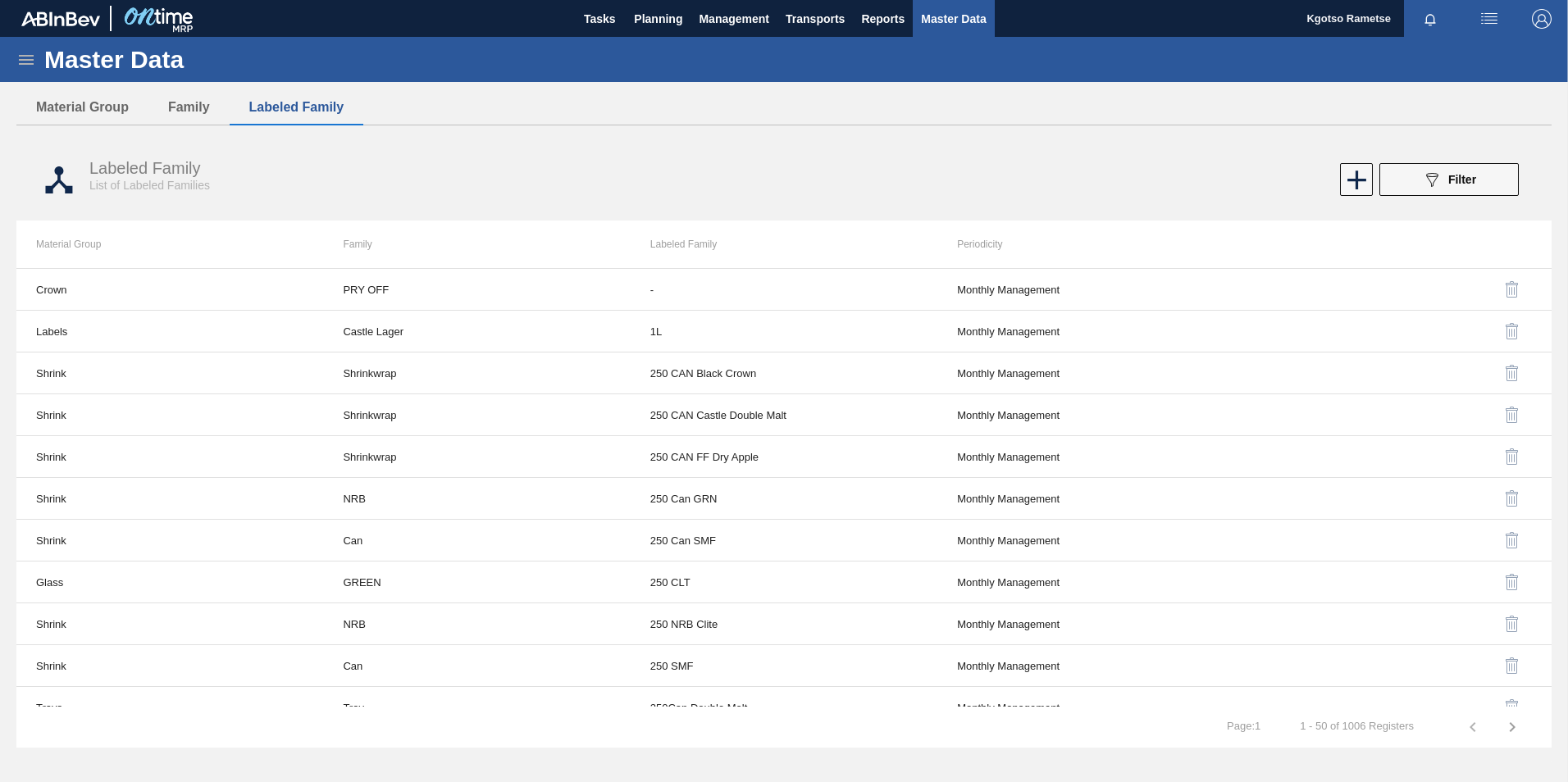 click 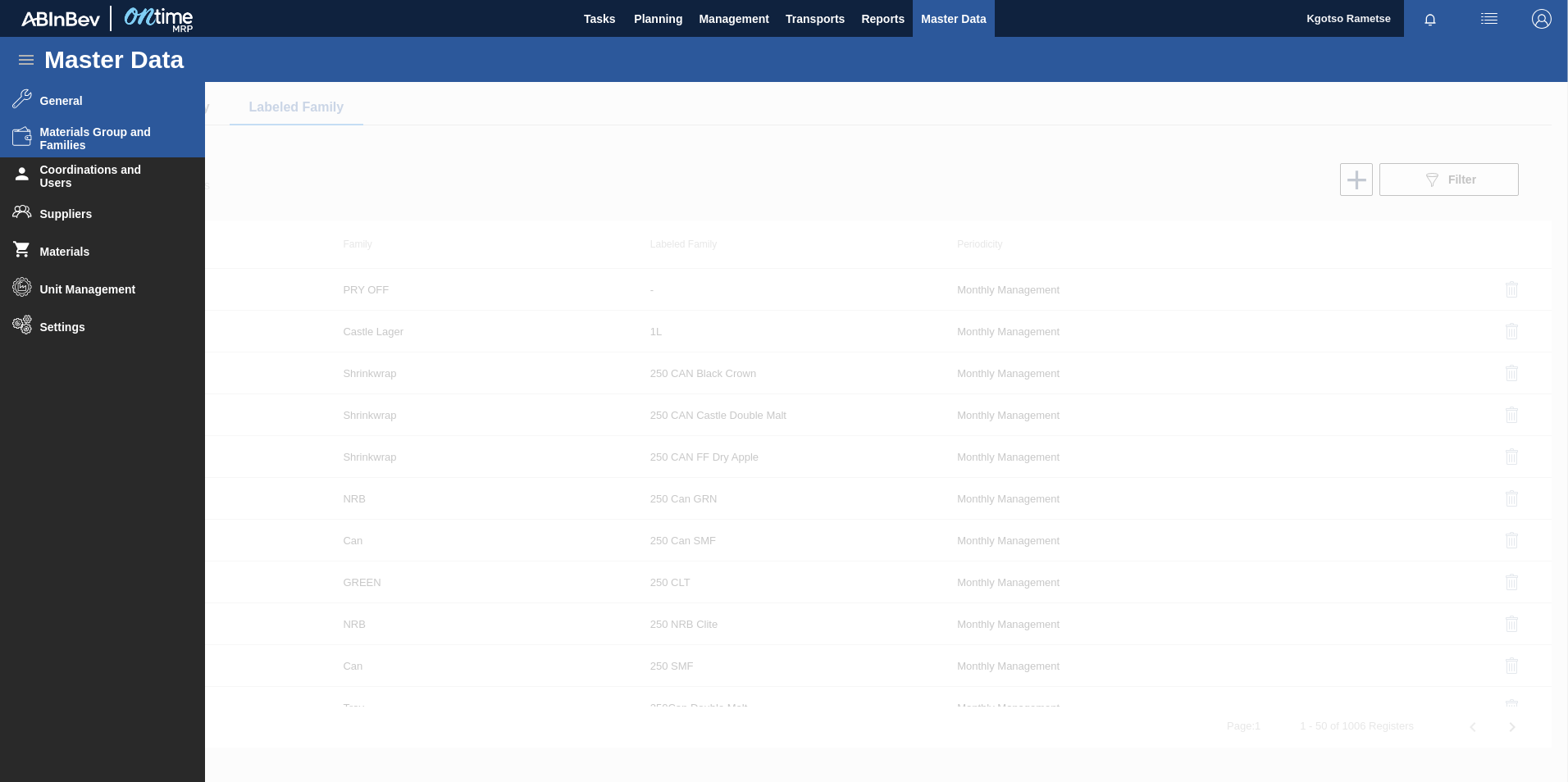 click on "General" at bounding box center [103, 101] 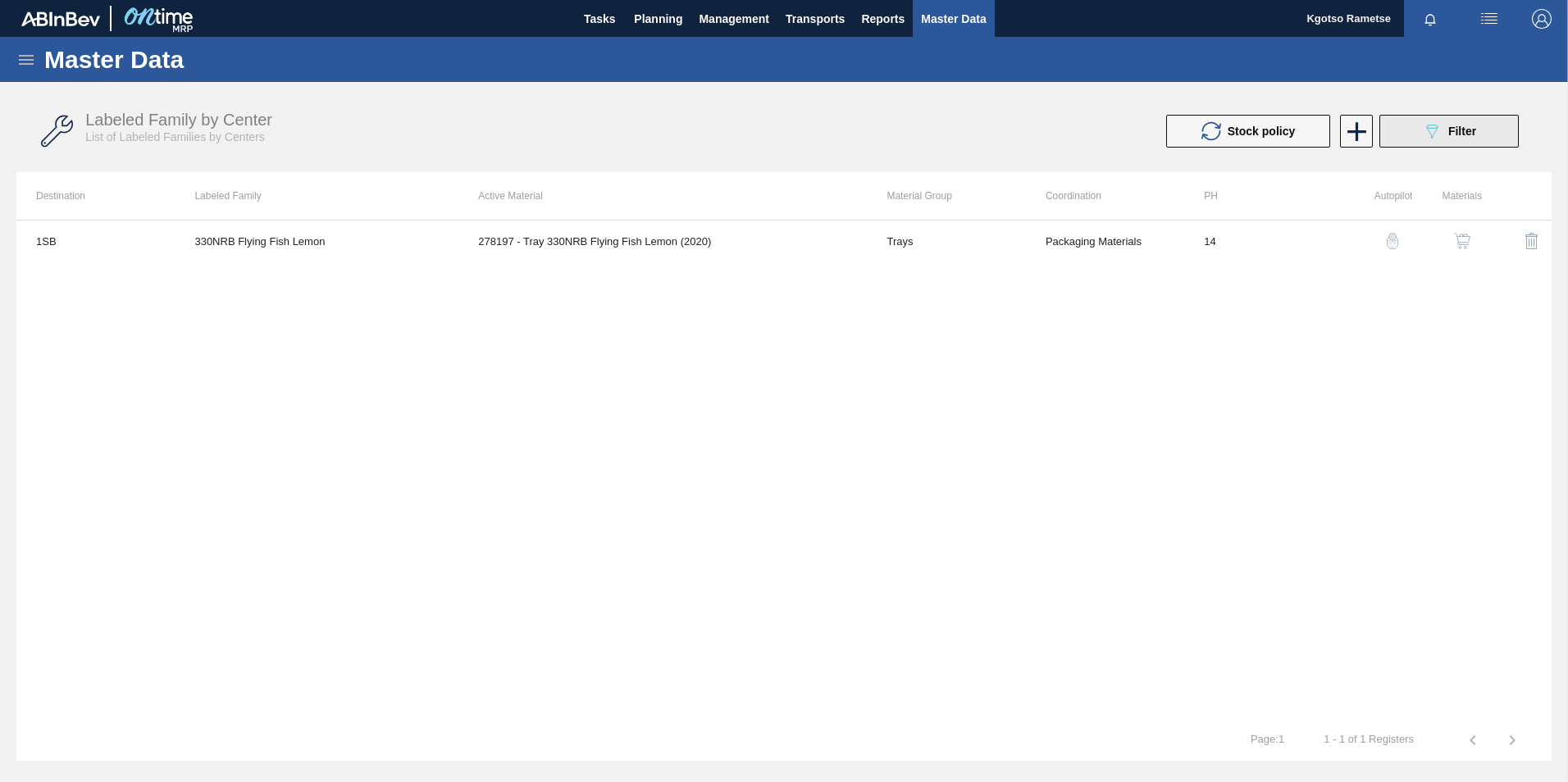 click on "089F7B8B-B2A5-4AFE-B5C0-19BA573D28AC Filter" at bounding box center [1449, 131] 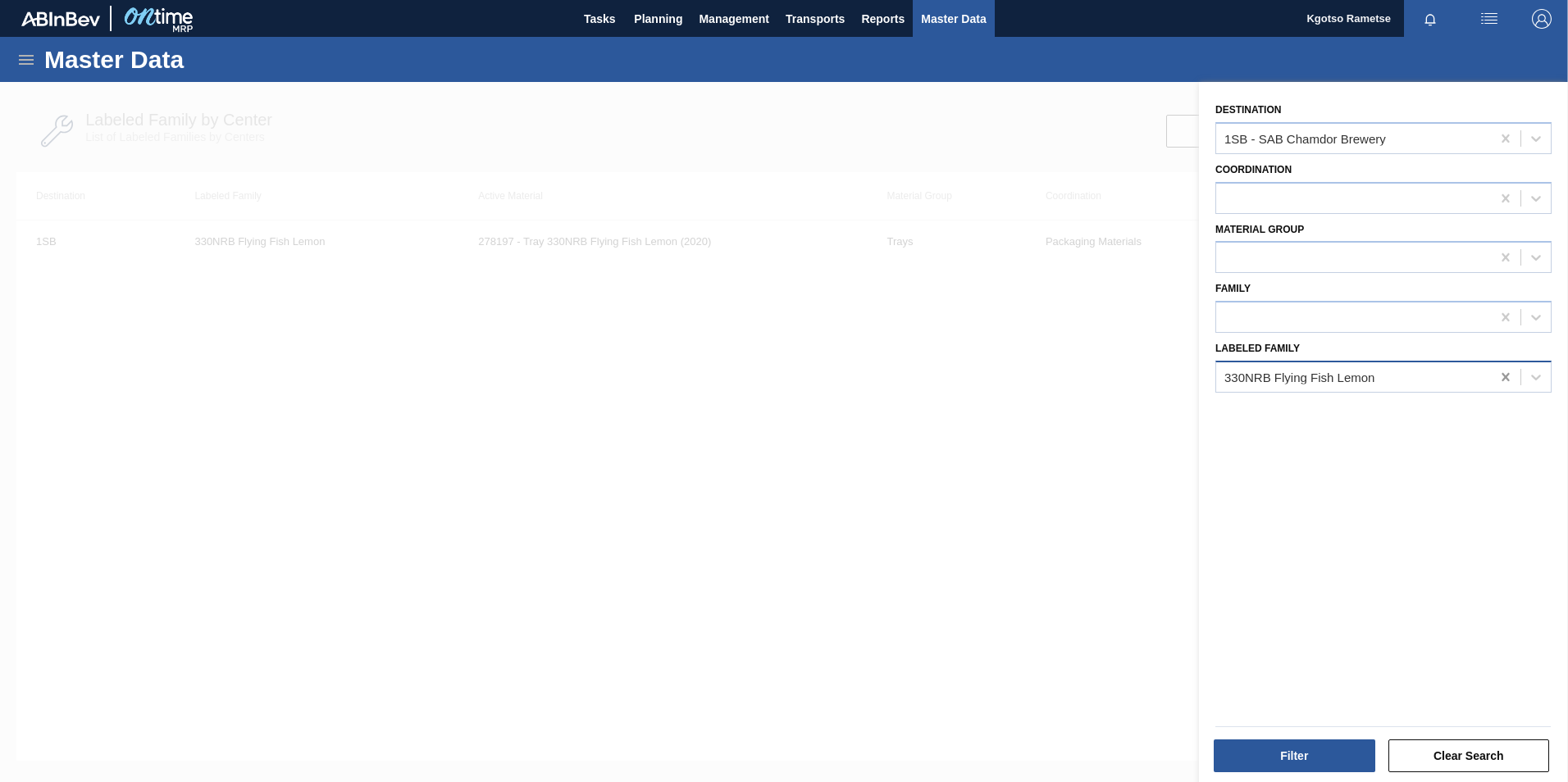 click at bounding box center [1506, 377] 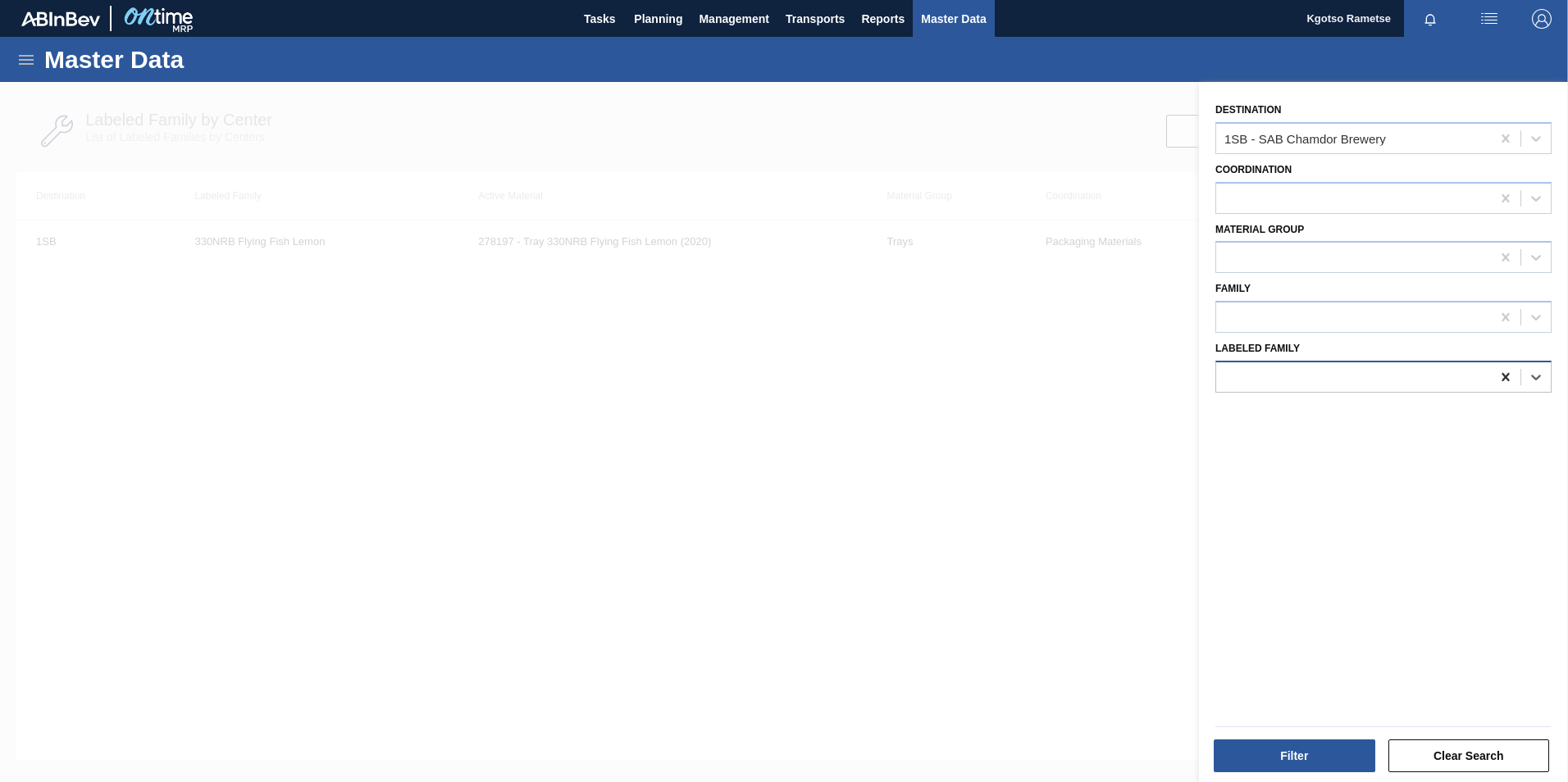 click at bounding box center (1506, 377) 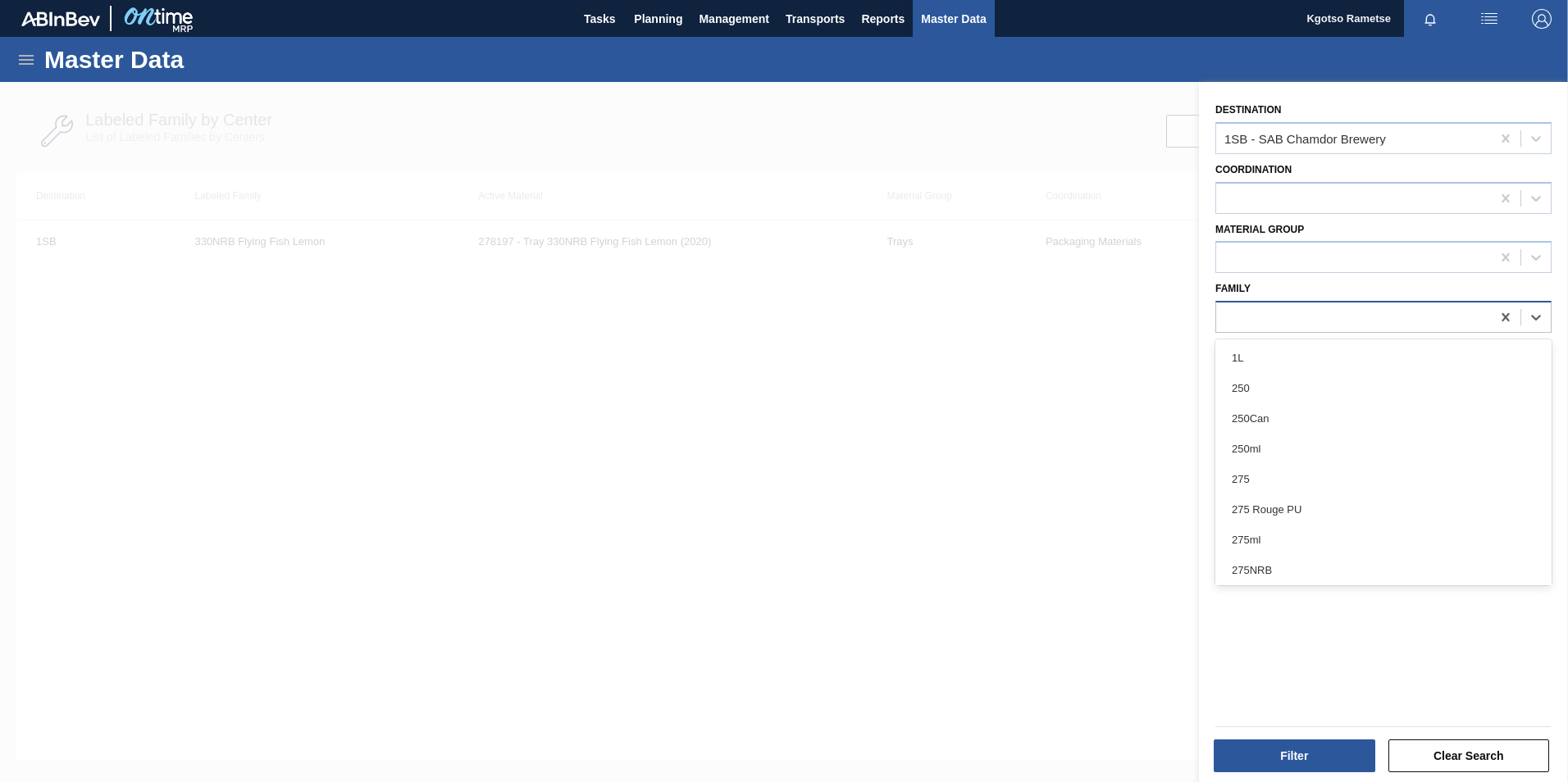 click on "Family" at bounding box center (1225, 317) 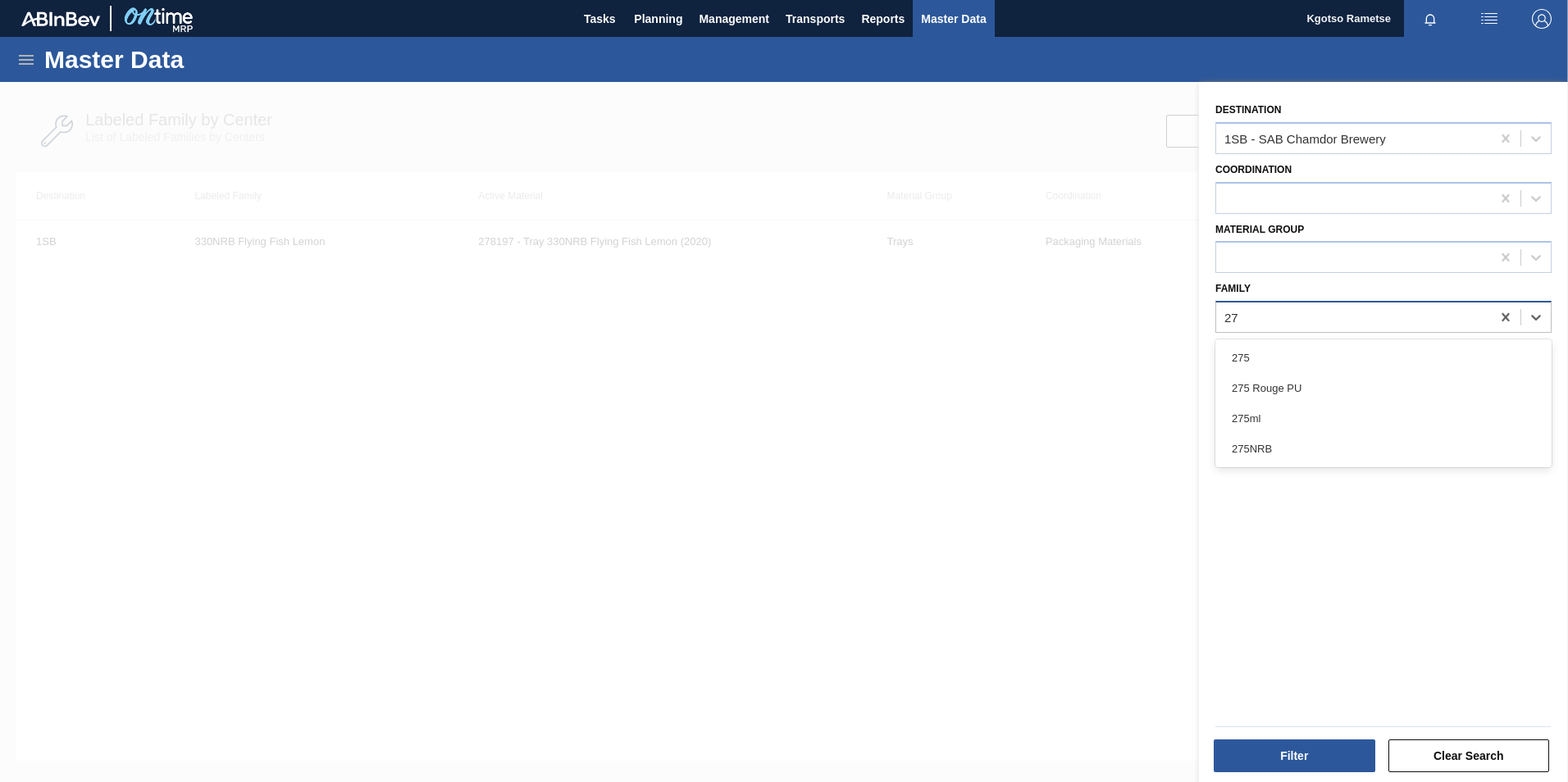 type on "275" 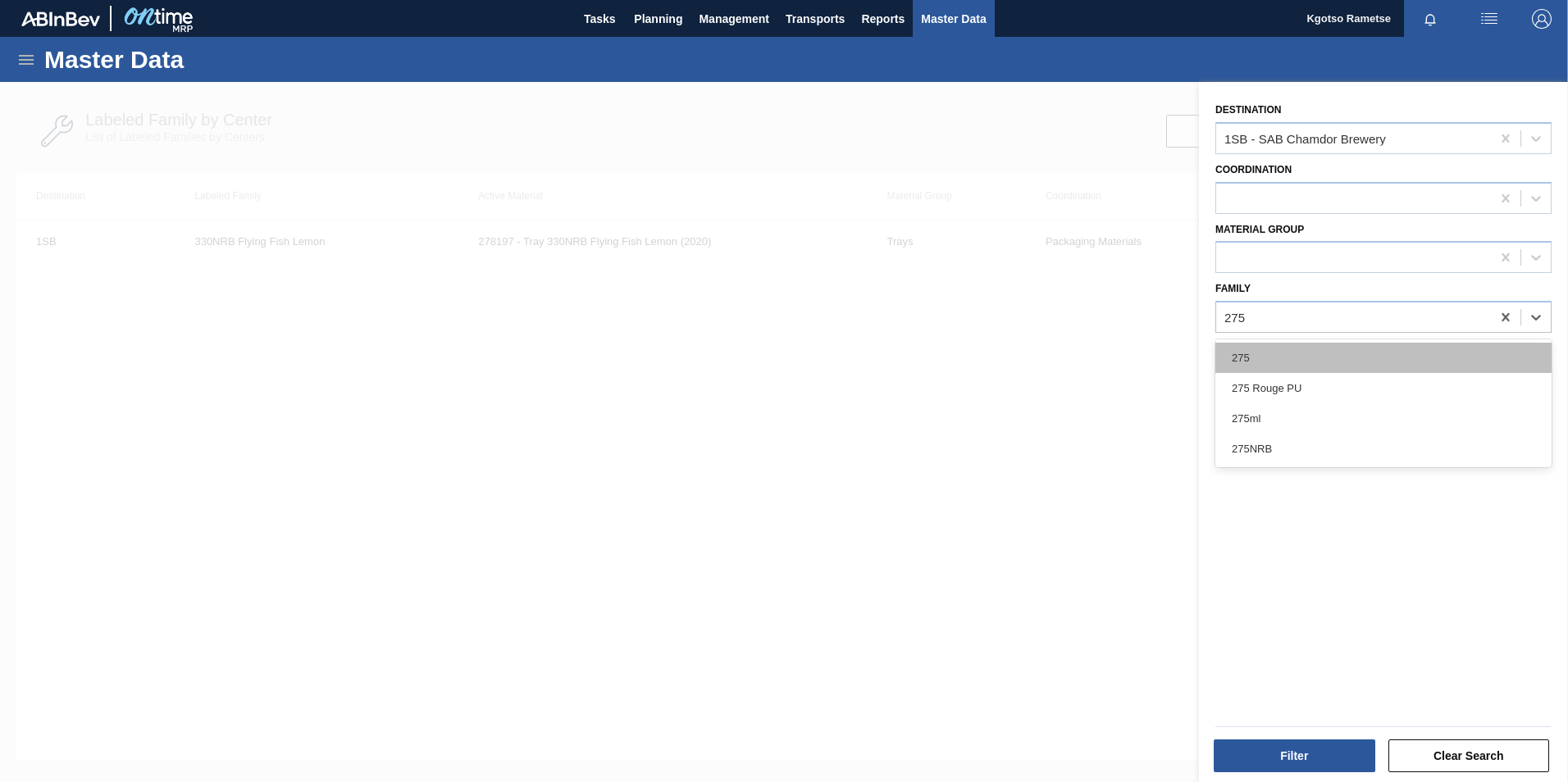 click on "275" at bounding box center (1383, 357) 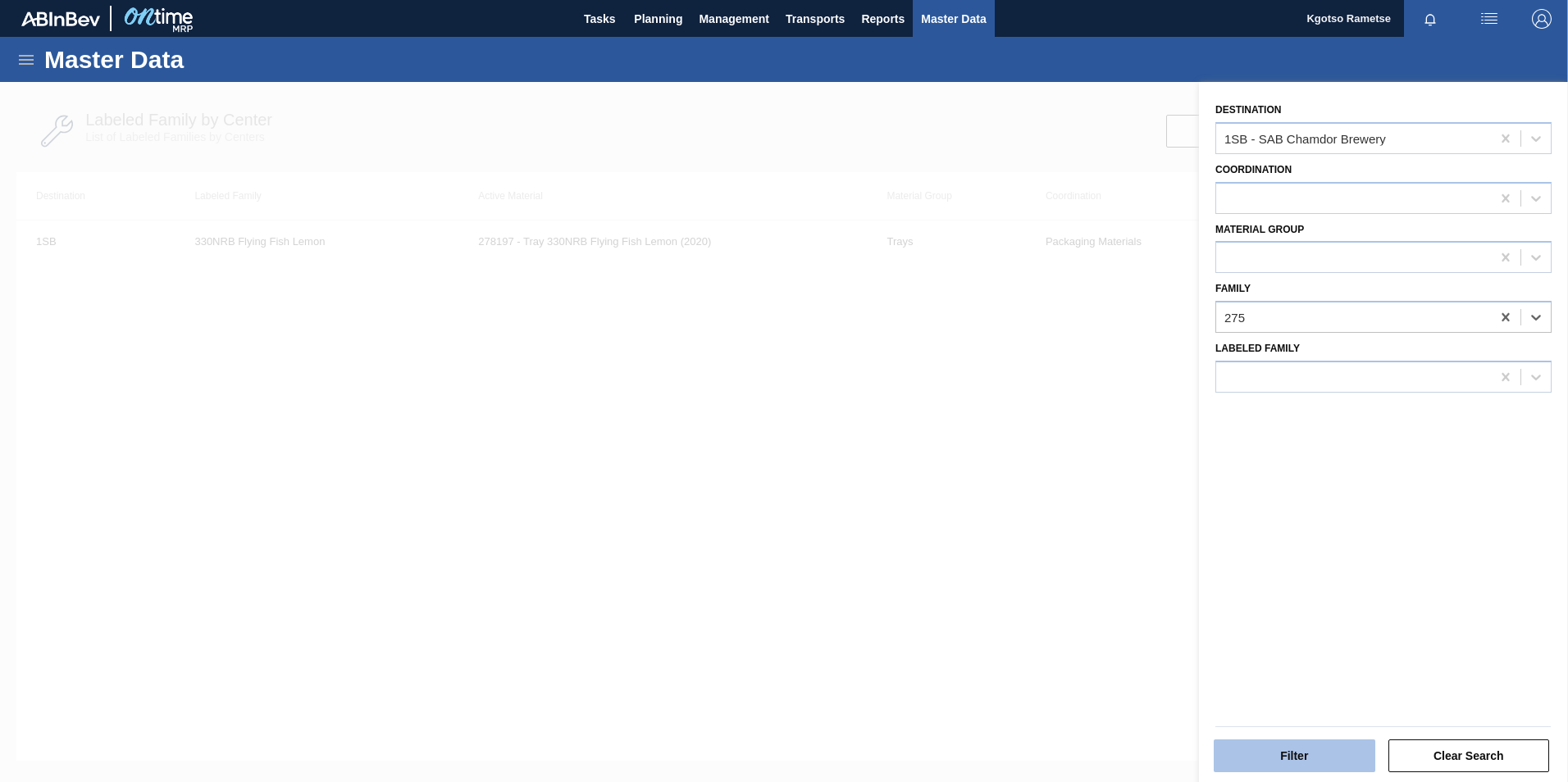 click on "Filter" at bounding box center [1294, 756] 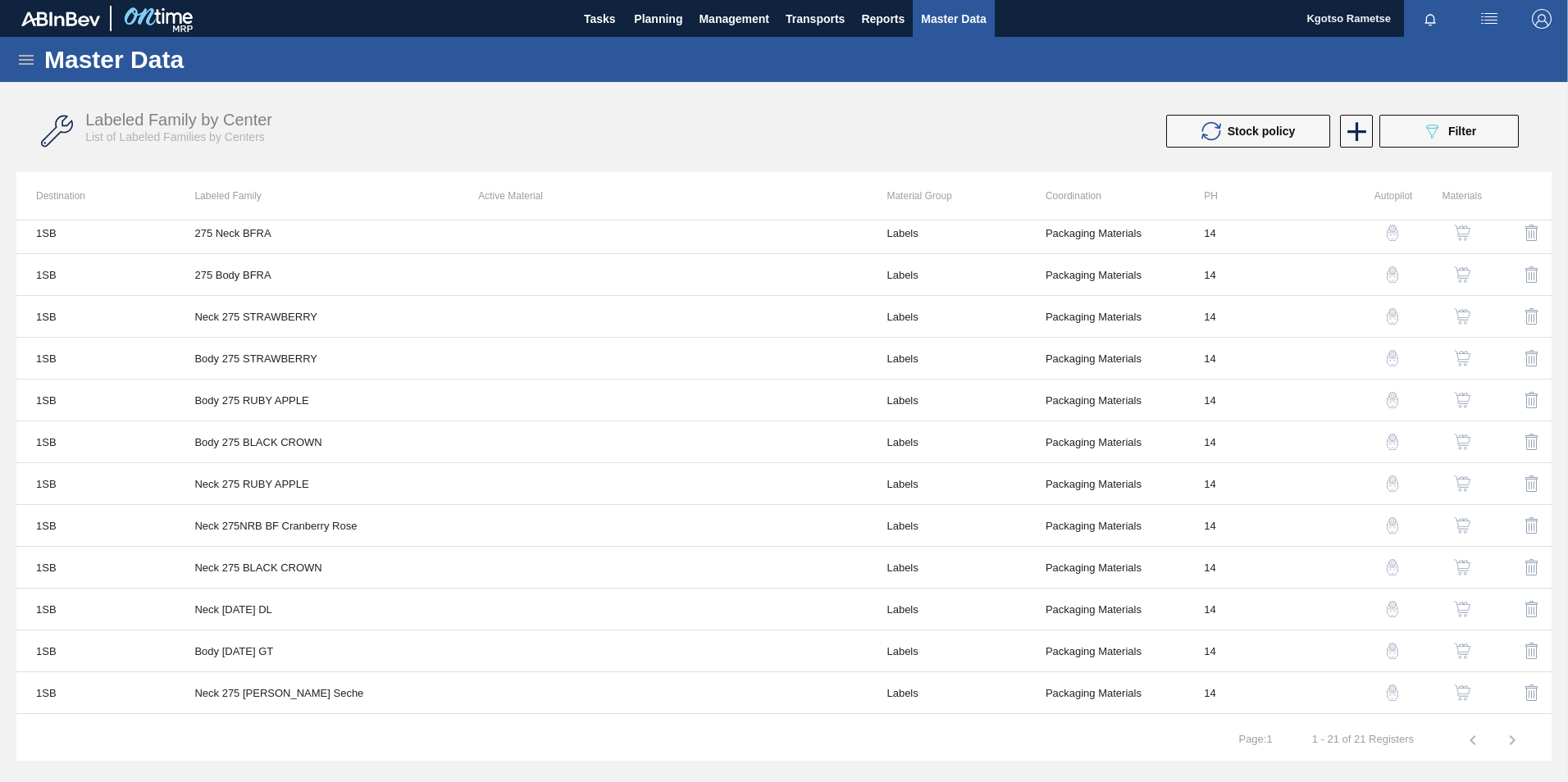 scroll, scrollTop: 0, scrollLeft: 0, axis: both 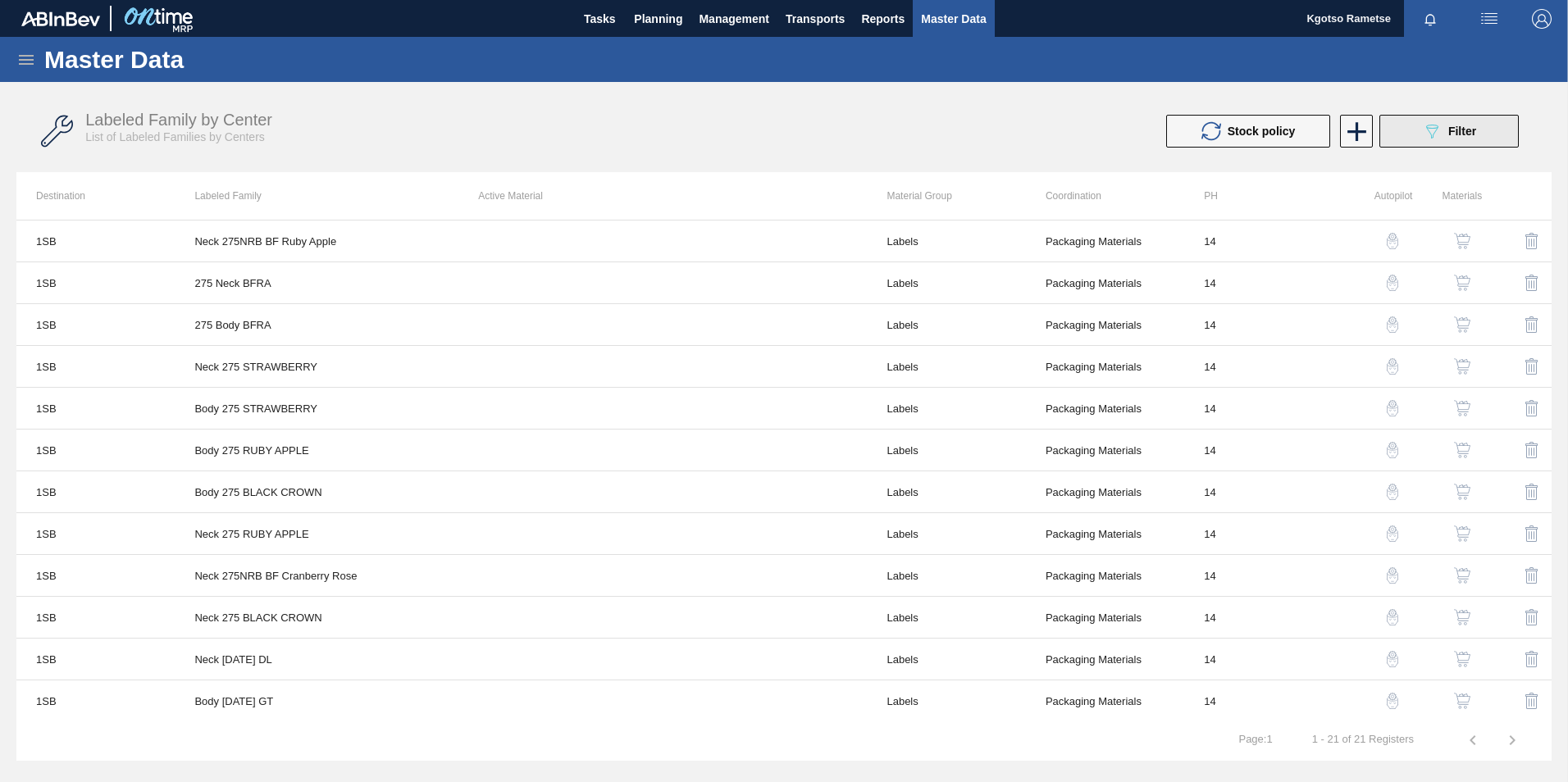 click on "089F7B8B-B2A5-4AFE-B5C0-19BA573D28AC Filter" at bounding box center (1449, 131) 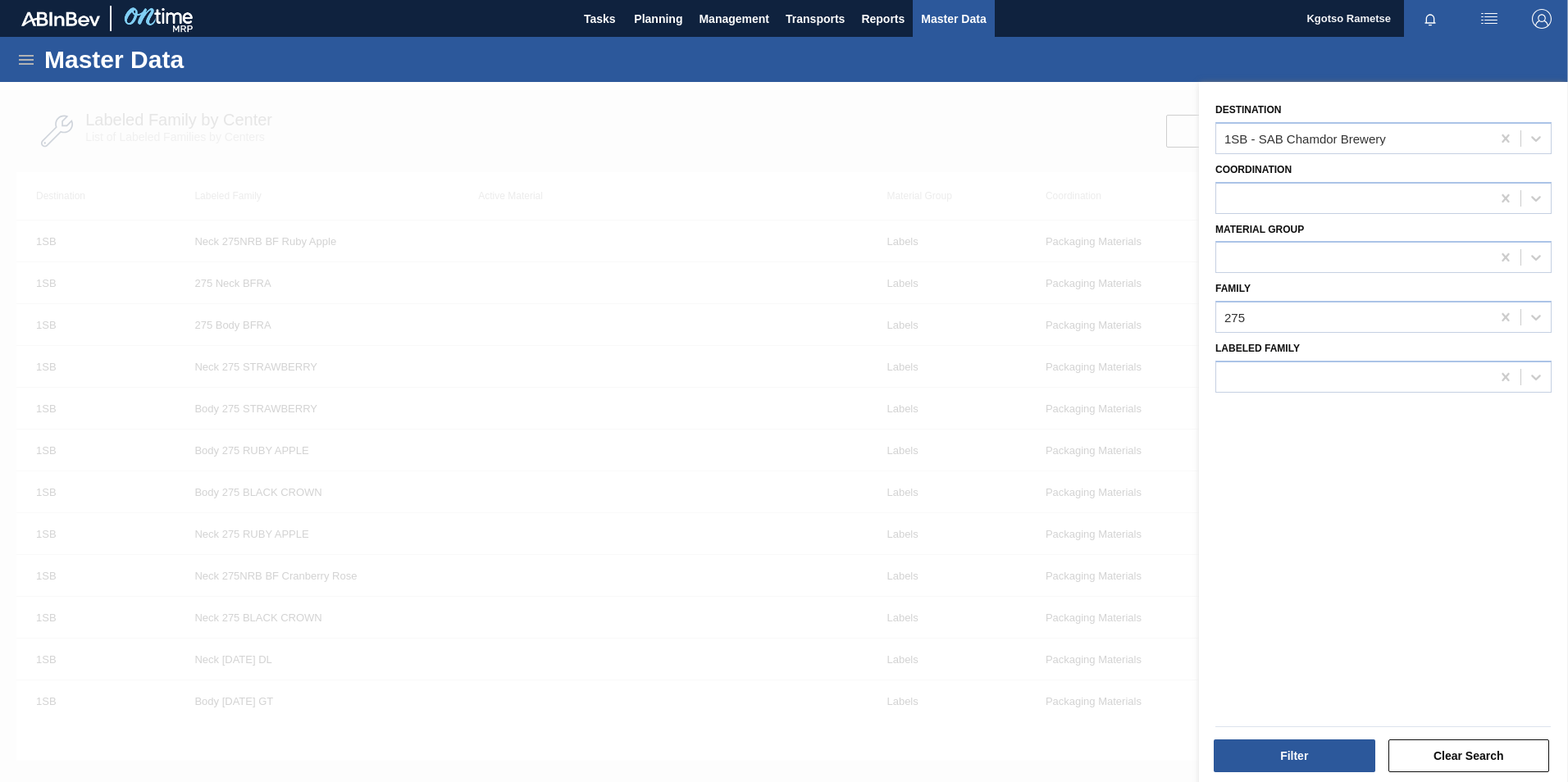 click at bounding box center (784, 473) 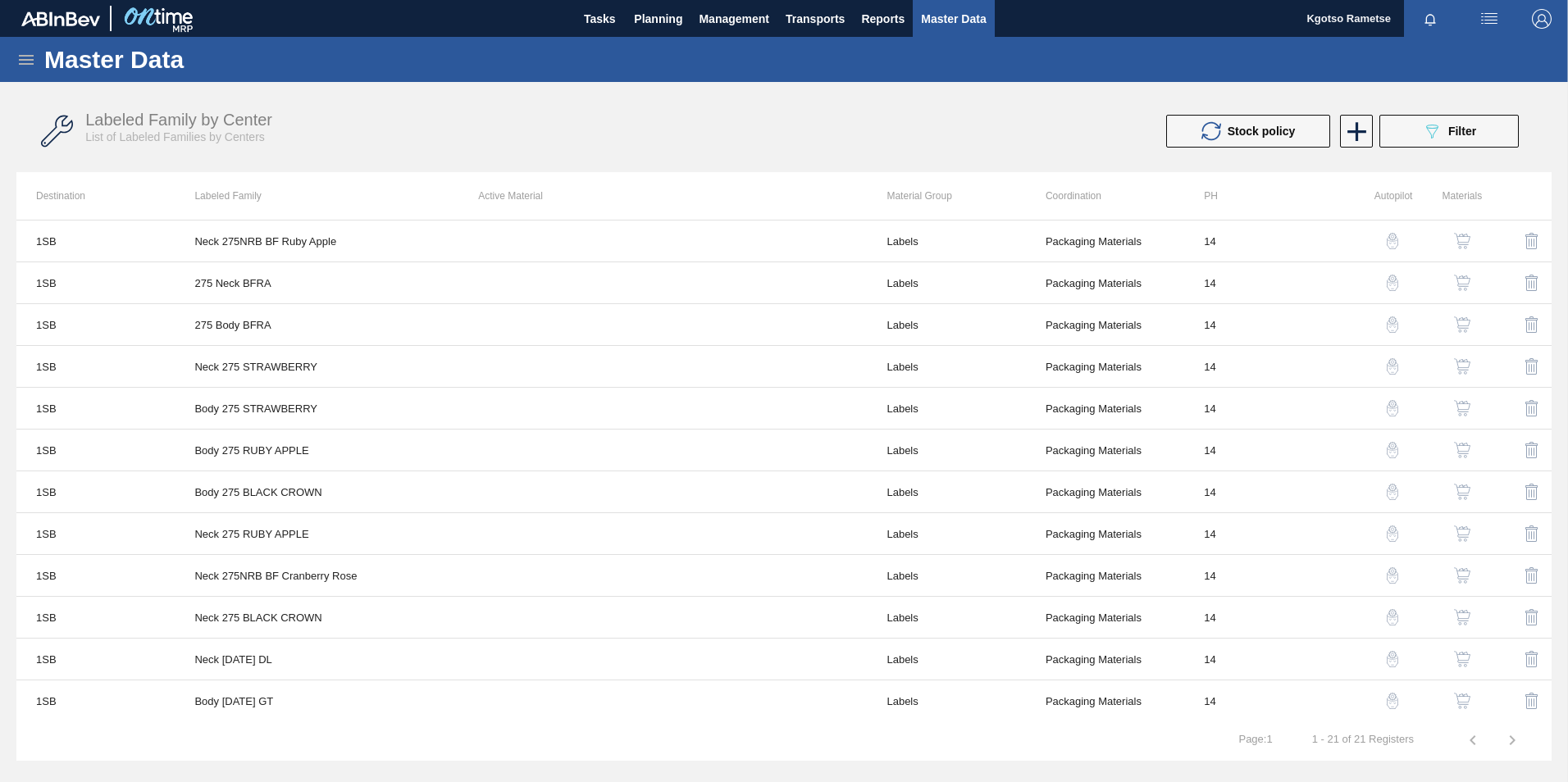 click 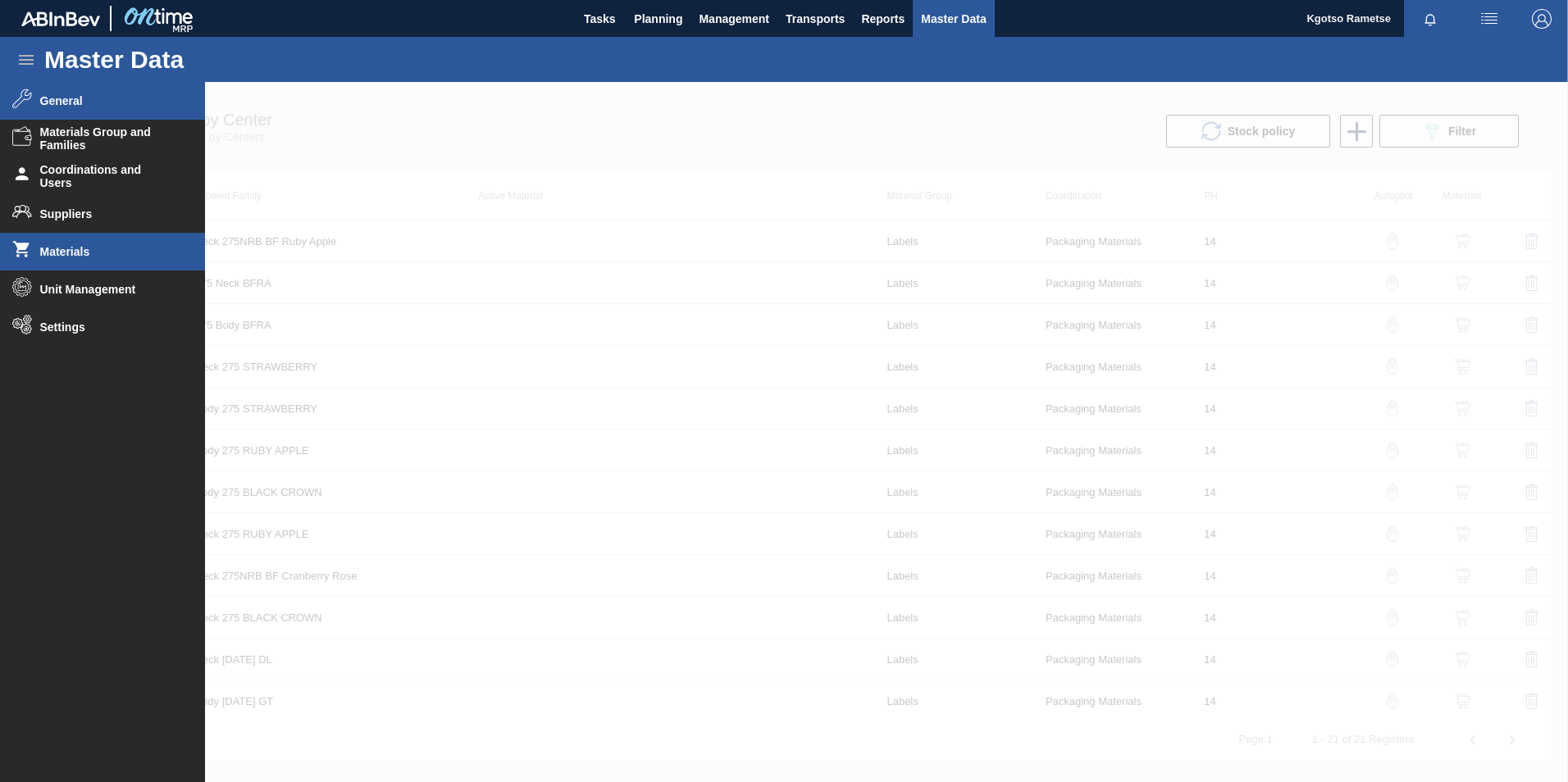click on "Materials" at bounding box center [103, 252] 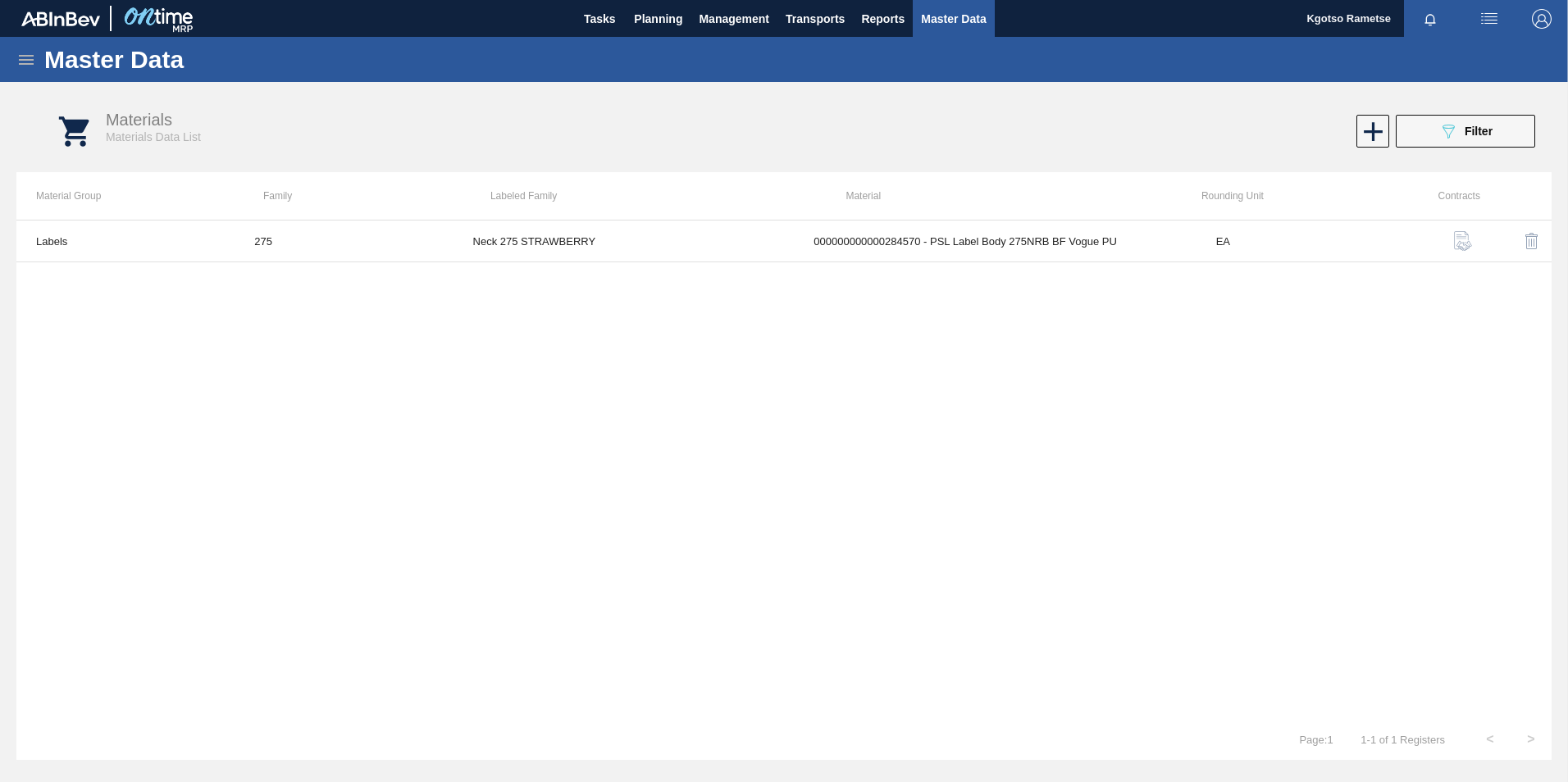 click 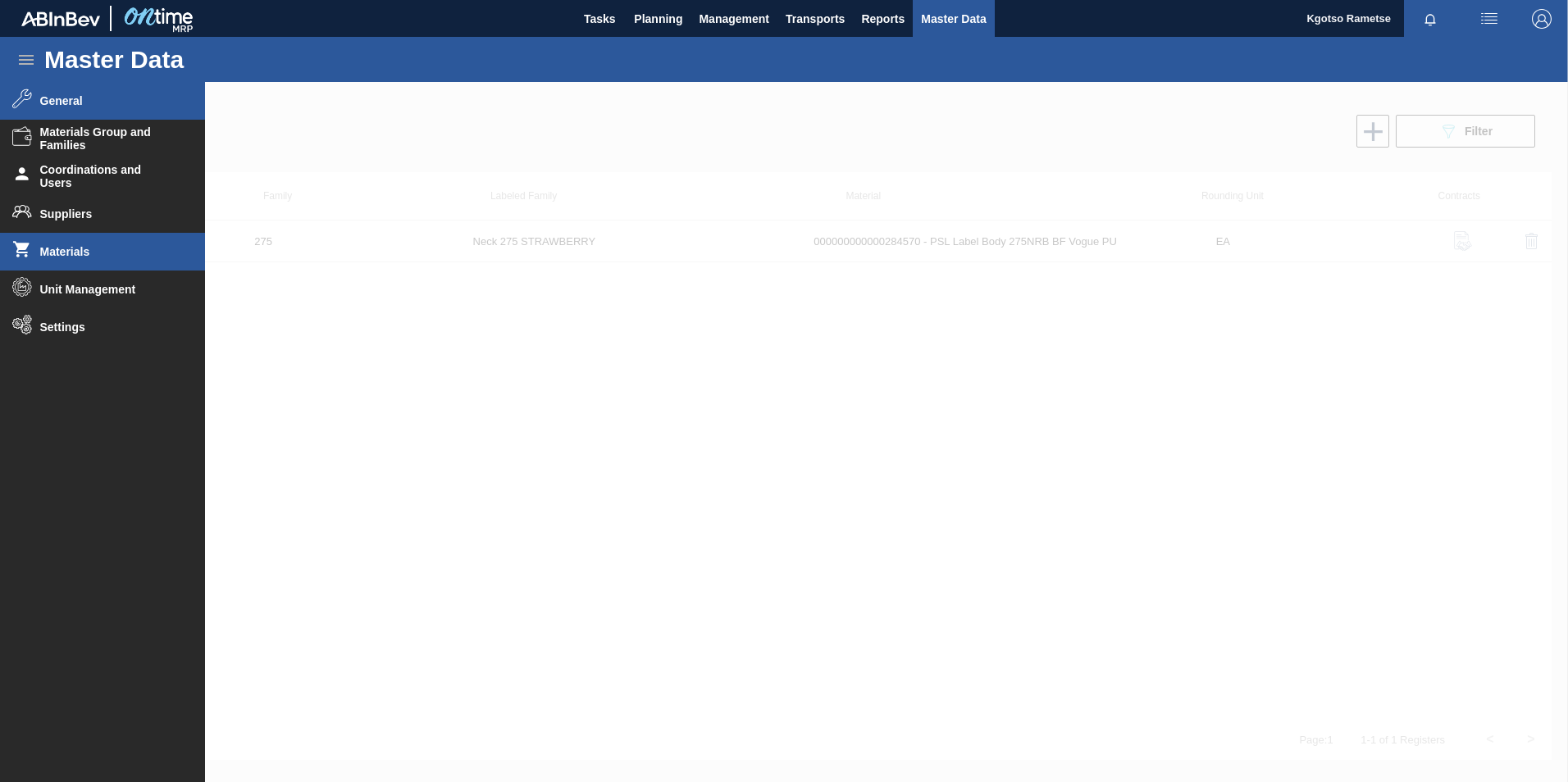 click on "General" at bounding box center [107, 101] 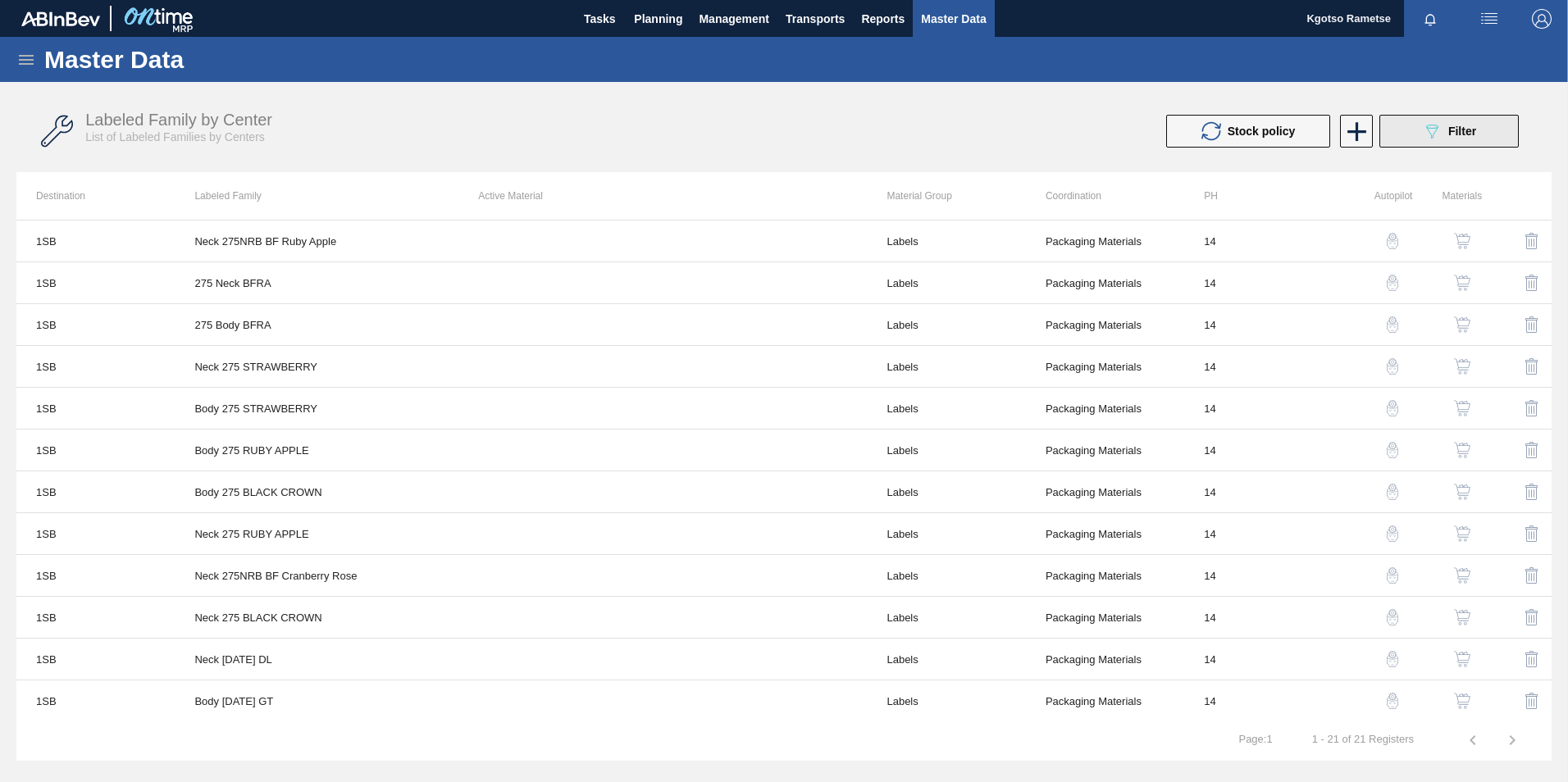 drag, startPoint x: 1470, startPoint y: 124, endPoint x: 1480, endPoint y: 125, distance: 10.049876 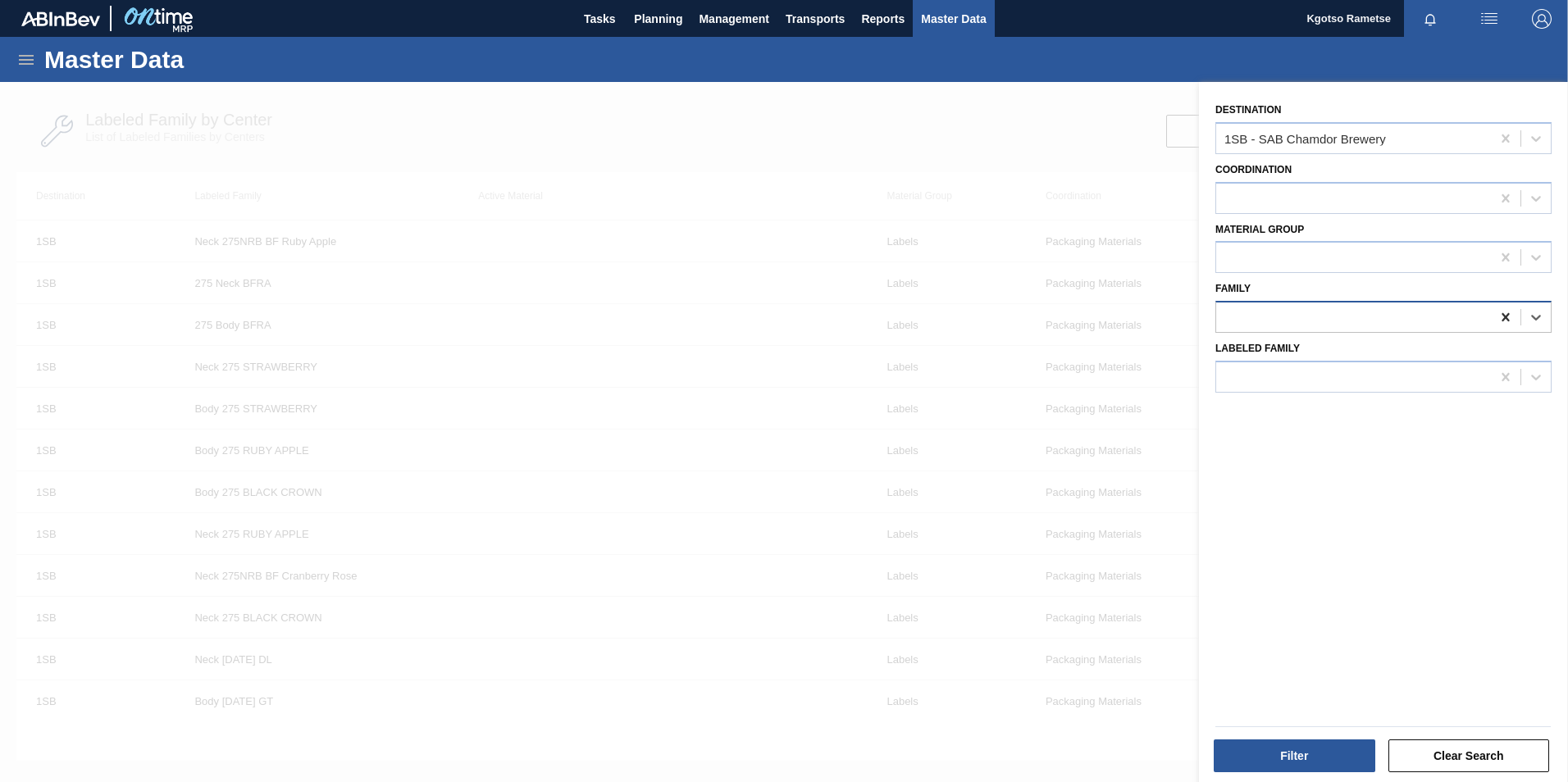click 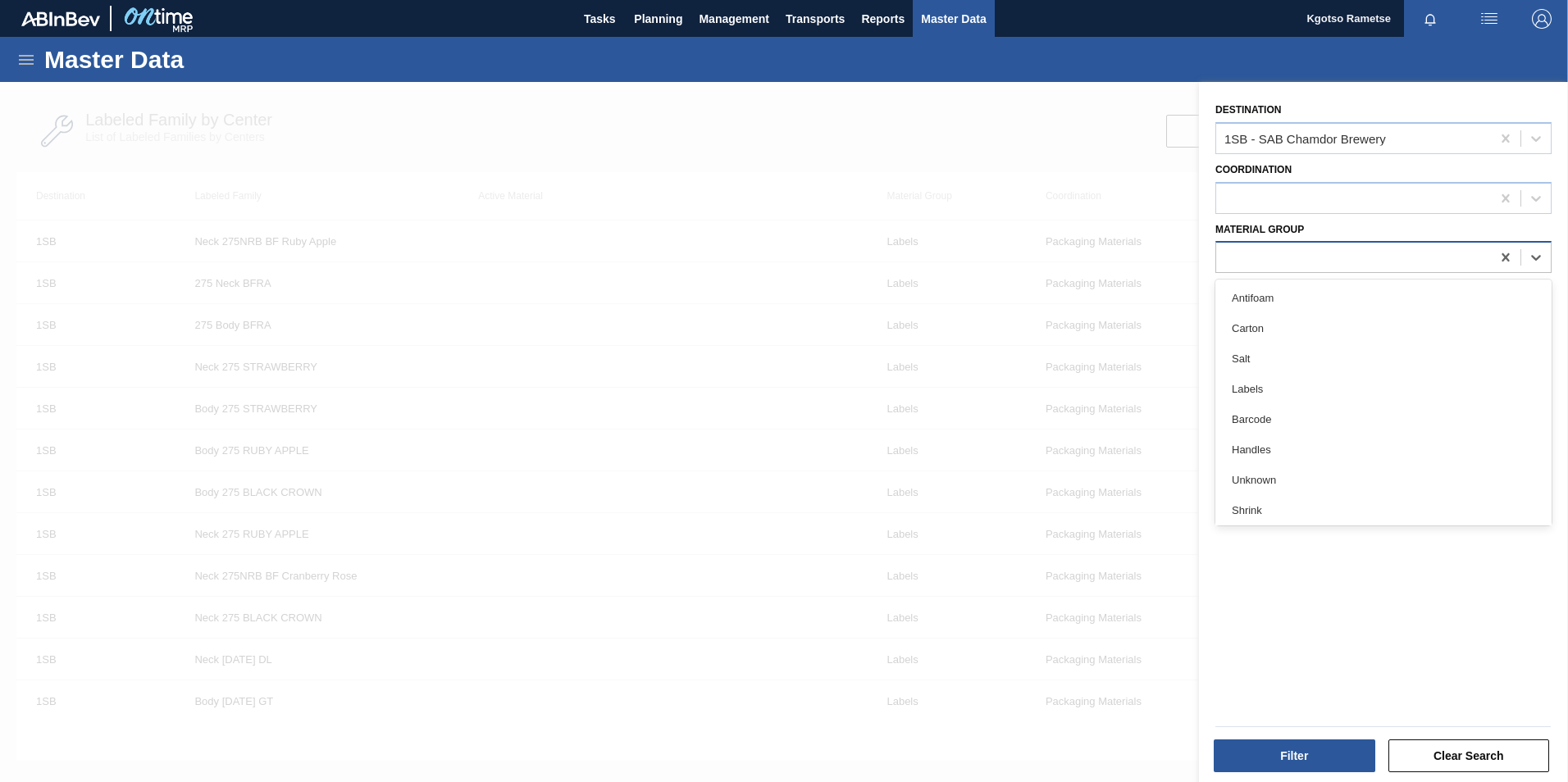 click at bounding box center (1353, 257) 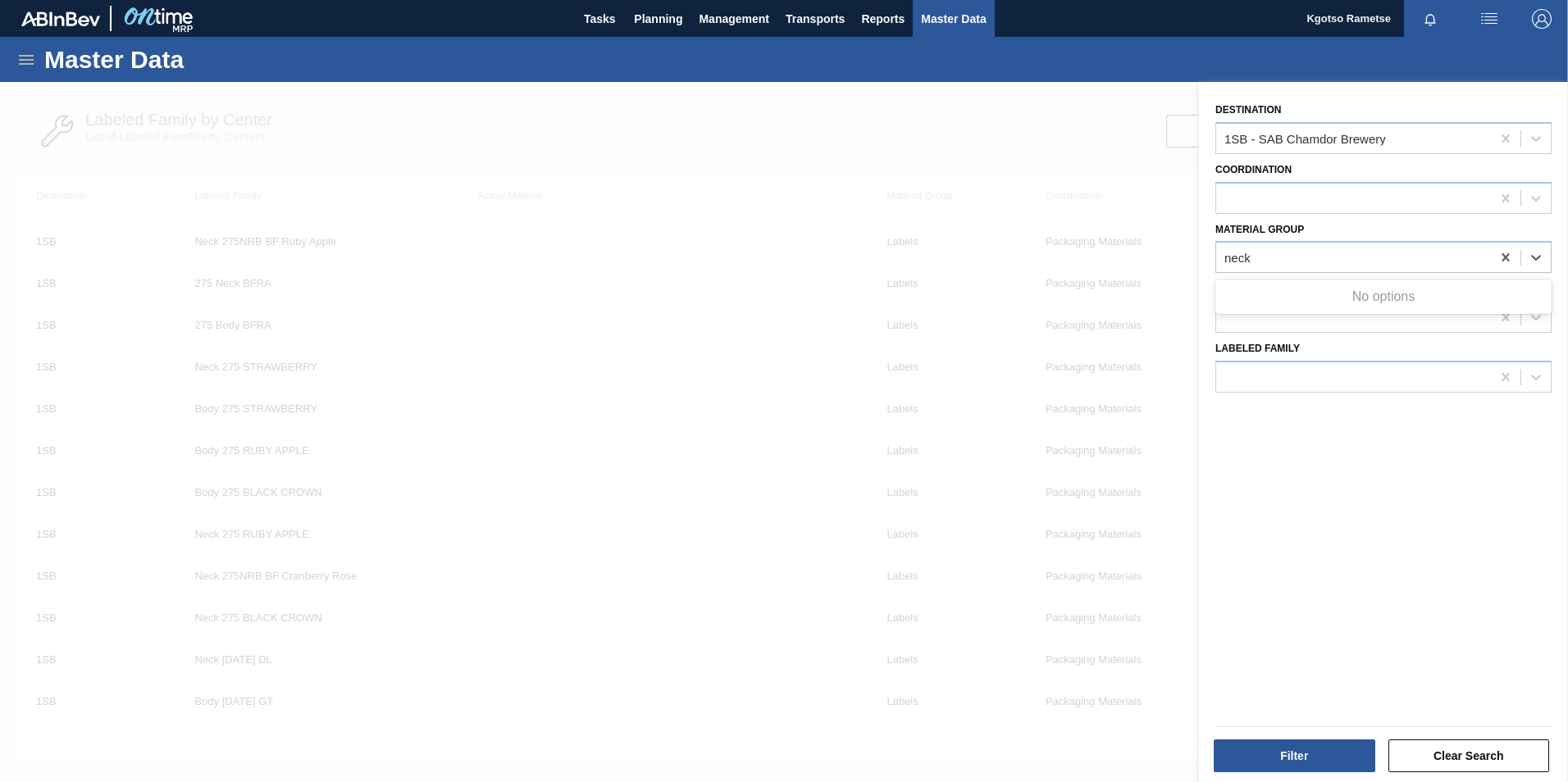 type on "neck" 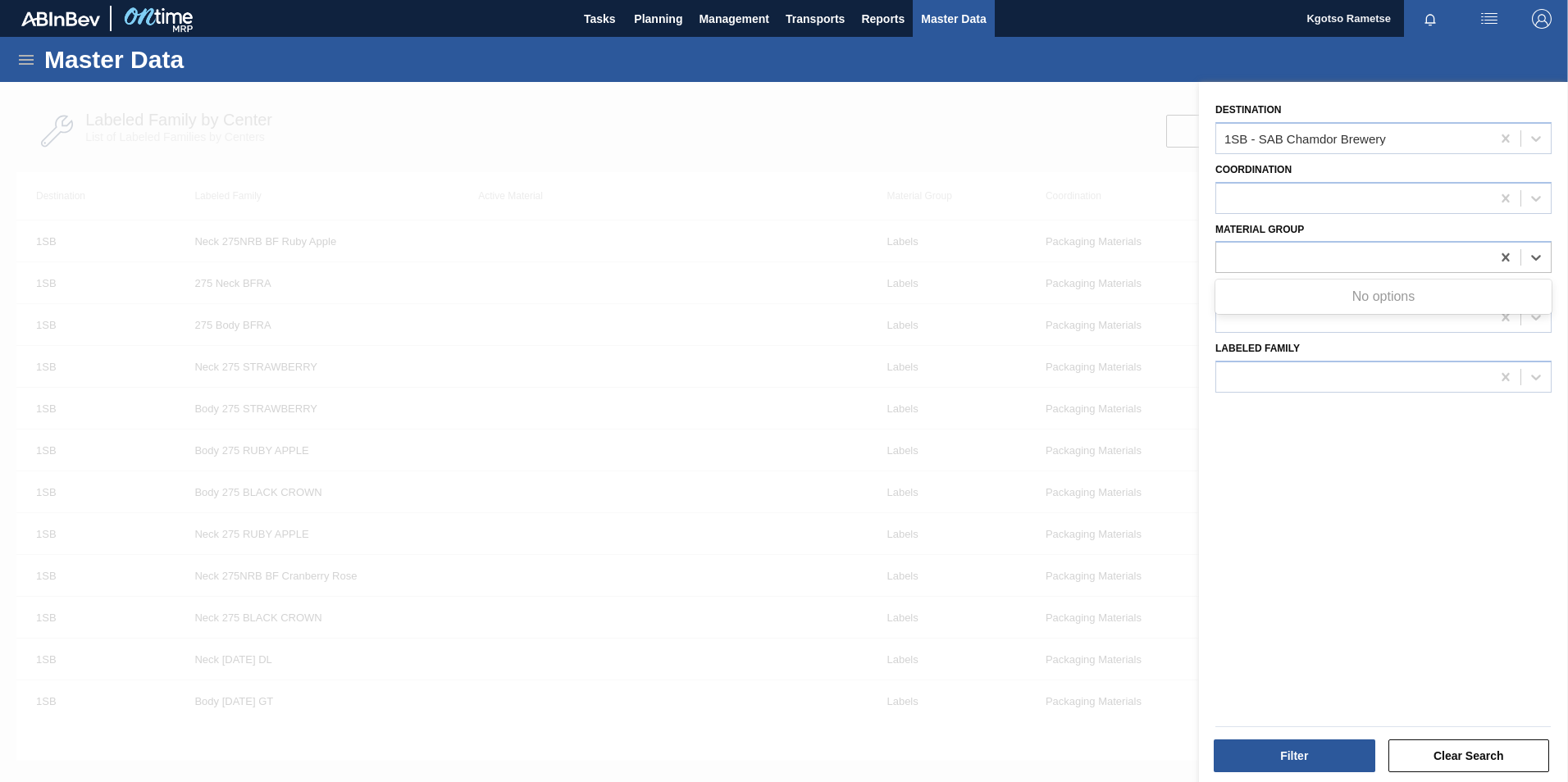 click on "Material Group   Use Up and Down to choose options, press Enter to select the currently focused option, press Escape to exit the menu, press Tab to select the option and exit the menu. neck No options" at bounding box center (1383, 246) 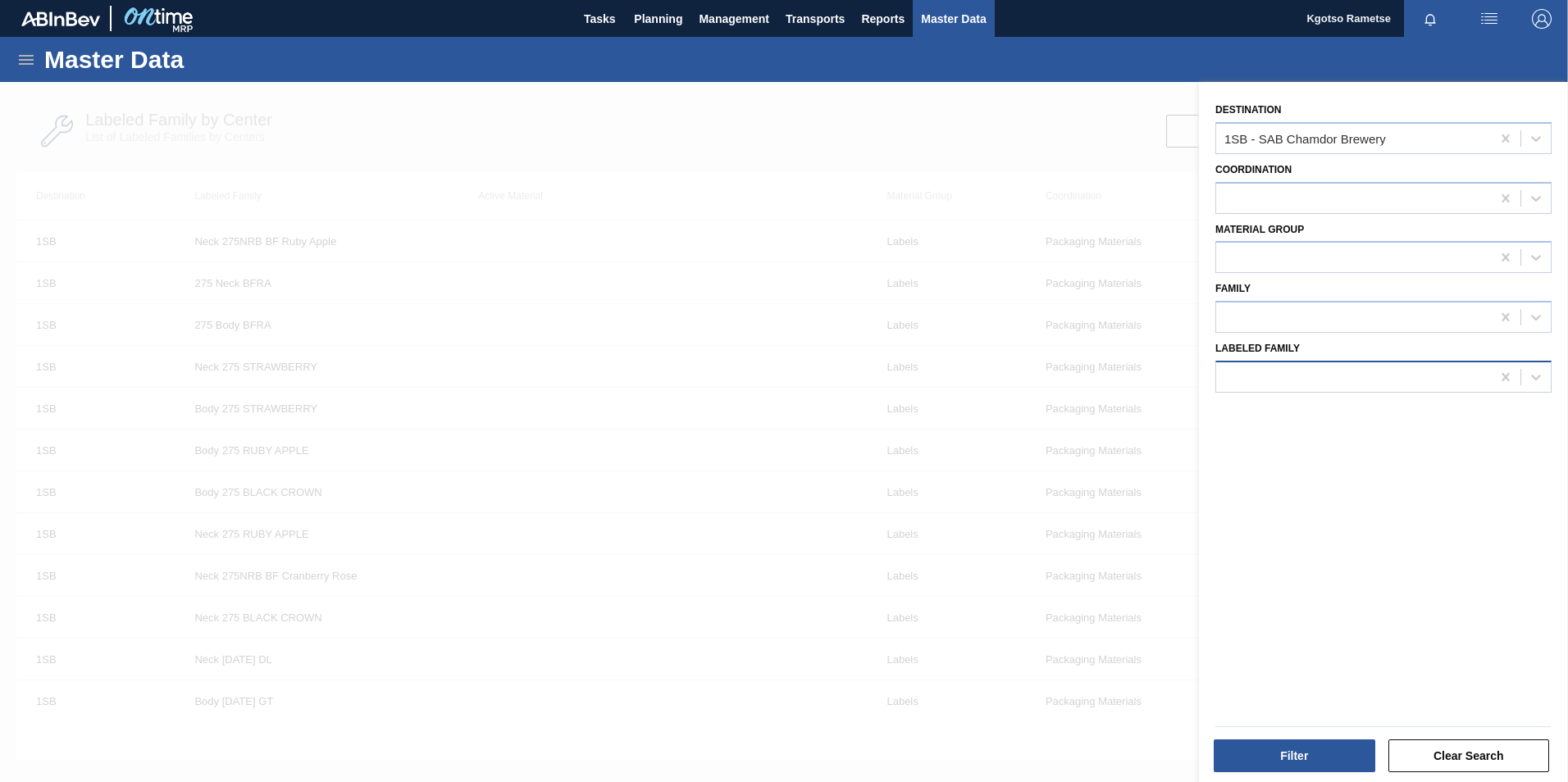 click at bounding box center [1353, 376] 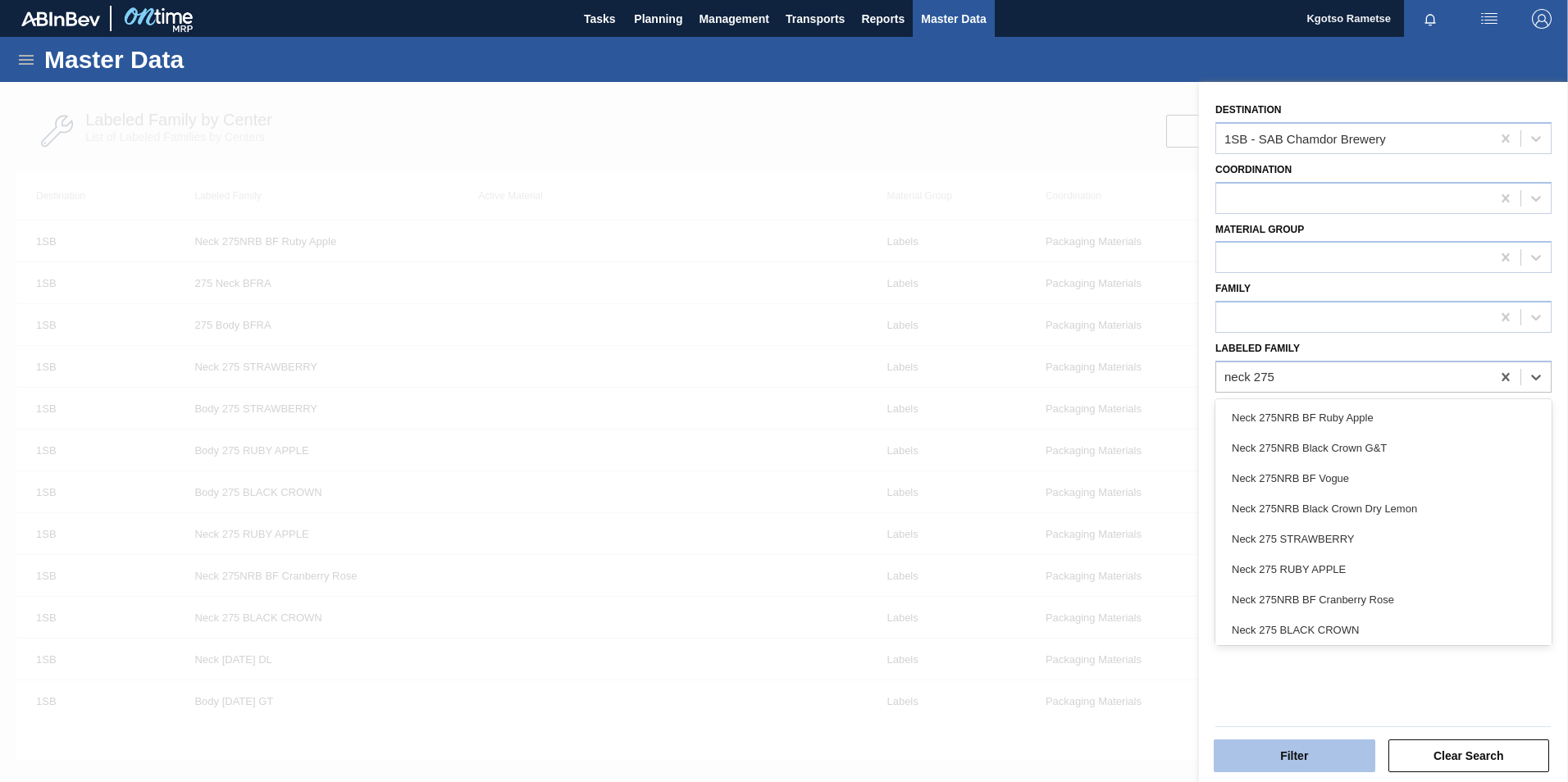 type on "neck 275" 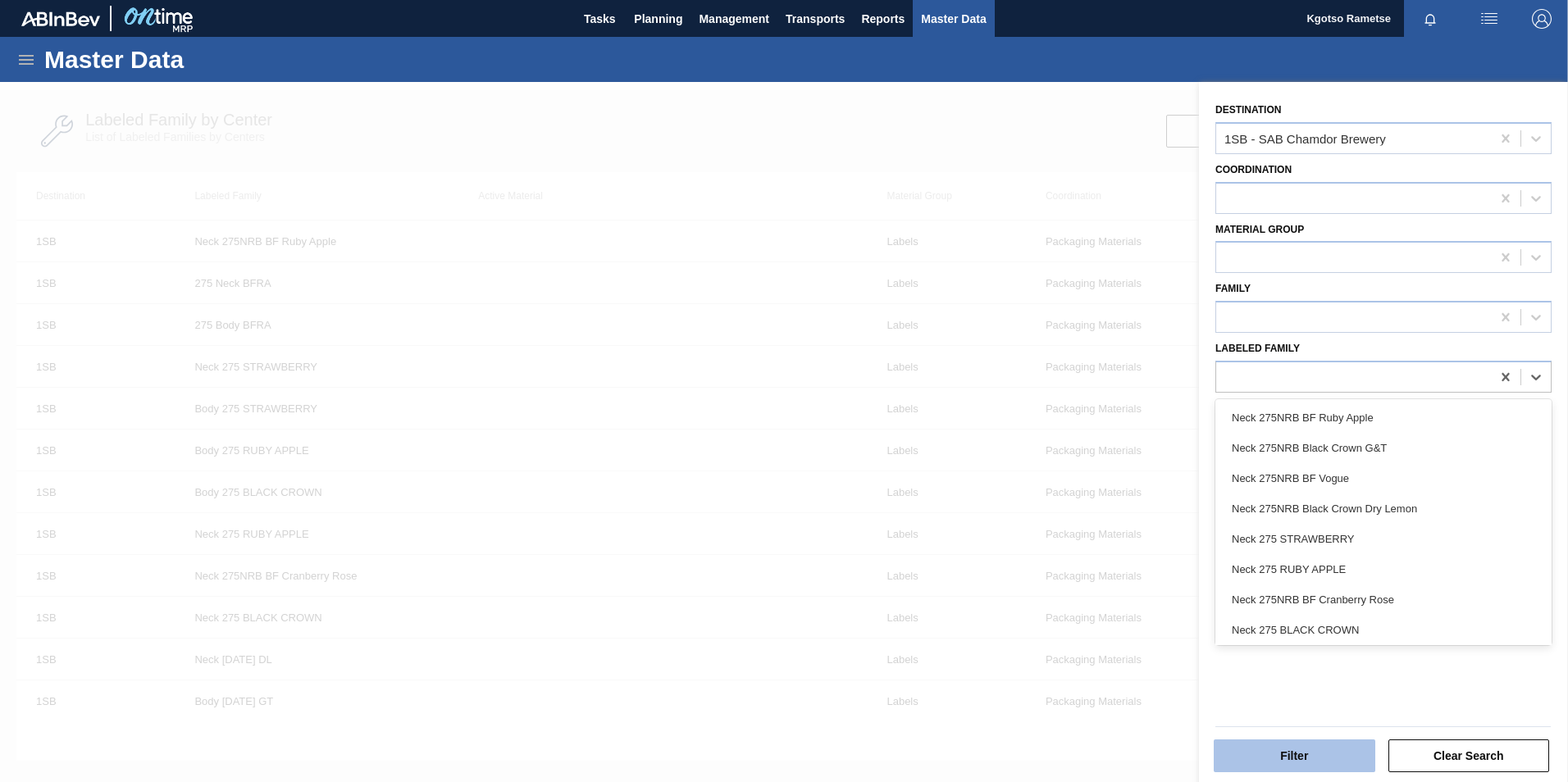 click on "Filter" at bounding box center [1294, 756] 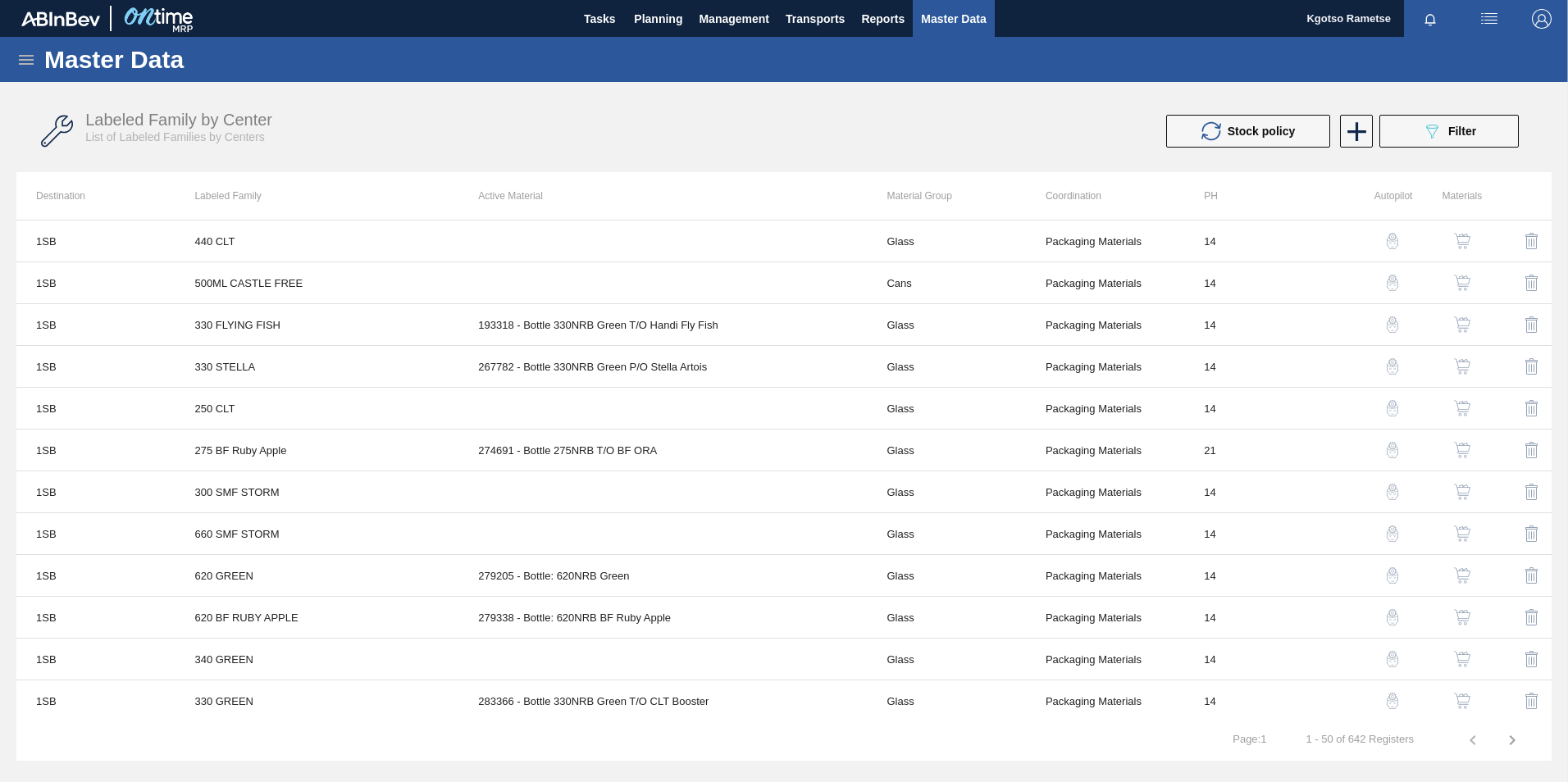 click 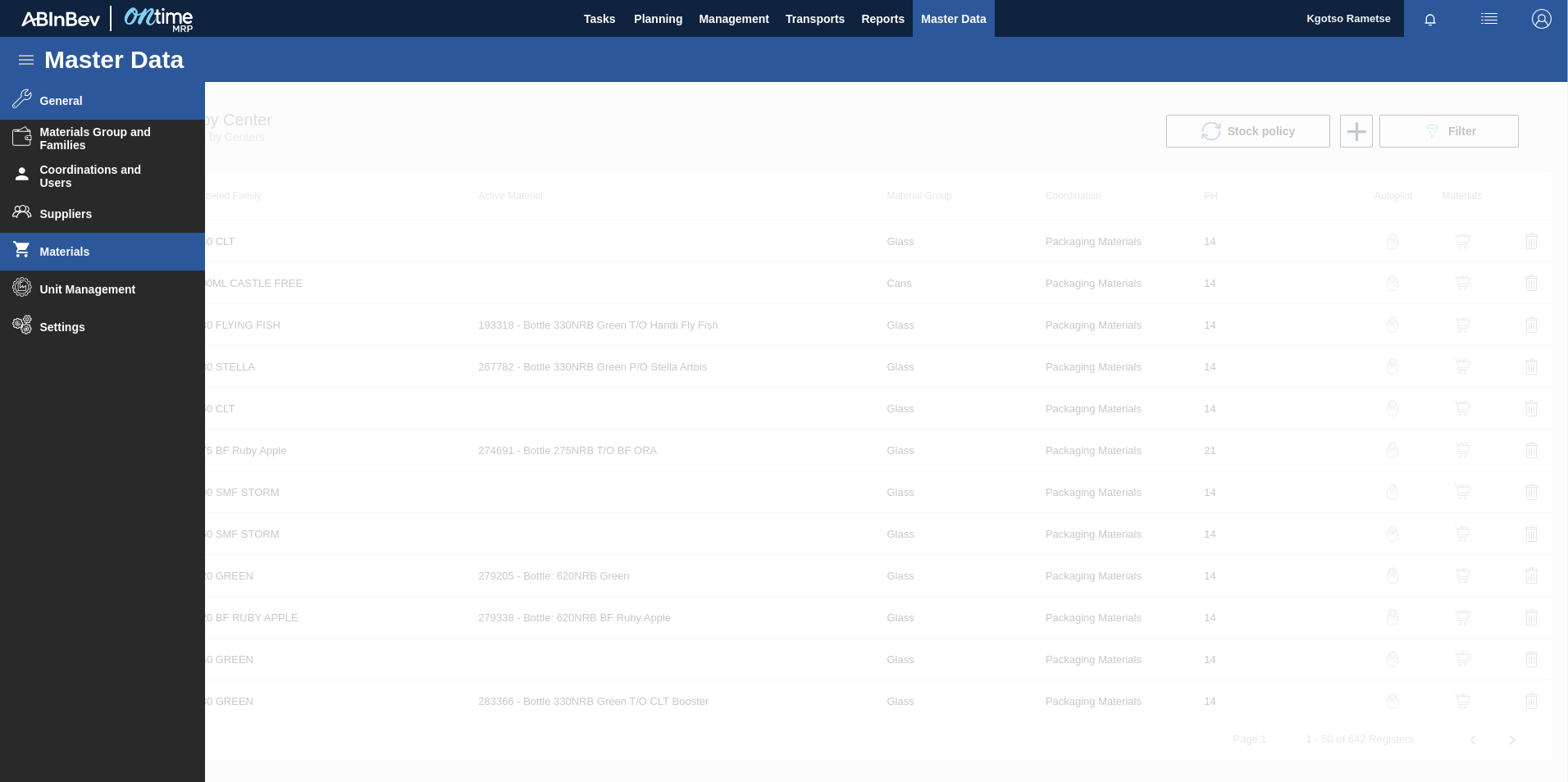 click on "Materials" at bounding box center (107, 252) 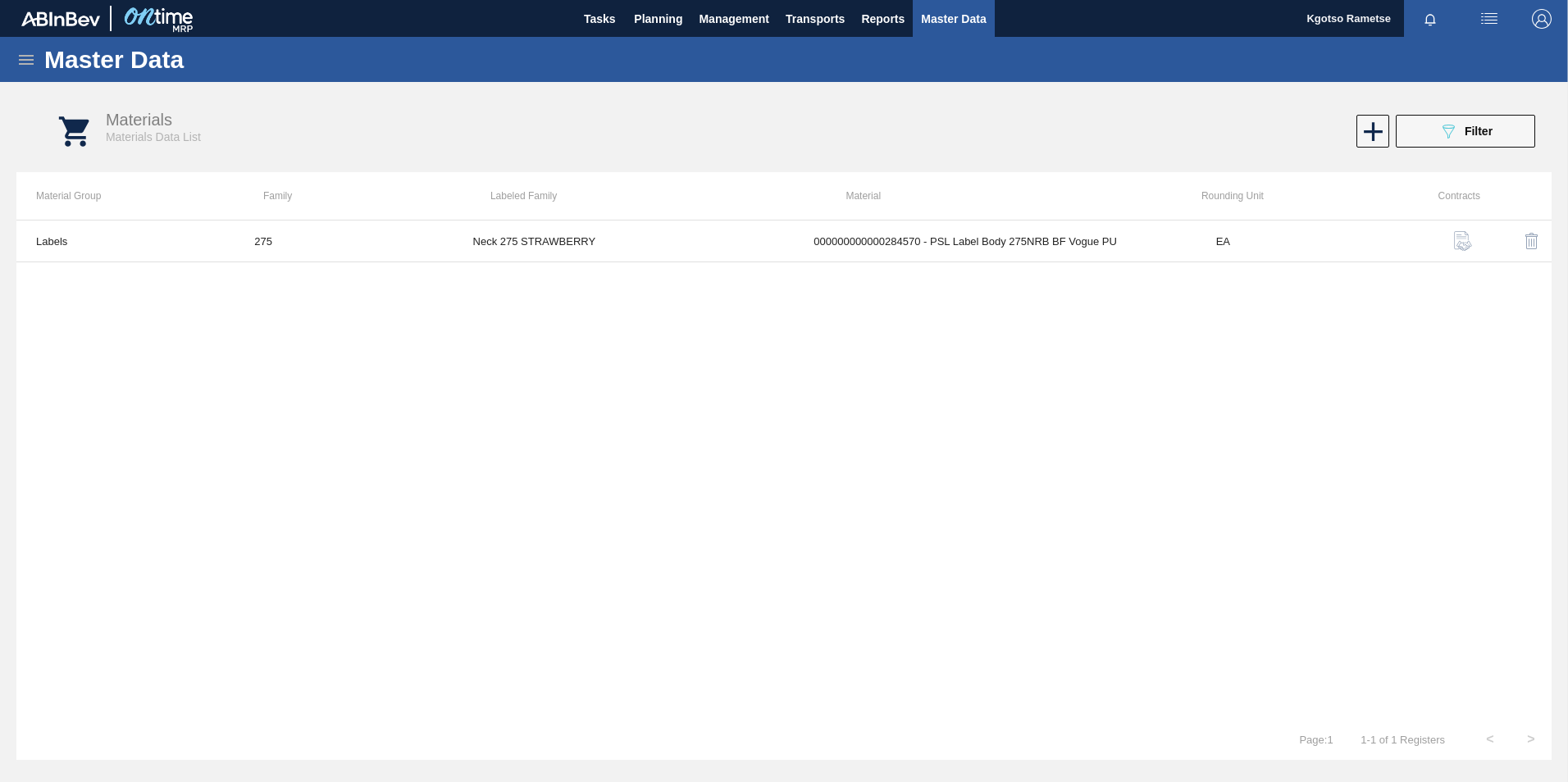 drag, startPoint x: 1454, startPoint y: 125, endPoint x: 1451, endPoint y: 143, distance: 18.248288 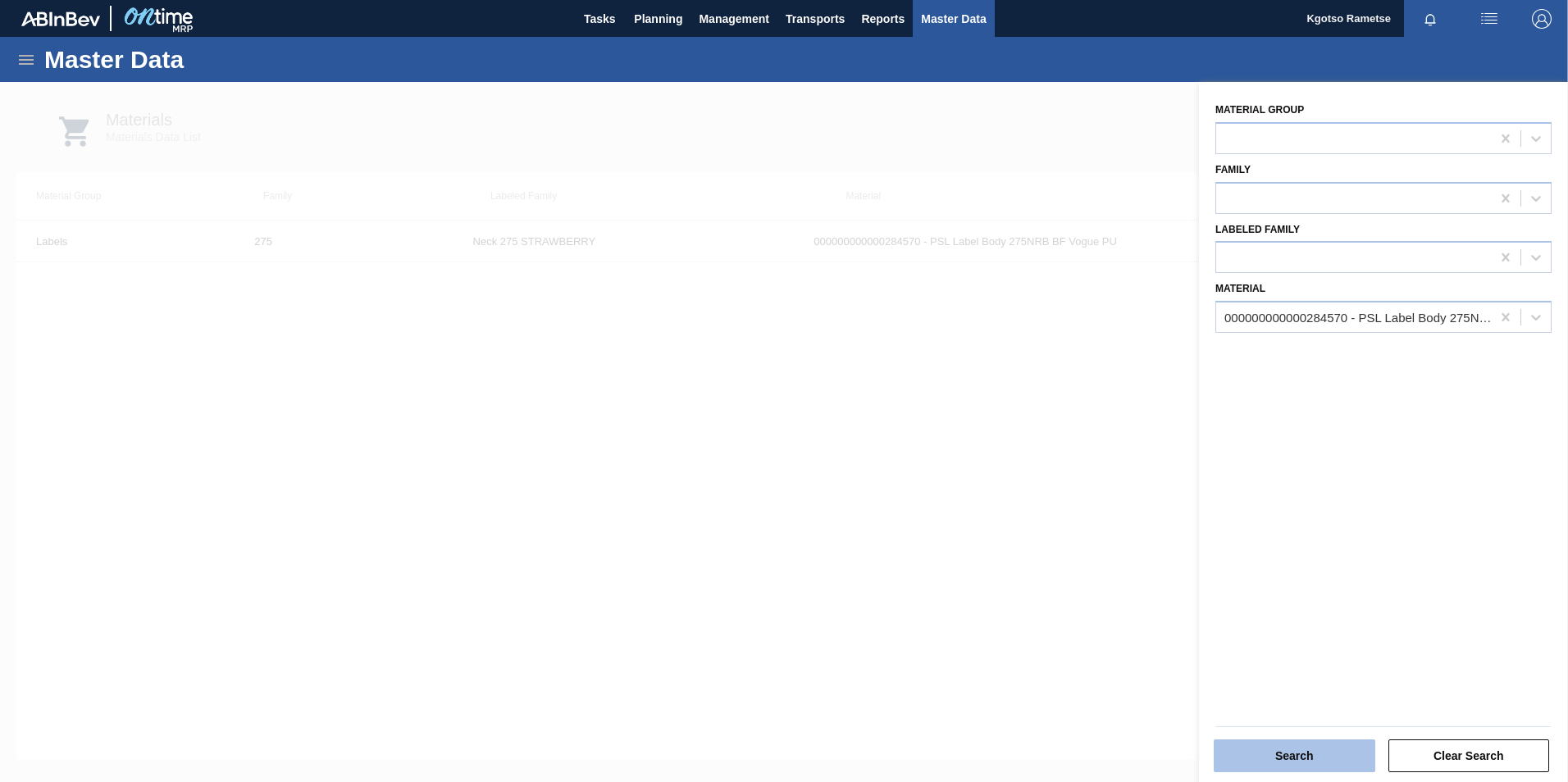 click on "Search" at bounding box center (1294, 756) 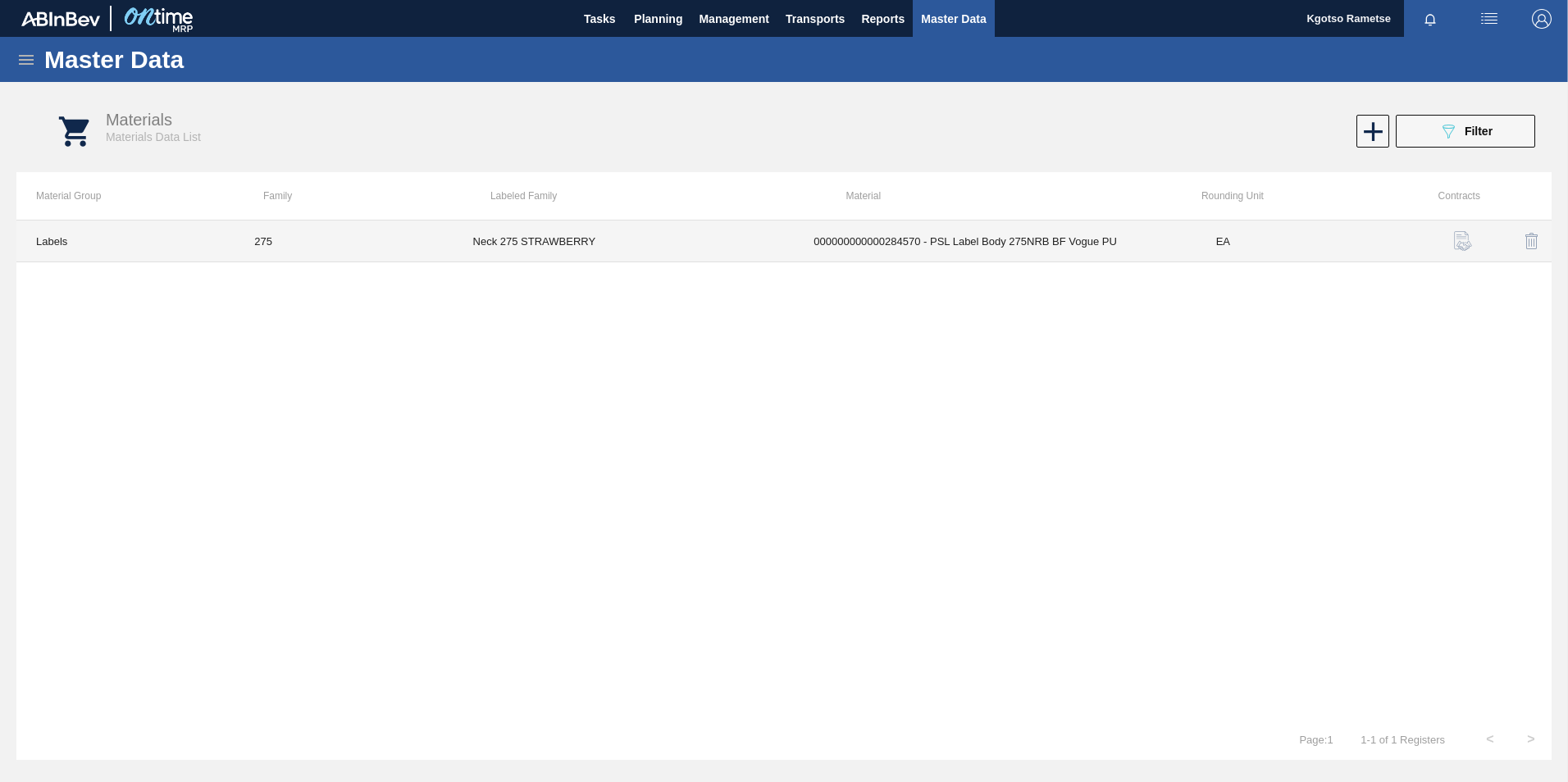 click on "Neck 275 STRAWBERRY" at bounding box center (624, 241) 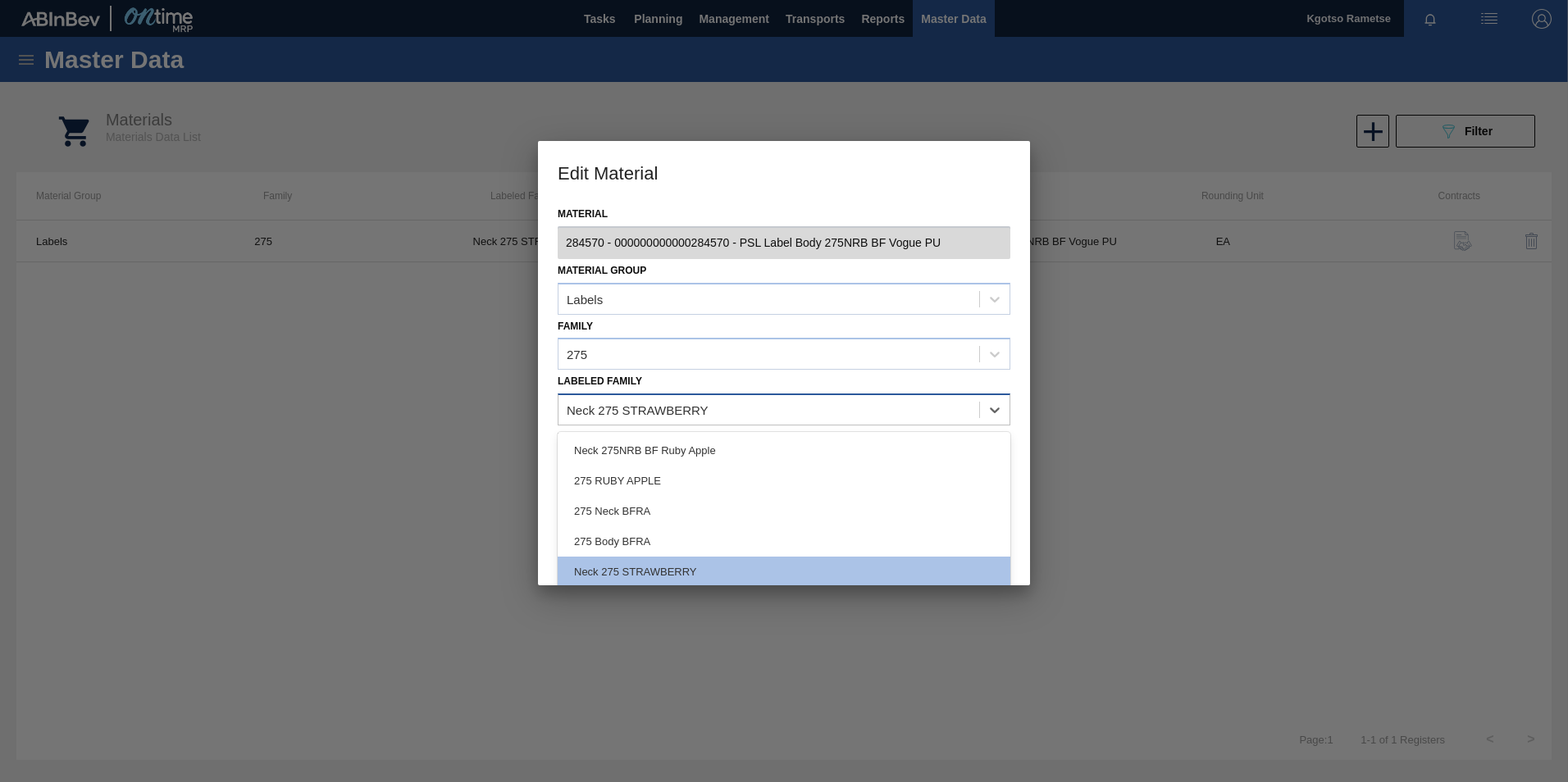 drag, startPoint x: 715, startPoint y: 407, endPoint x: 572, endPoint y: 416, distance: 143.28294 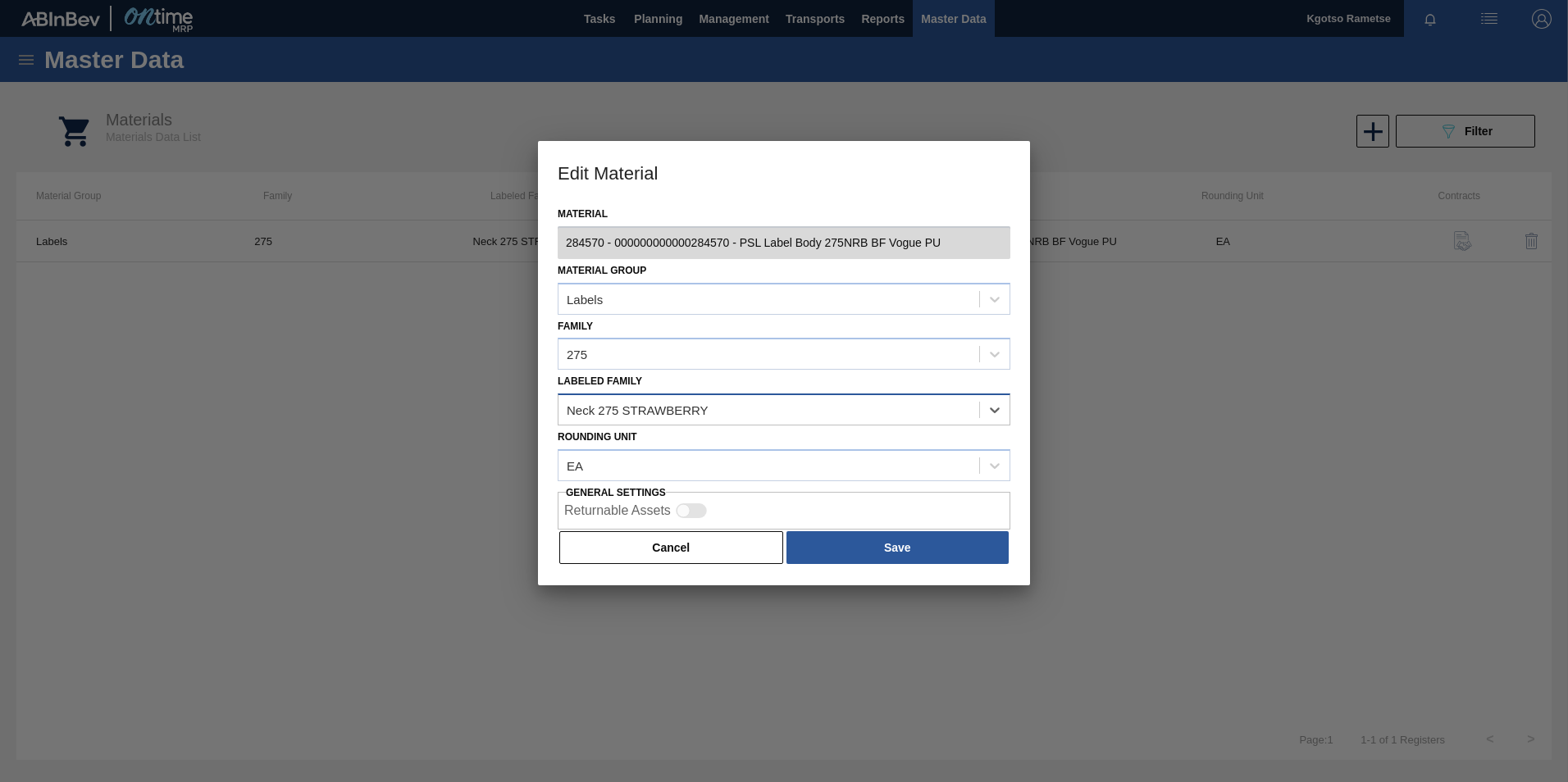 drag, startPoint x: 704, startPoint y: 411, endPoint x: 631, endPoint y: 411, distance: 73 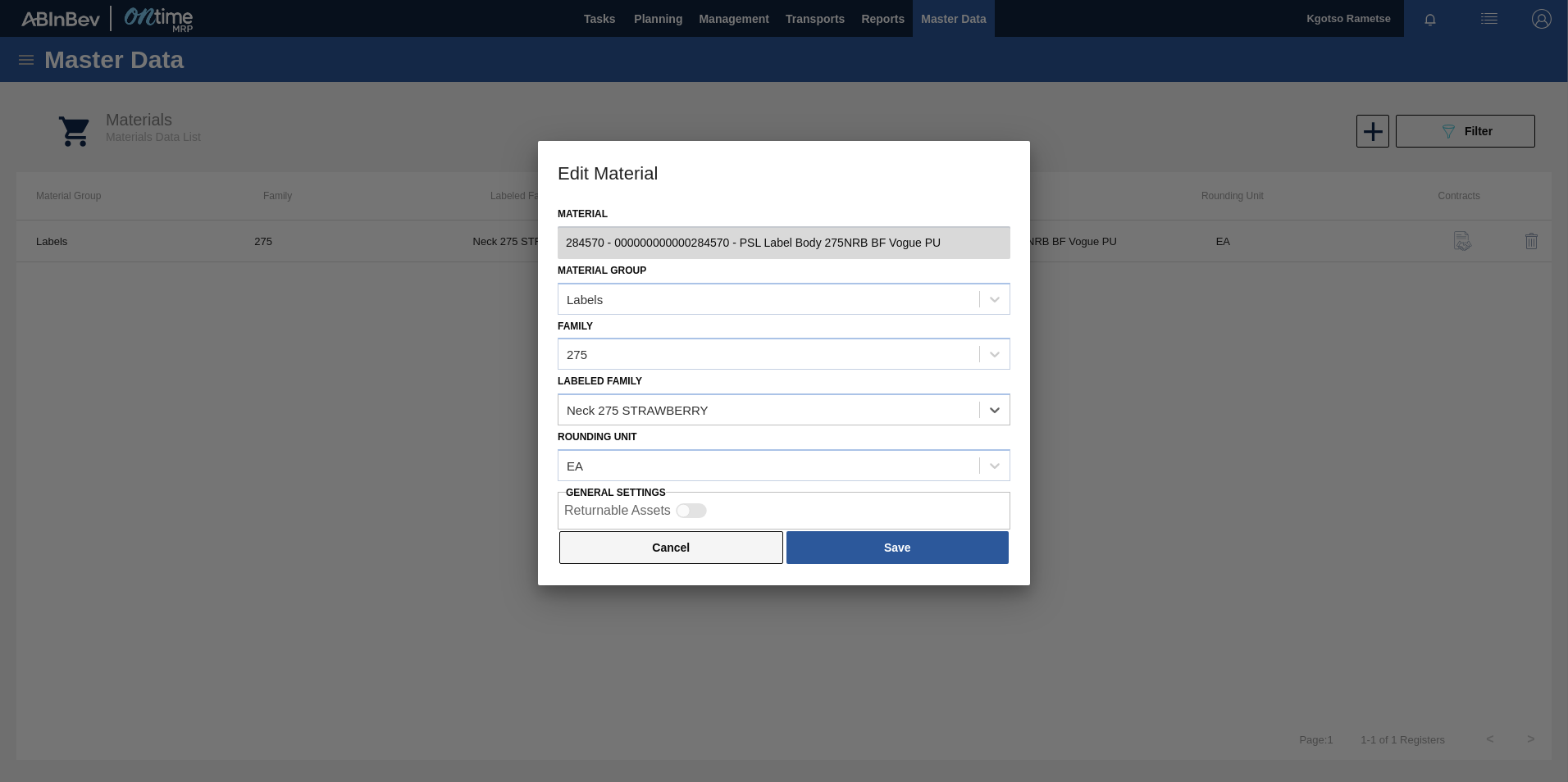 click on "Cancel" at bounding box center (671, 548) 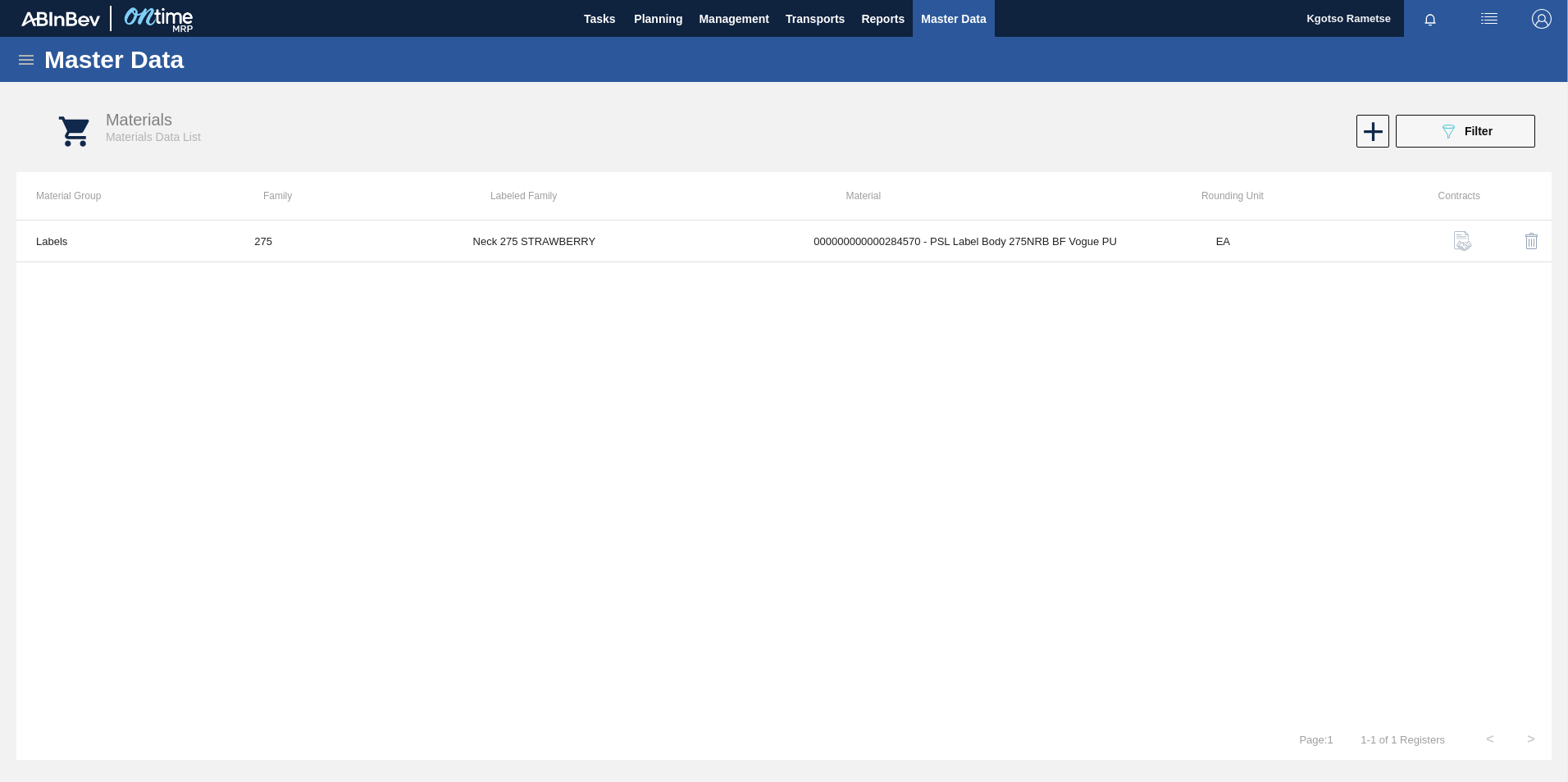 click 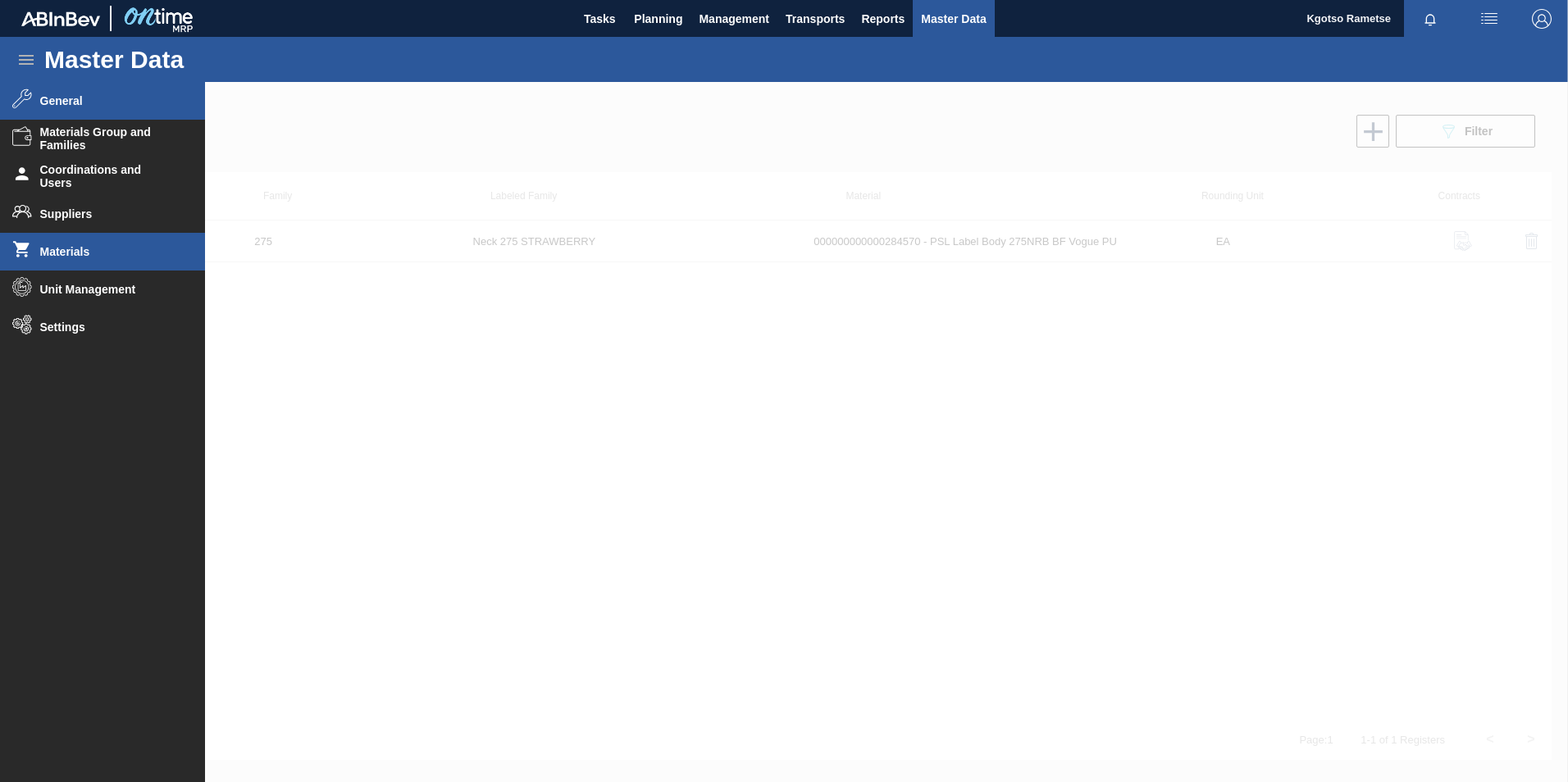 click on "General" at bounding box center (107, 101) 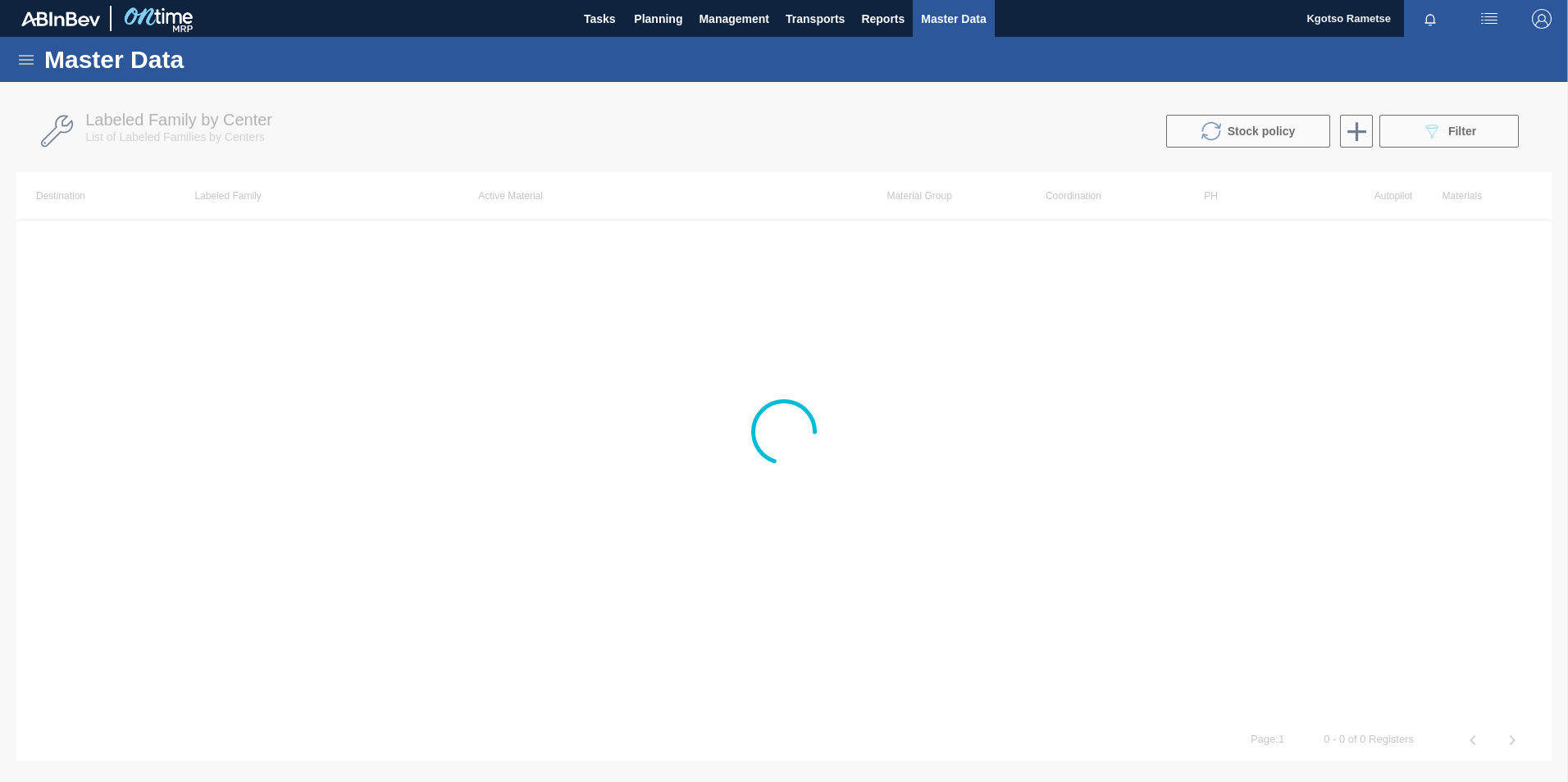 click at bounding box center (784, 432) 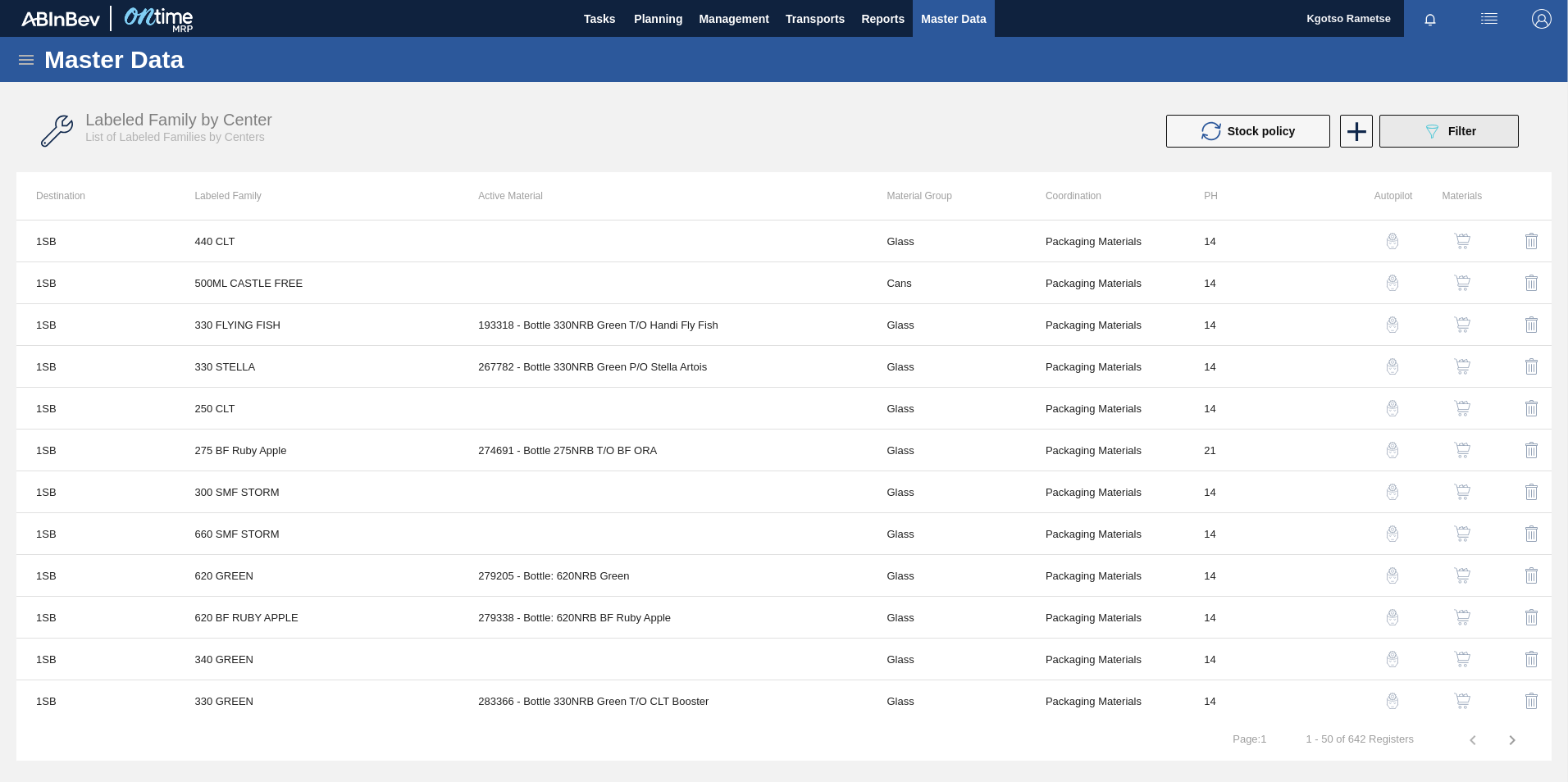 click on "089F7B8B-B2A5-4AFE-B5C0-19BA573D28AC Filter" at bounding box center [1449, 131] 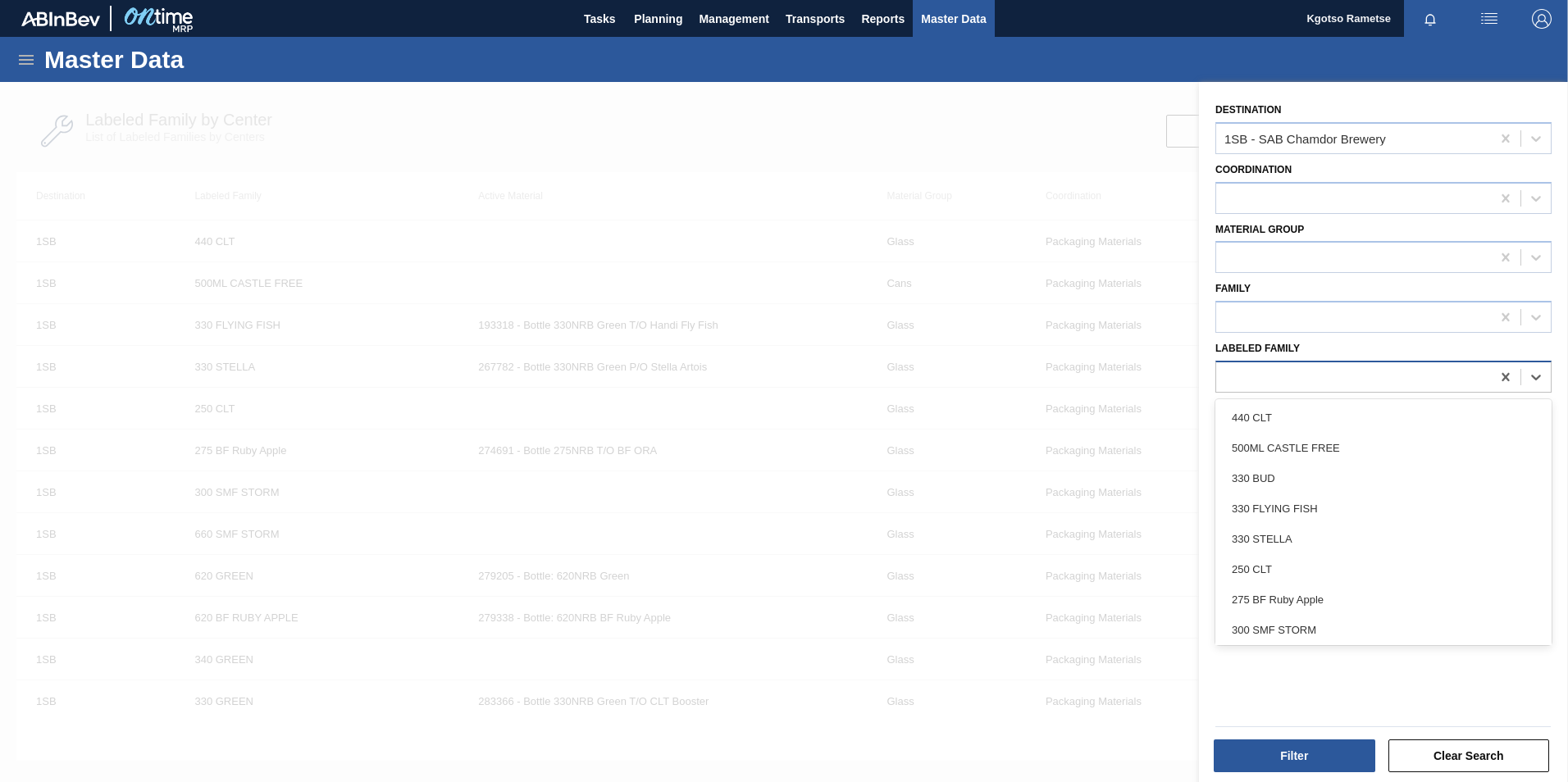 click at bounding box center (1353, 376) 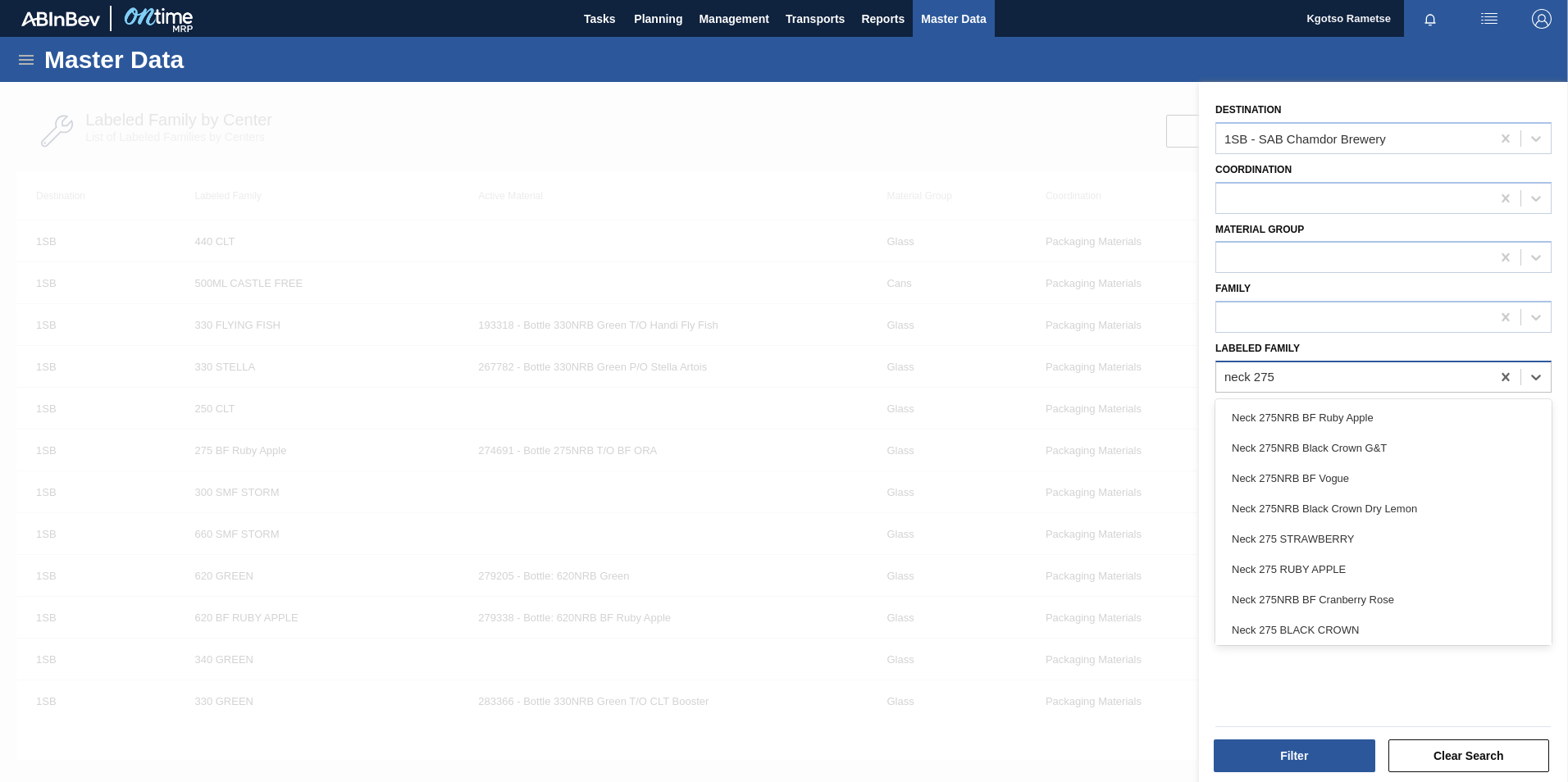 type on "neck 275" 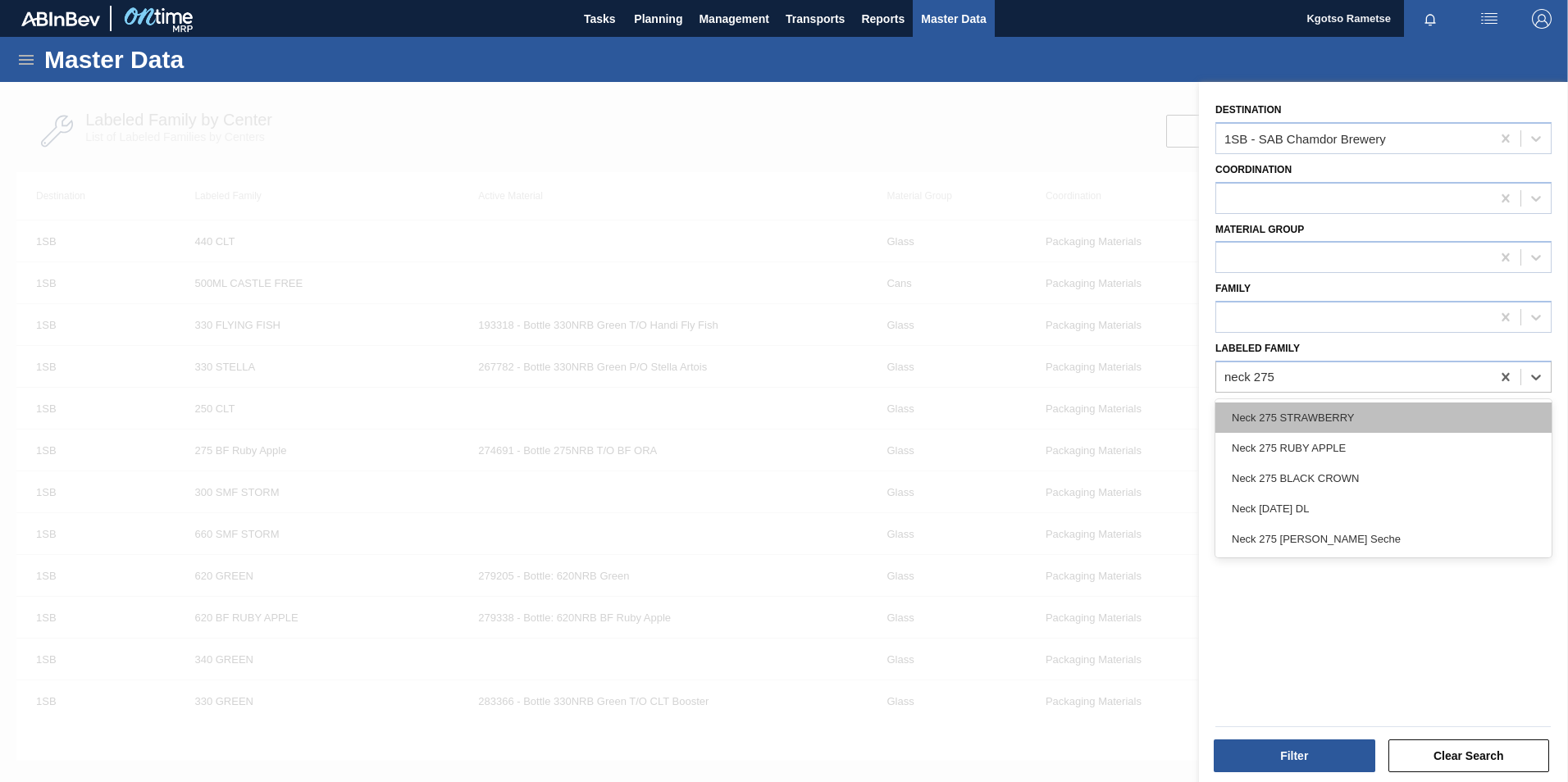 click on "Neck 275 STRAWBERRY" at bounding box center (1383, 417) 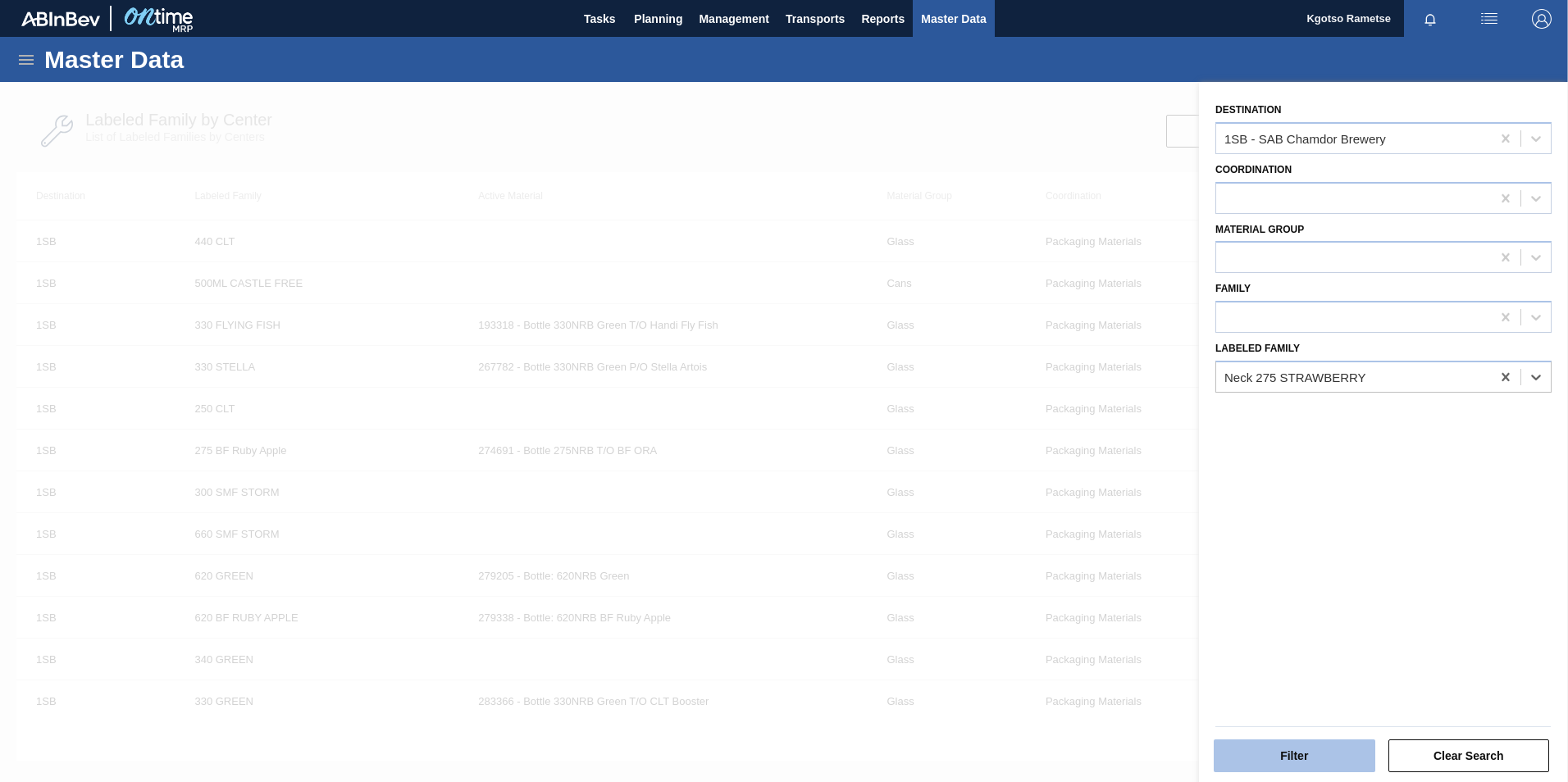click on "Filter" at bounding box center (1294, 756) 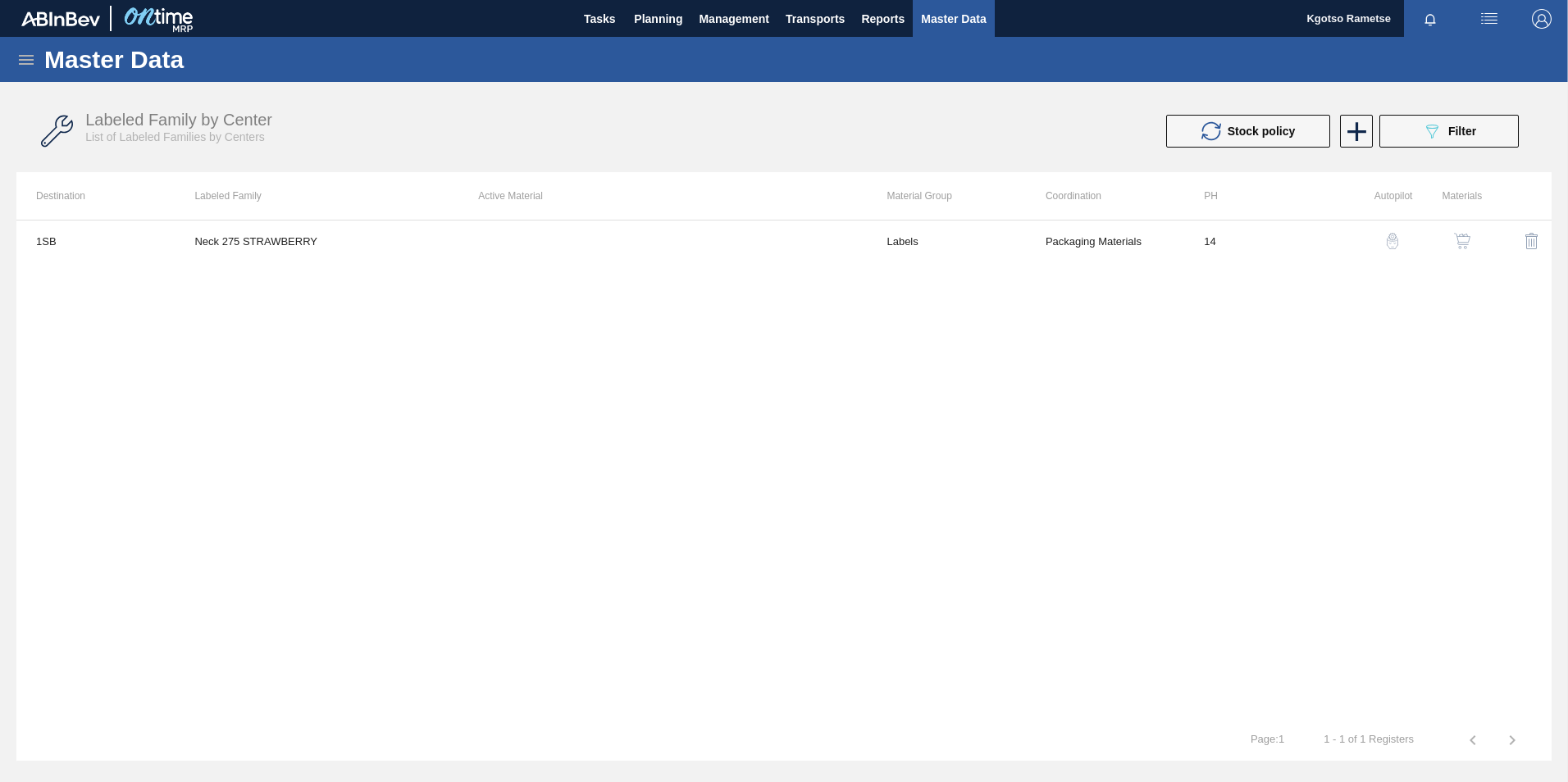 click at bounding box center (1462, 241) 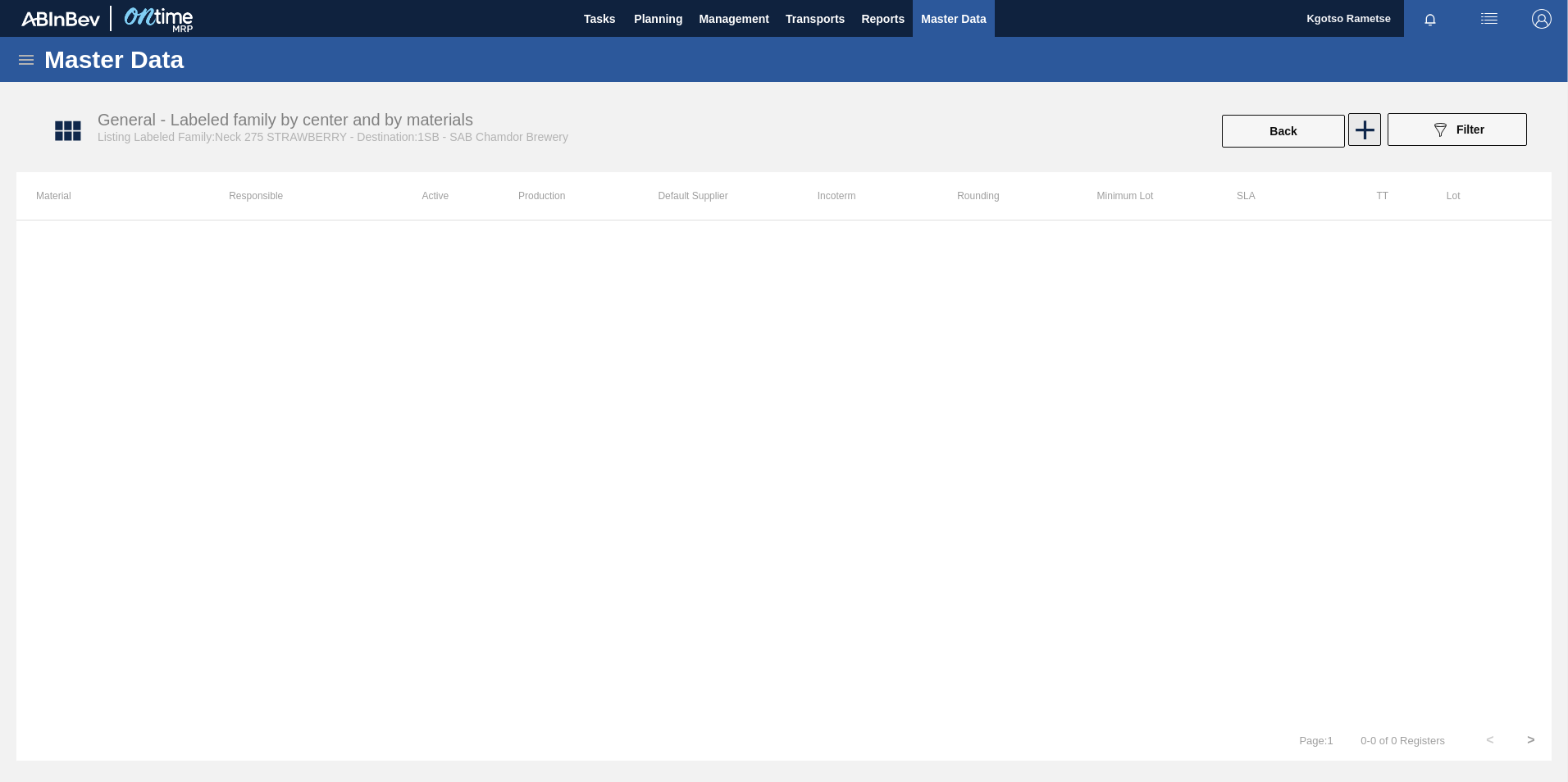 click 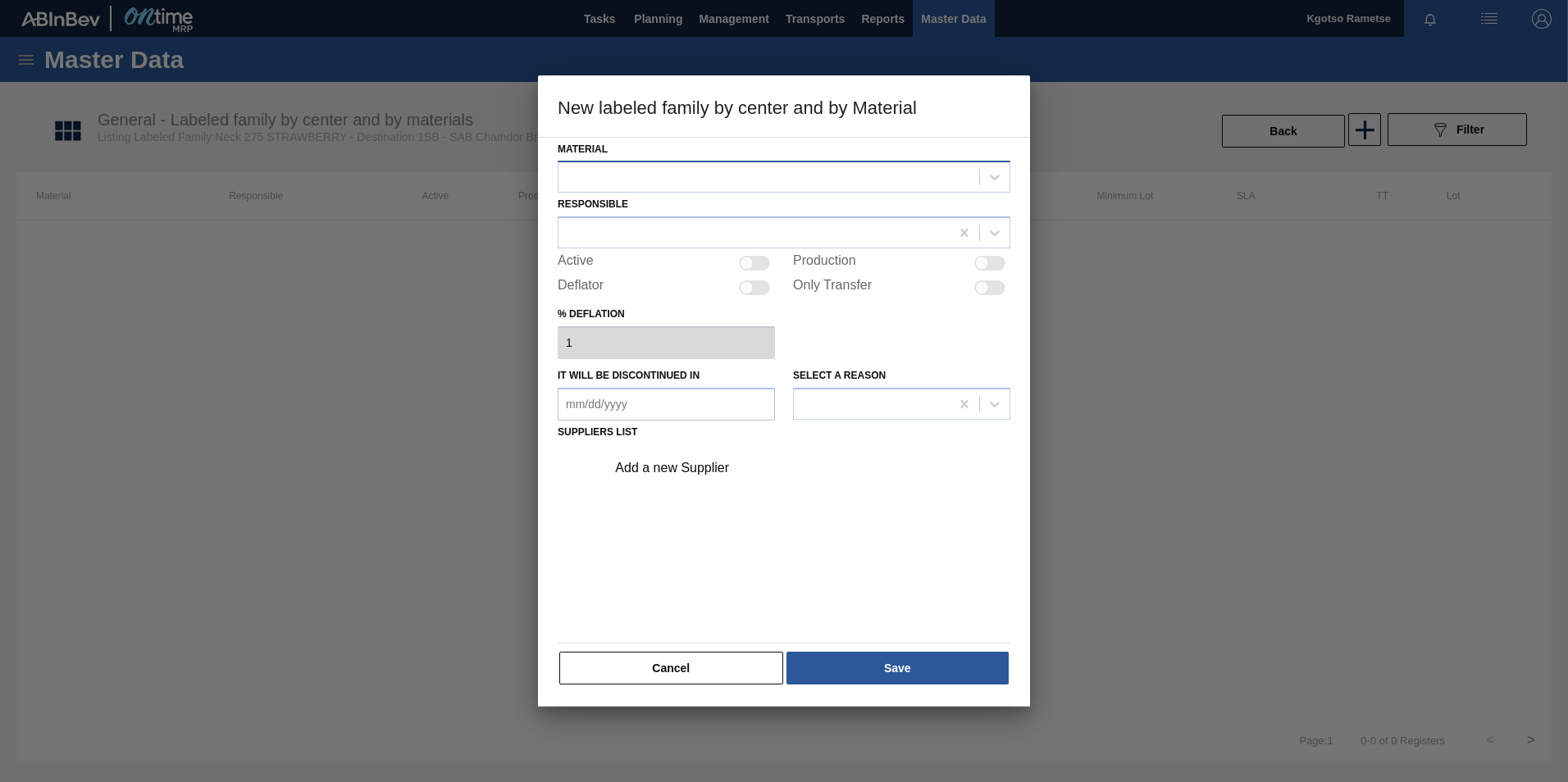 click at bounding box center [784, 176] 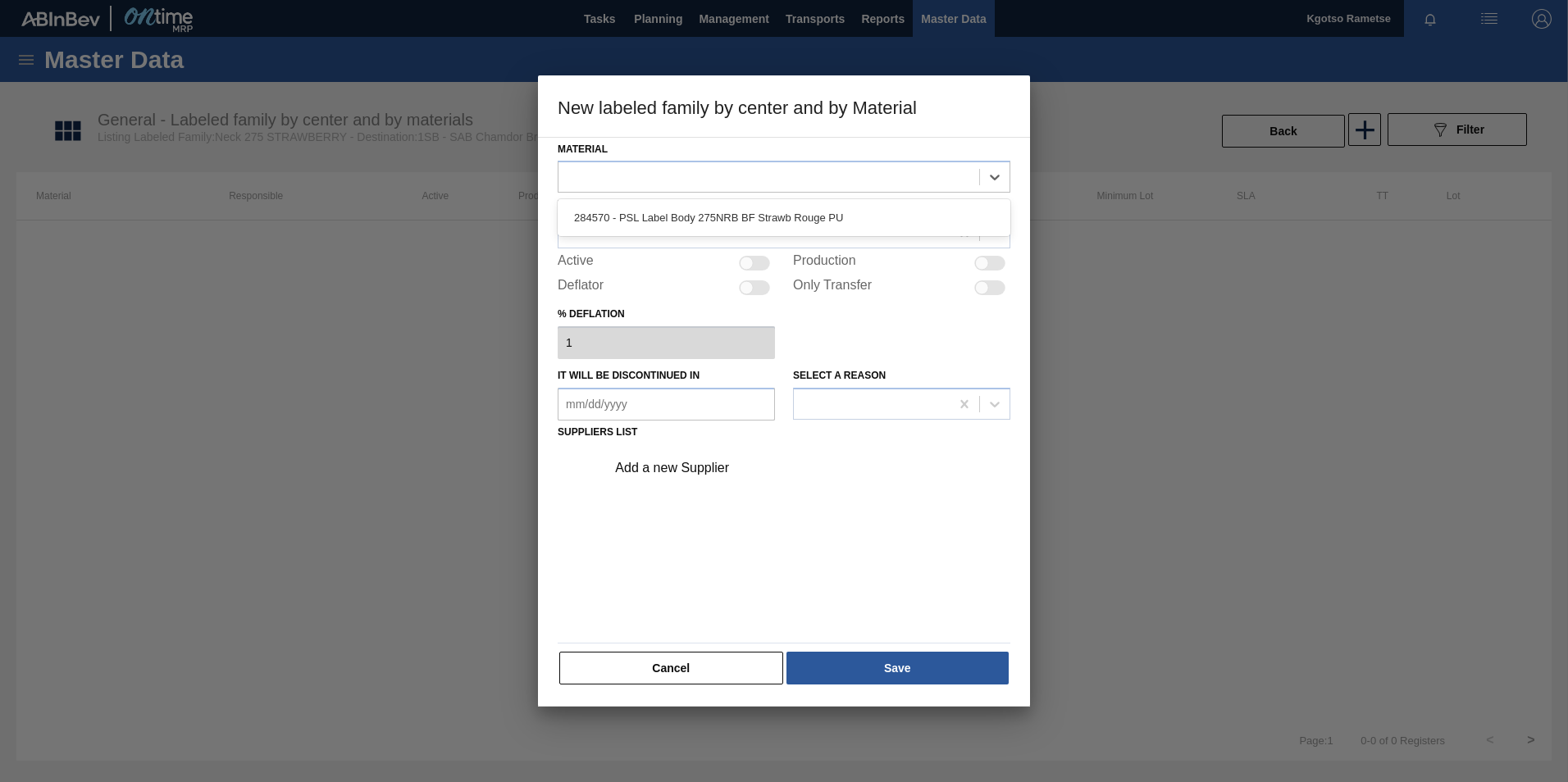 click on "284570 - PSL Label Body 275NRB BF Strawb Rouge PU" at bounding box center (784, 217) 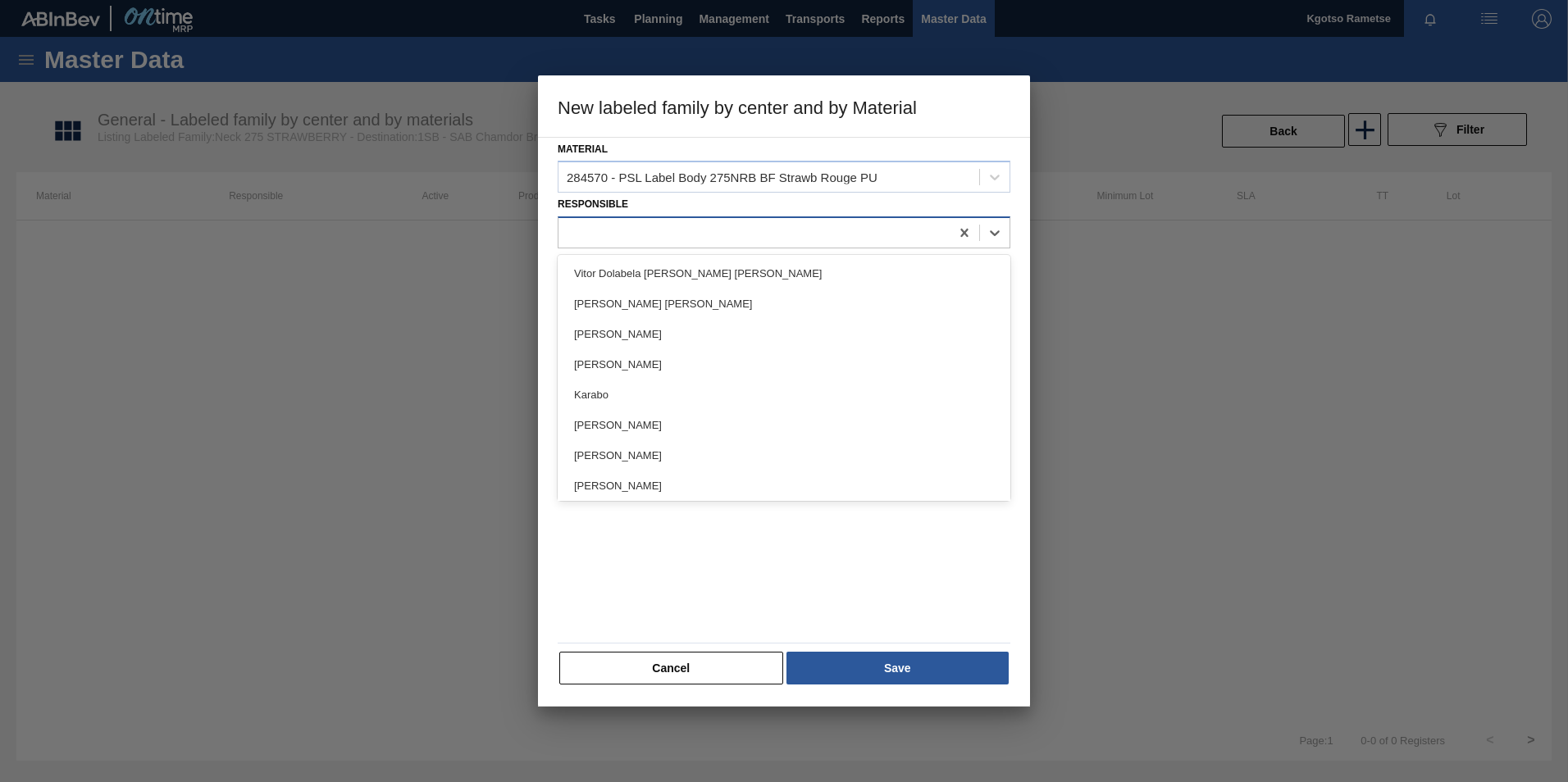 click at bounding box center (754, 233) 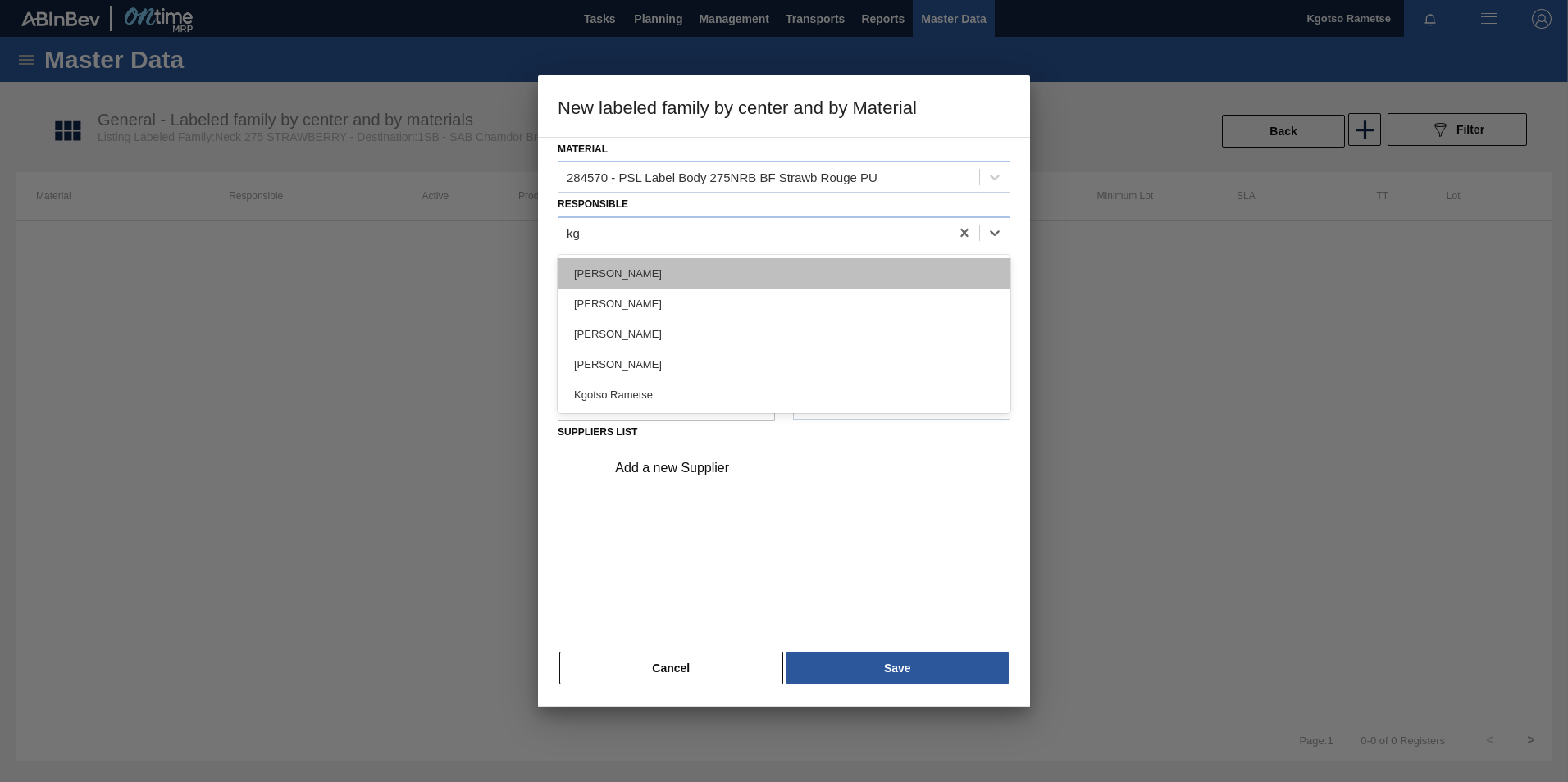 type on "kgo" 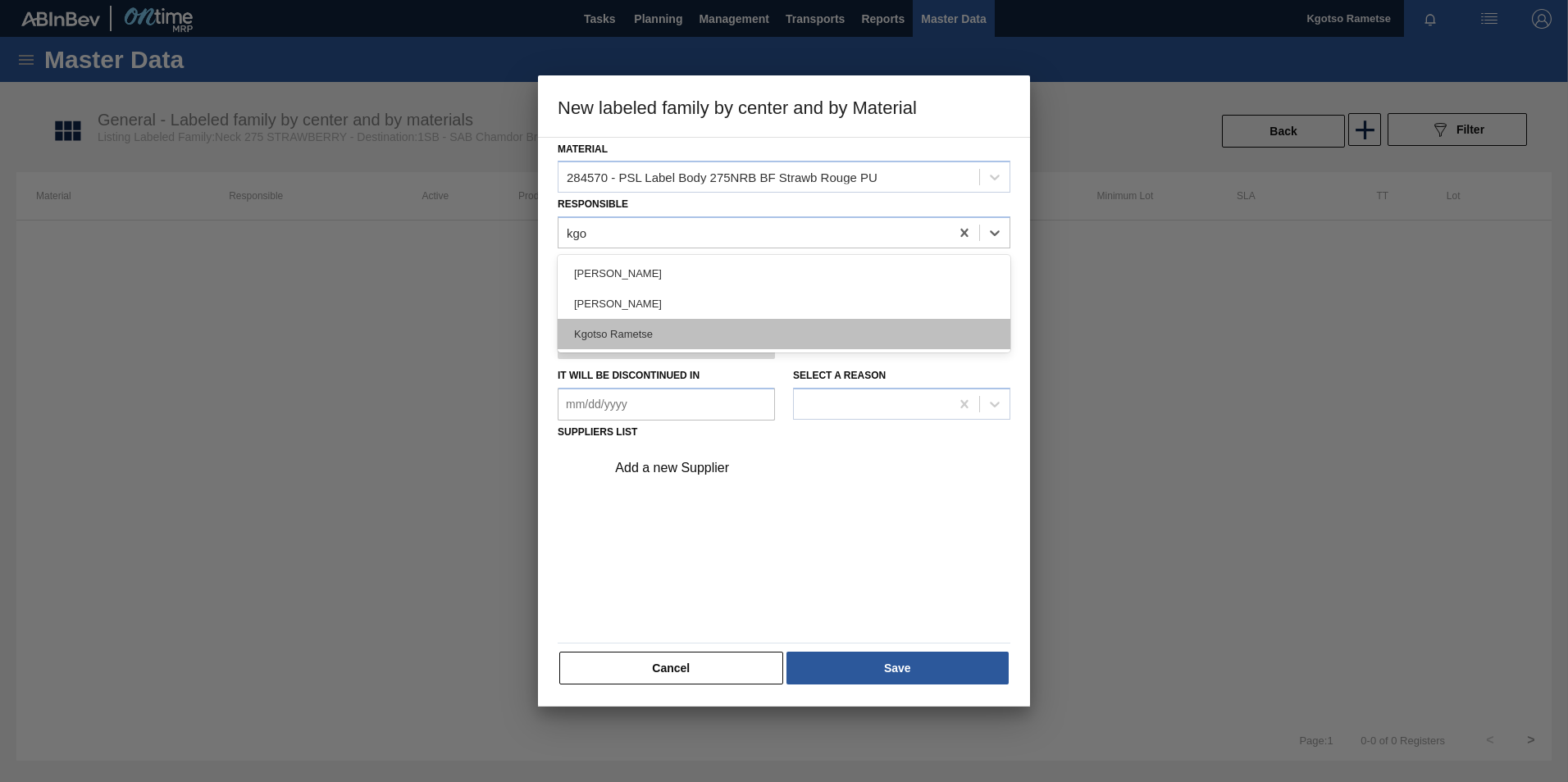 click on "Kgotso Rametse" at bounding box center [784, 334] 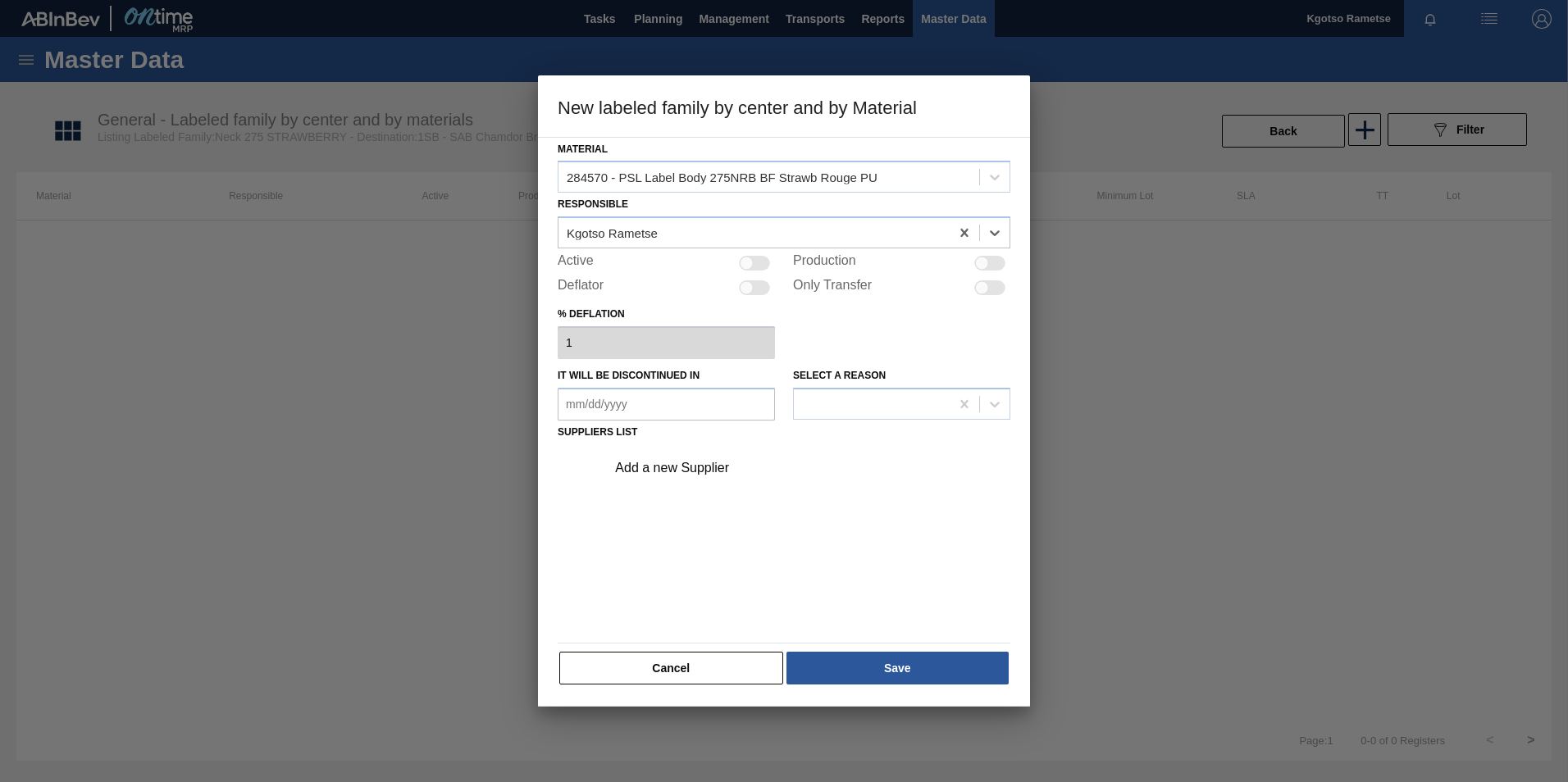 drag, startPoint x: 757, startPoint y: 264, endPoint x: 745, endPoint y: 280, distance: 20 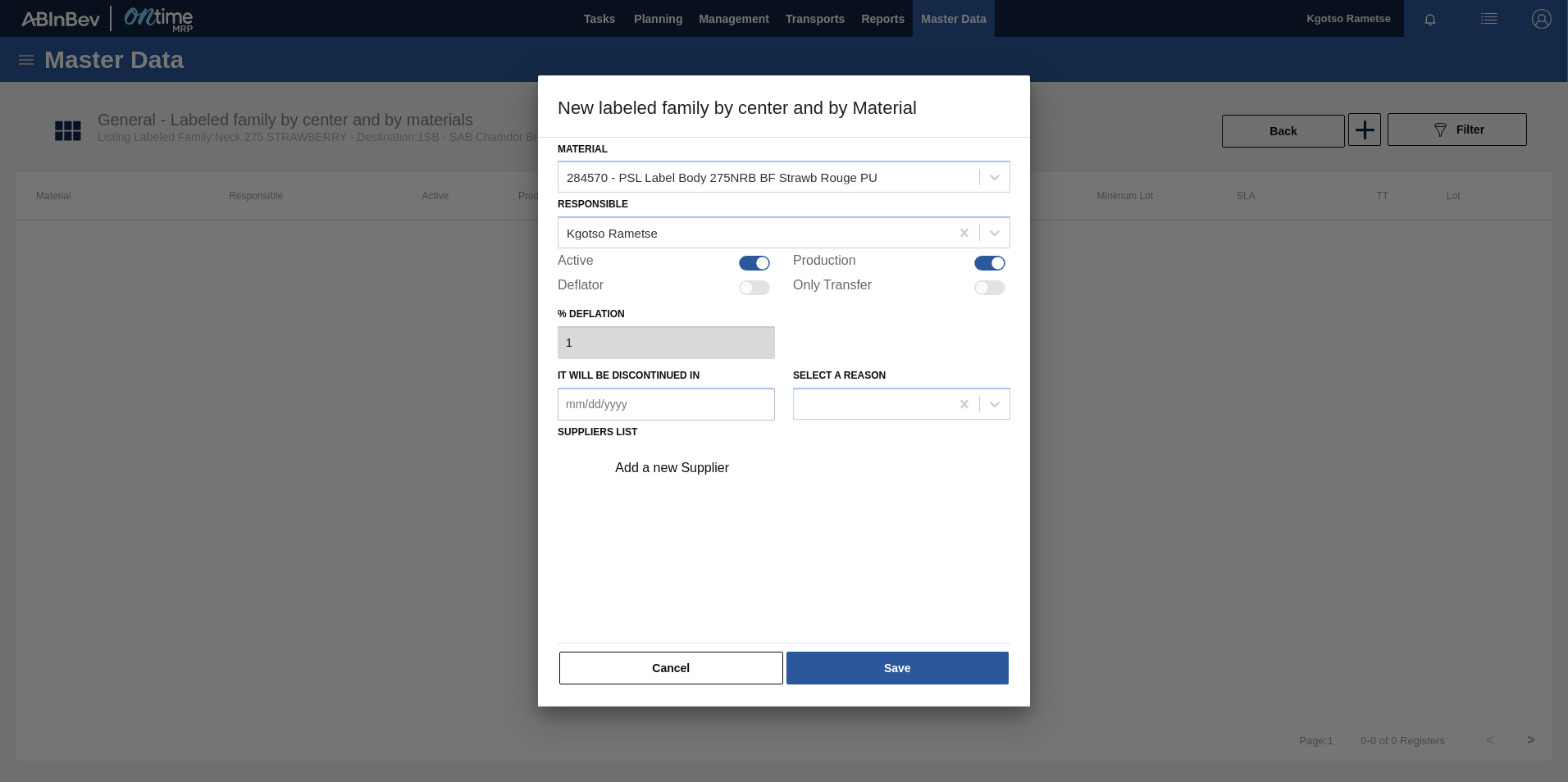 click on "Add a new Supplier" at bounding box center [803, 468] 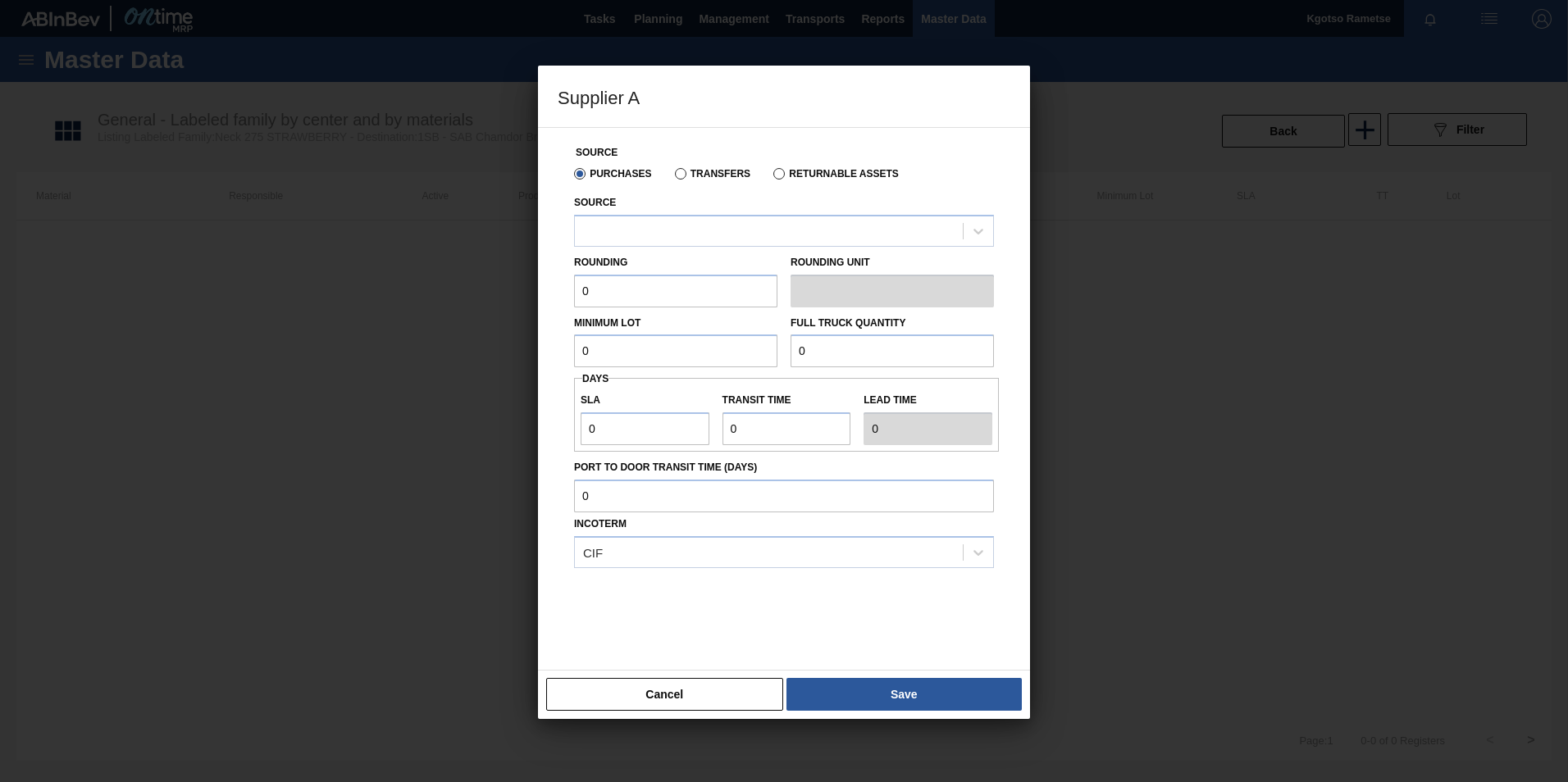 click on "Rounding 0" at bounding box center [676, 279] 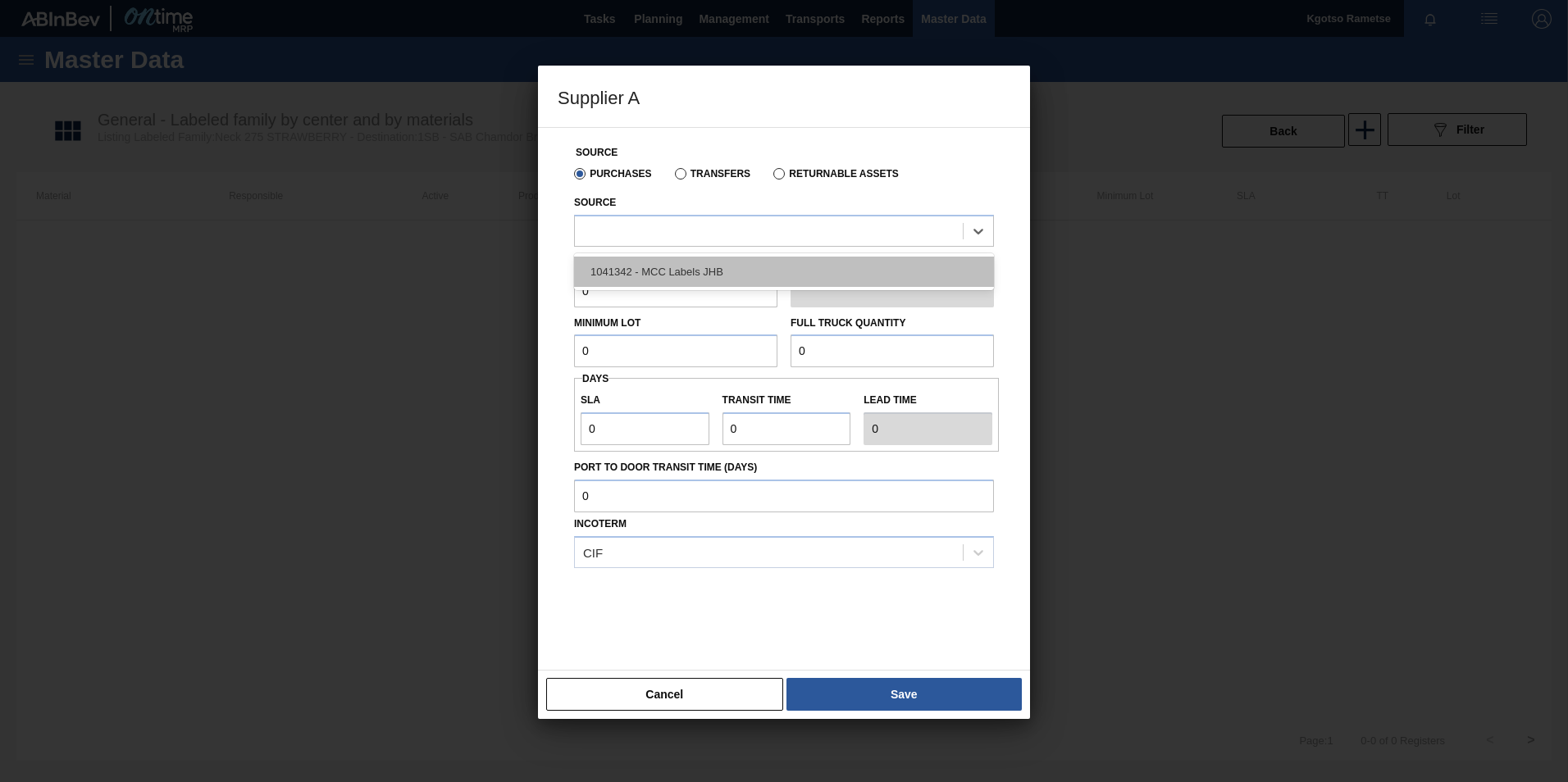 click on "1041342 - MCC Labels JHB" at bounding box center [784, 271] 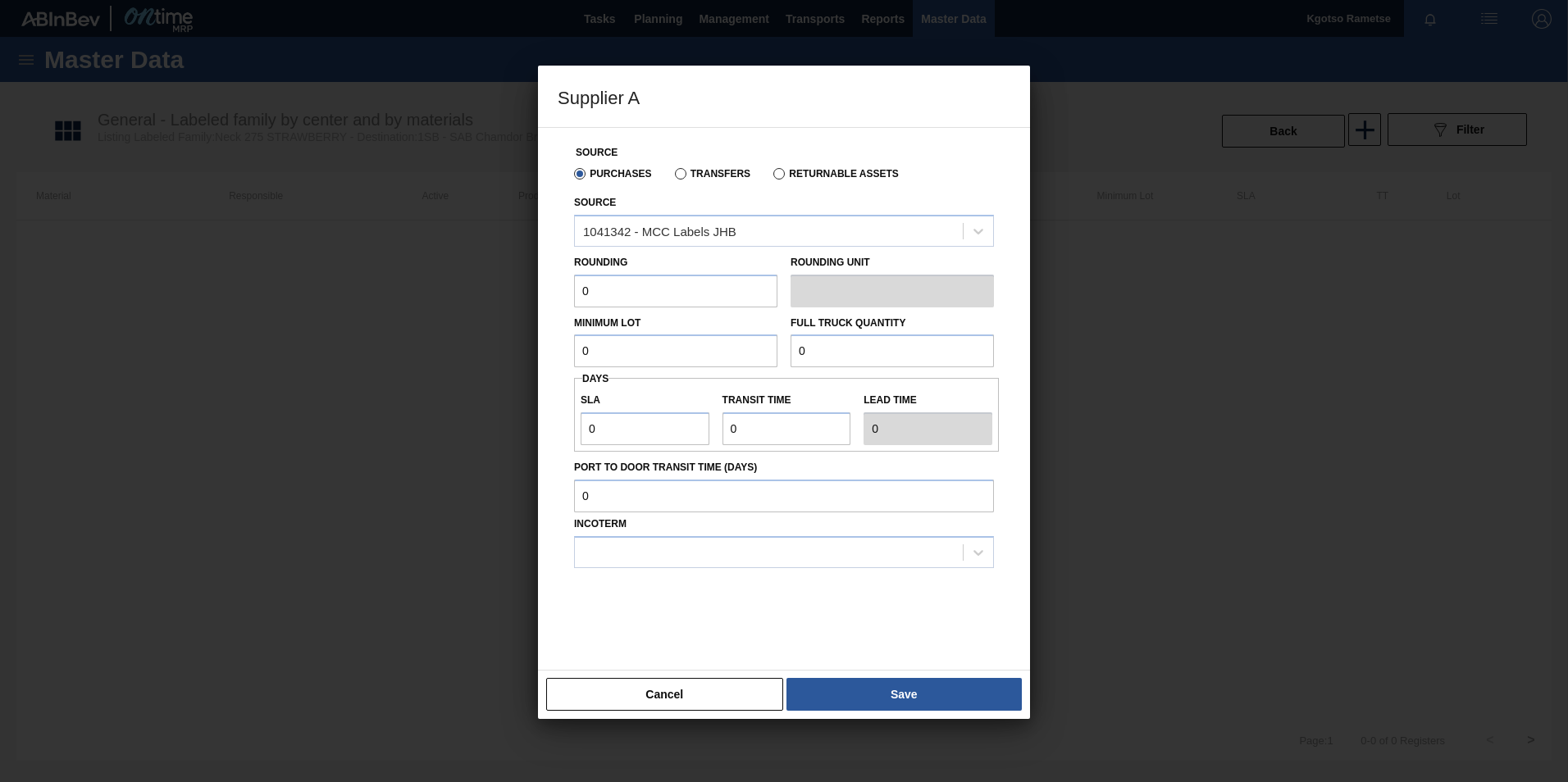 drag, startPoint x: 618, startPoint y: 305, endPoint x: 496, endPoint y: 304, distance: 122.0041 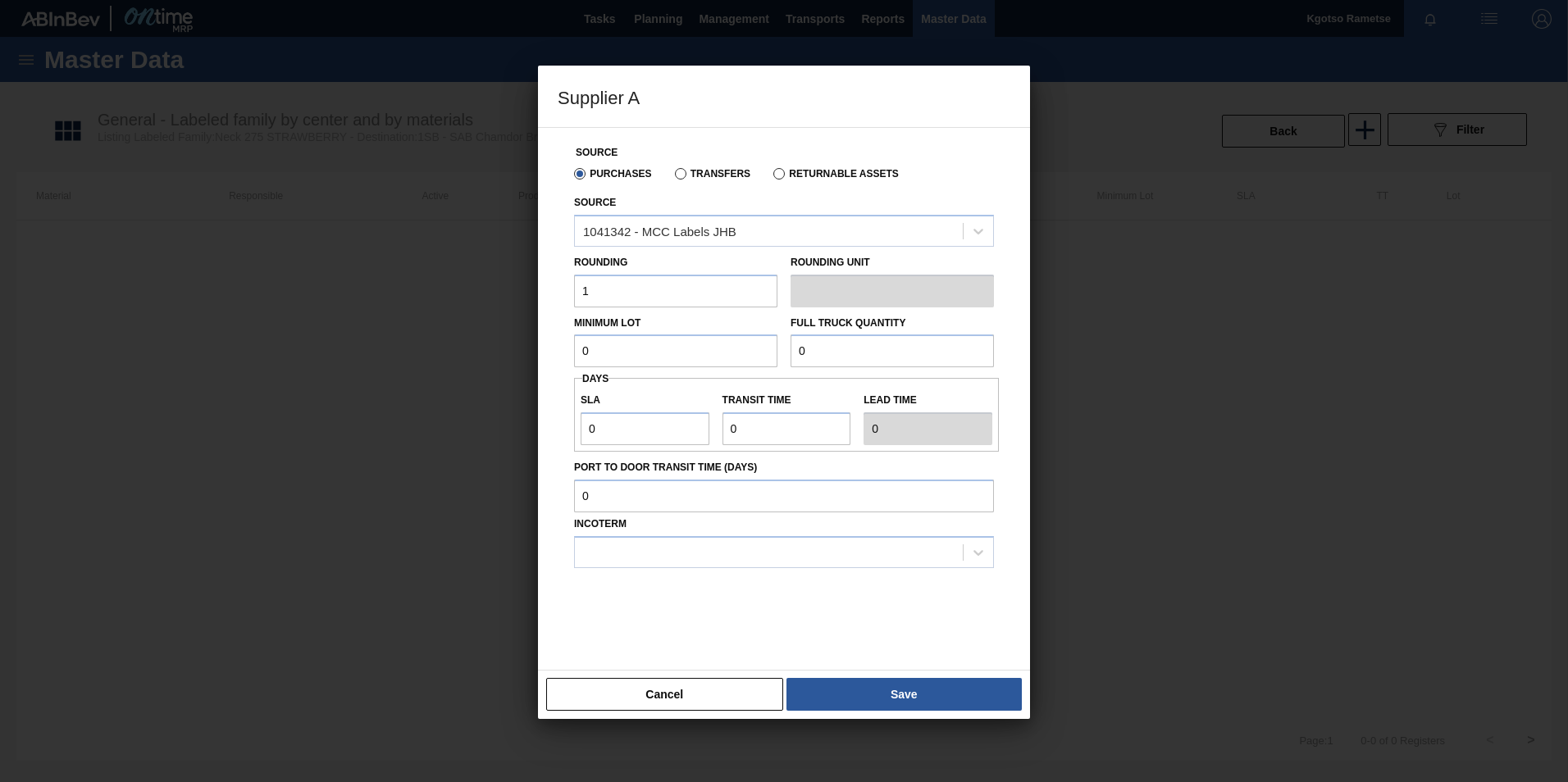 type on "1" 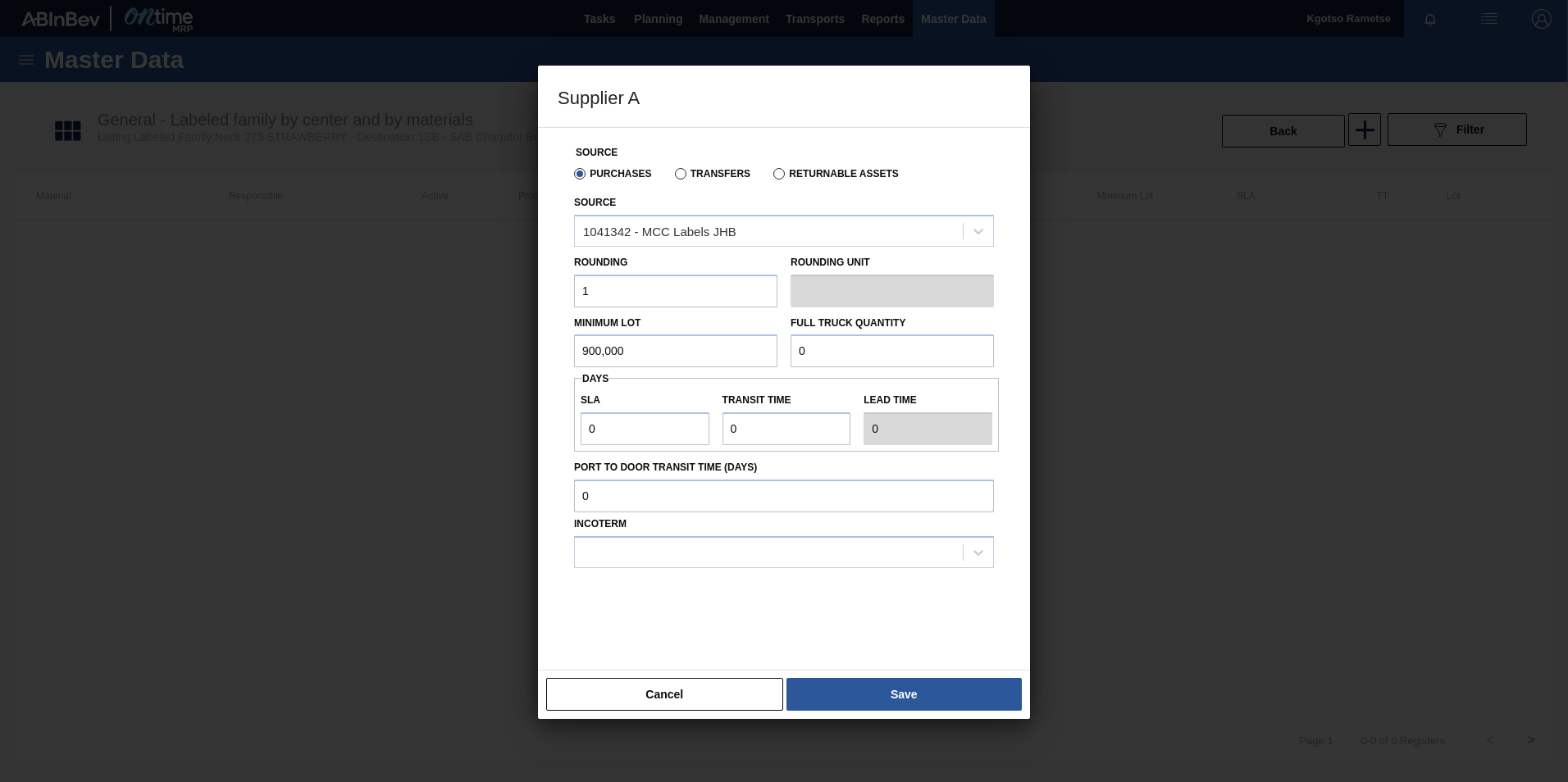 drag, startPoint x: 495, startPoint y: 352, endPoint x: 481, endPoint y: 351, distance: 14.035669 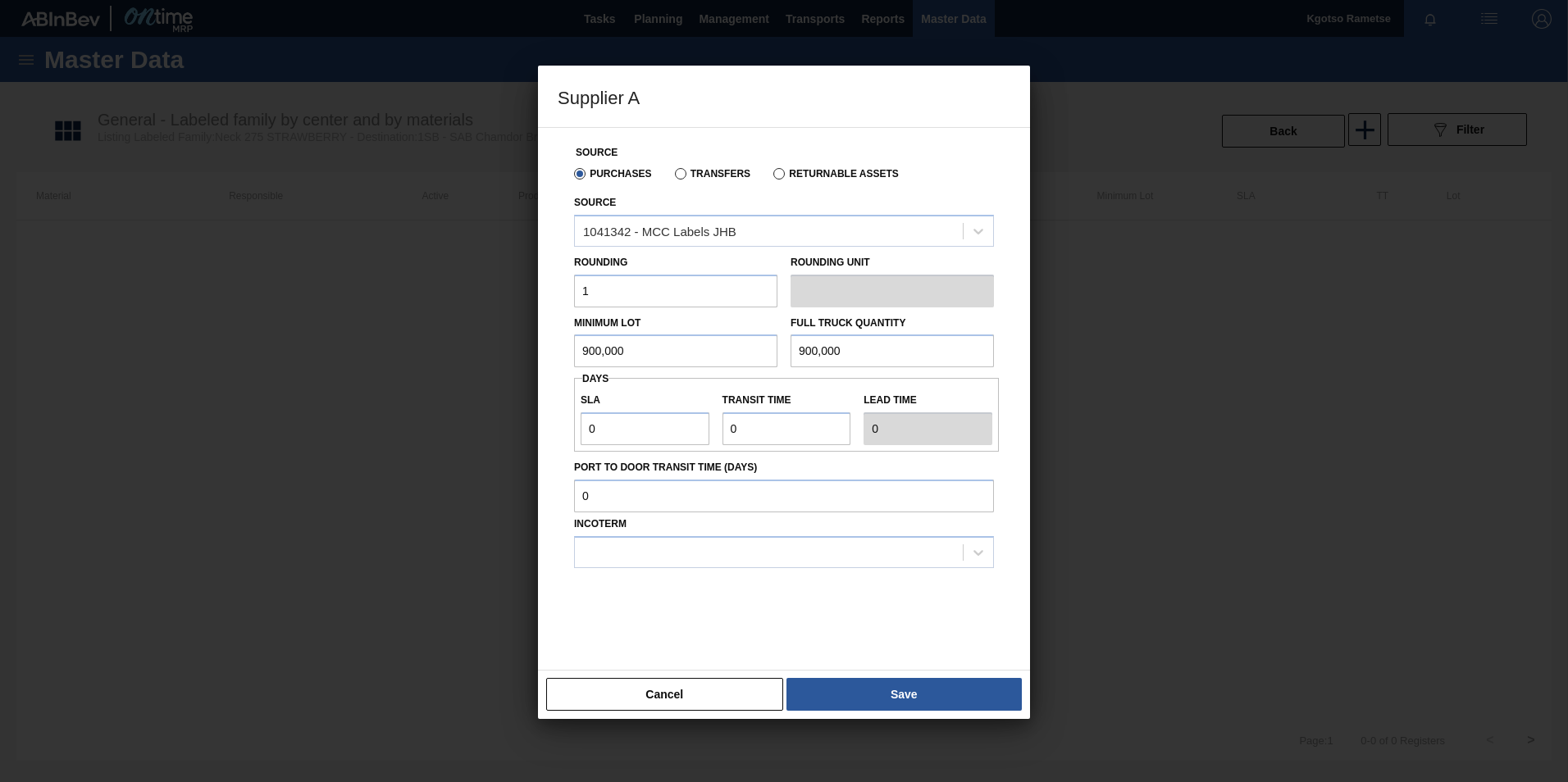 type on "900,000" 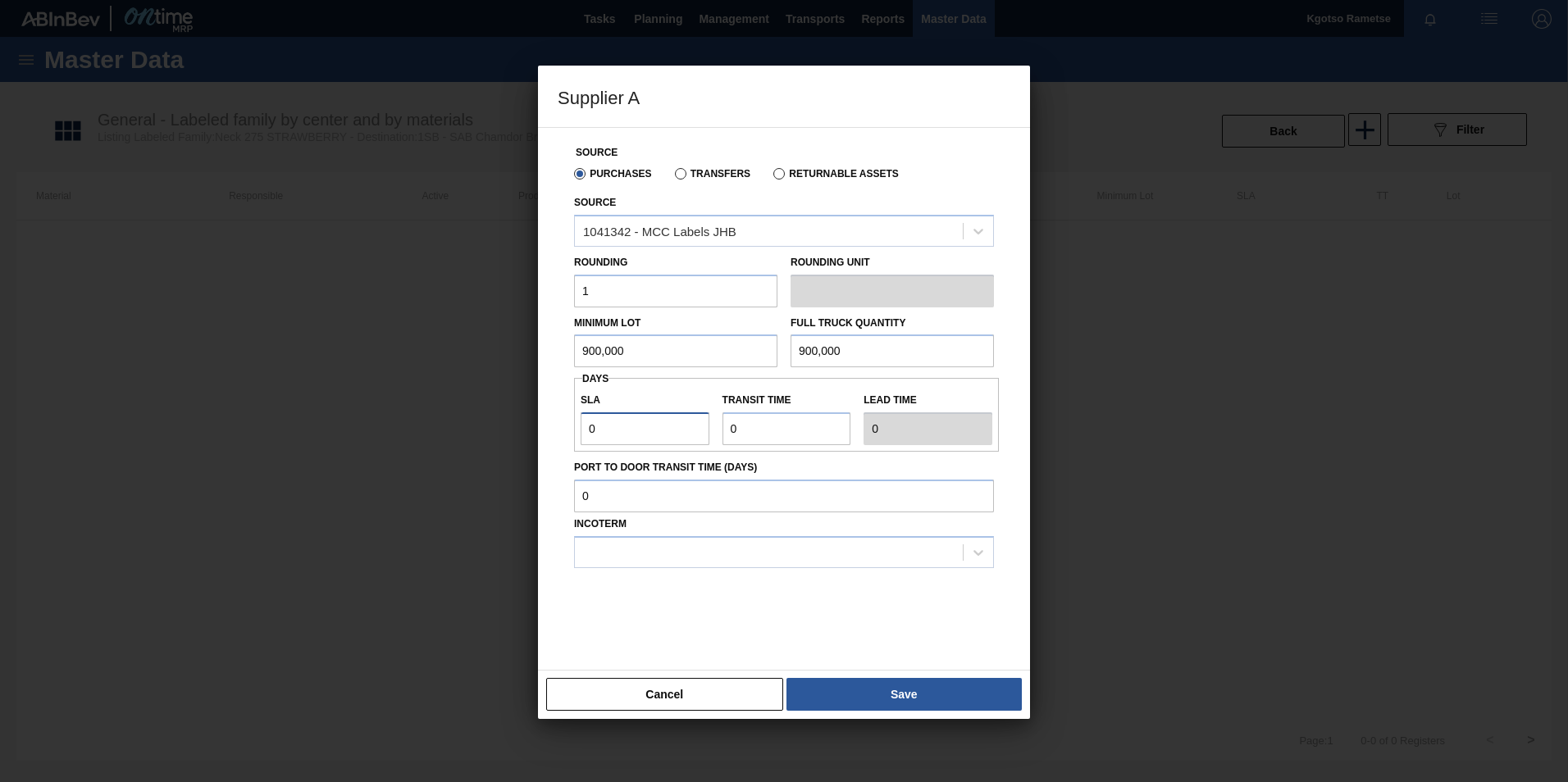 drag, startPoint x: 621, startPoint y: 412, endPoint x: 511, endPoint y: 418, distance: 110.16351 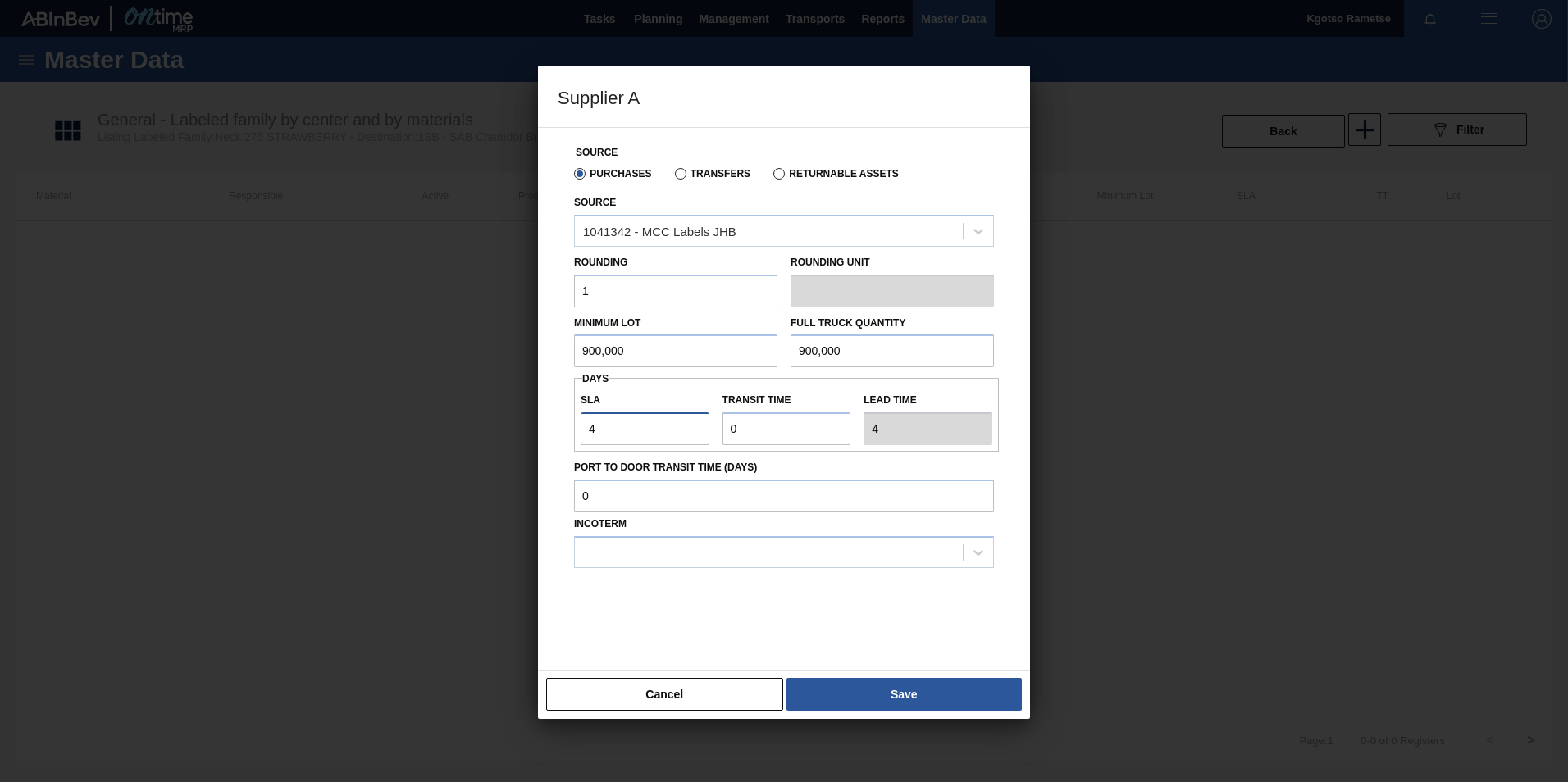 type on "4" 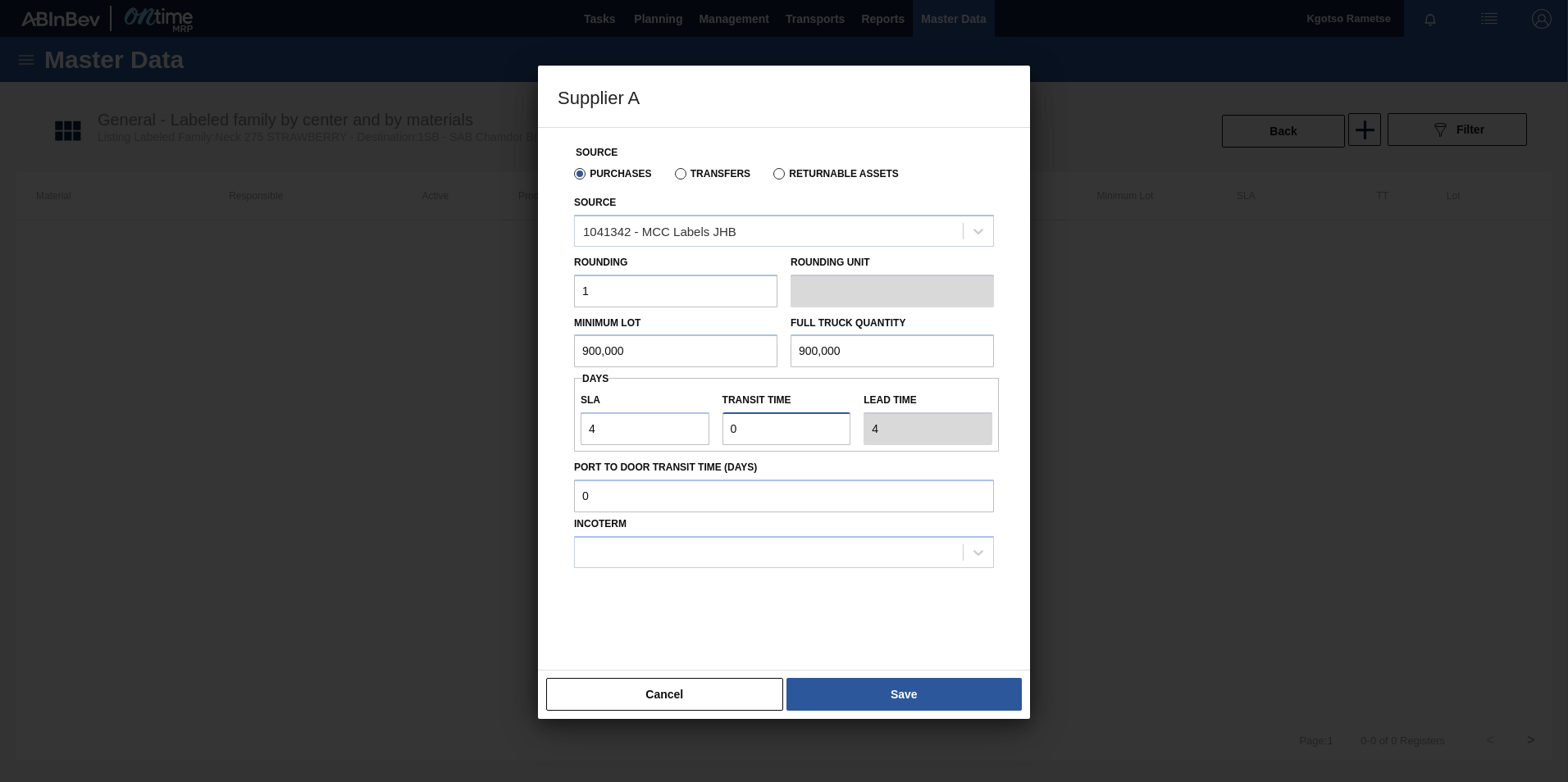 drag, startPoint x: 709, startPoint y: 419, endPoint x: 533, endPoint y: 417, distance: 176.01136 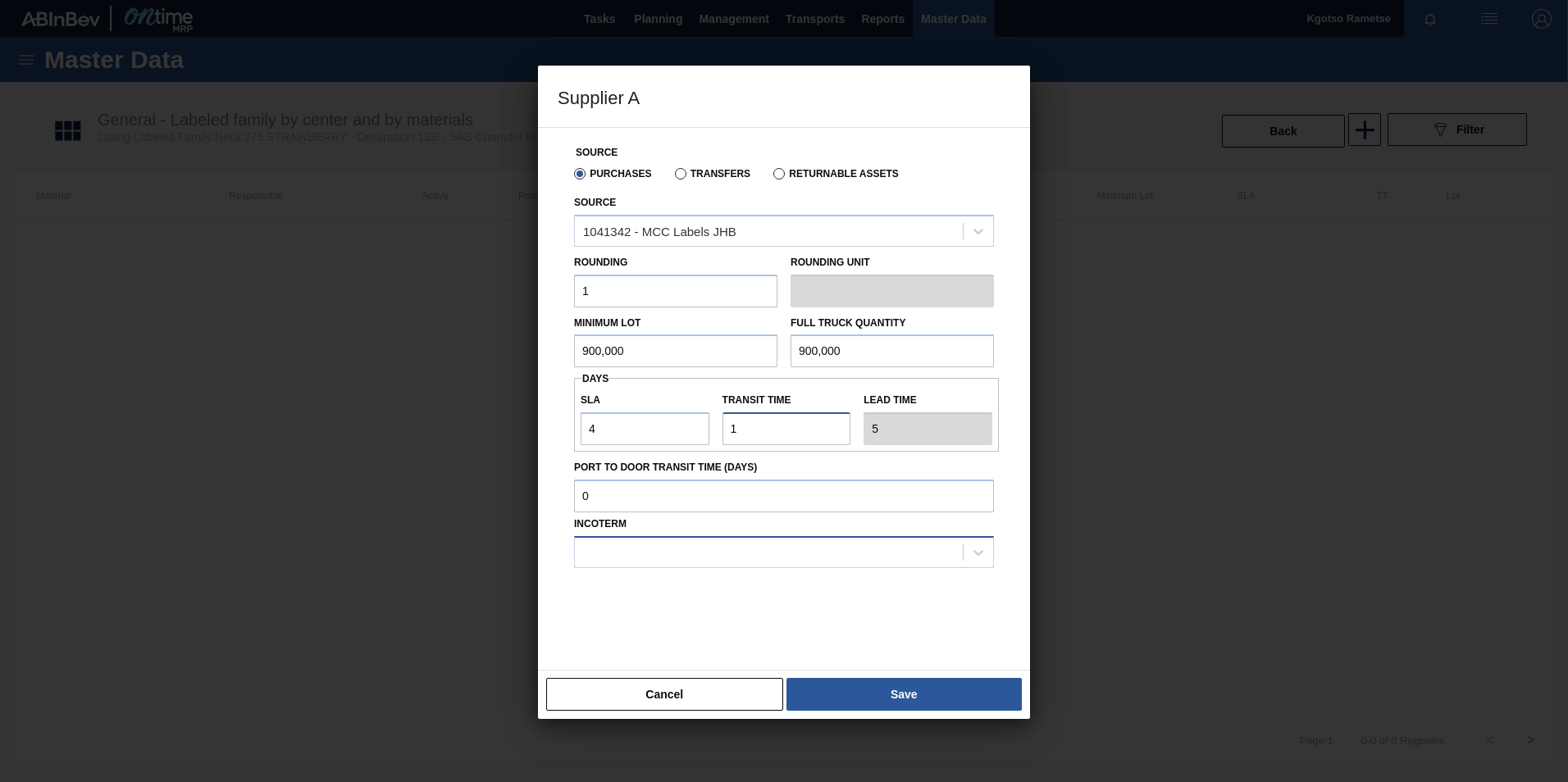 type on "1" 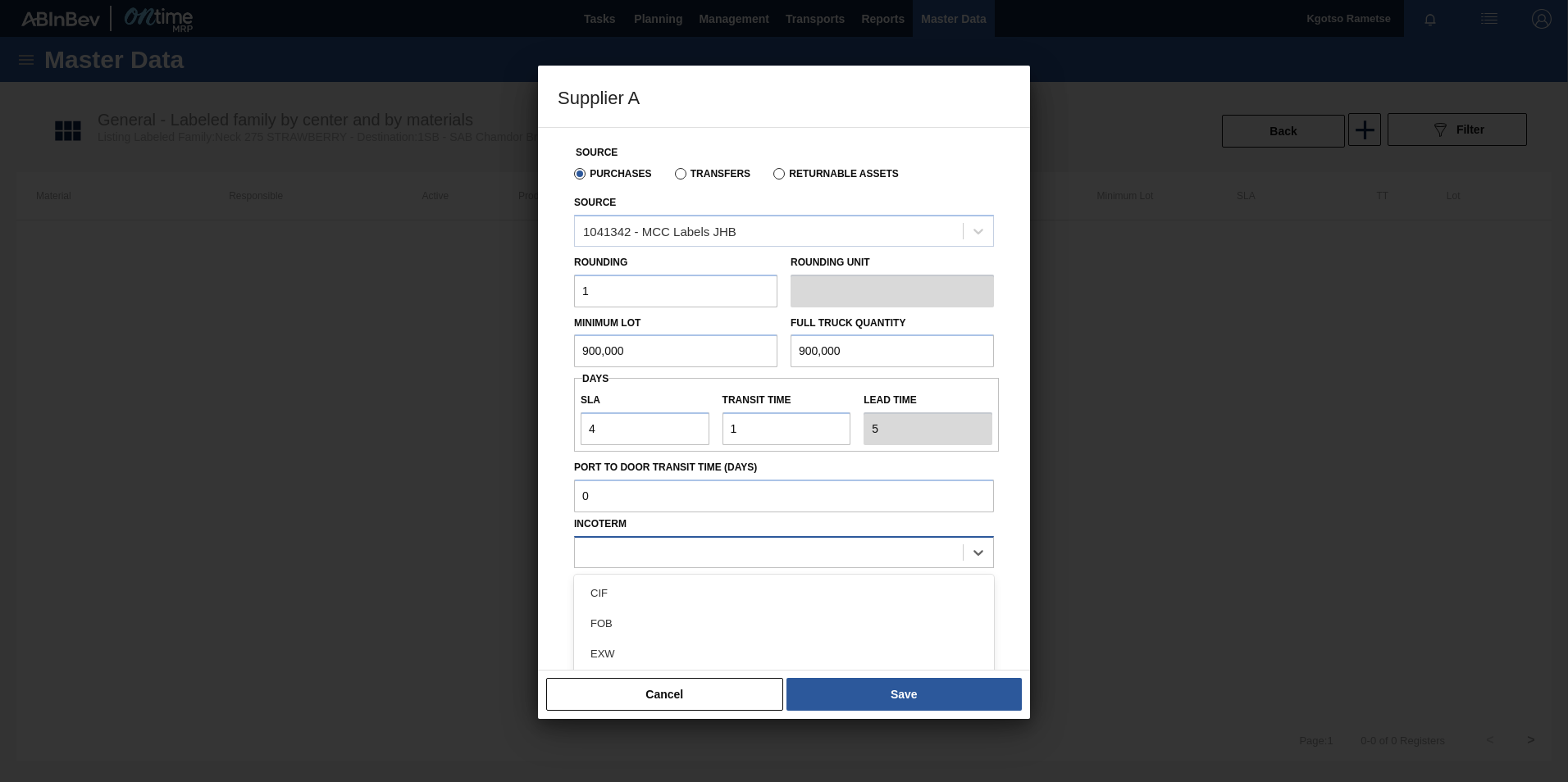 click at bounding box center (768, 552) 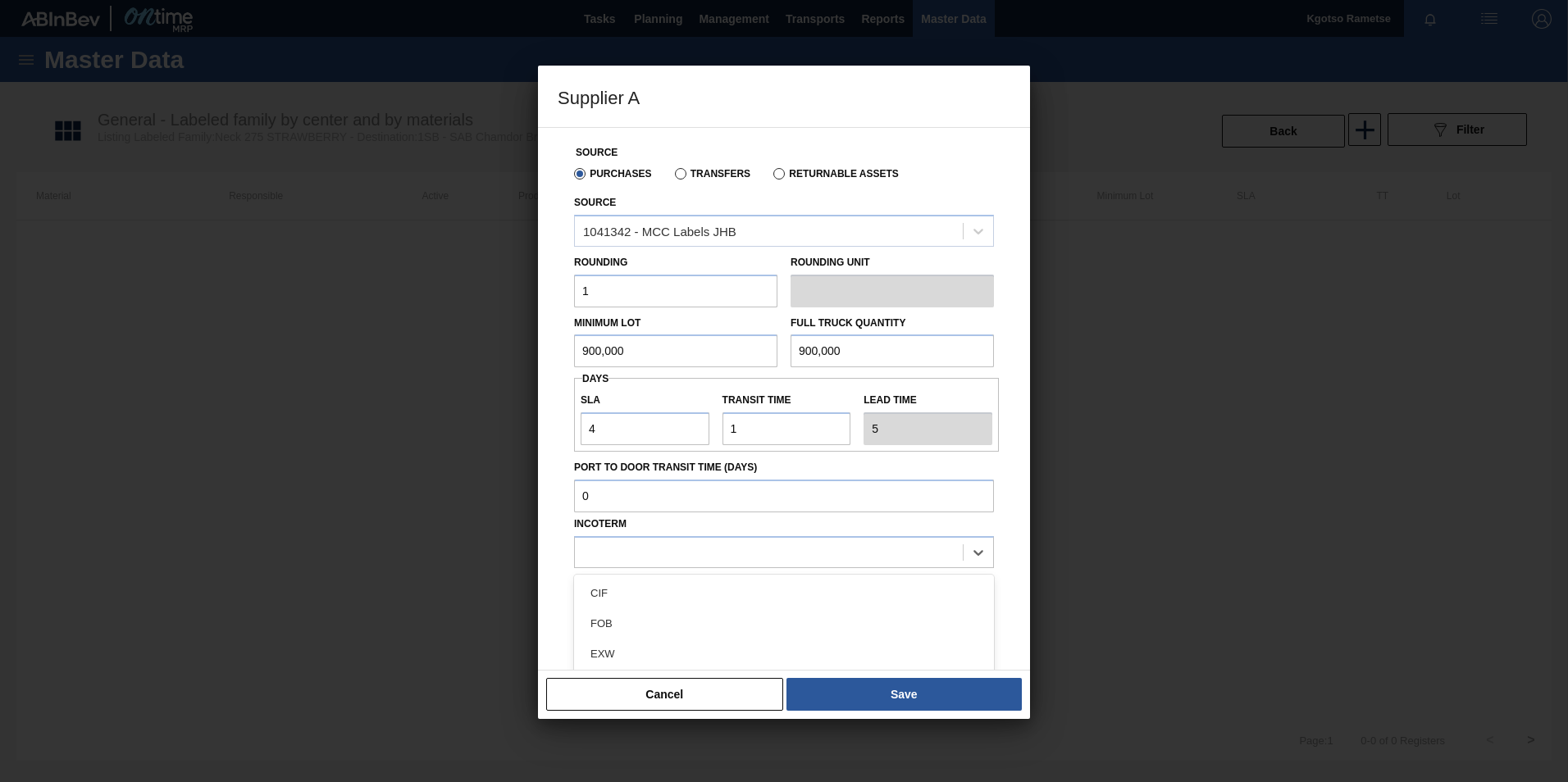 drag, startPoint x: 630, startPoint y: 621, endPoint x: 664, endPoint y: 636, distance: 37.16181 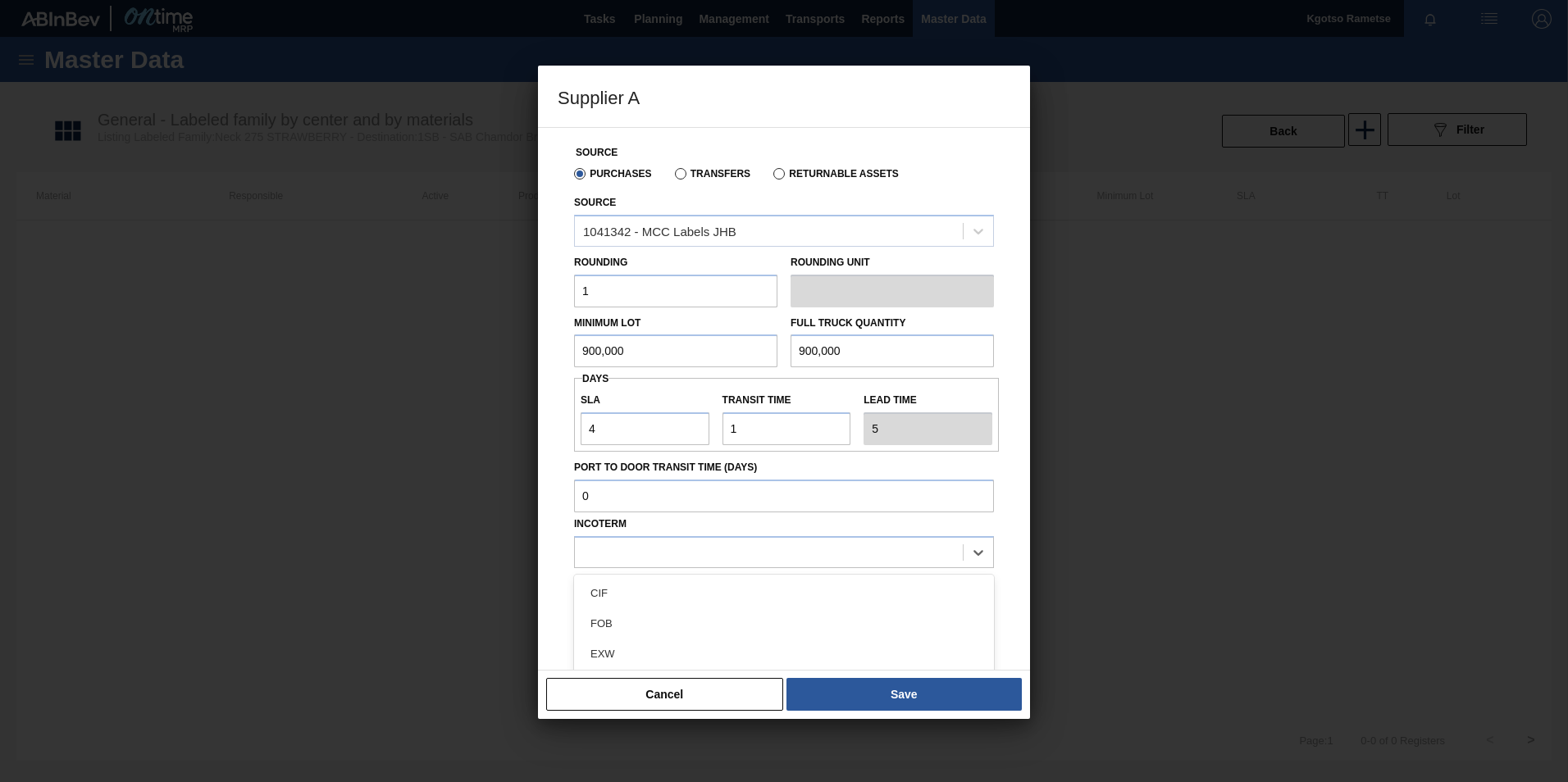click on "FOB" at bounding box center (784, 623) 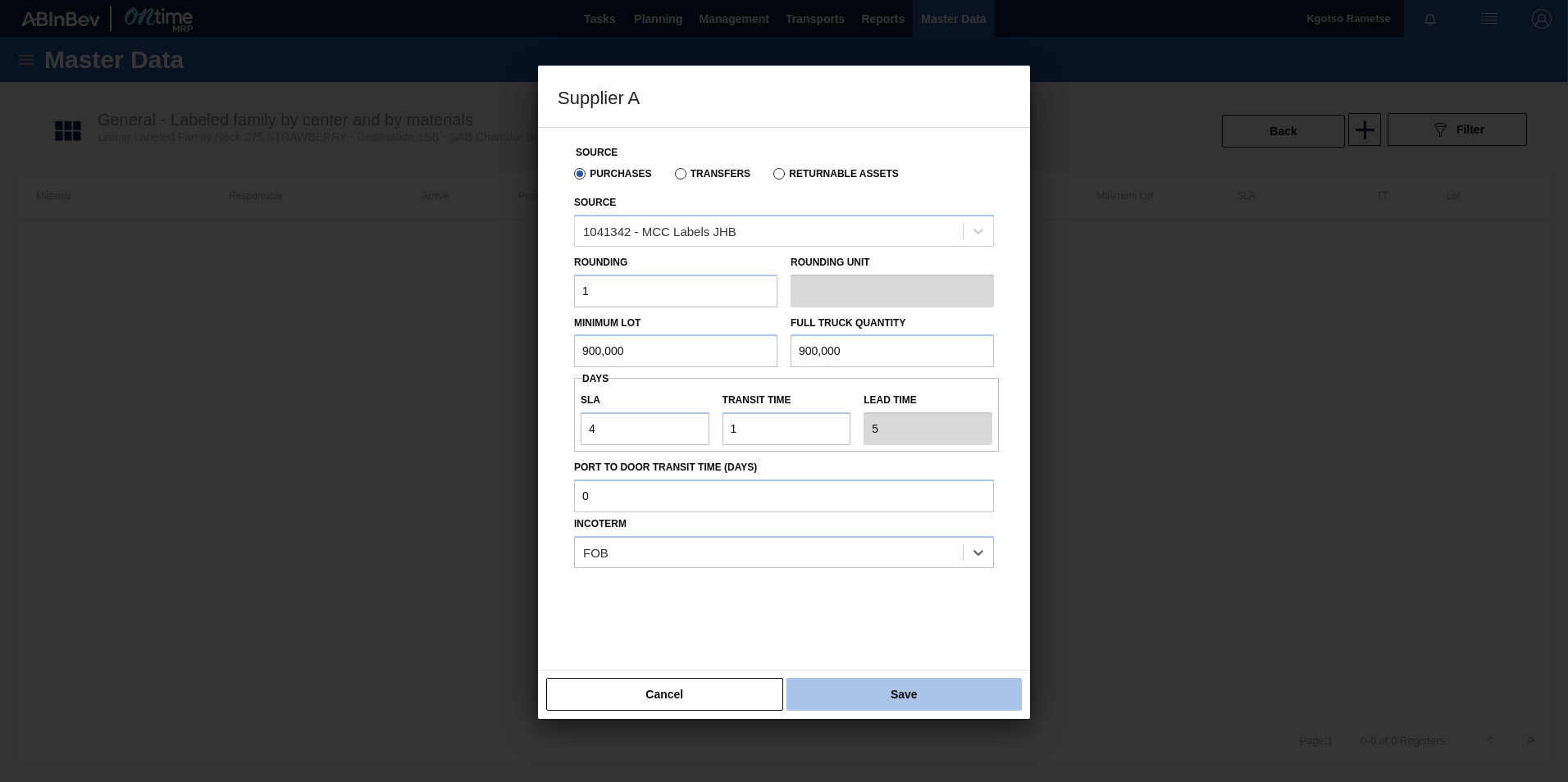 click on "Save" at bounding box center (904, 694) 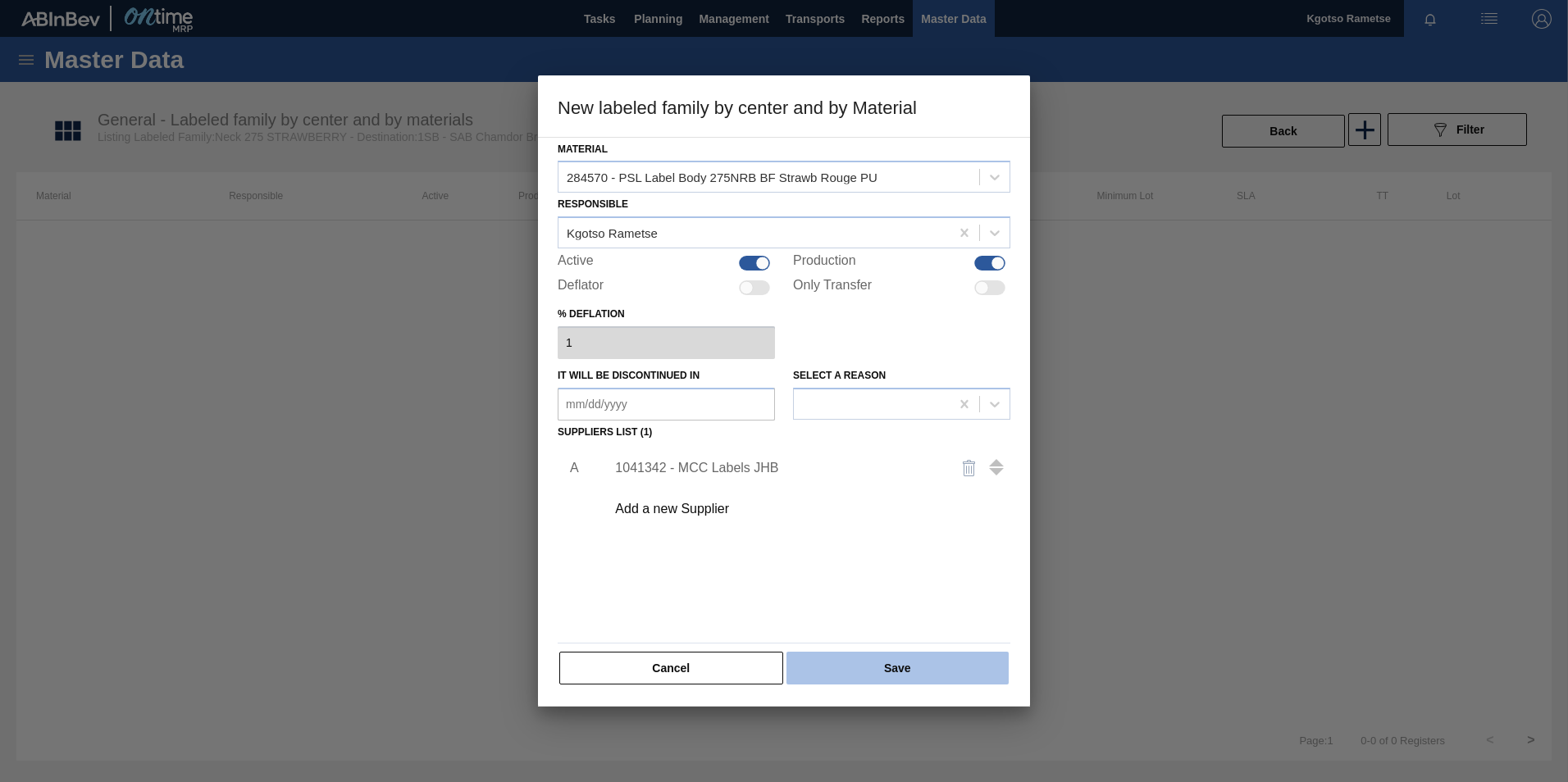 click on "Save" at bounding box center (897, 668) 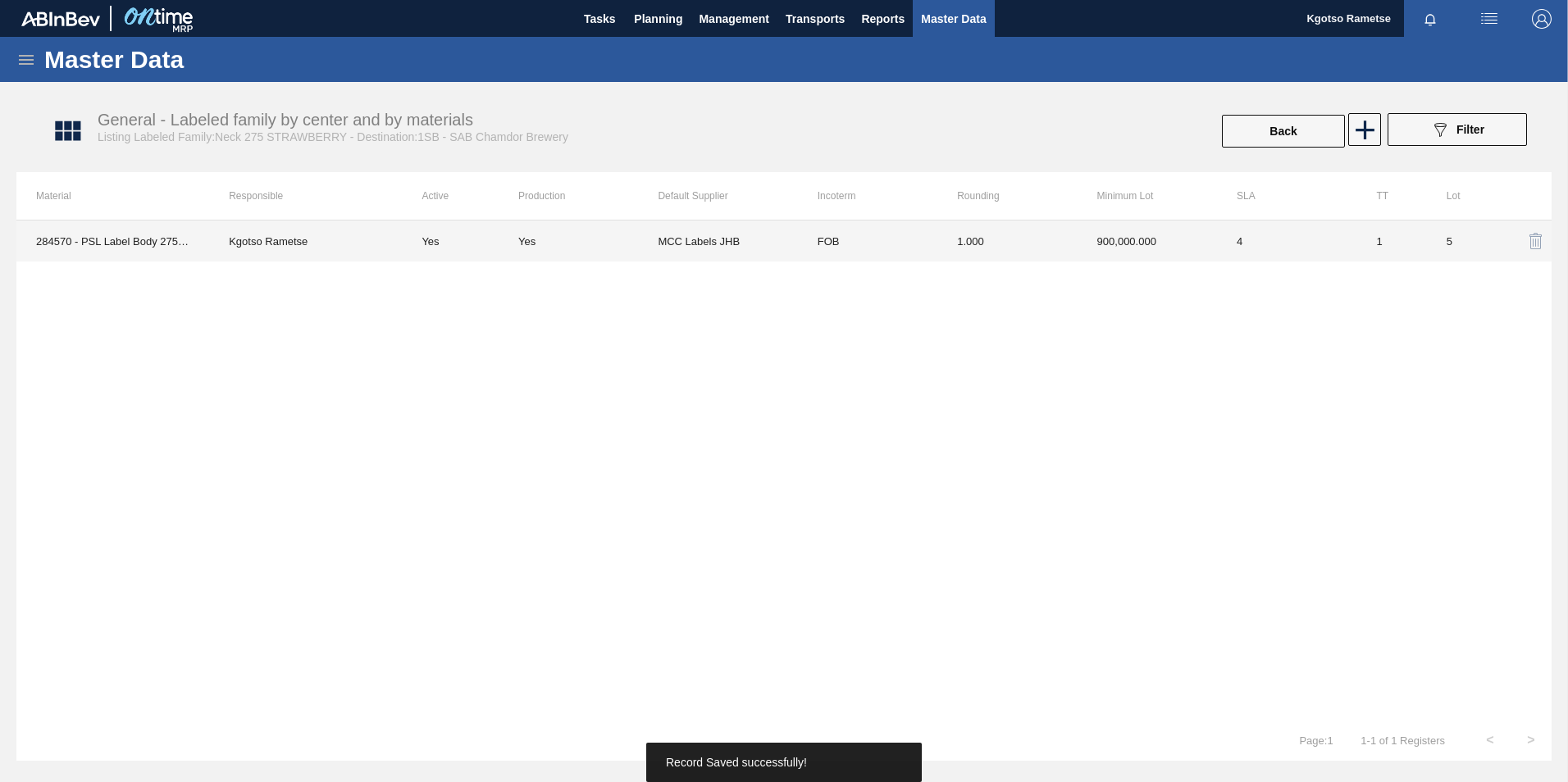 click on "Yes" at bounding box center [588, 241] 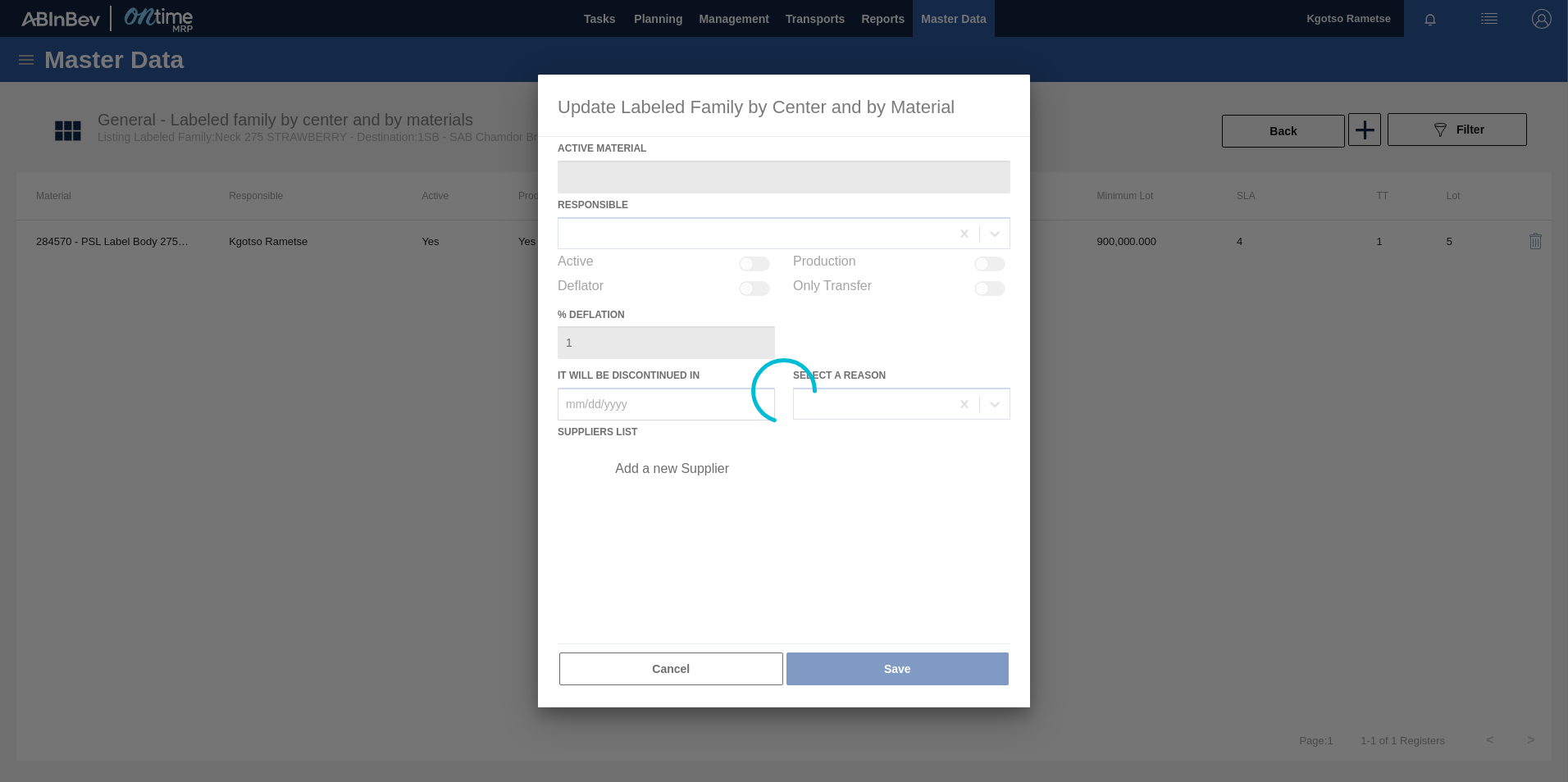 type on "284570 - PSL Label Body 275NRB BF Strawb Rouge PU" 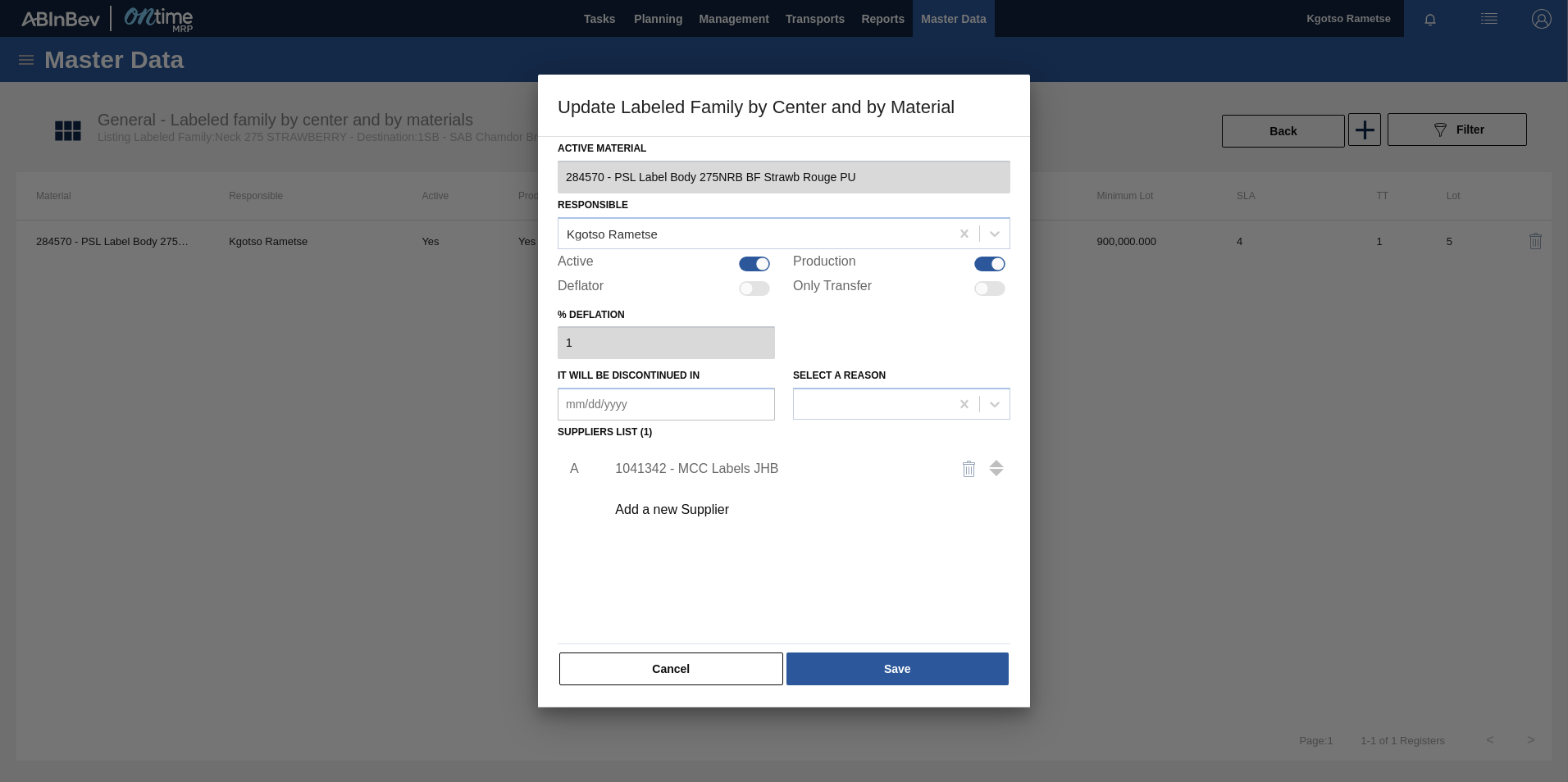 drag, startPoint x: 638, startPoint y: 675, endPoint x: 622, endPoint y: 657, distance: 24.083189 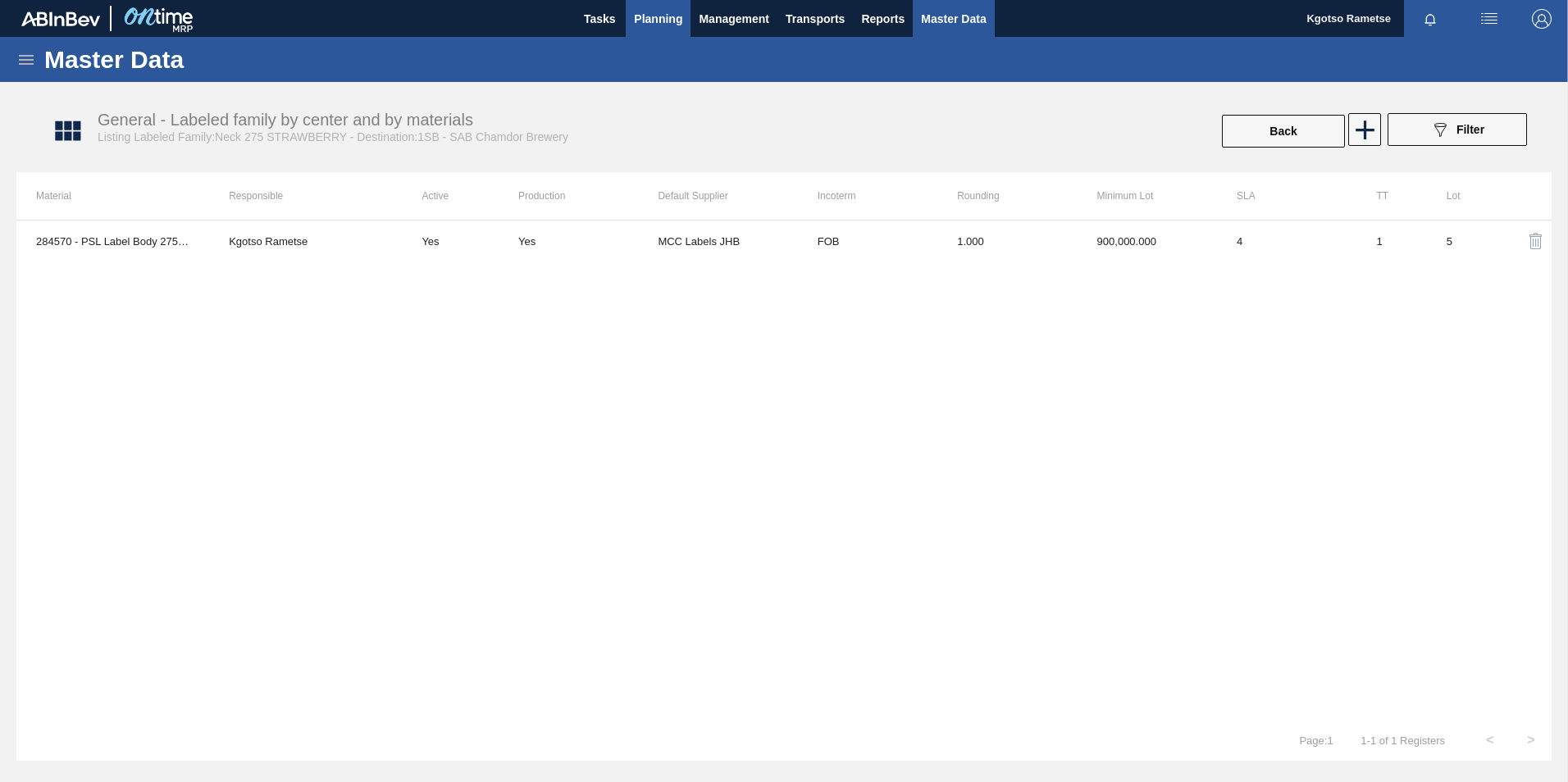 click on "Planning" at bounding box center (658, 19) 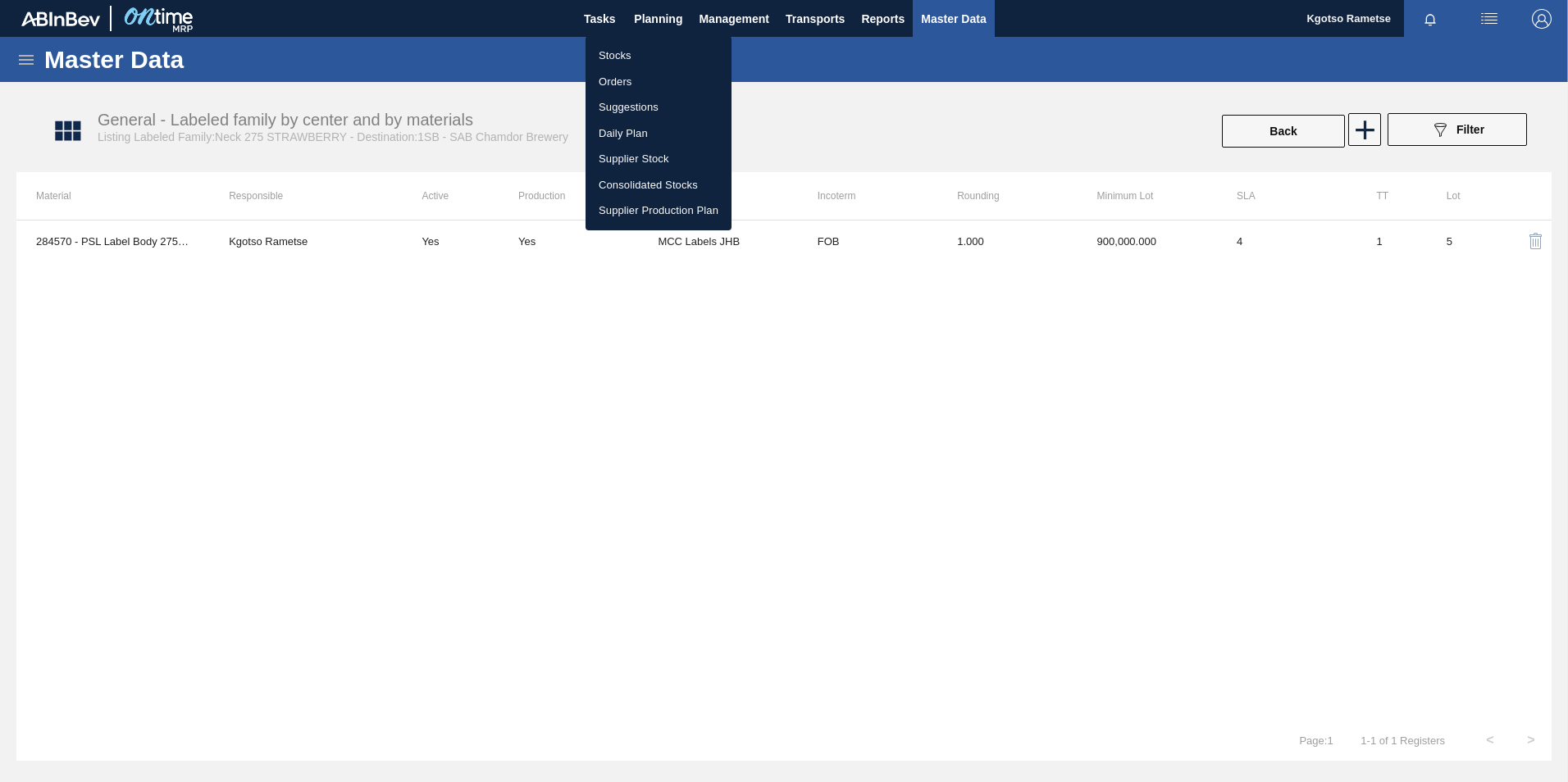 click on "Stocks" at bounding box center [659, 56] 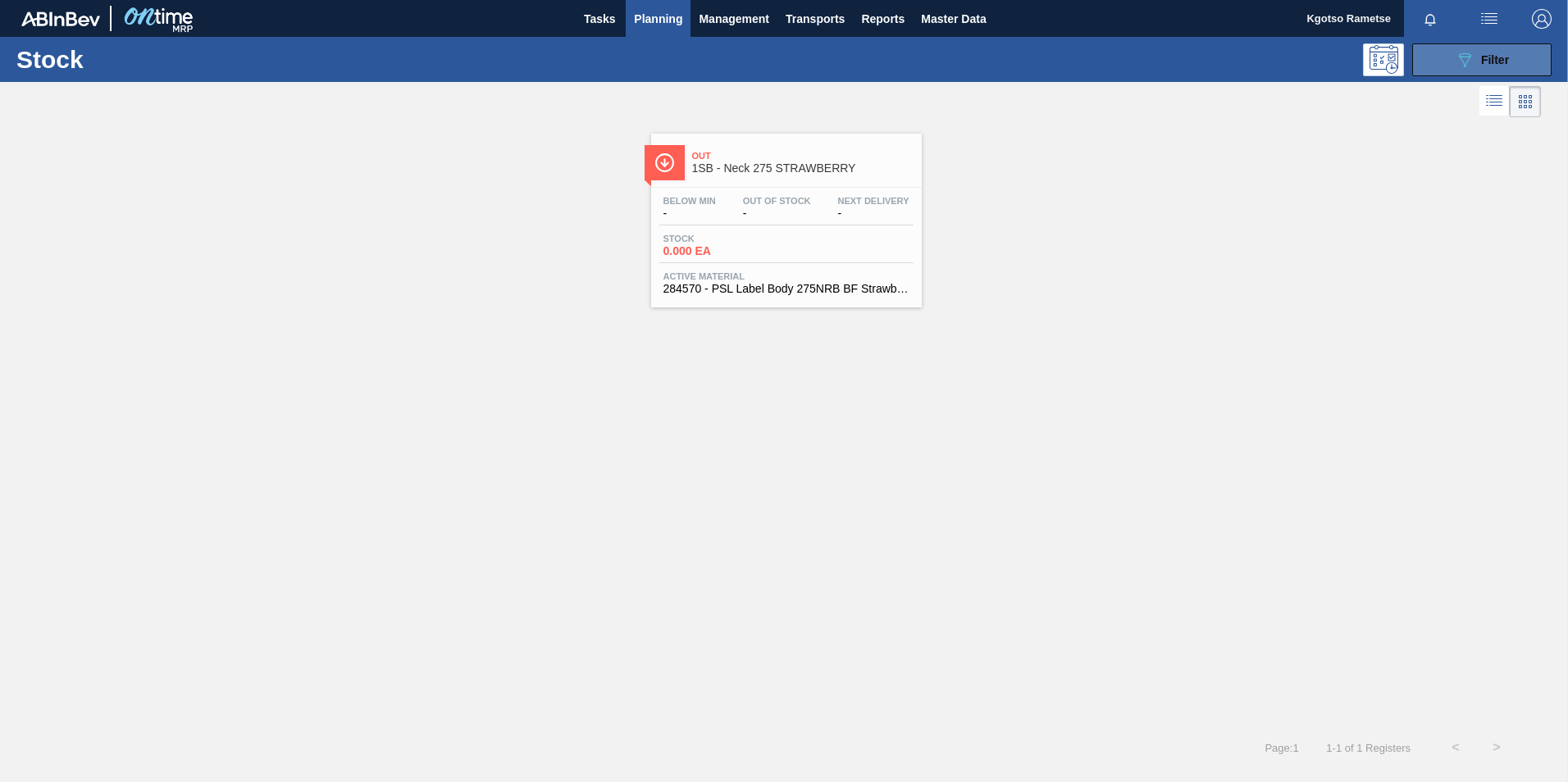 click on "089F7B8B-B2A5-4AFE-B5C0-19BA573D28AC" 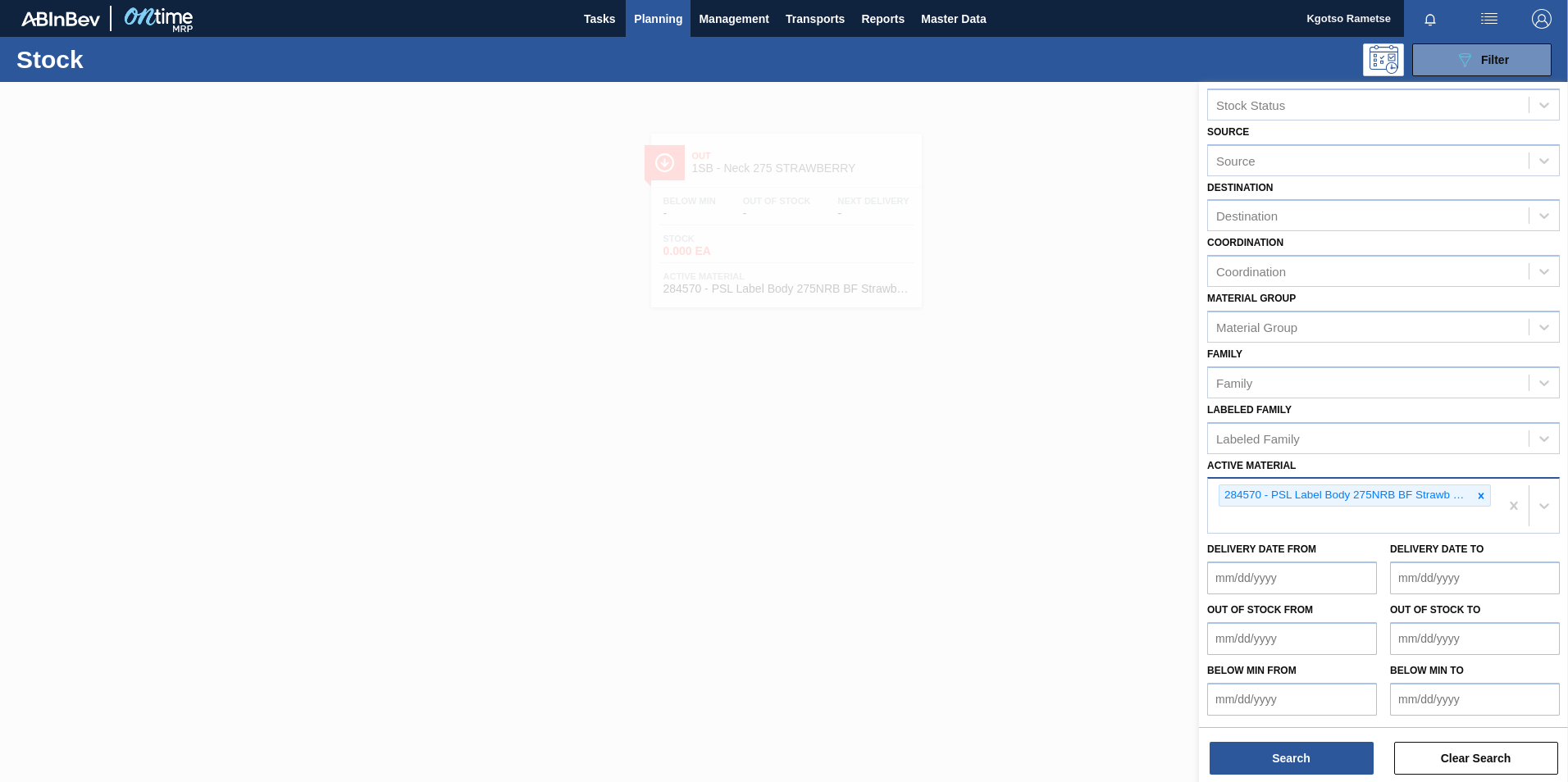 click at bounding box center (1481, 495) 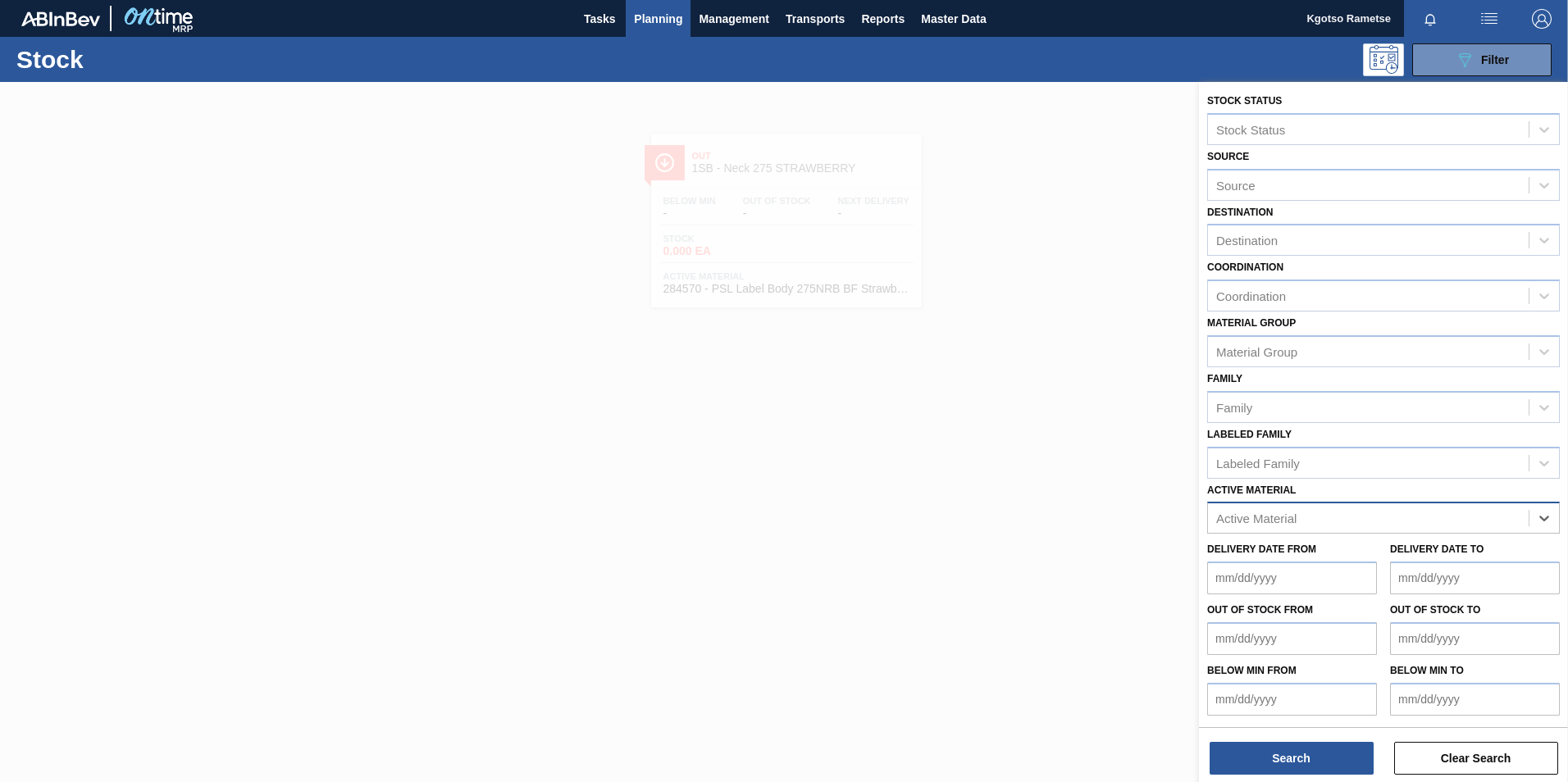 scroll, scrollTop: 1, scrollLeft: 0, axis: vertical 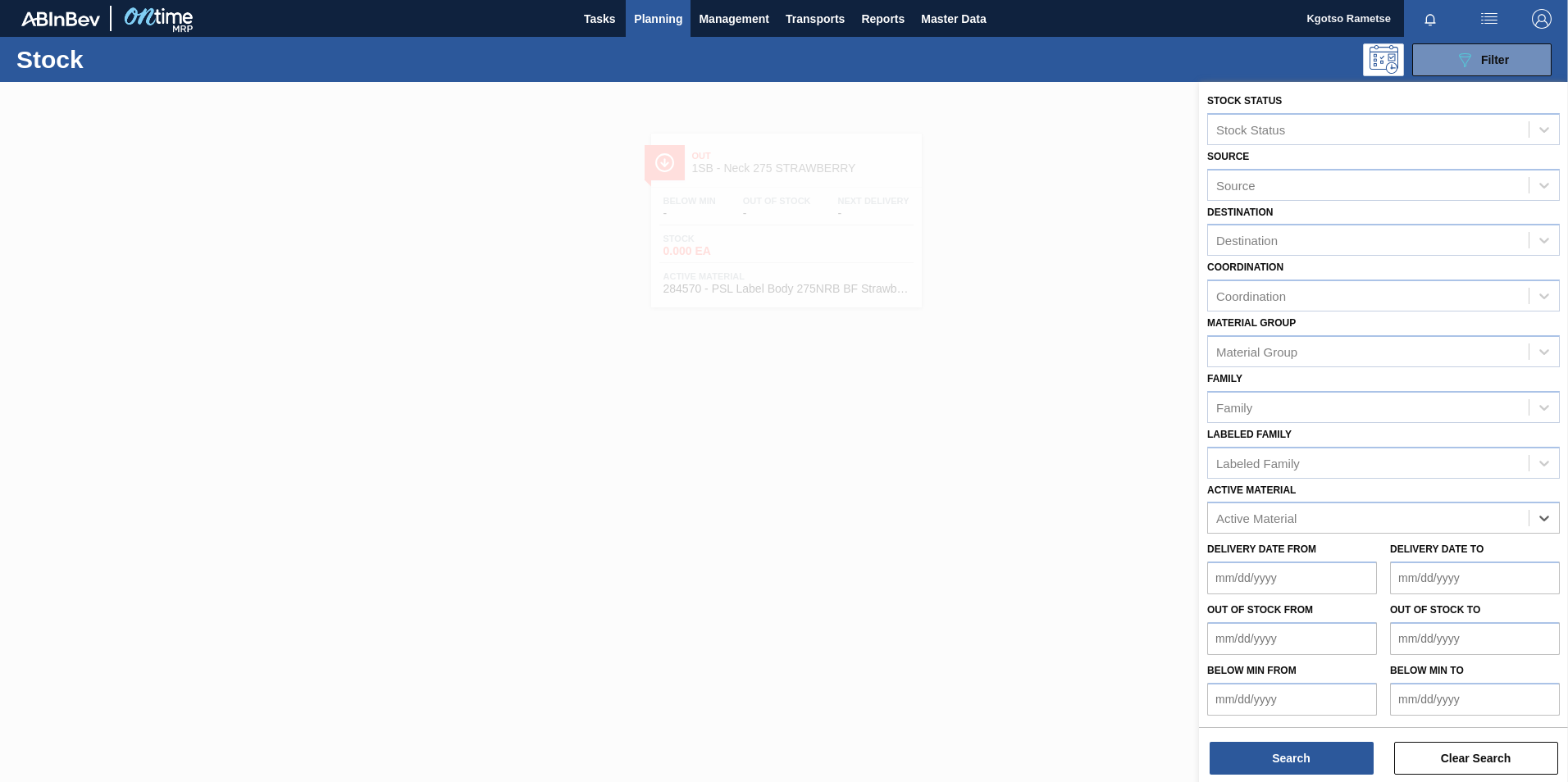 paste on "900,000" 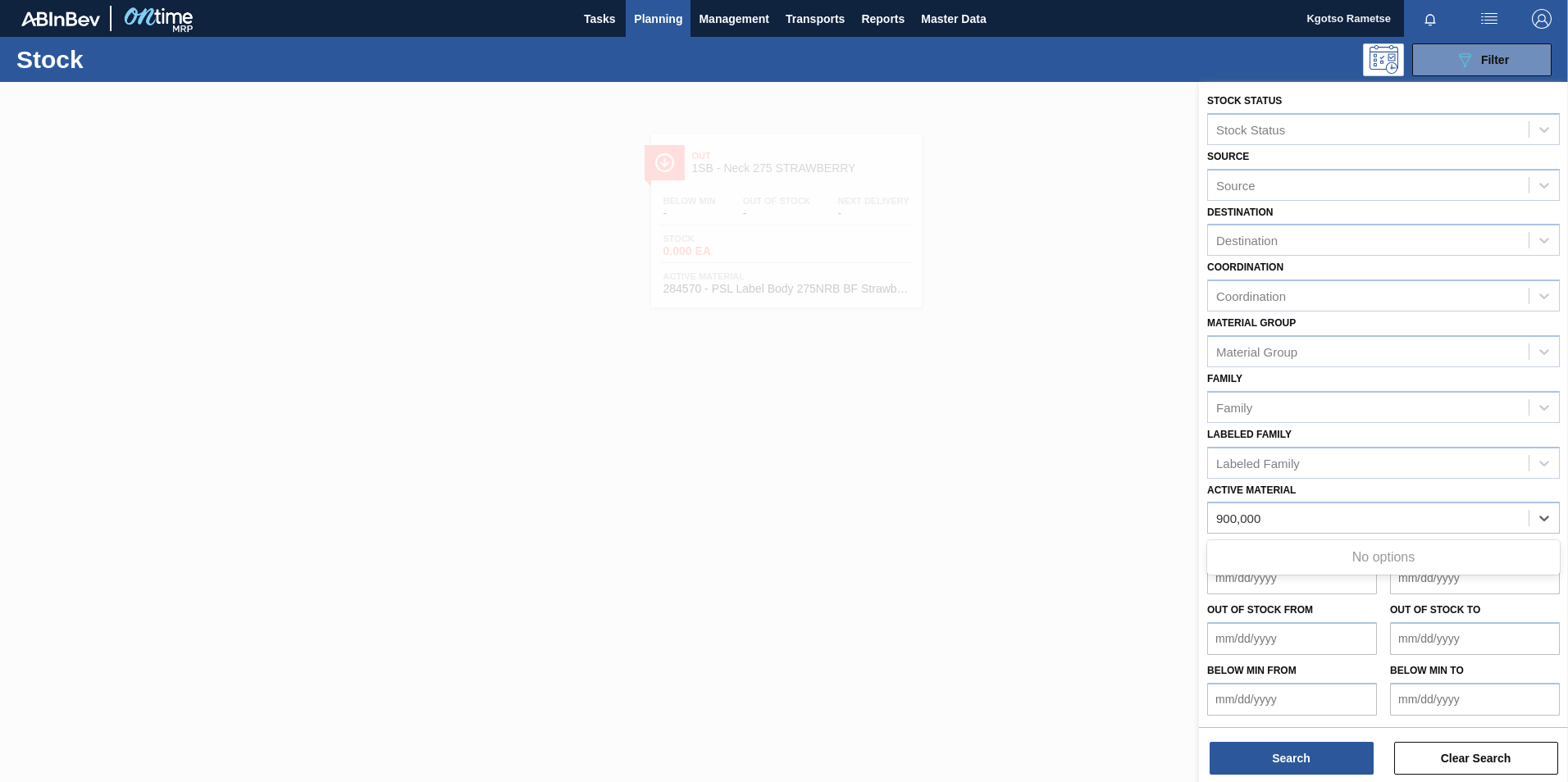 type on "900,000" 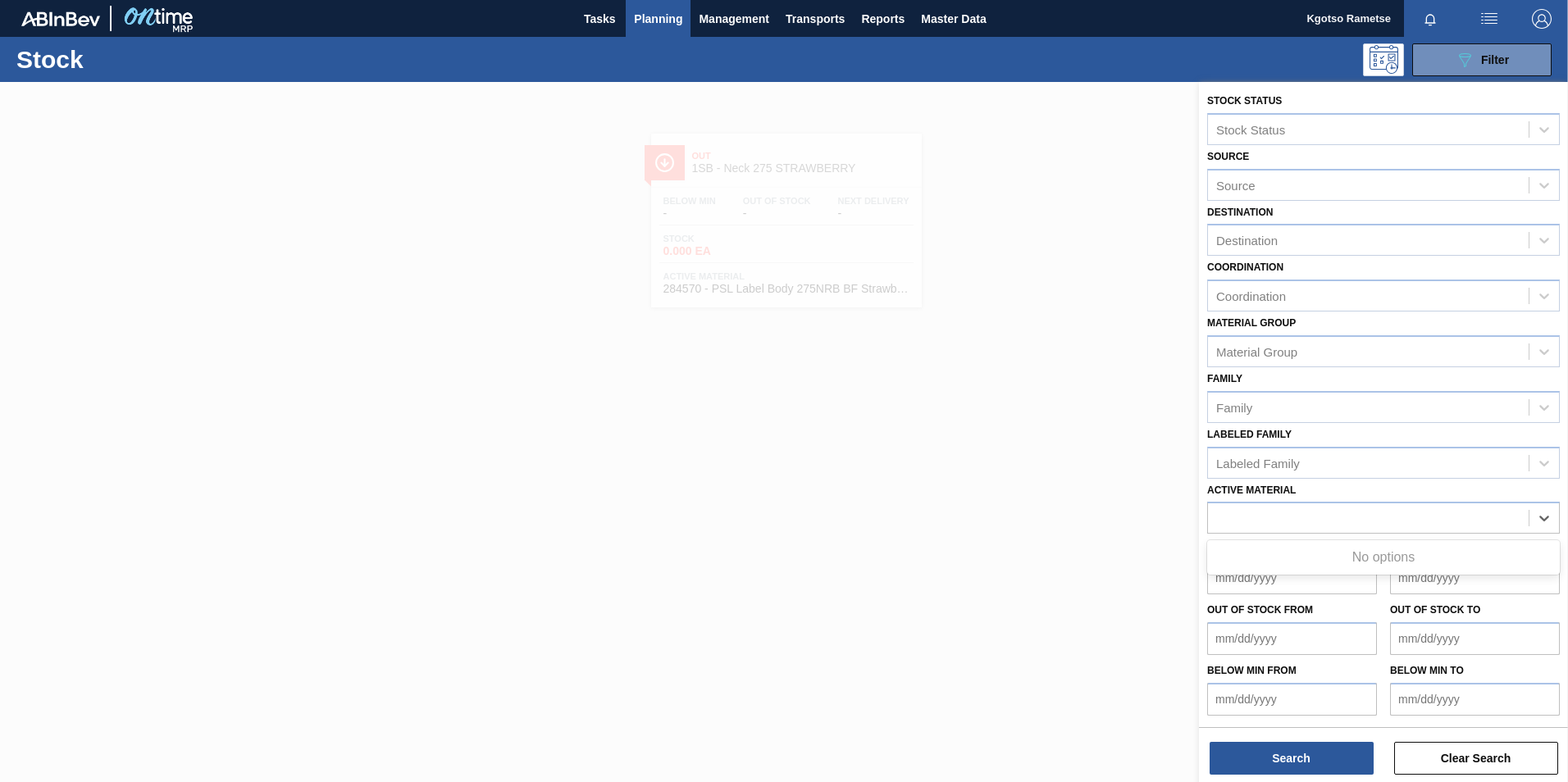drag, startPoint x: 955, startPoint y: 502, endPoint x: 981, endPoint y: 493, distance: 27.51363 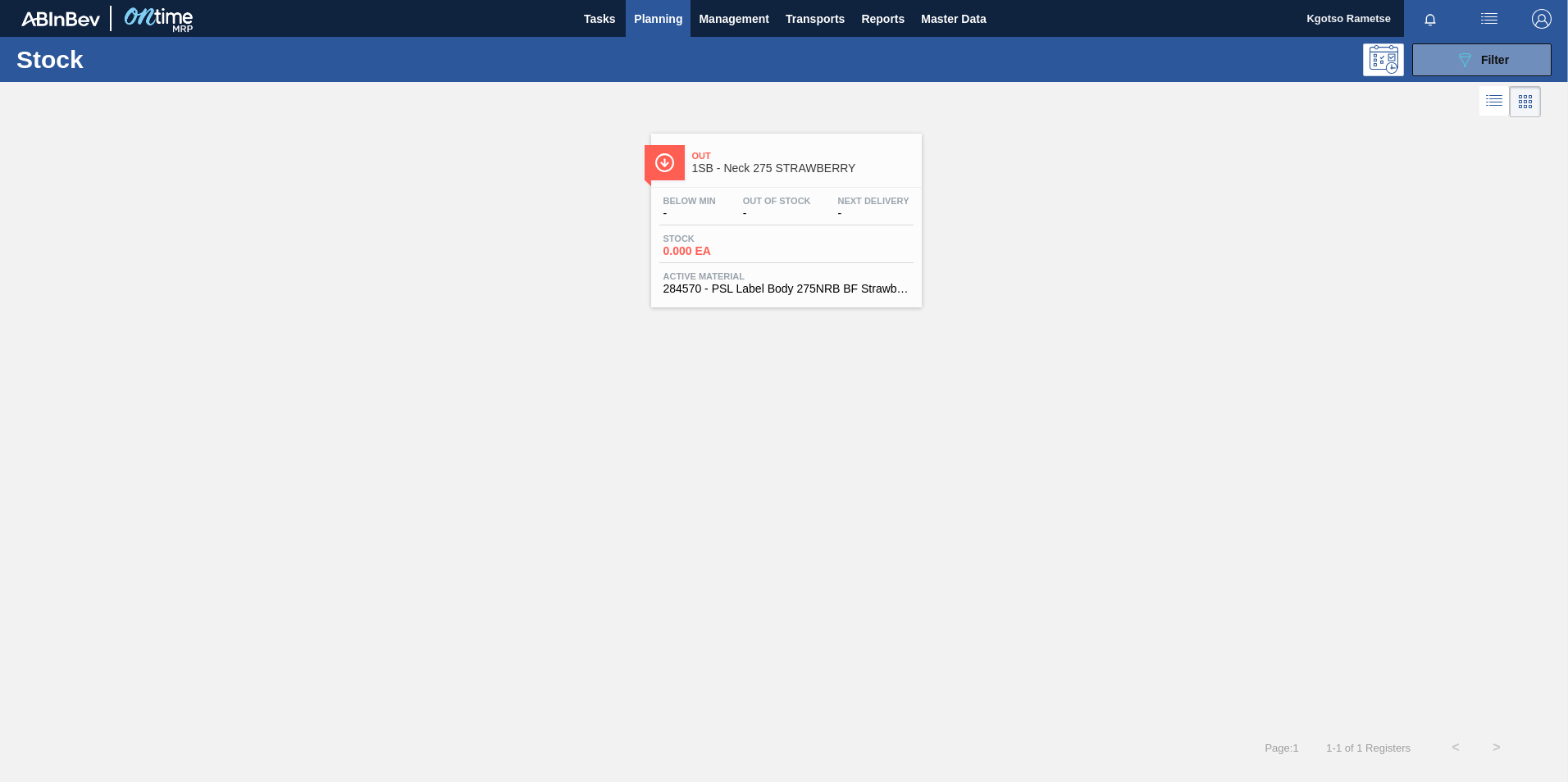 click on "Out 1SB - Neck 275 STRAWBERRY Below Min - Out Of Stock - Next Delivery - Stock 0.000 EA Active Material 284570 - PSL Label Body 275NRB BF Strawb Rouge PU" at bounding box center (786, 221) 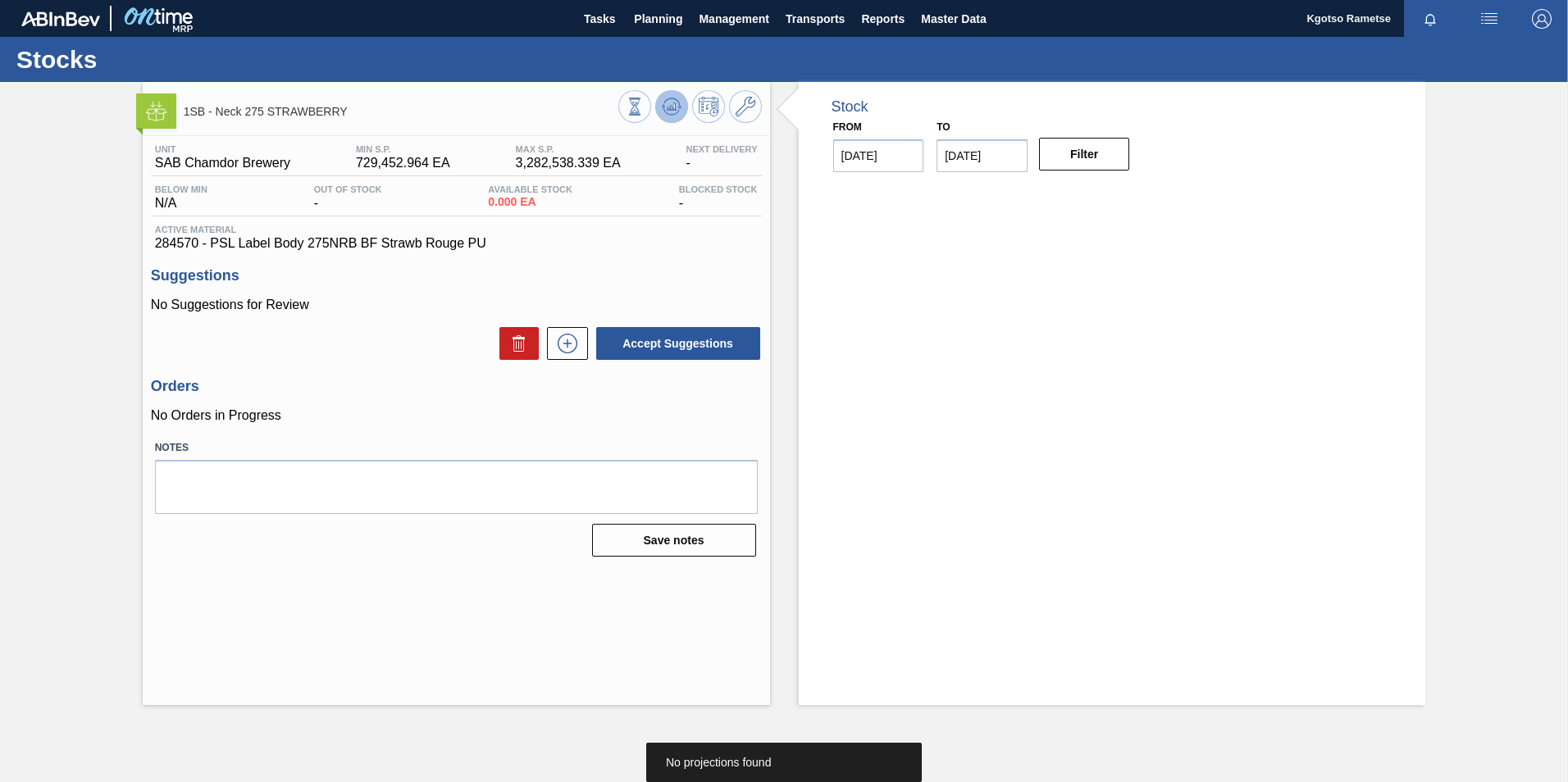 click 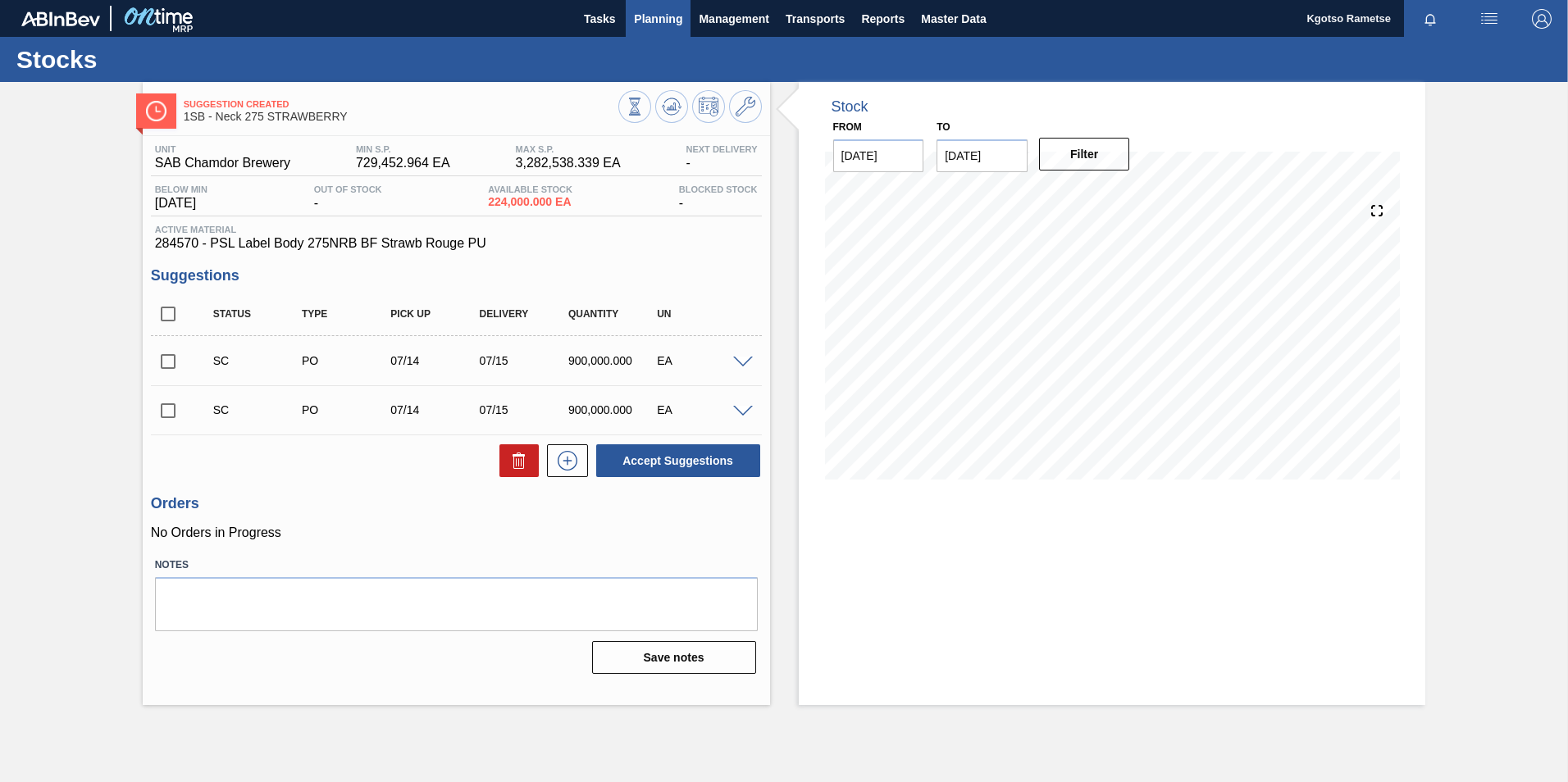 click on "Planning" at bounding box center (658, 18) 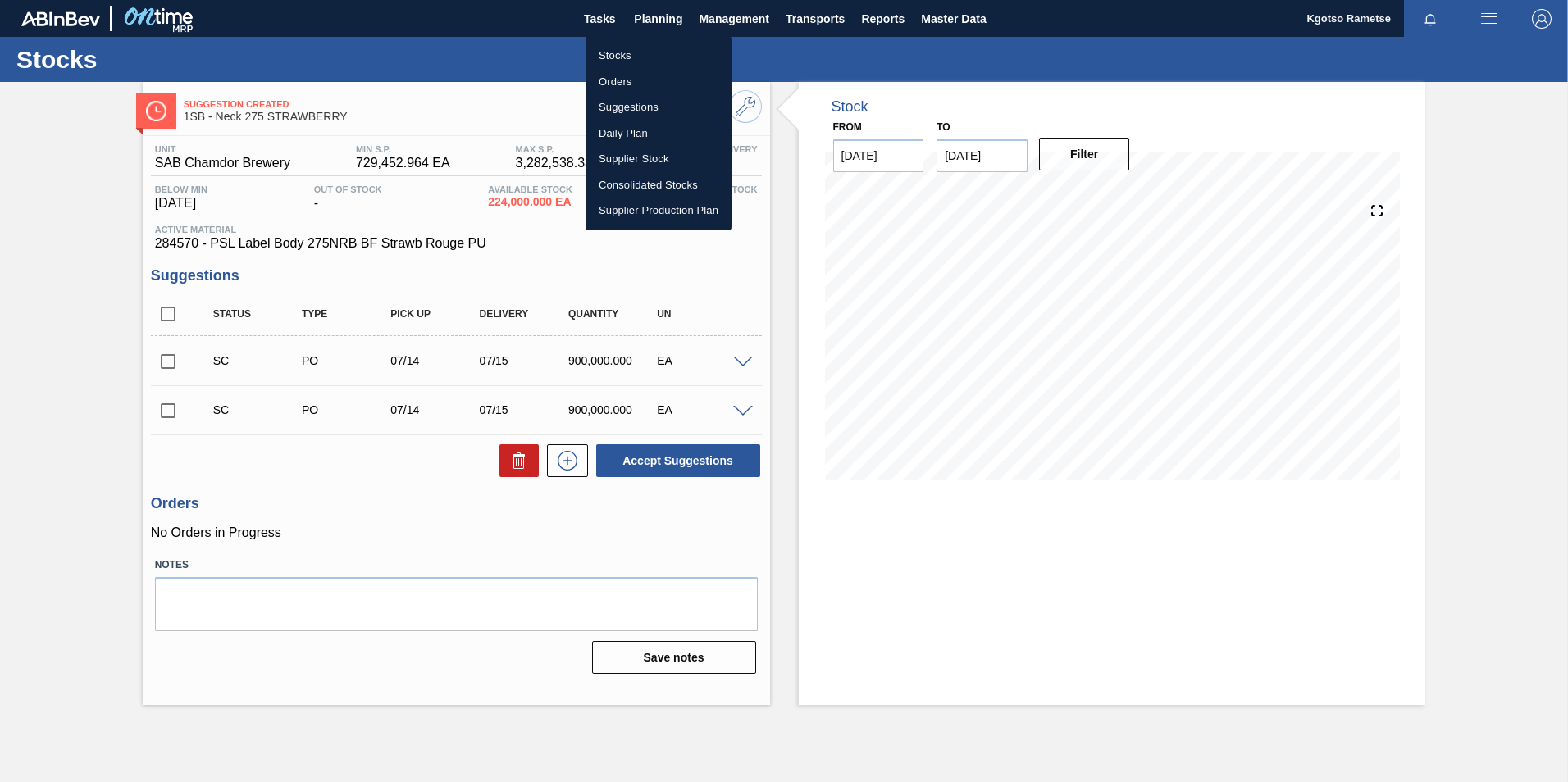 click on "Stocks" at bounding box center (659, 56) 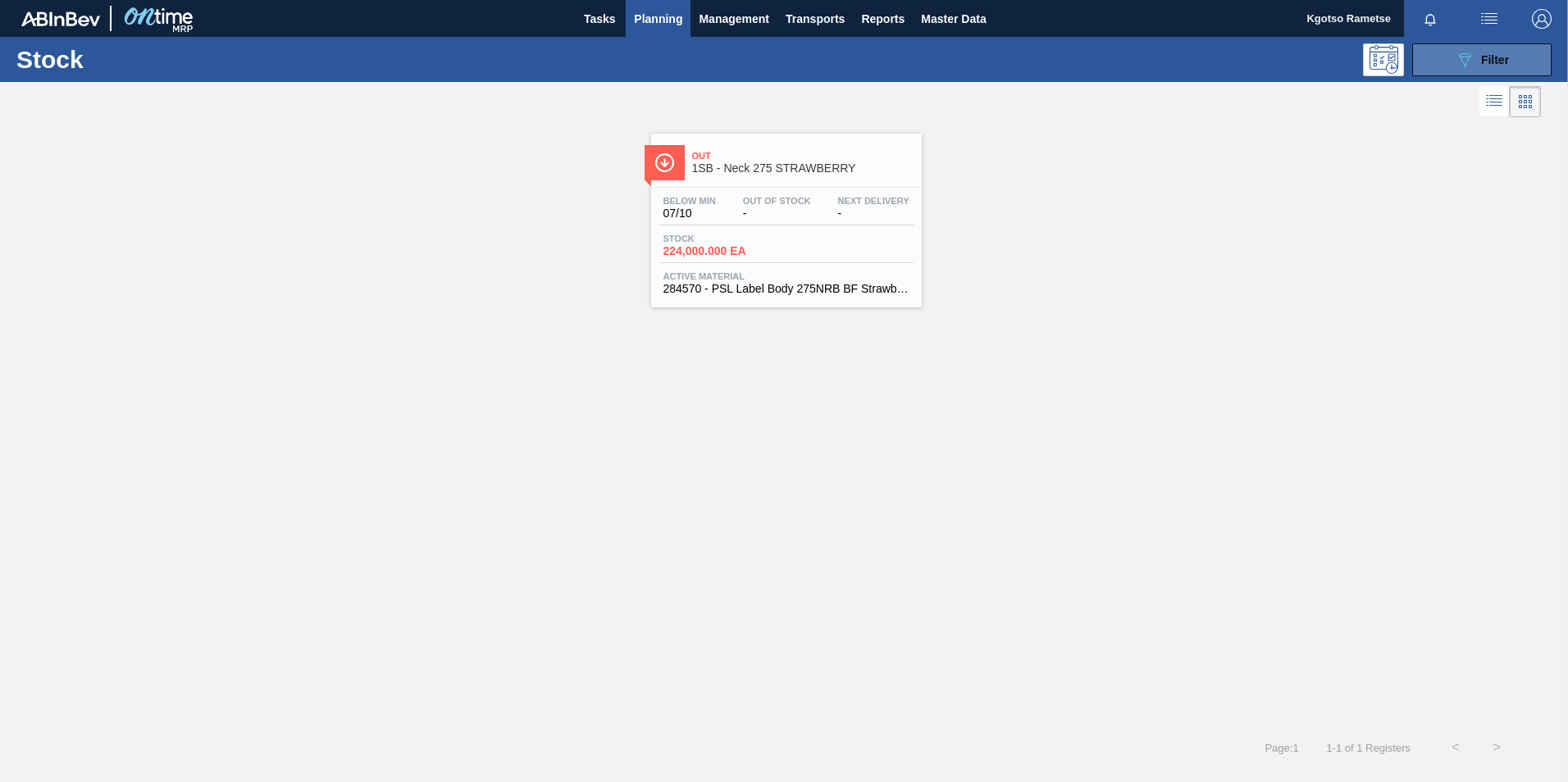 click on "089F7B8B-B2A5-4AFE-B5C0-19BA573D28AC Filter" at bounding box center [1482, 60] 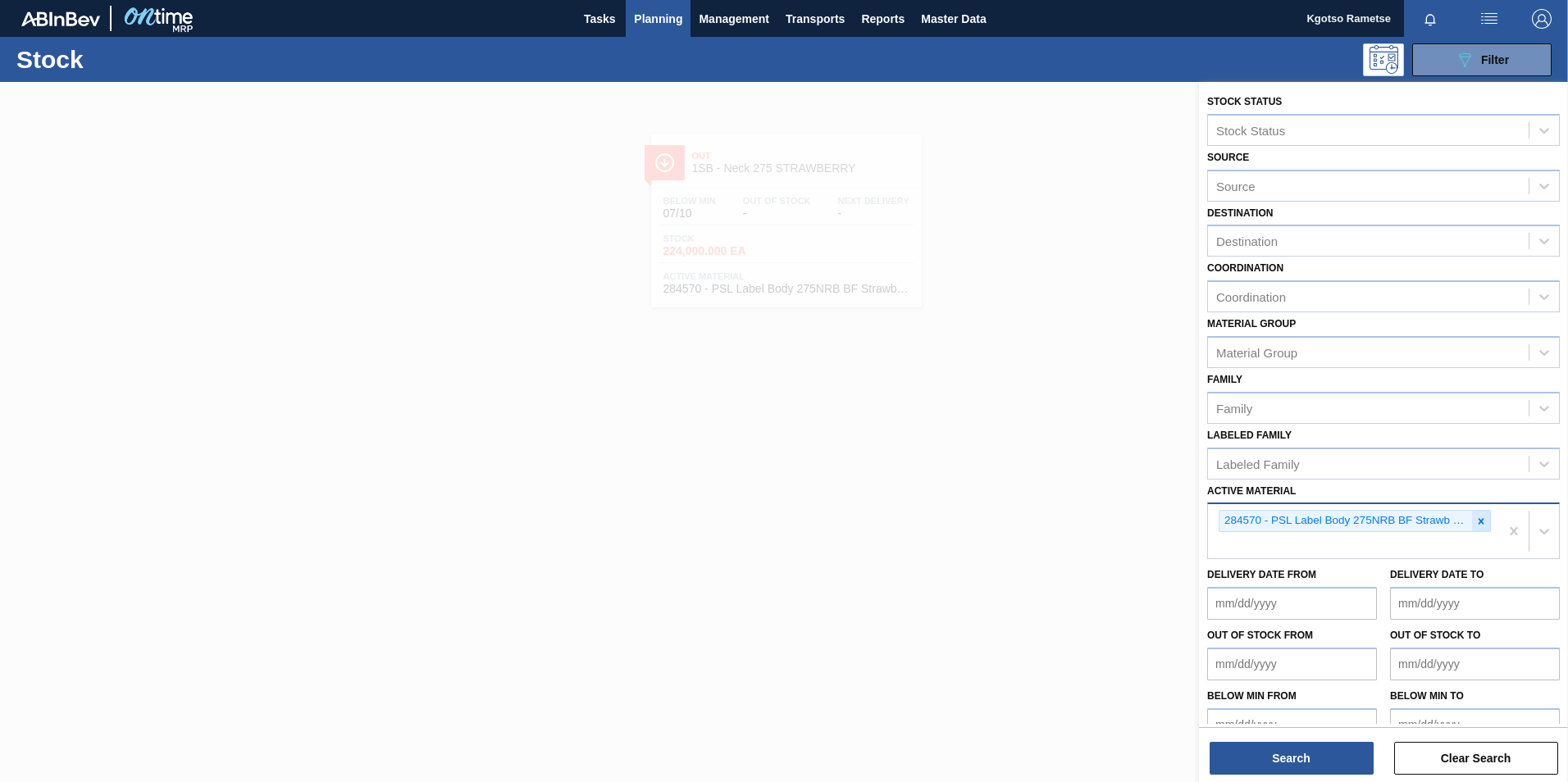 click at bounding box center [1481, 521] 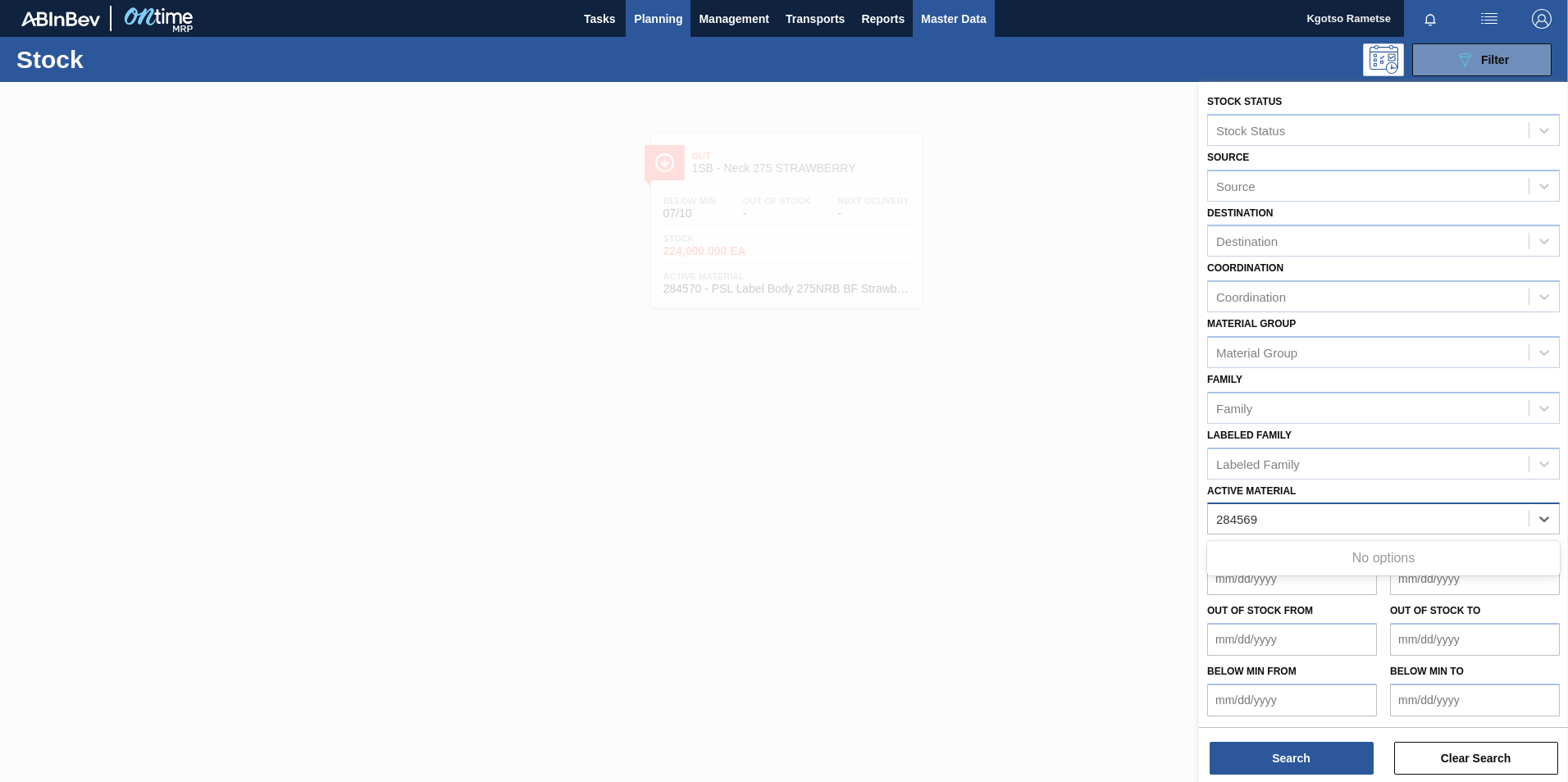 type on "284569" 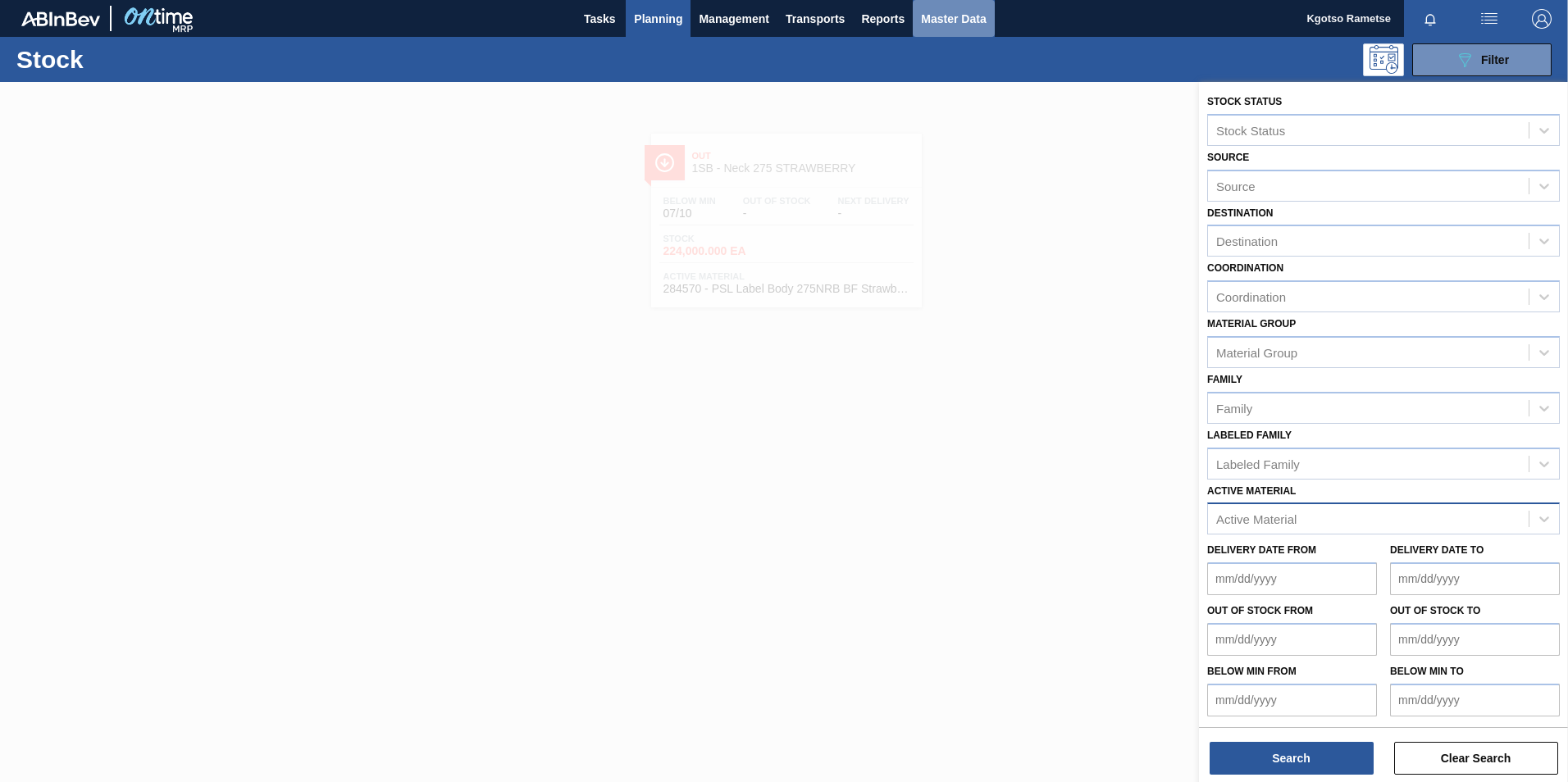 click on "Master Data" at bounding box center (953, 19) 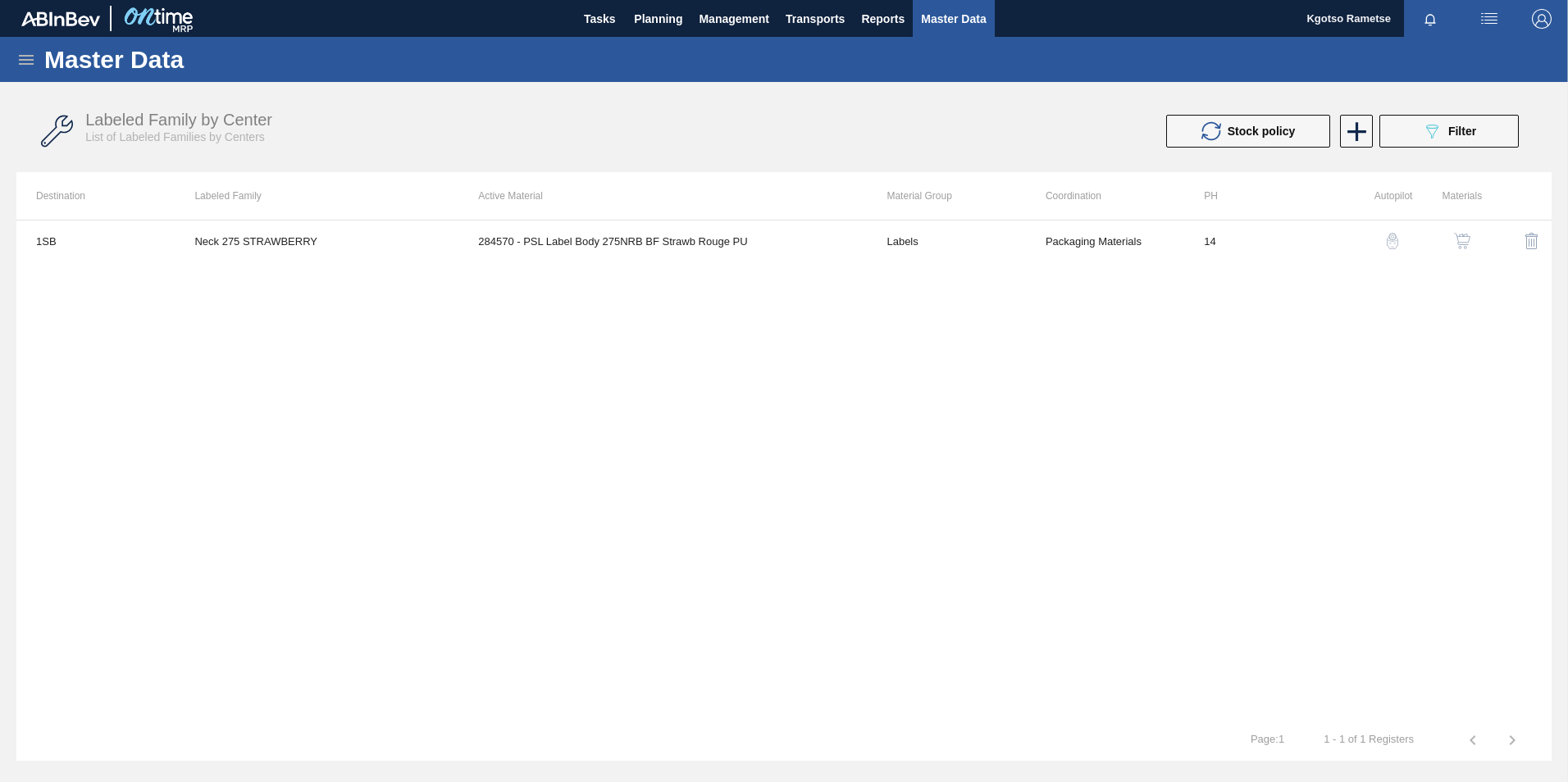 click 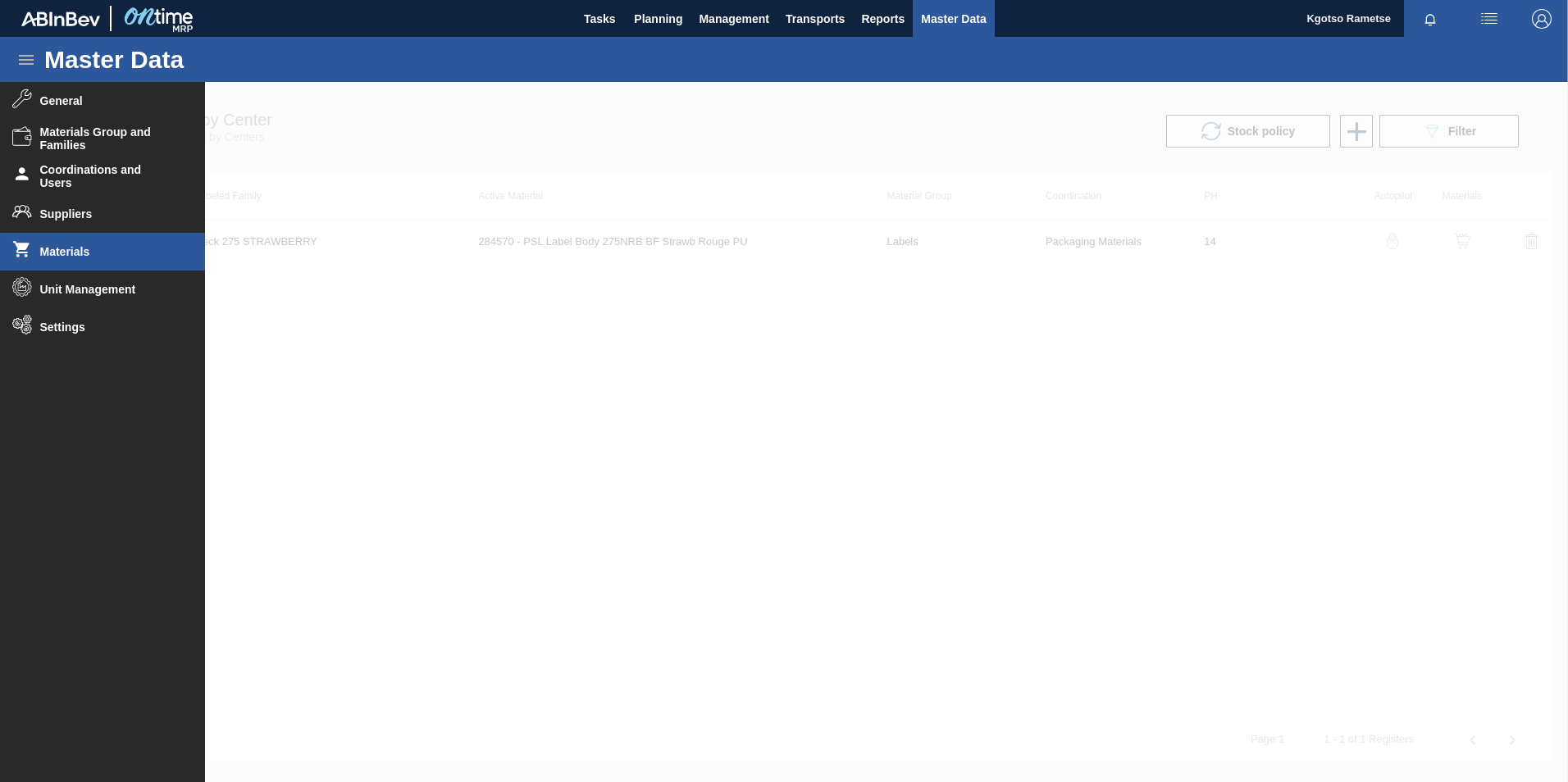 click on "Materials" at bounding box center [103, 252] 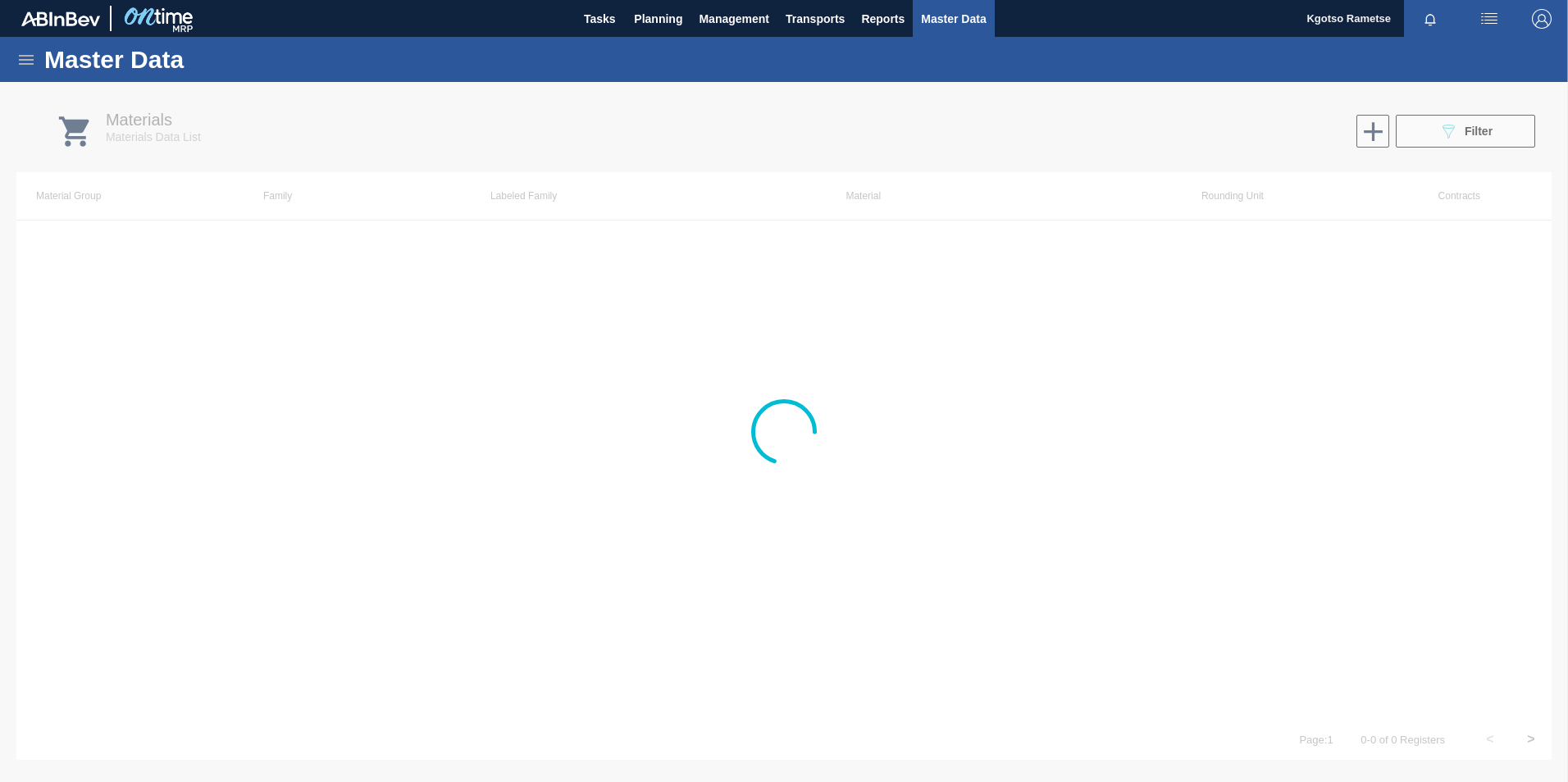 click at bounding box center (784, 432) 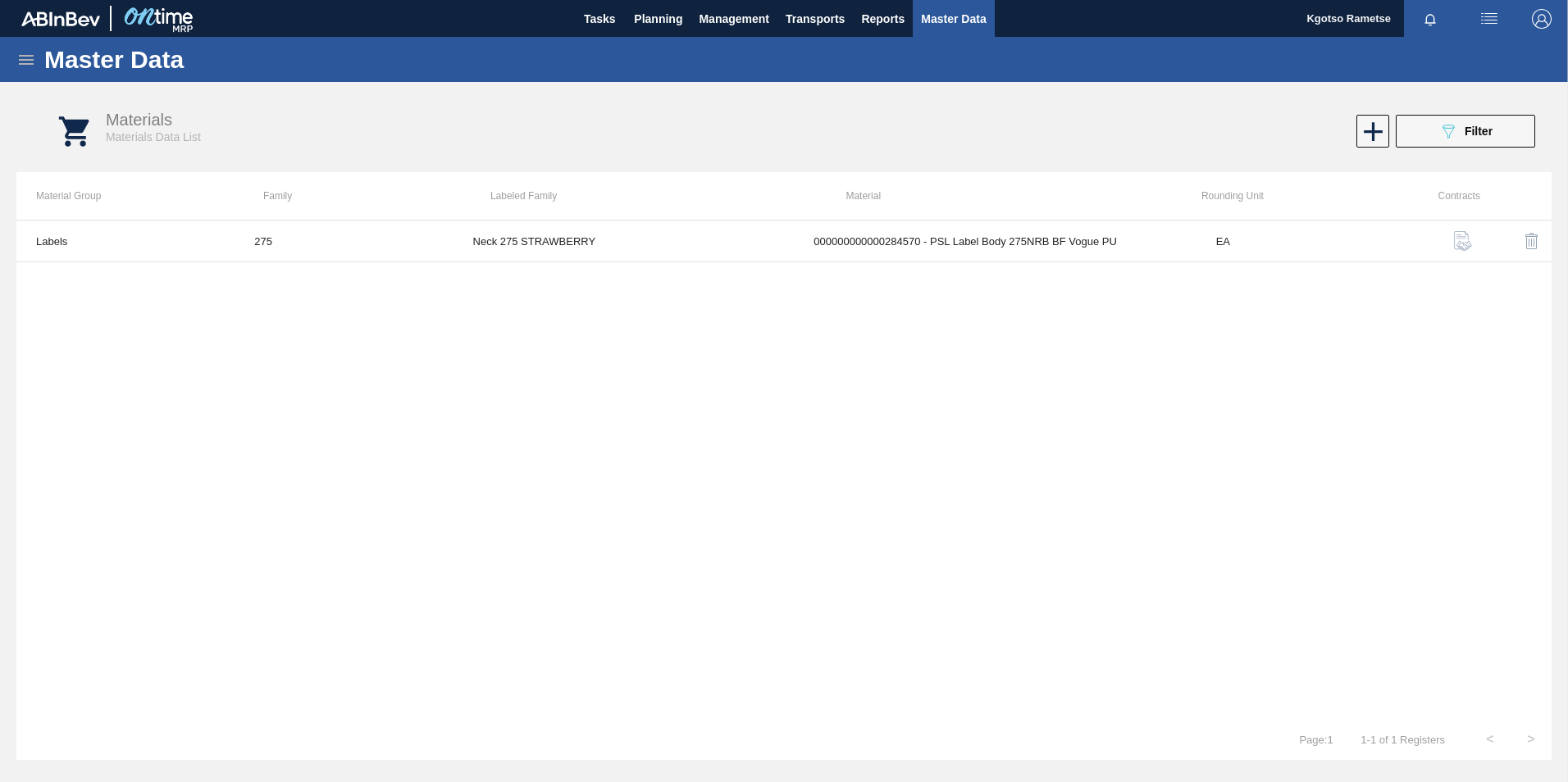 drag, startPoint x: 1446, startPoint y: 128, endPoint x: 1439, endPoint y: 181, distance: 53.460266 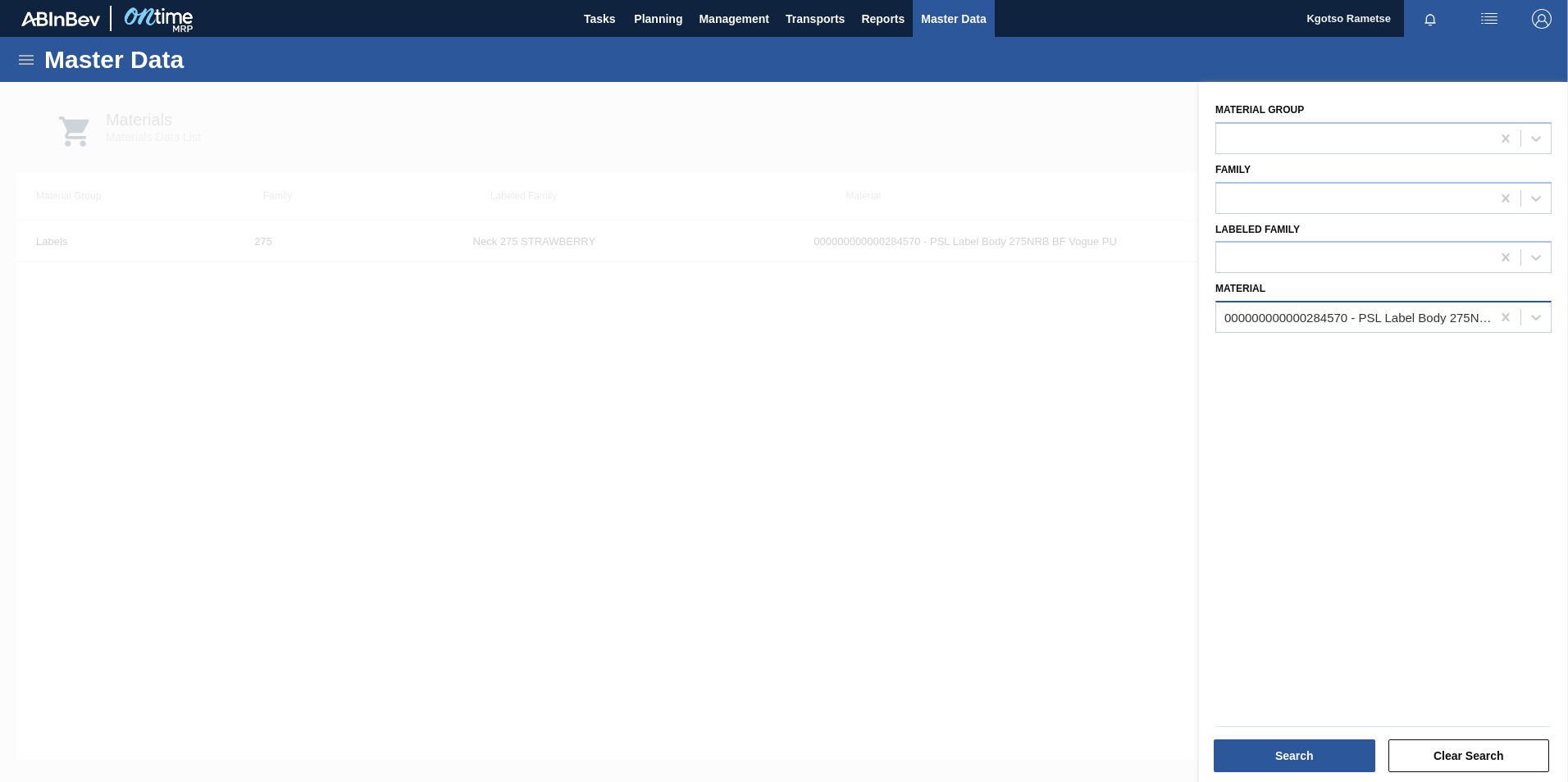 click on "000000000000284570 - PSL Label Body 275NRB BF Strawb Rouge PU" at bounding box center [1383, 316] 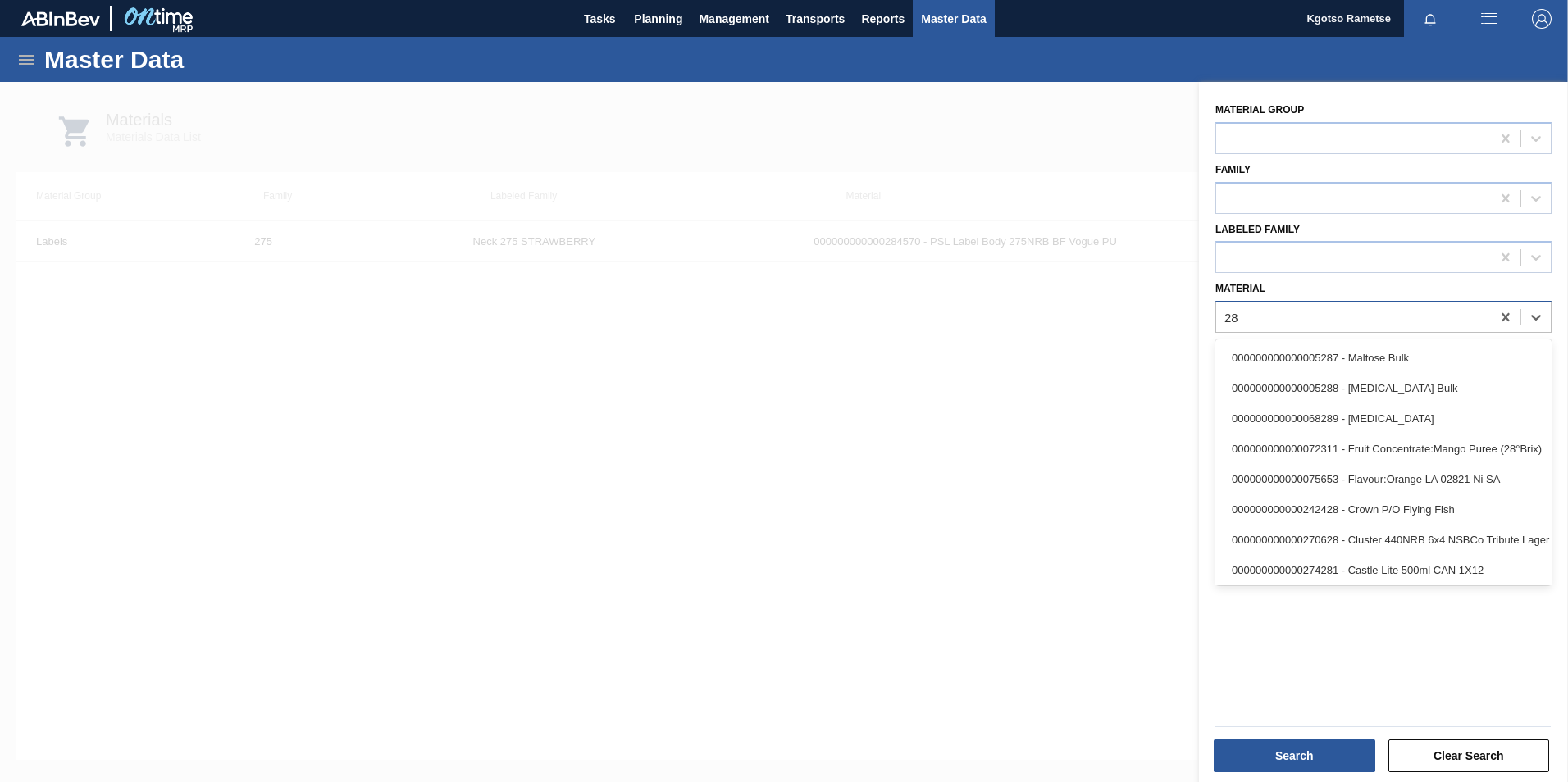type on "2" 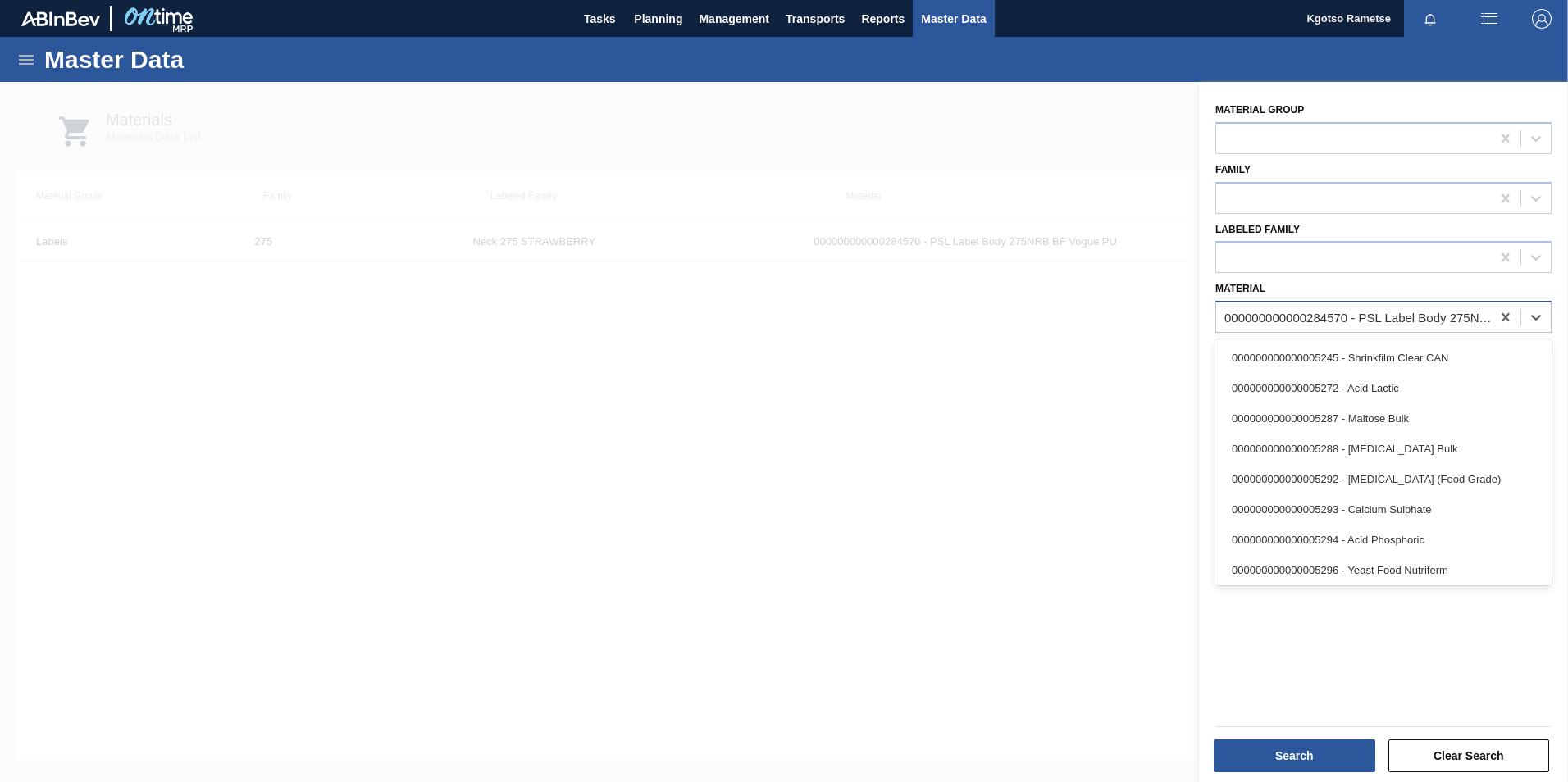 click on "000000000000284570 - PSL Label Body 275NRB BF Strawb Rouge PU" at bounding box center [1358, 317] 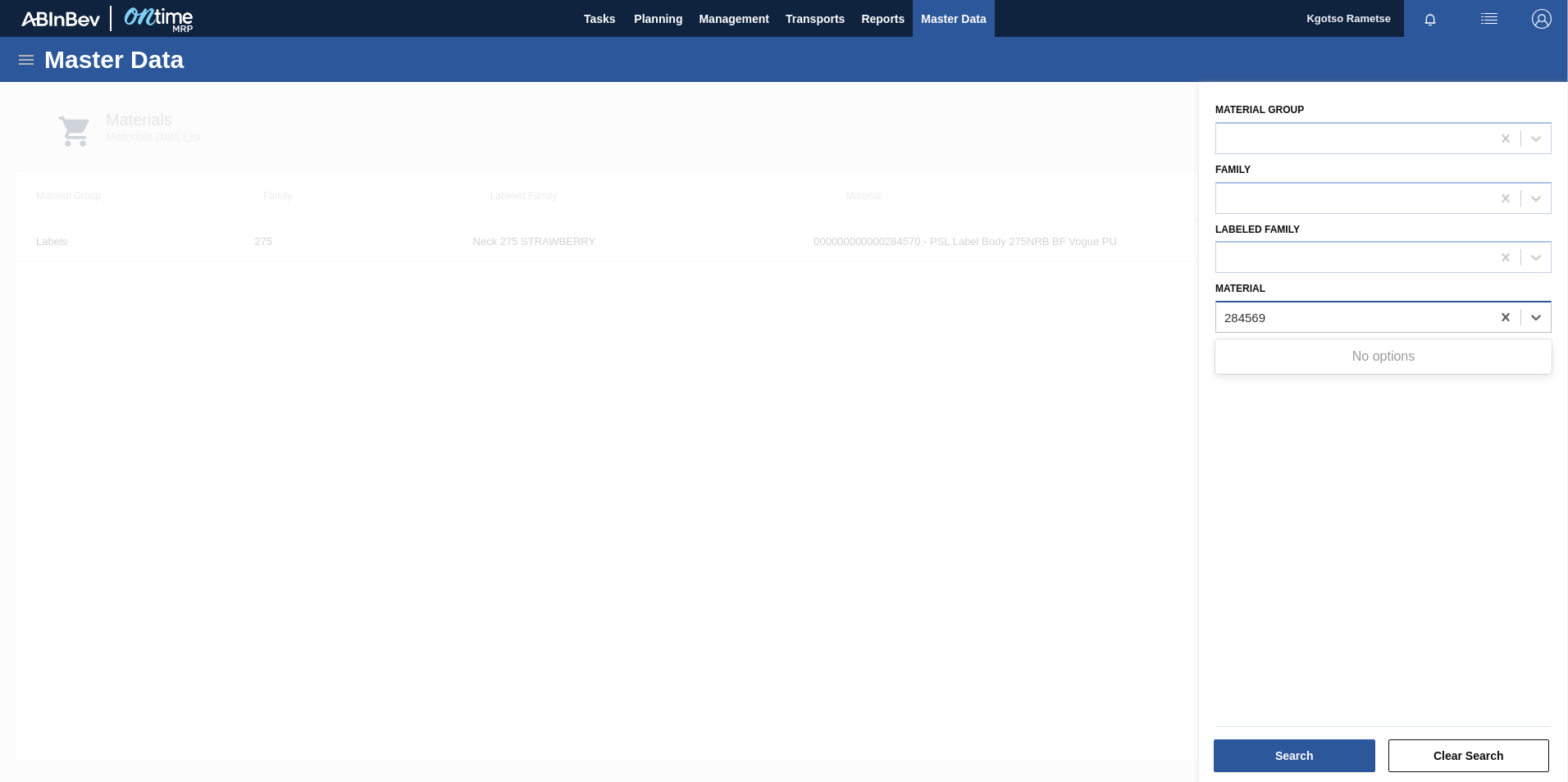 type on "284569" 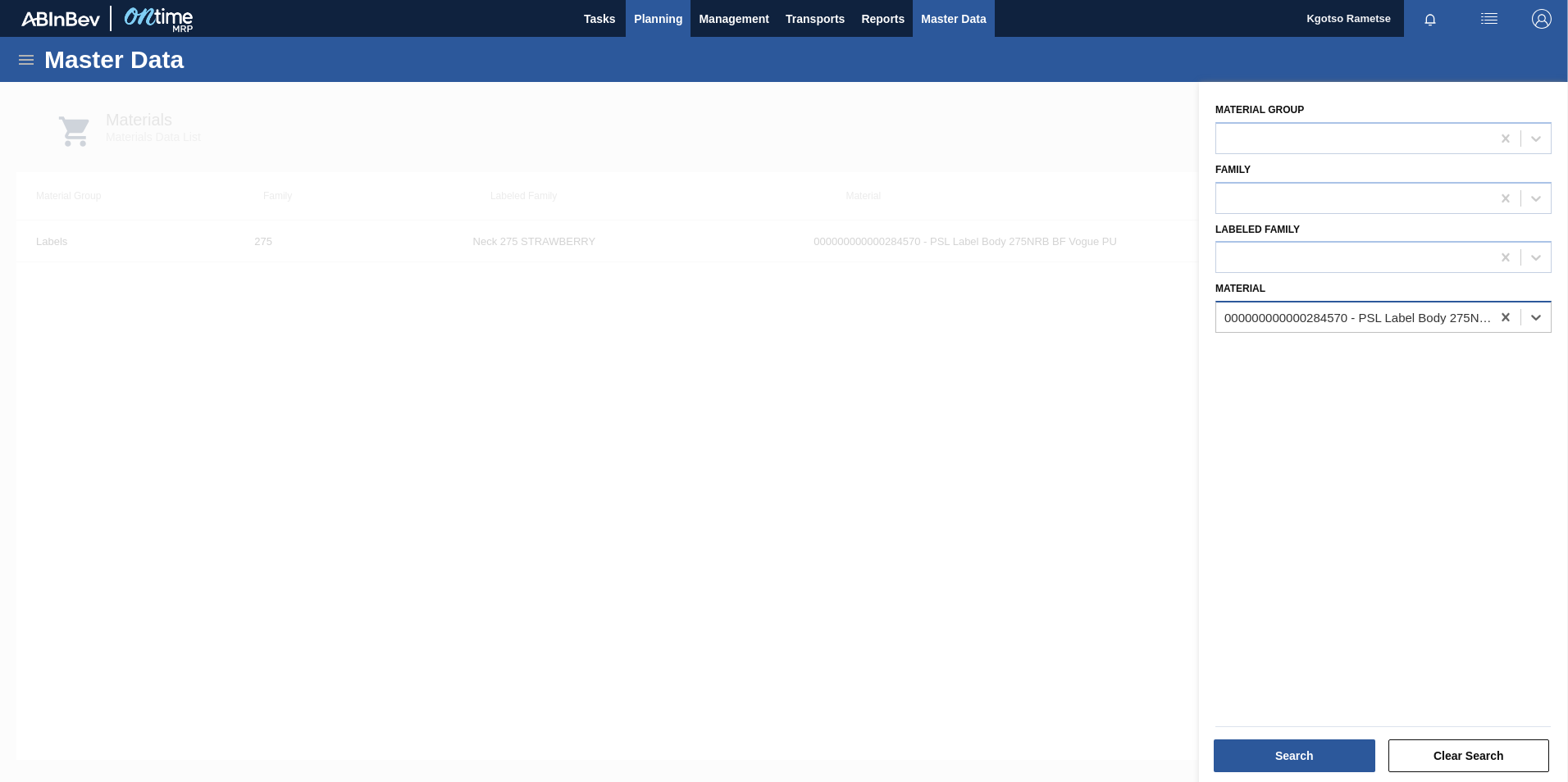 click on "Planning" at bounding box center [658, 19] 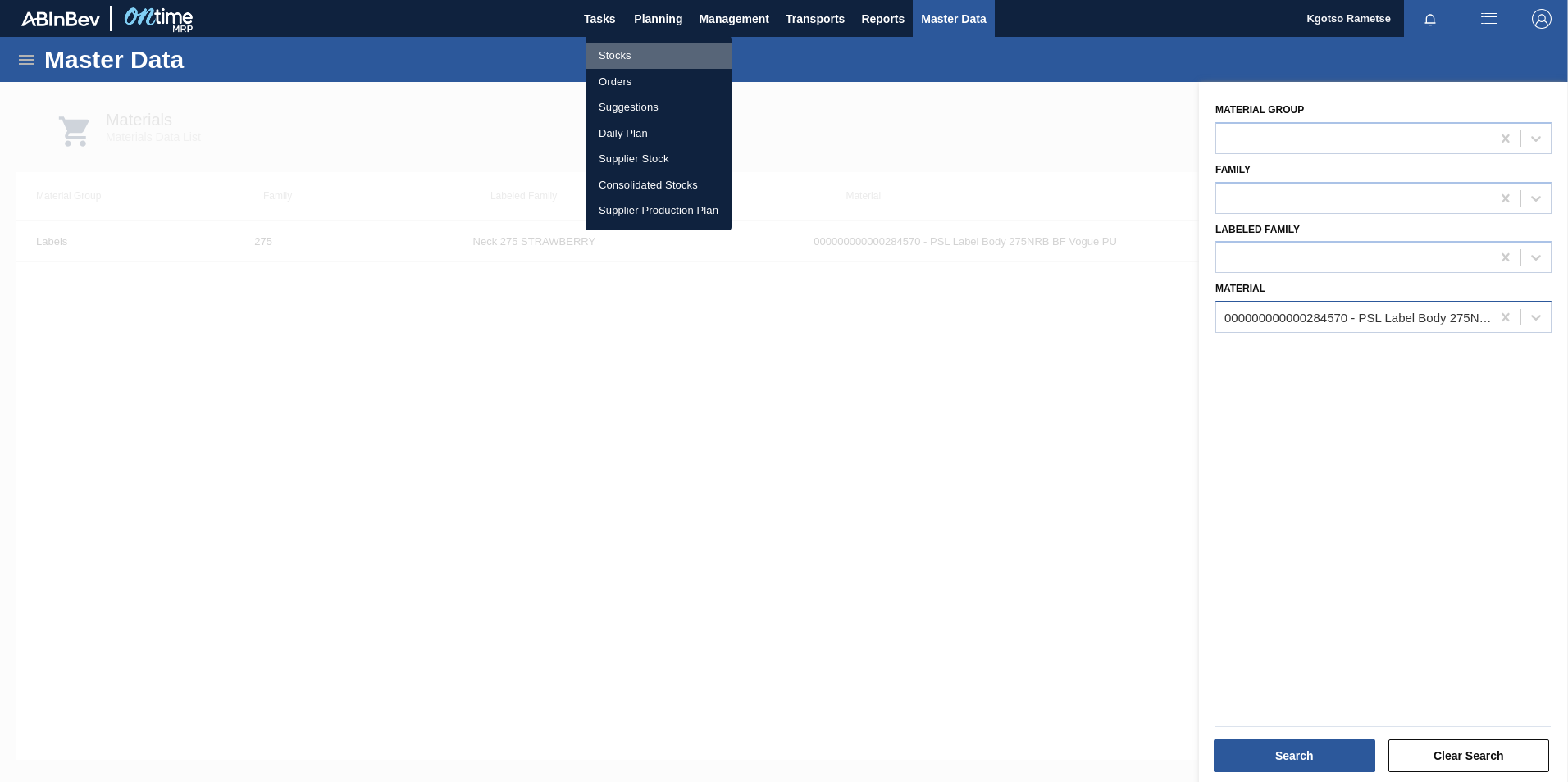 click on "Stocks" at bounding box center [659, 56] 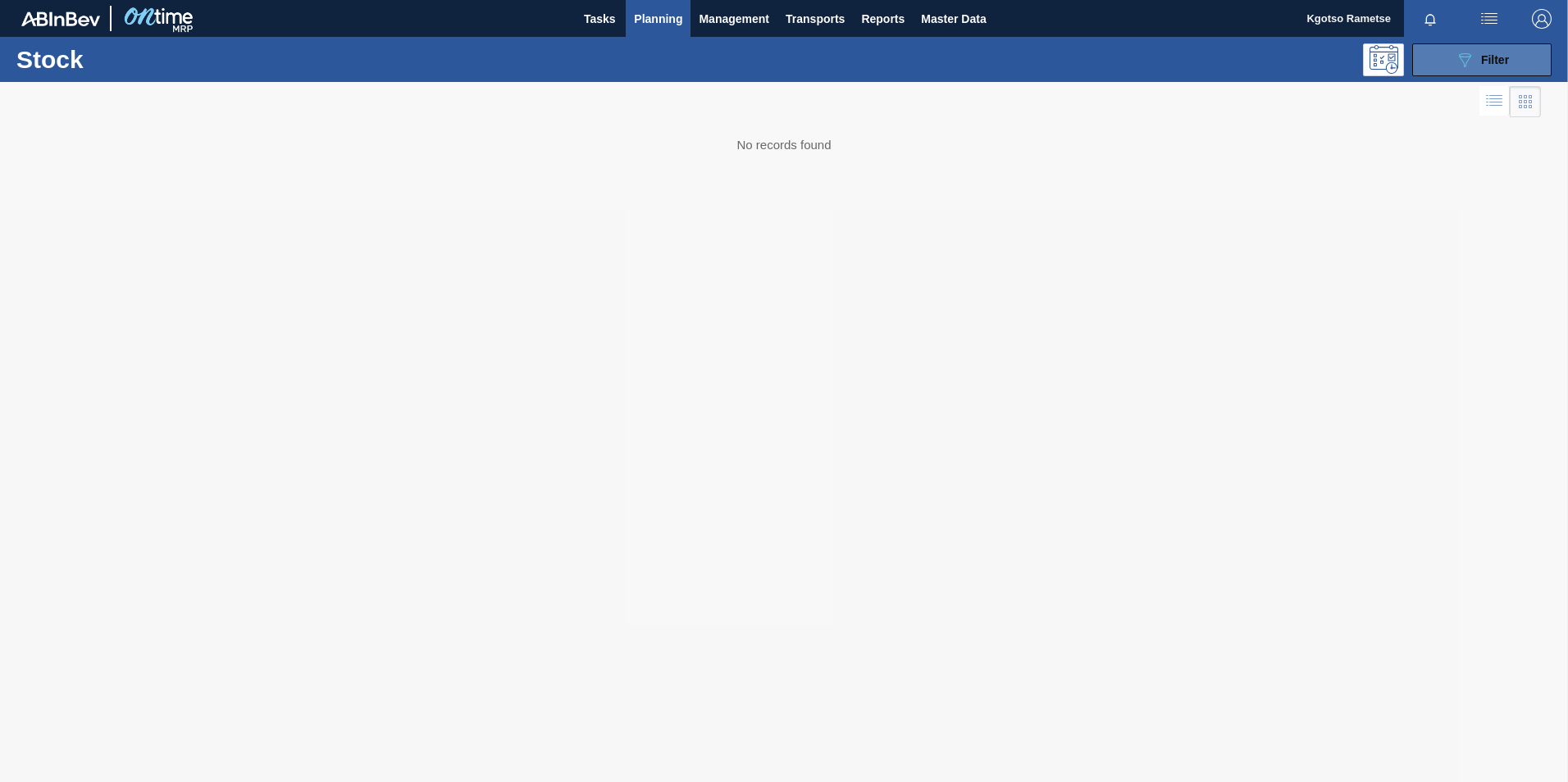 click on "089F7B8B-B2A5-4AFE-B5C0-19BA573D28AC Filter" at bounding box center [1482, 60] 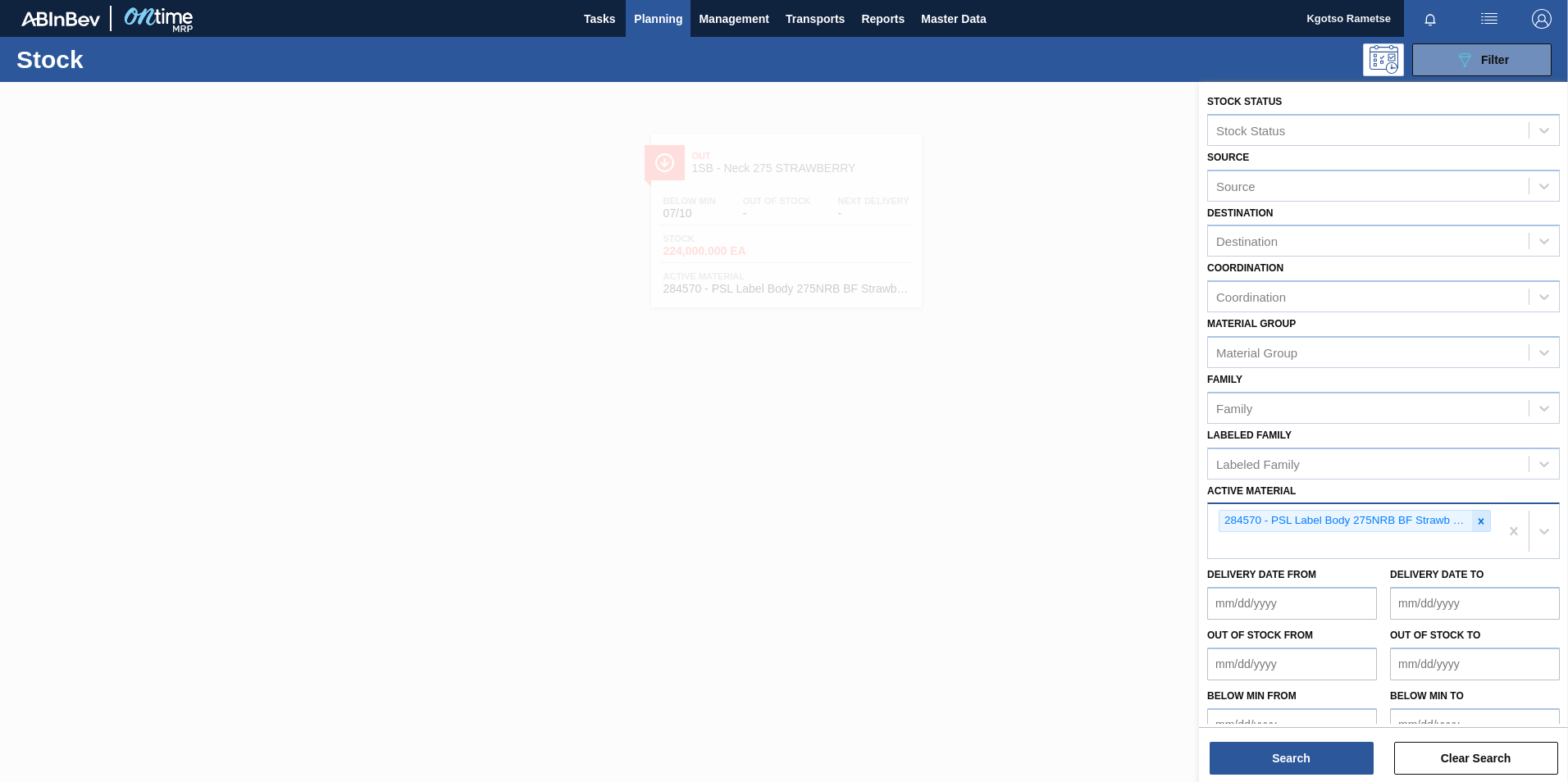 click 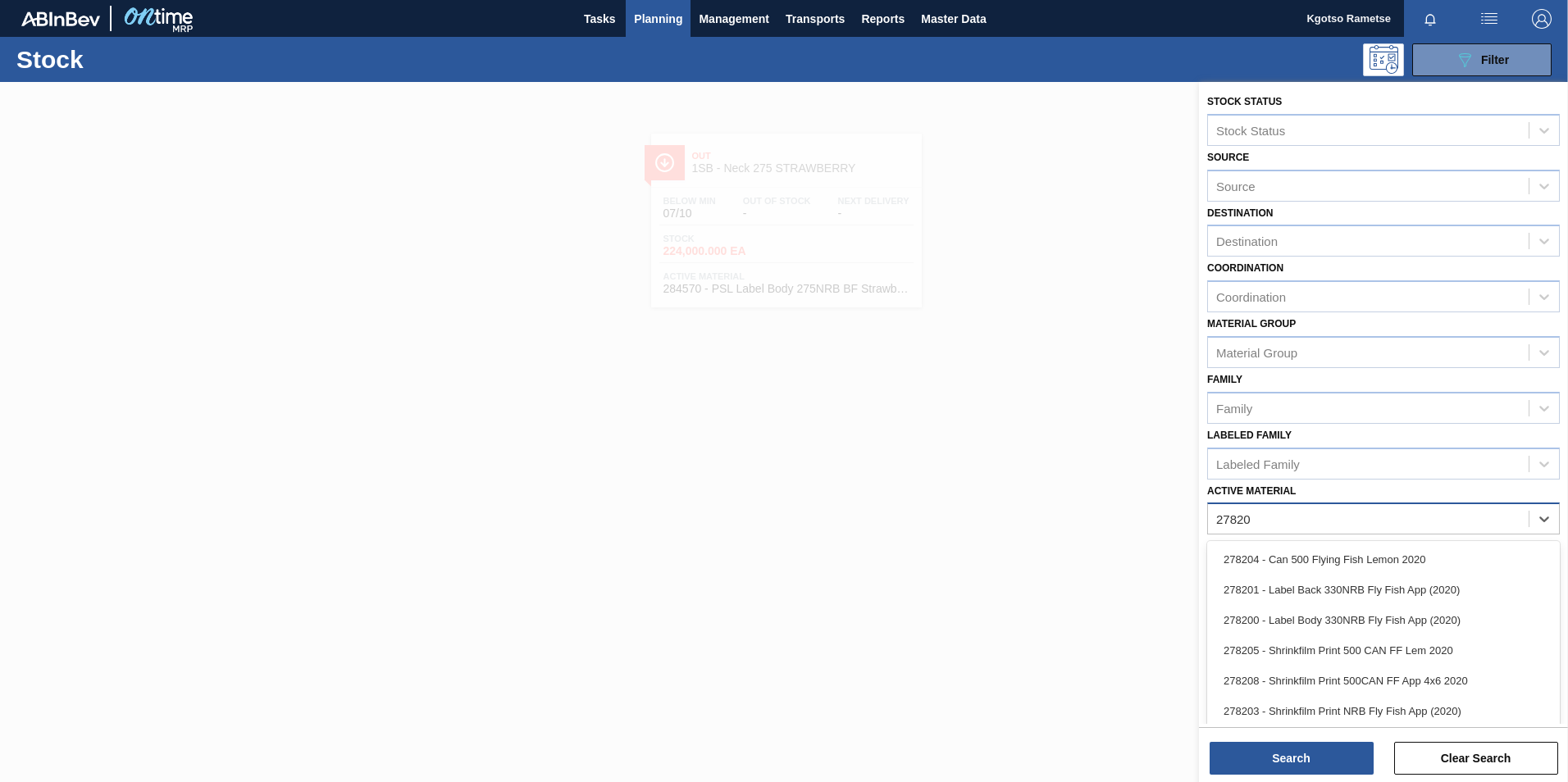 type on "278206" 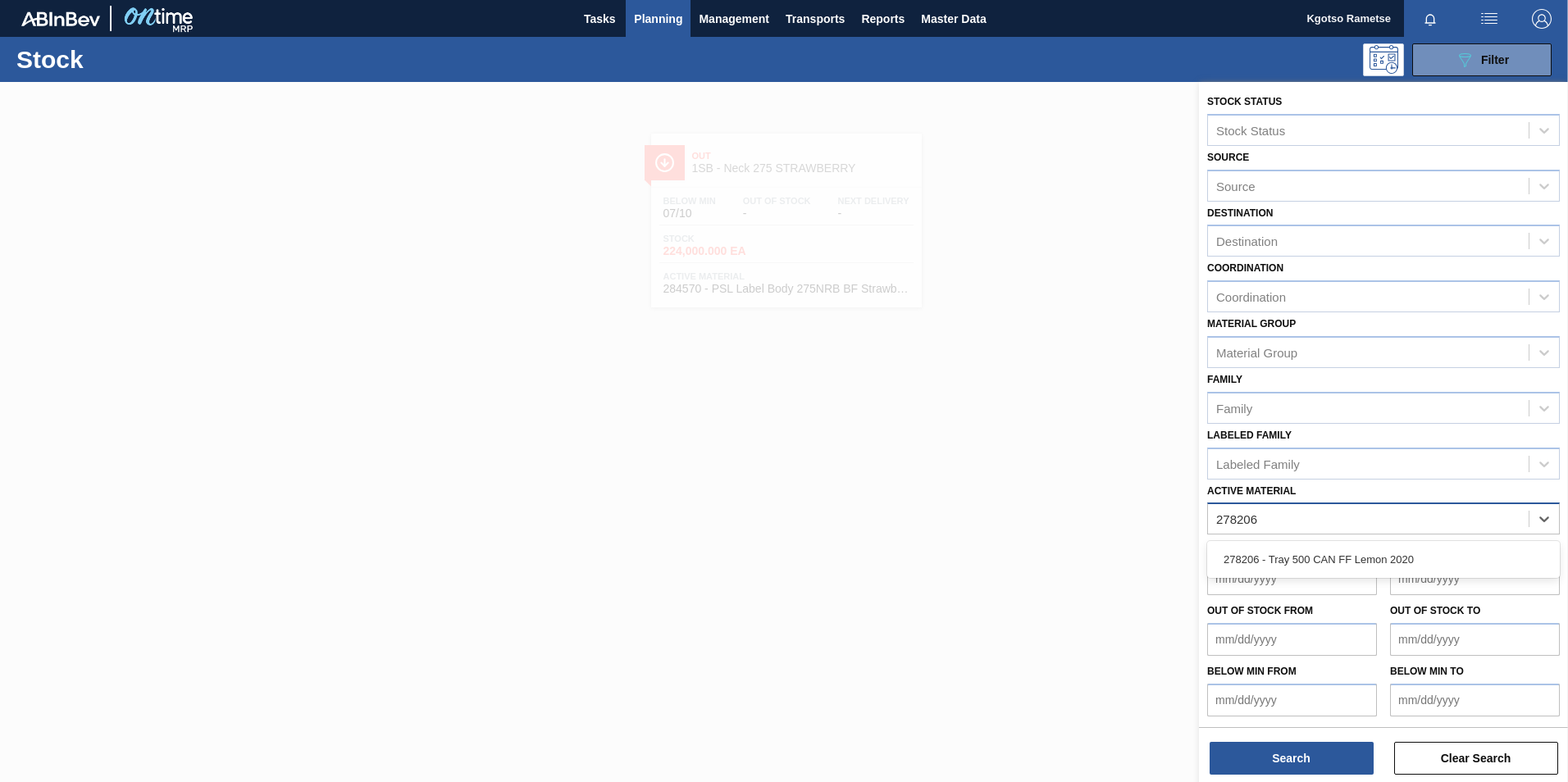 click on "278206 - Tray 500 CAN FF Lemon 2020" at bounding box center (1383, 559) 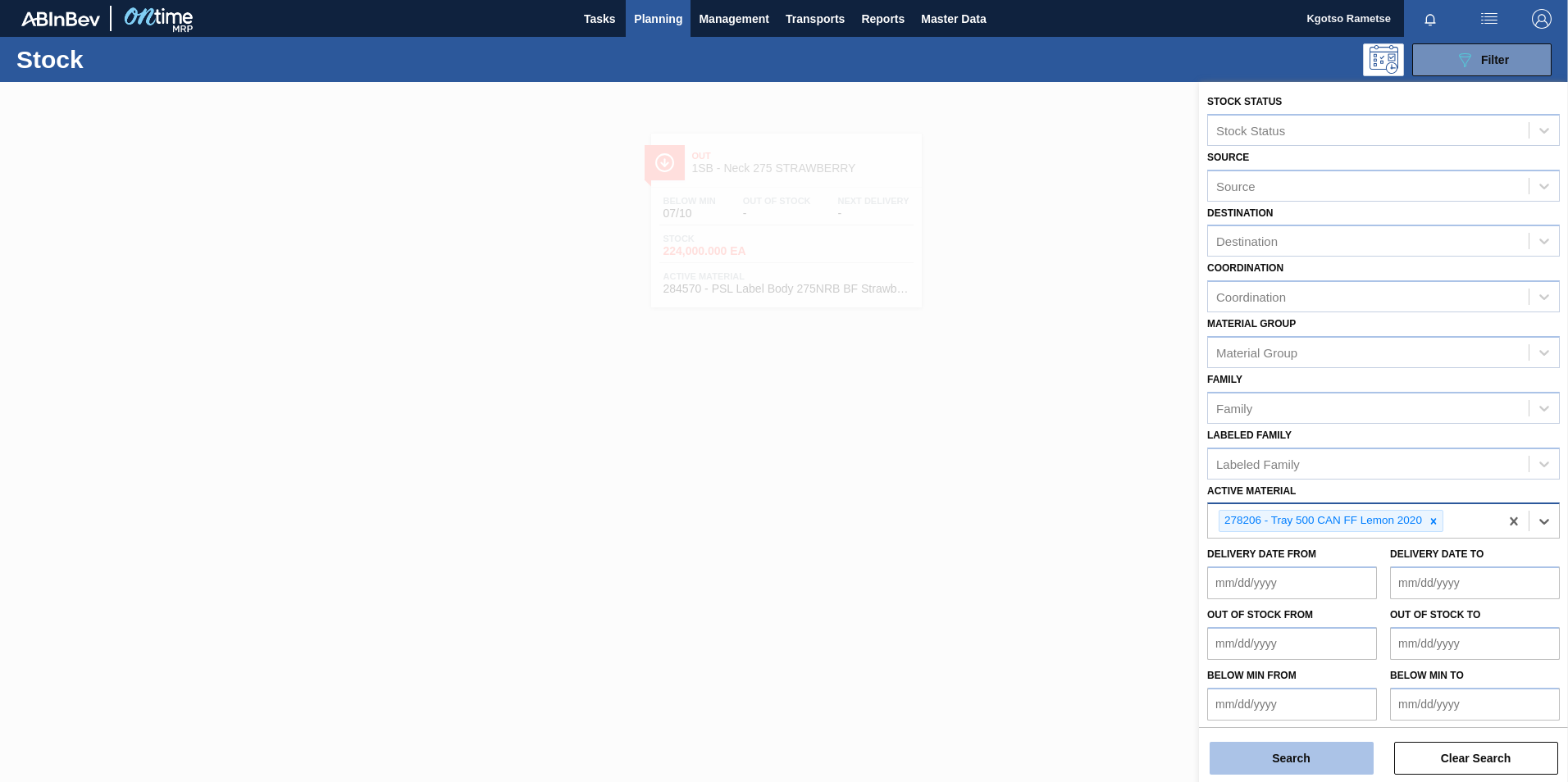 click on "Search" at bounding box center [1292, 758] 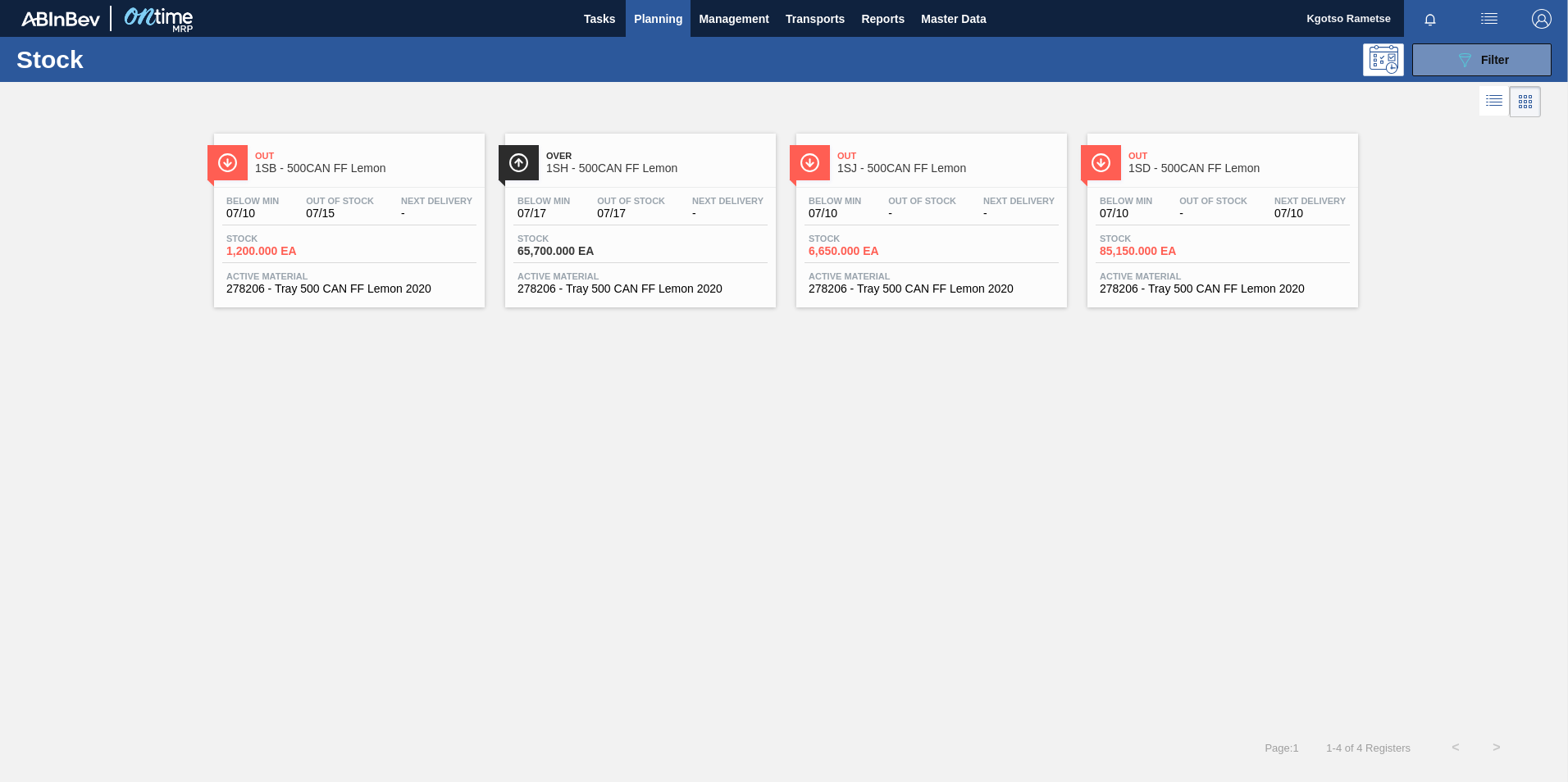 click on "Out" at bounding box center (1239, 156) 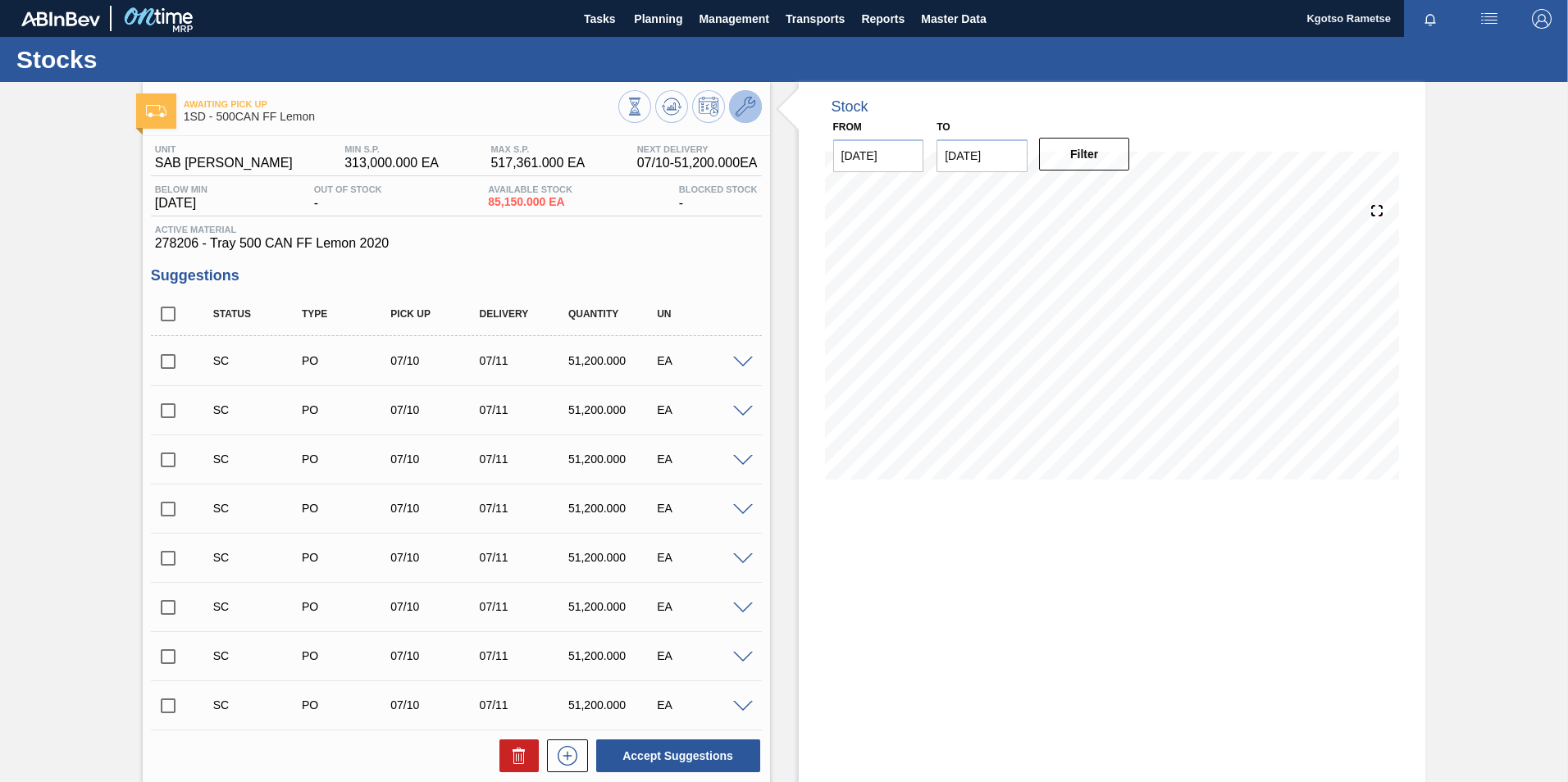 click 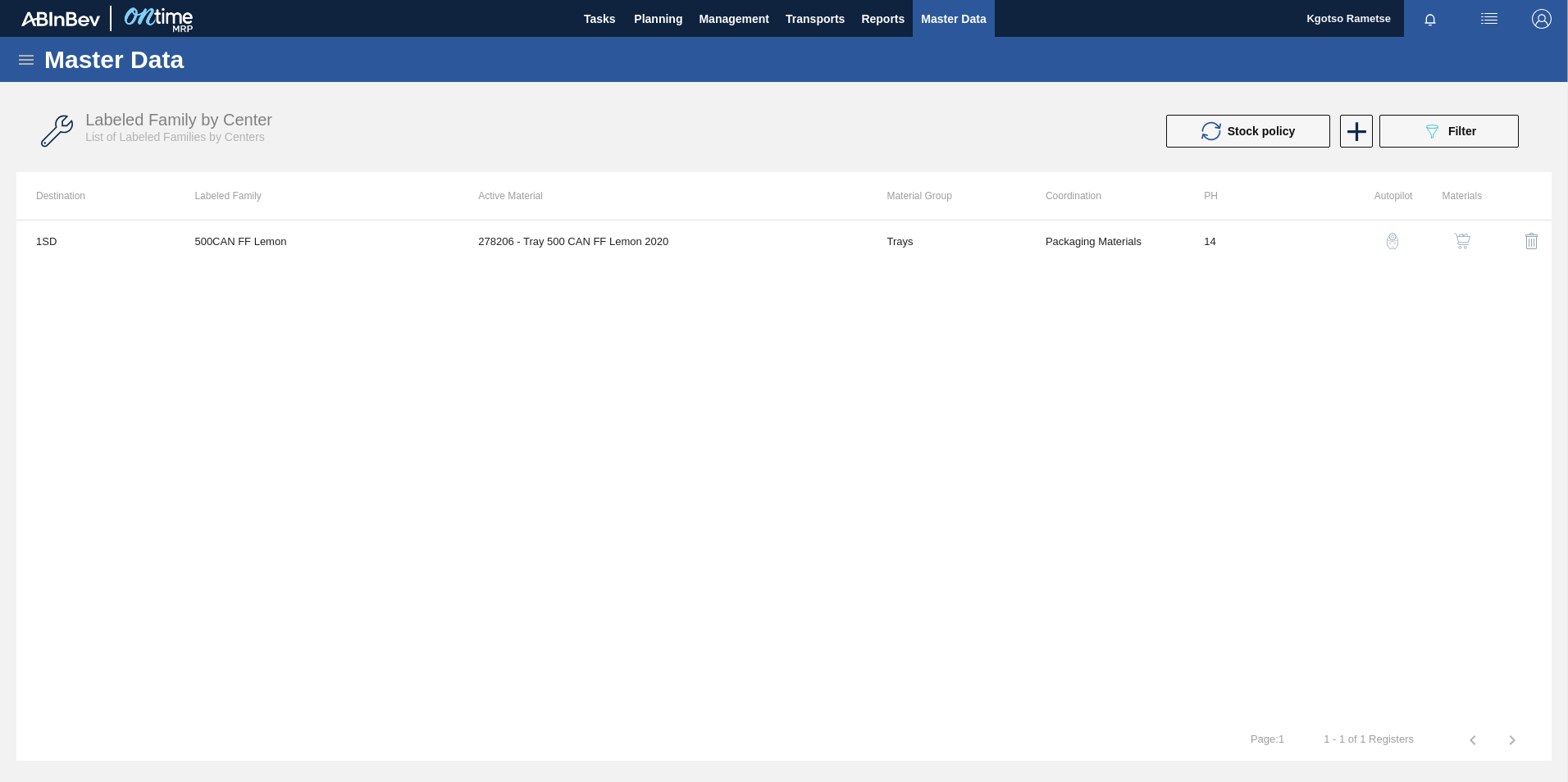 click at bounding box center [1462, 241] 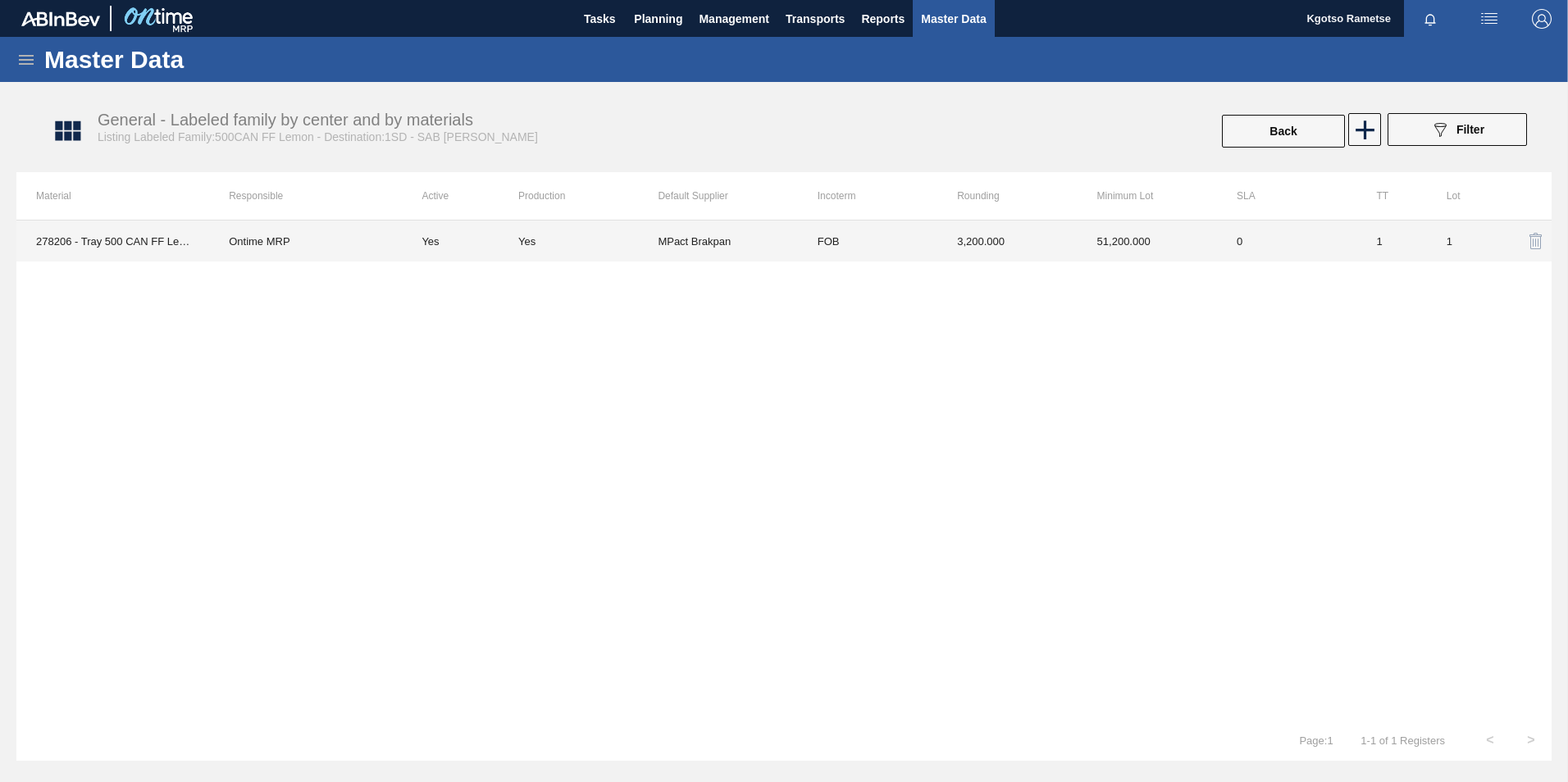 click on "3,200.000" at bounding box center [1007, 241] 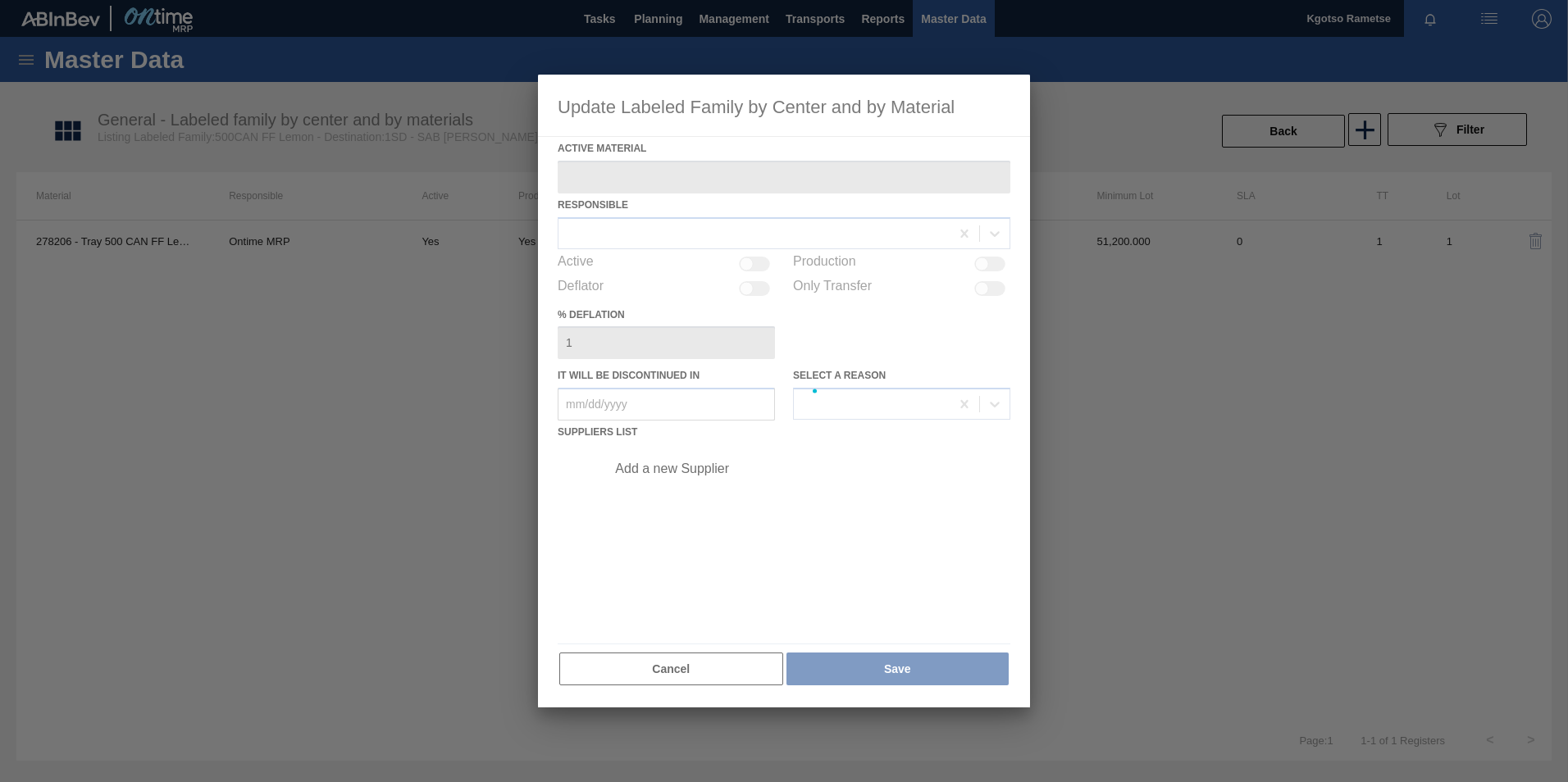 type on "278206 - Tray 500 CAN FF Lemon 2020" 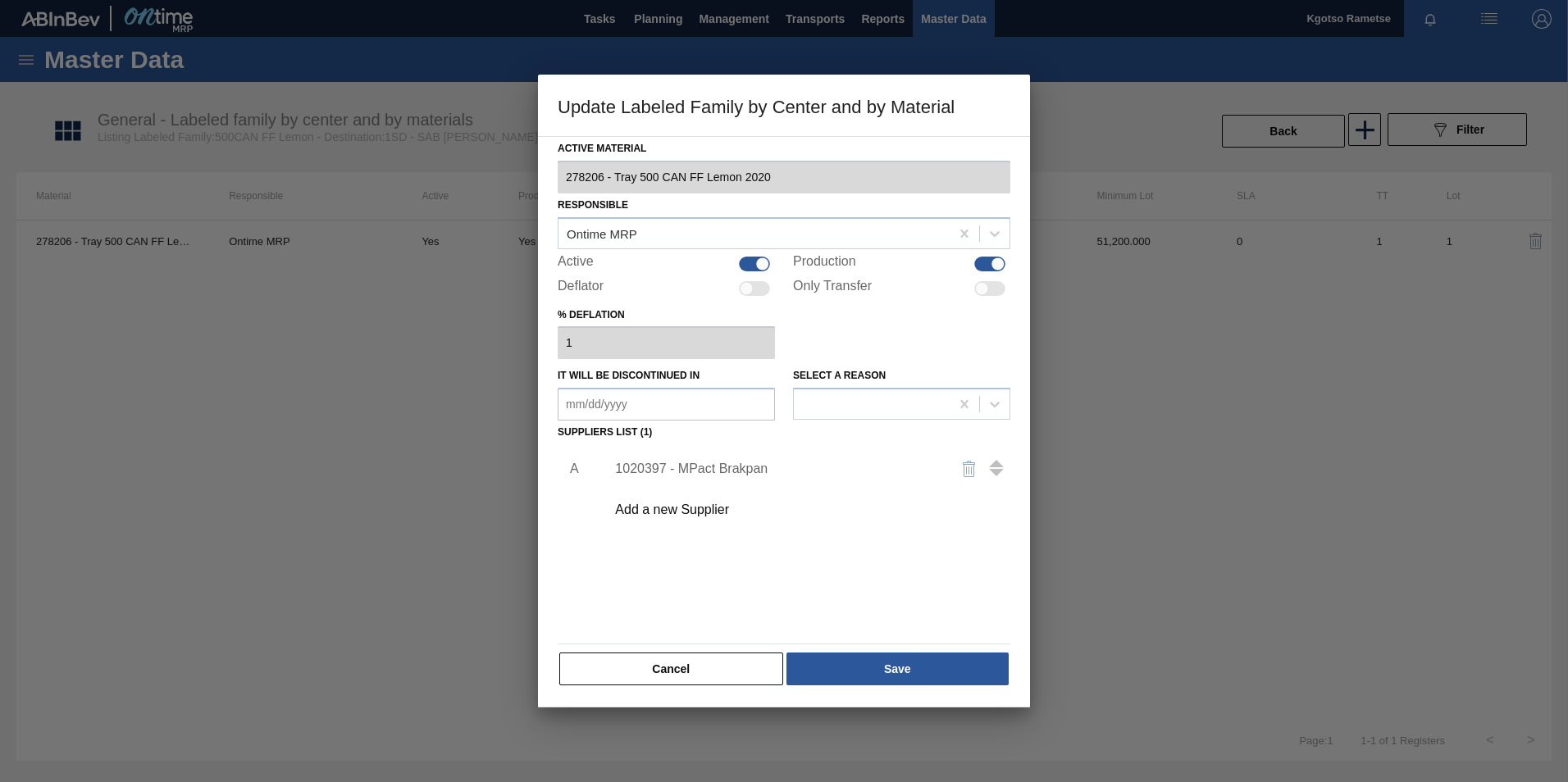 click on "1020397 - MPact Brakpan" at bounding box center (776, 469) 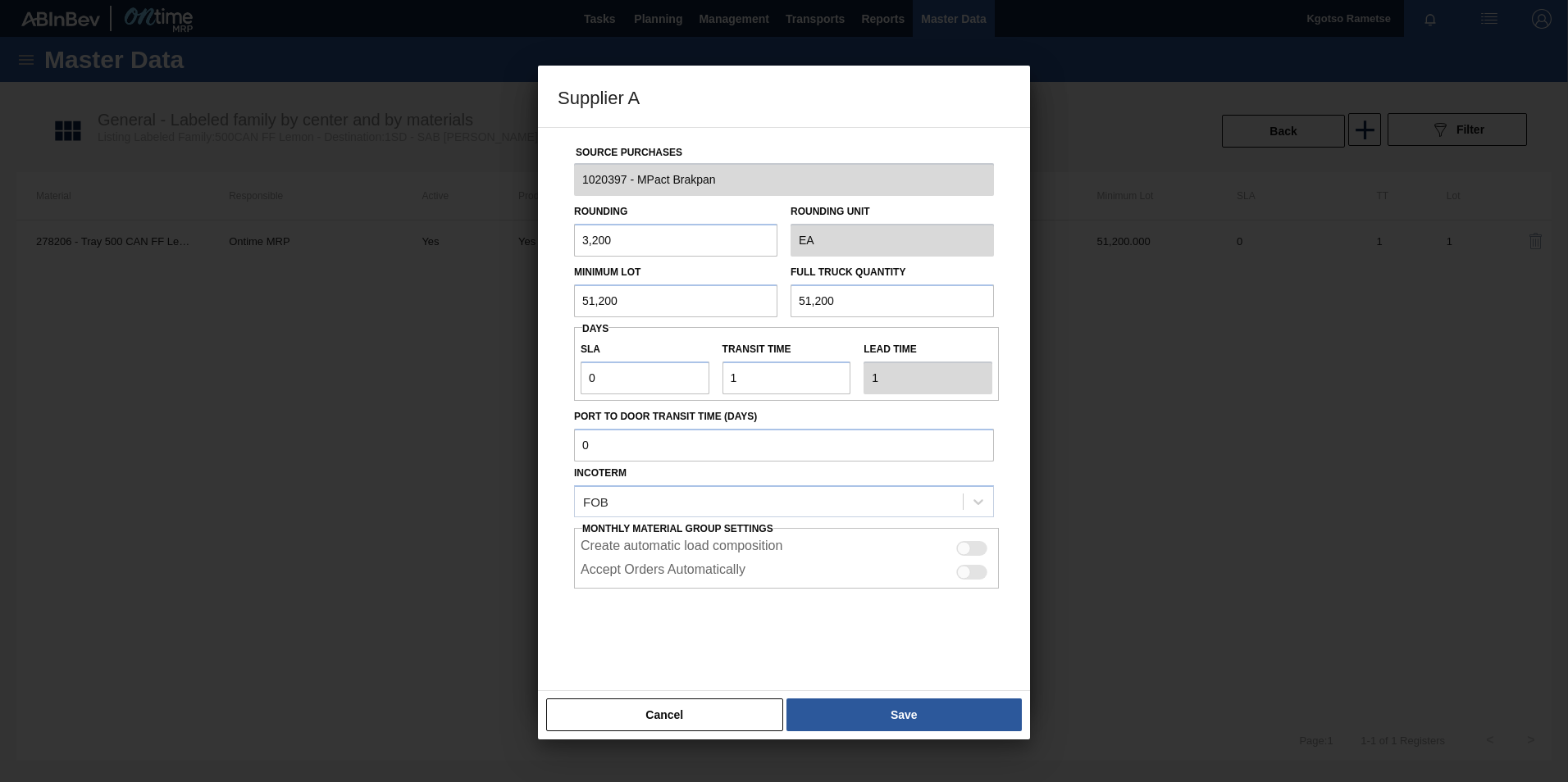 drag, startPoint x: 624, startPoint y: 299, endPoint x: 495, endPoint y: 300, distance: 129.00388 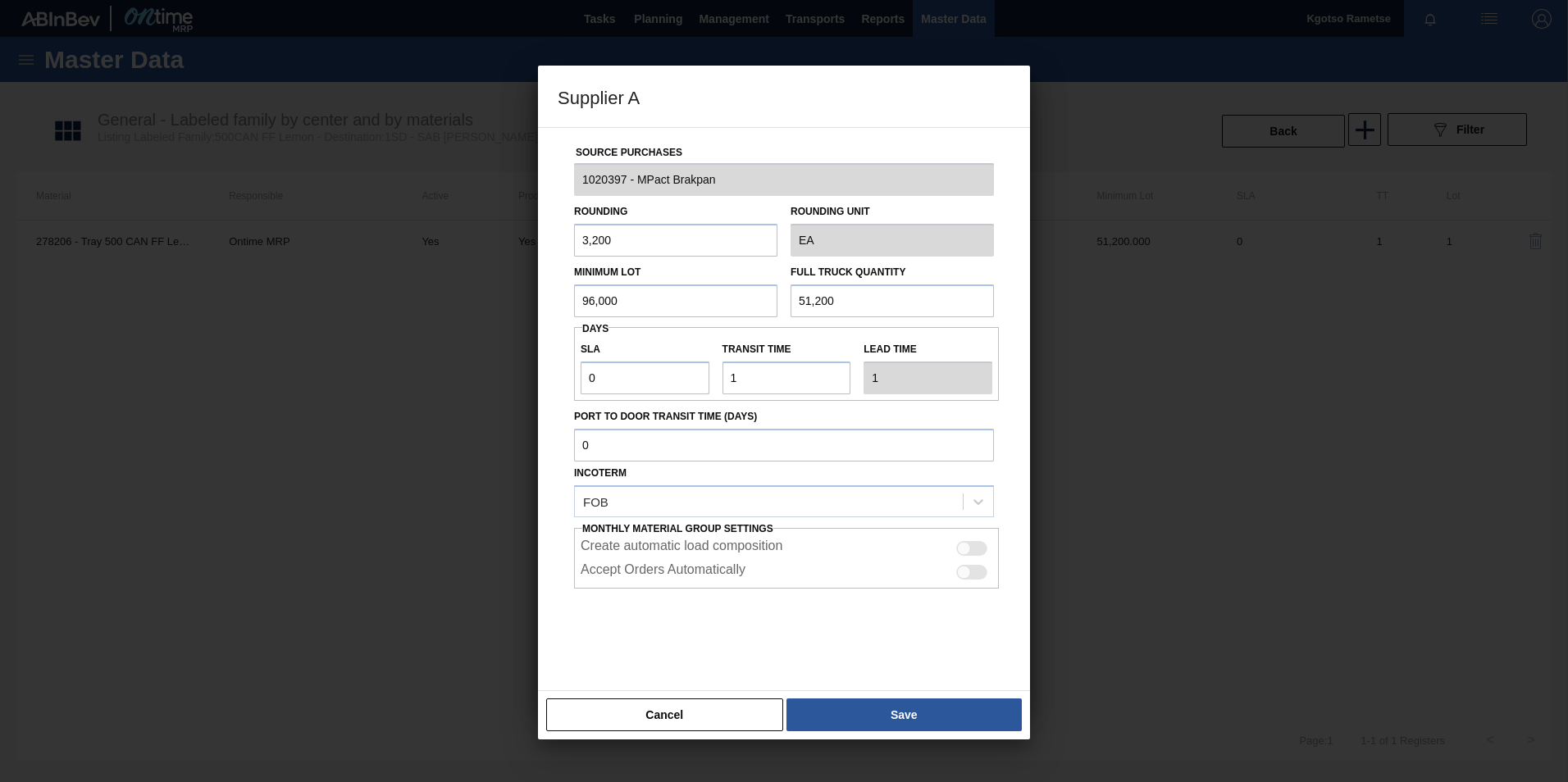 drag, startPoint x: 634, startPoint y: 294, endPoint x: 483, endPoint y: 307, distance: 151.5586 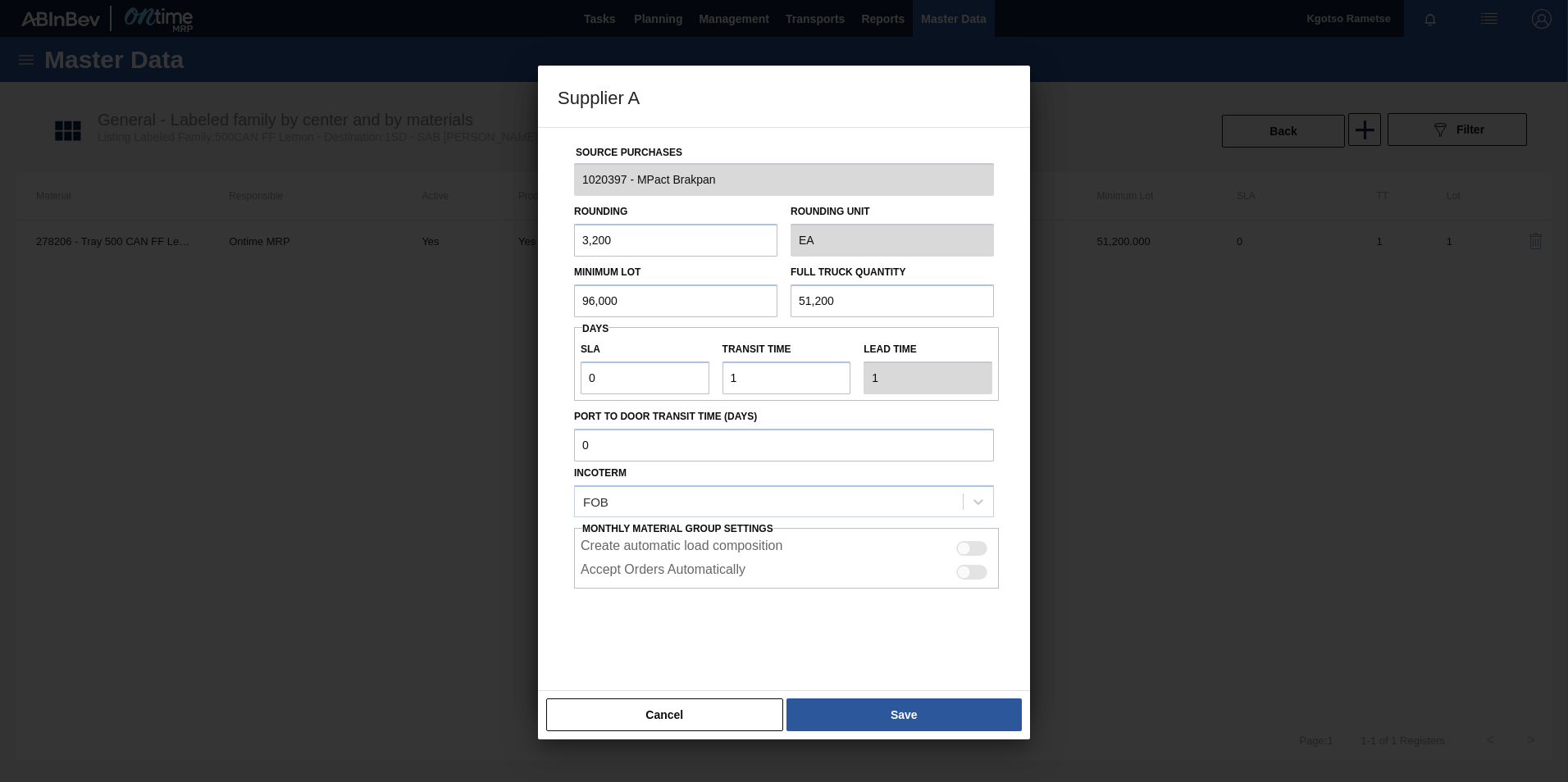 paste on "96,0" 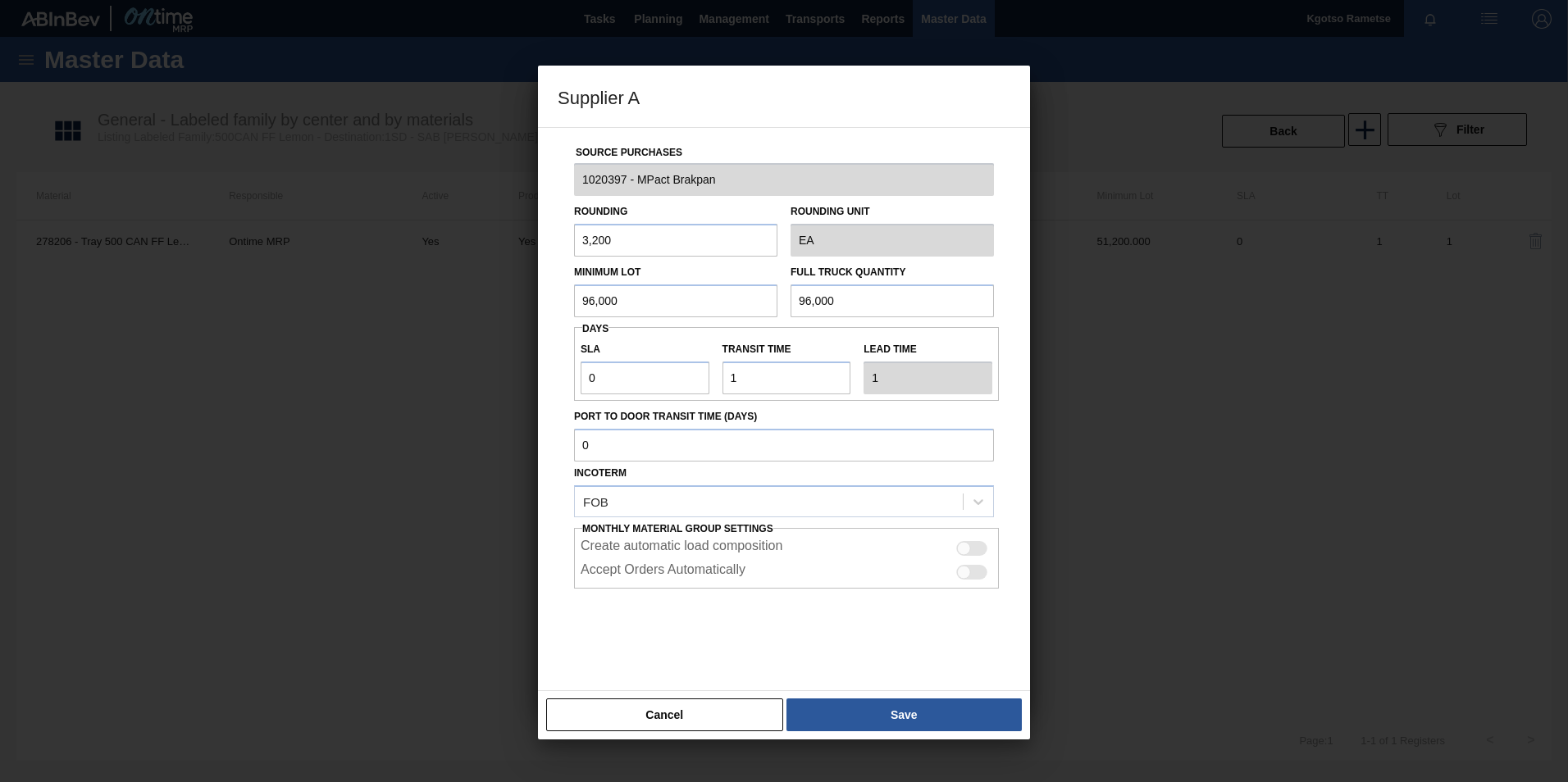 type on "96,000" 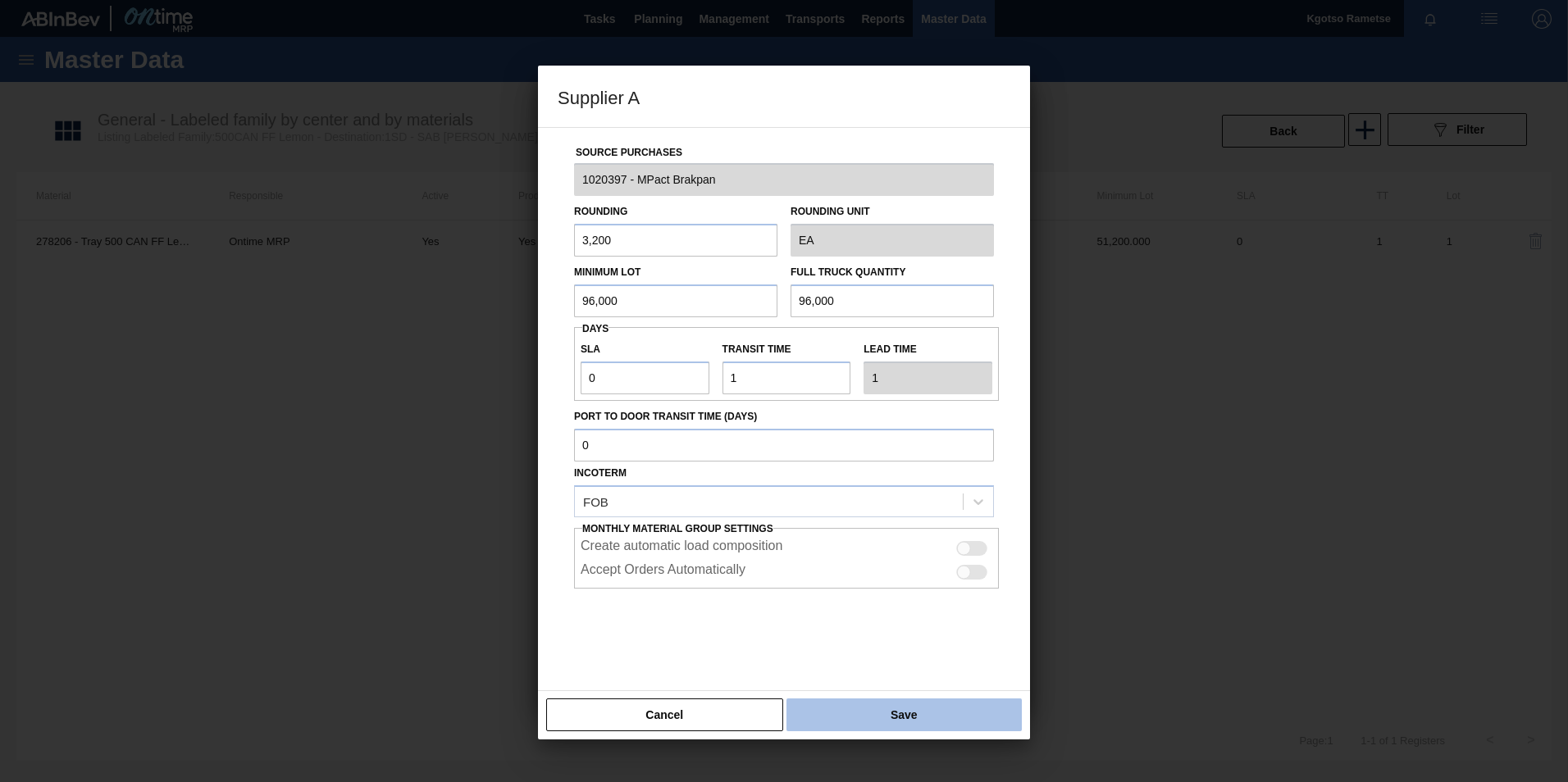 click on "Save" at bounding box center (904, 715) 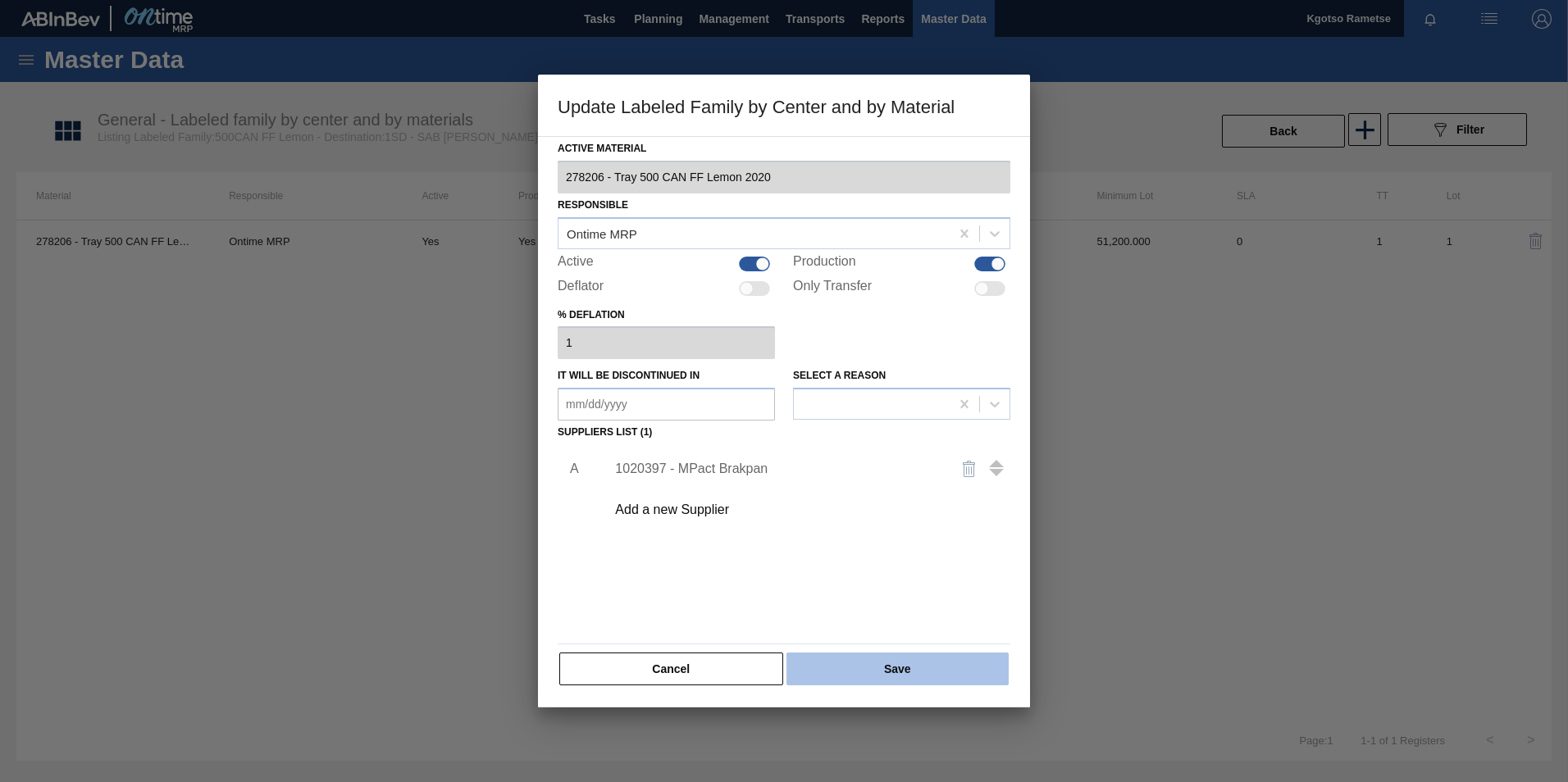 click on "Save" at bounding box center (897, 669) 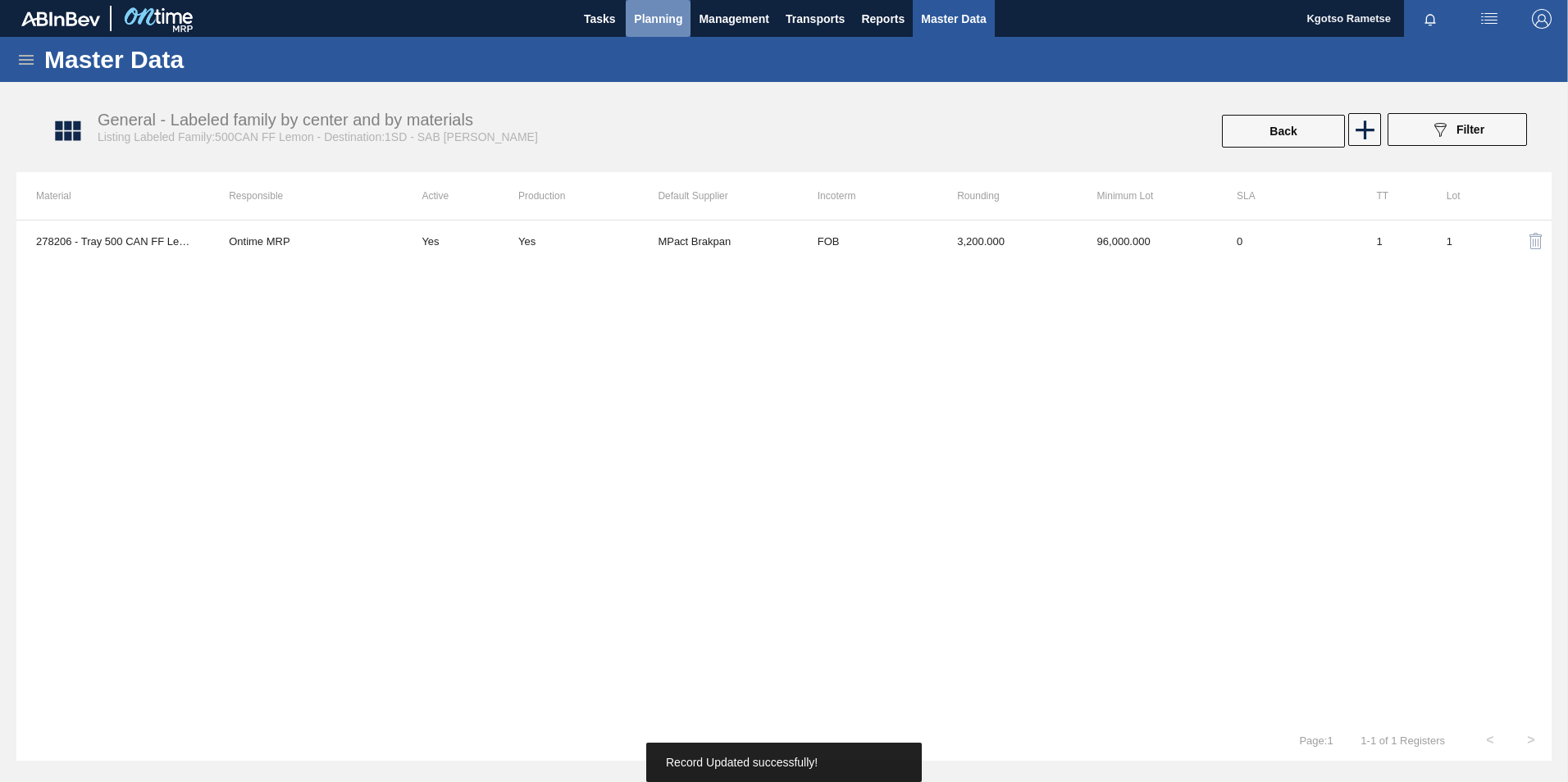 click on "Planning" at bounding box center [658, 19] 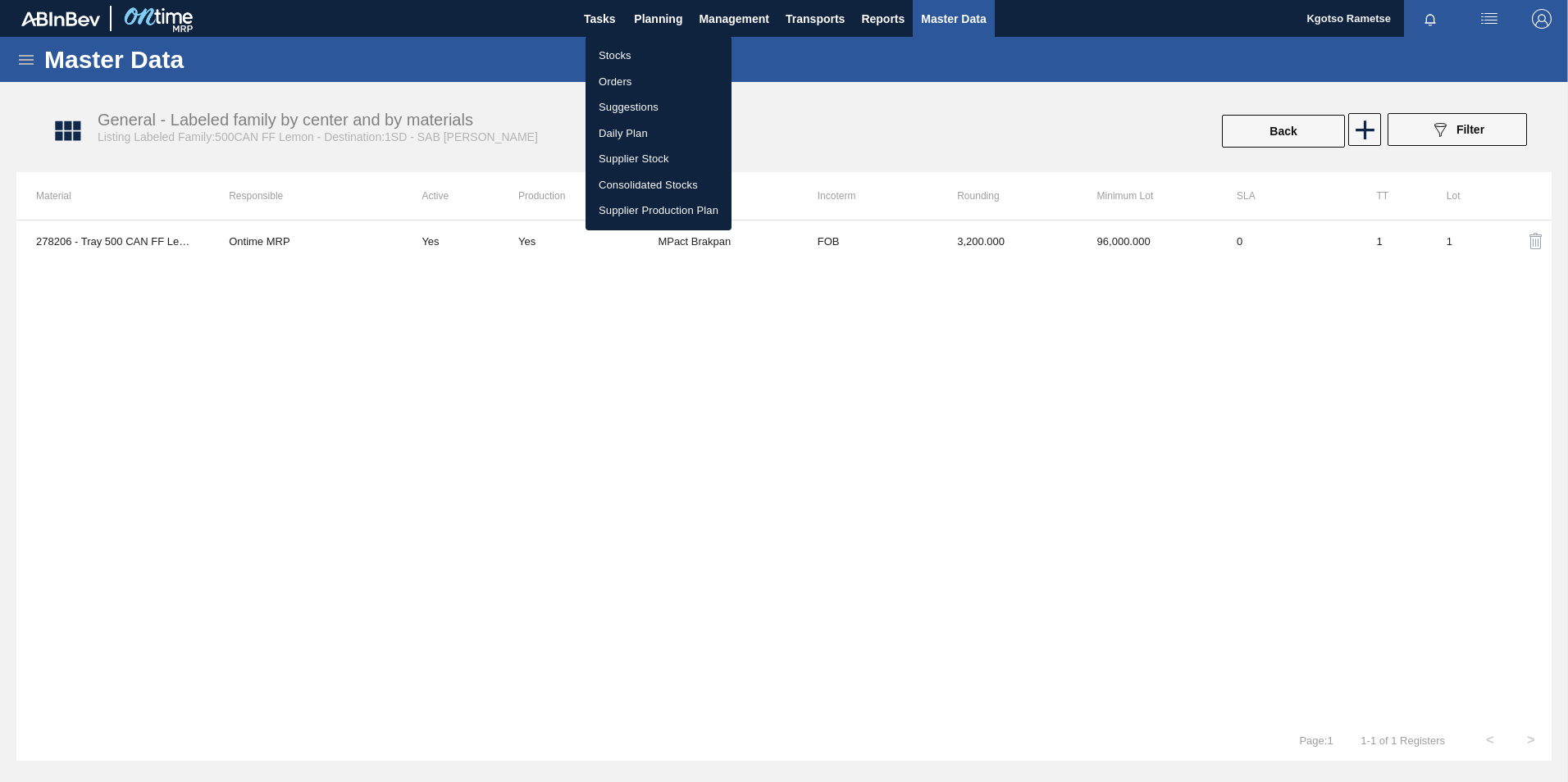 click on "Stocks" at bounding box center (659, 56) 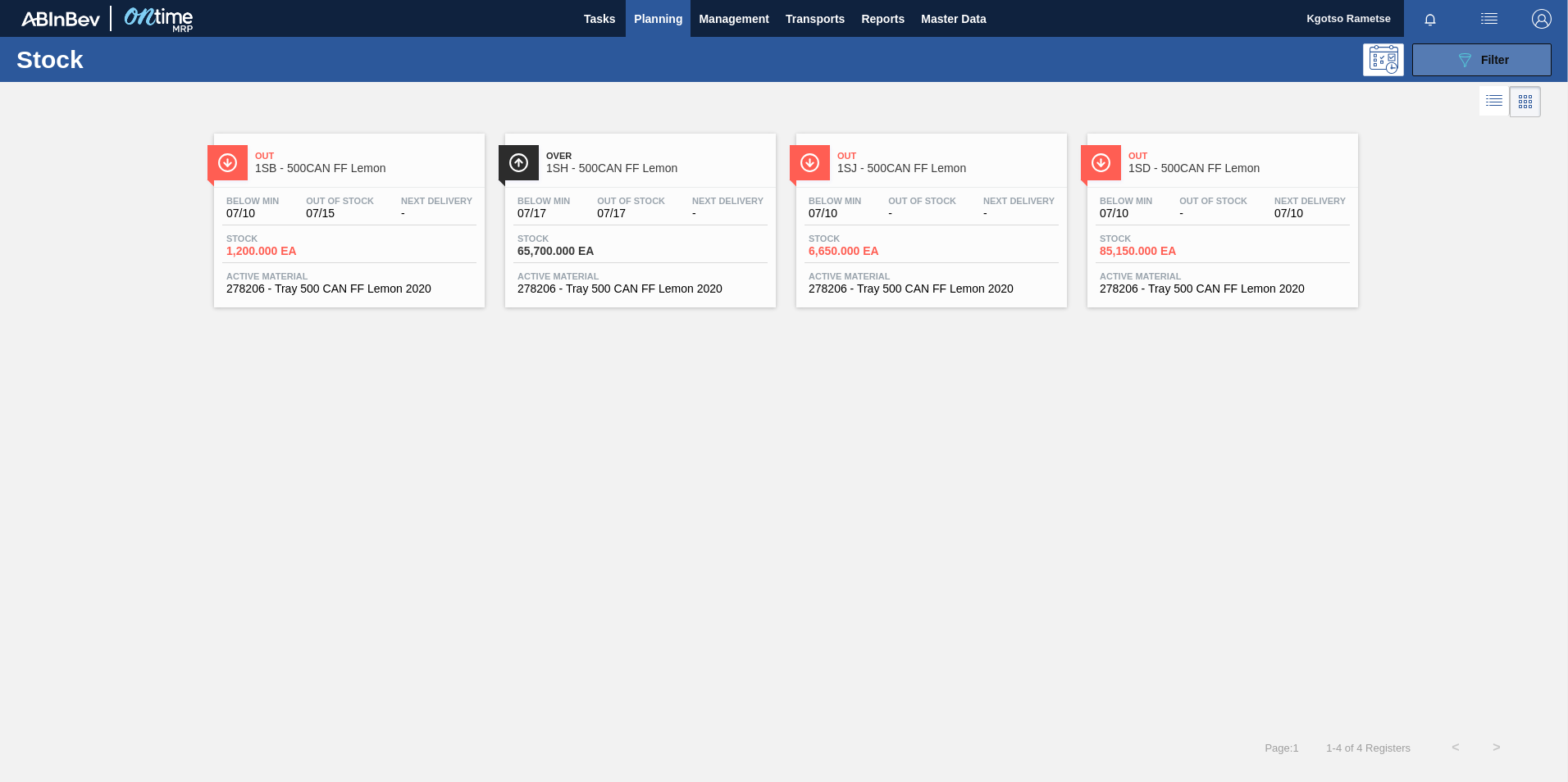 click on "089F7B8B-B2A5-4AFE-B5C0-19BA573D28AC Filter" at bounding box center [1482, 60] 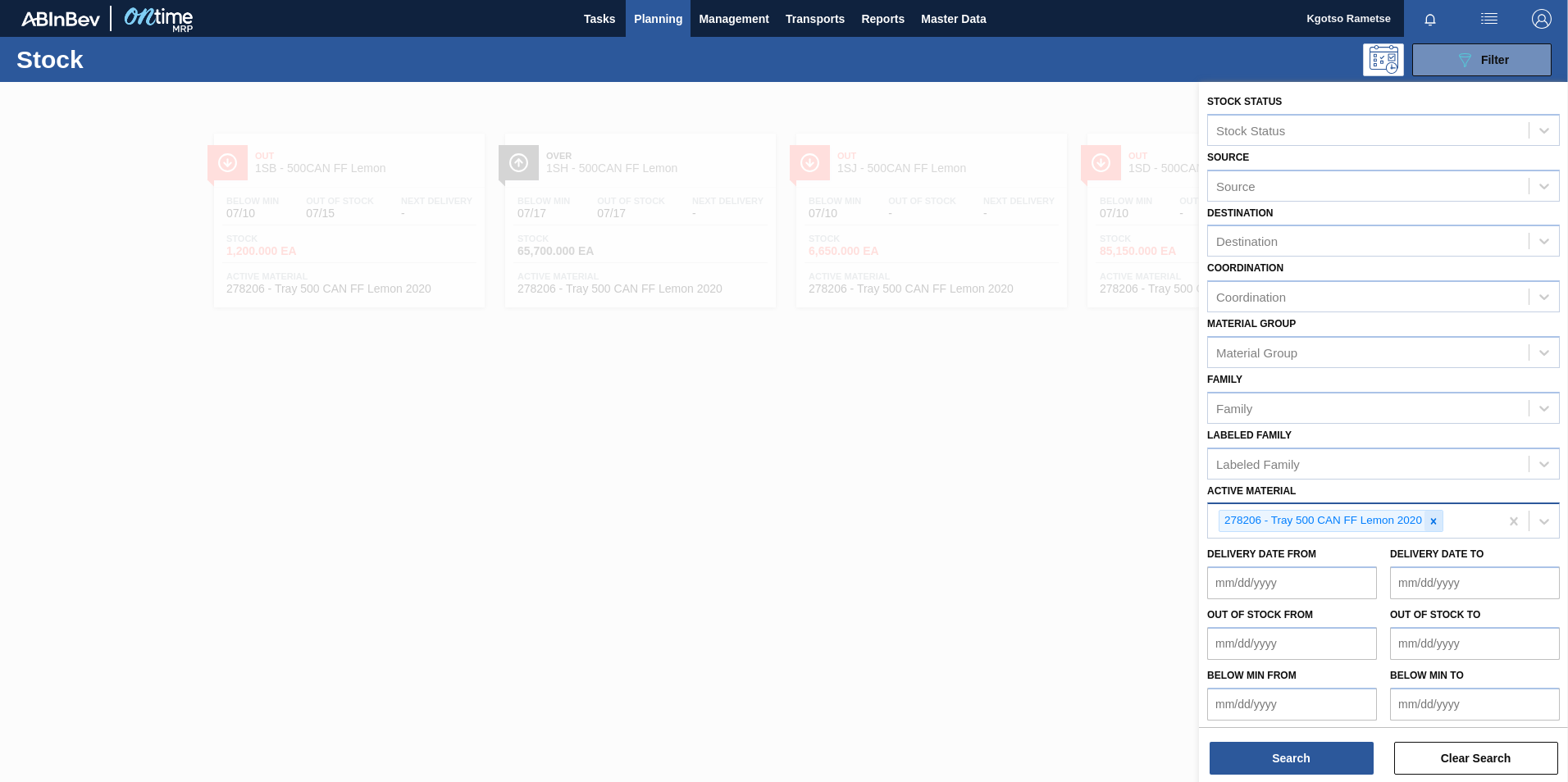 click at bounding box center [1434, 521] 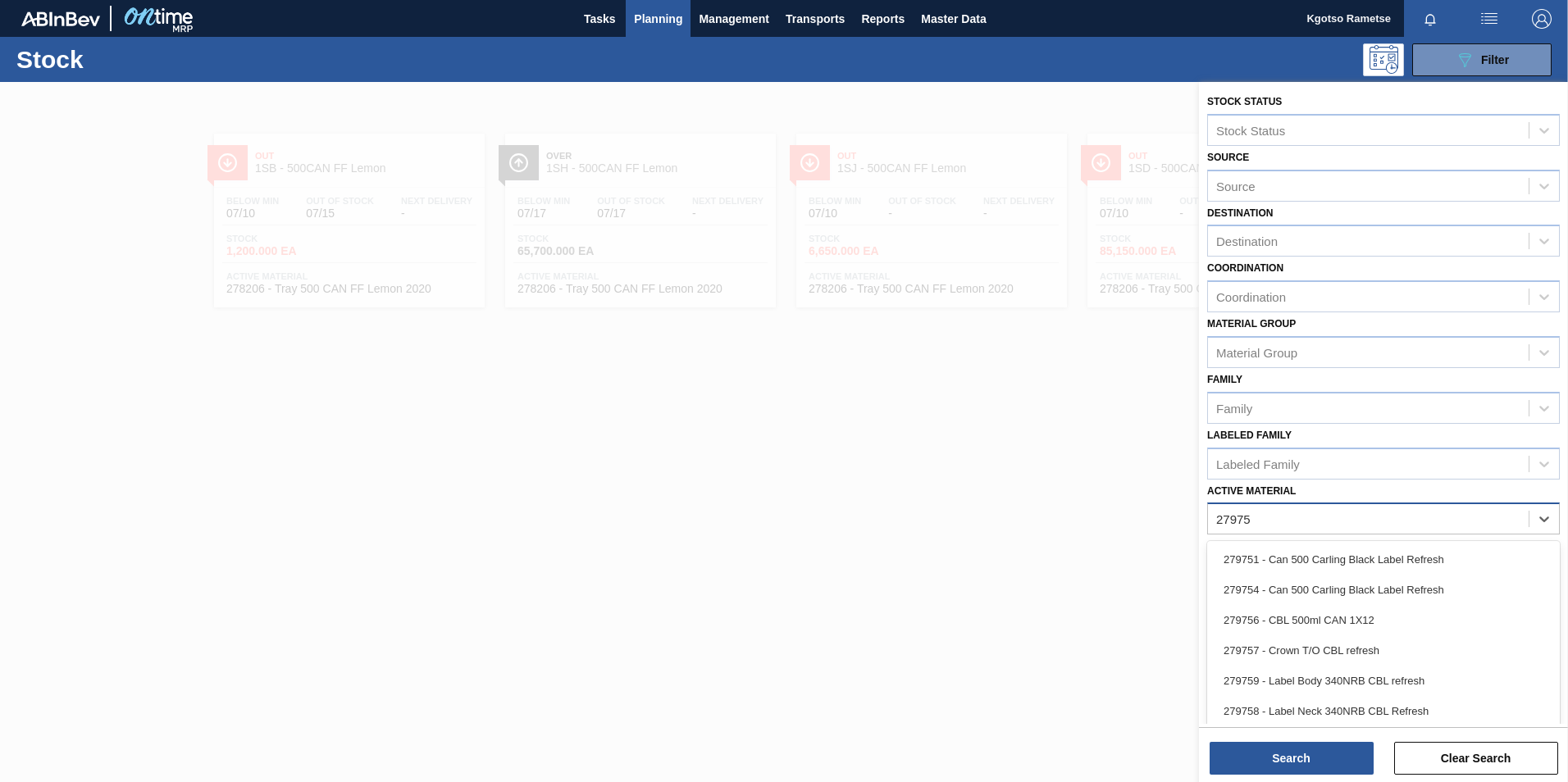 type on "279752" 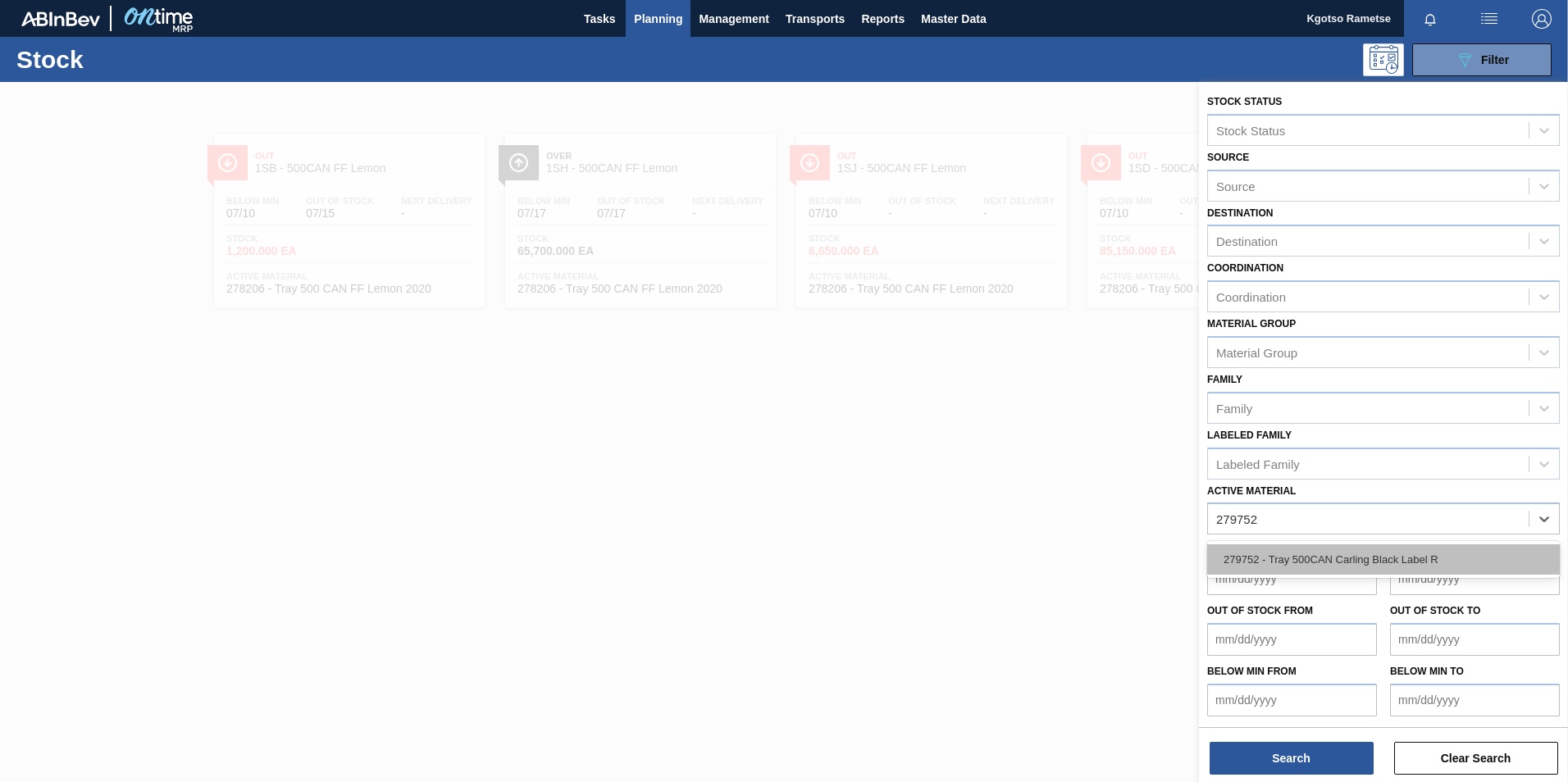 click on "279752 - Tray 500CAN Carling Black Label R" at bounding box center [1383, 559] 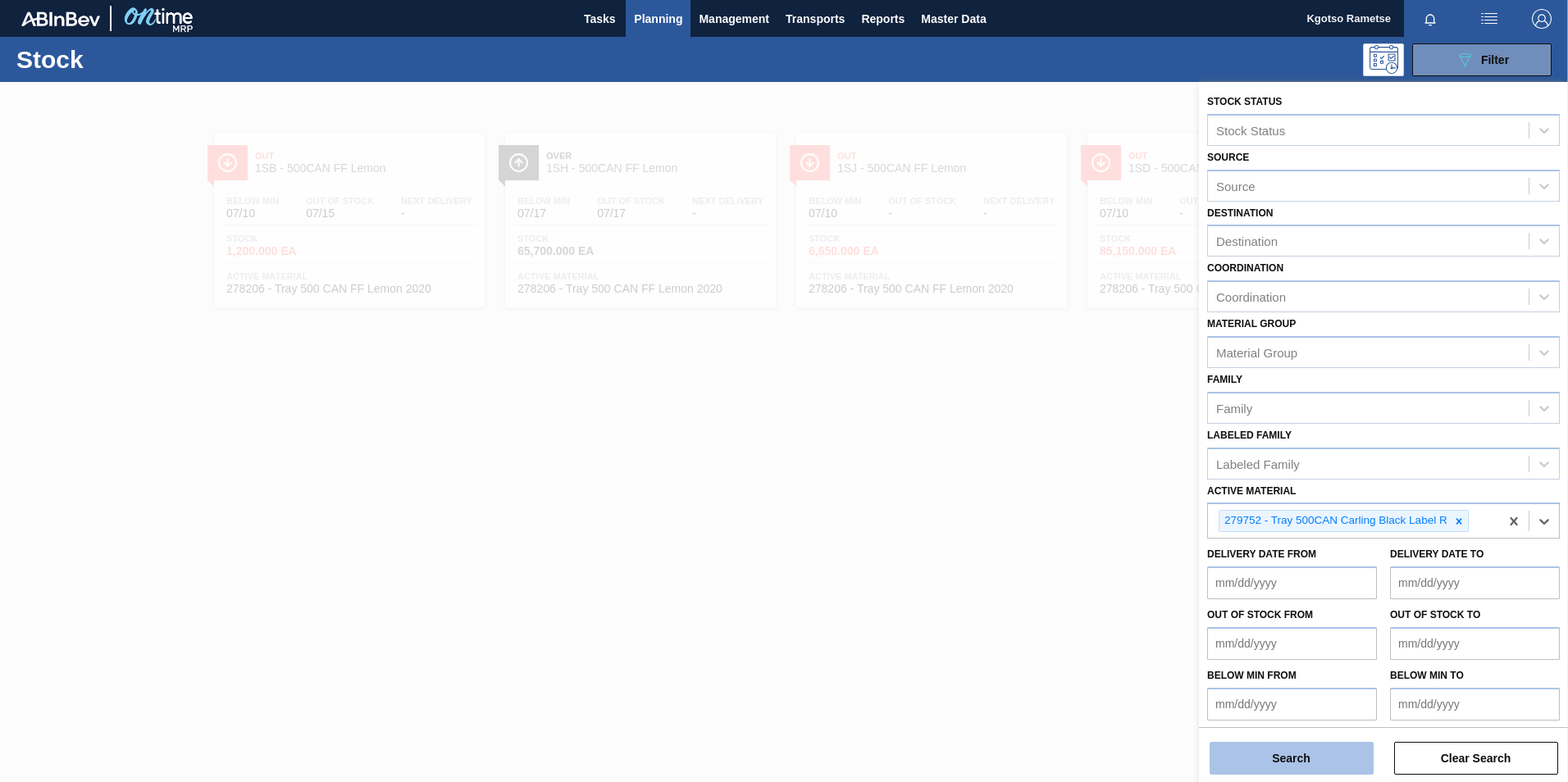 click on "Search" at bounding box center (1292, 758) 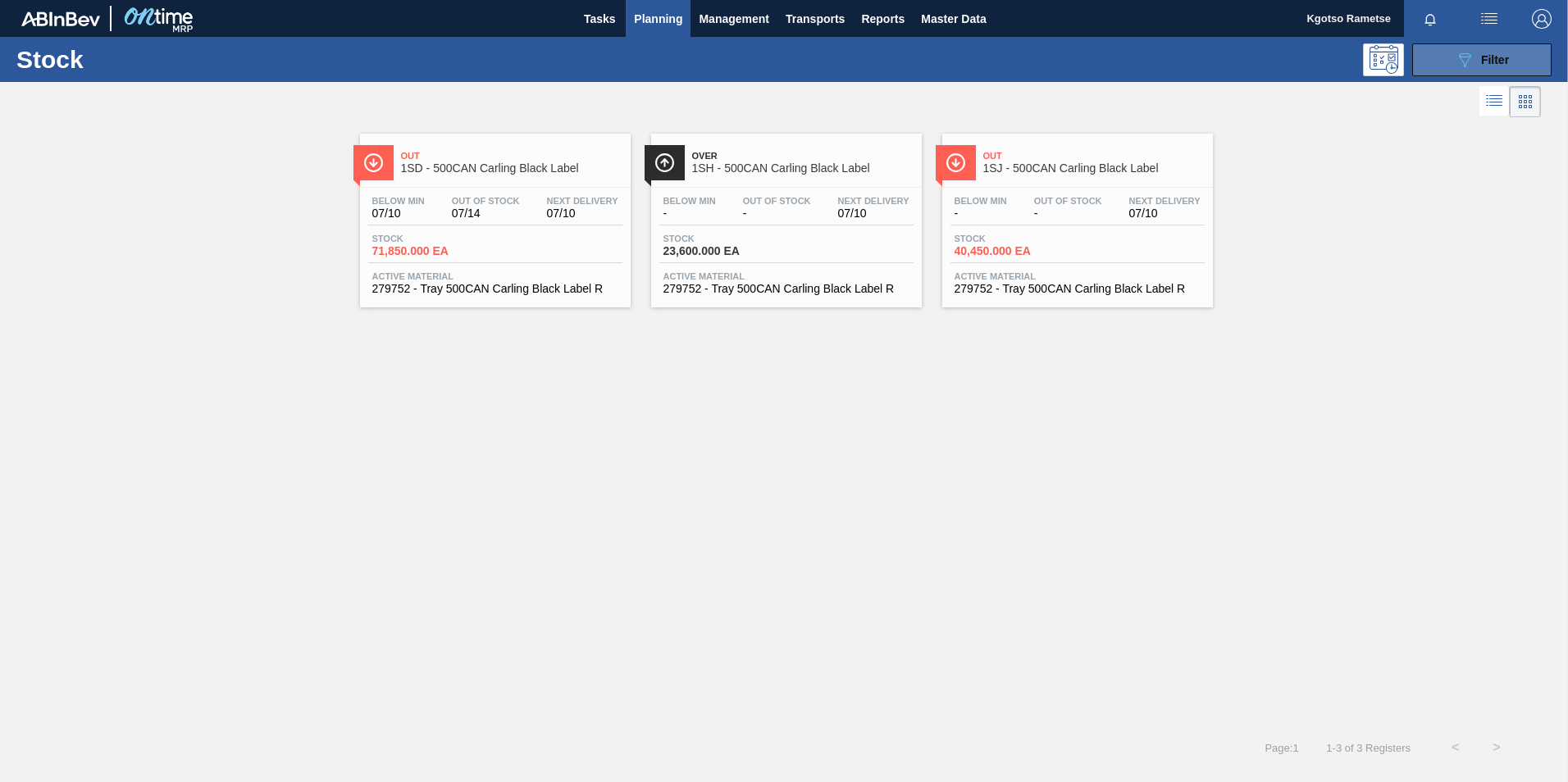 click on "089F7B8B-B2A5-4AFE-B5C0-19BA573D28AC Filter" at bounding box center (1482, 60) 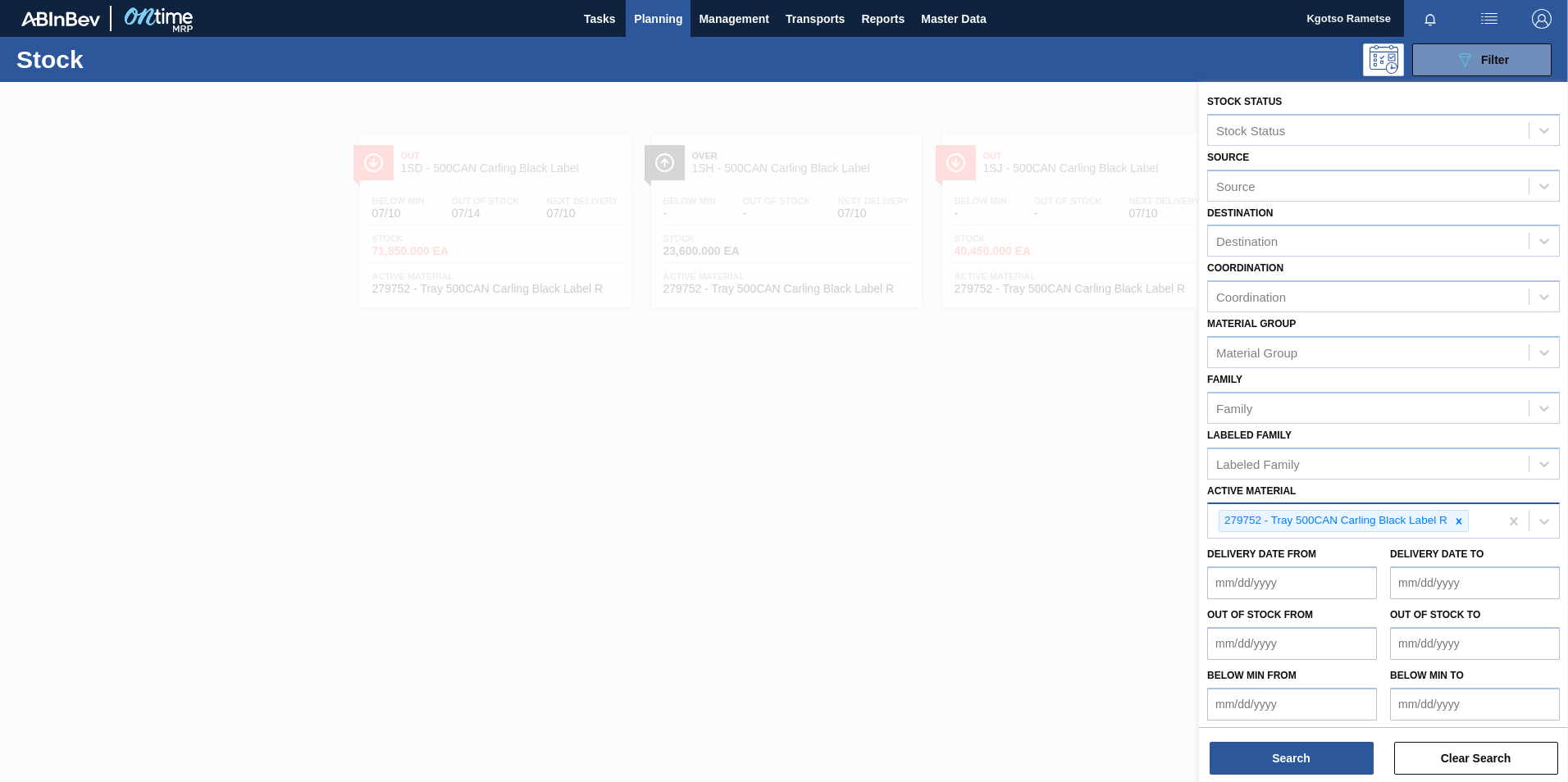click 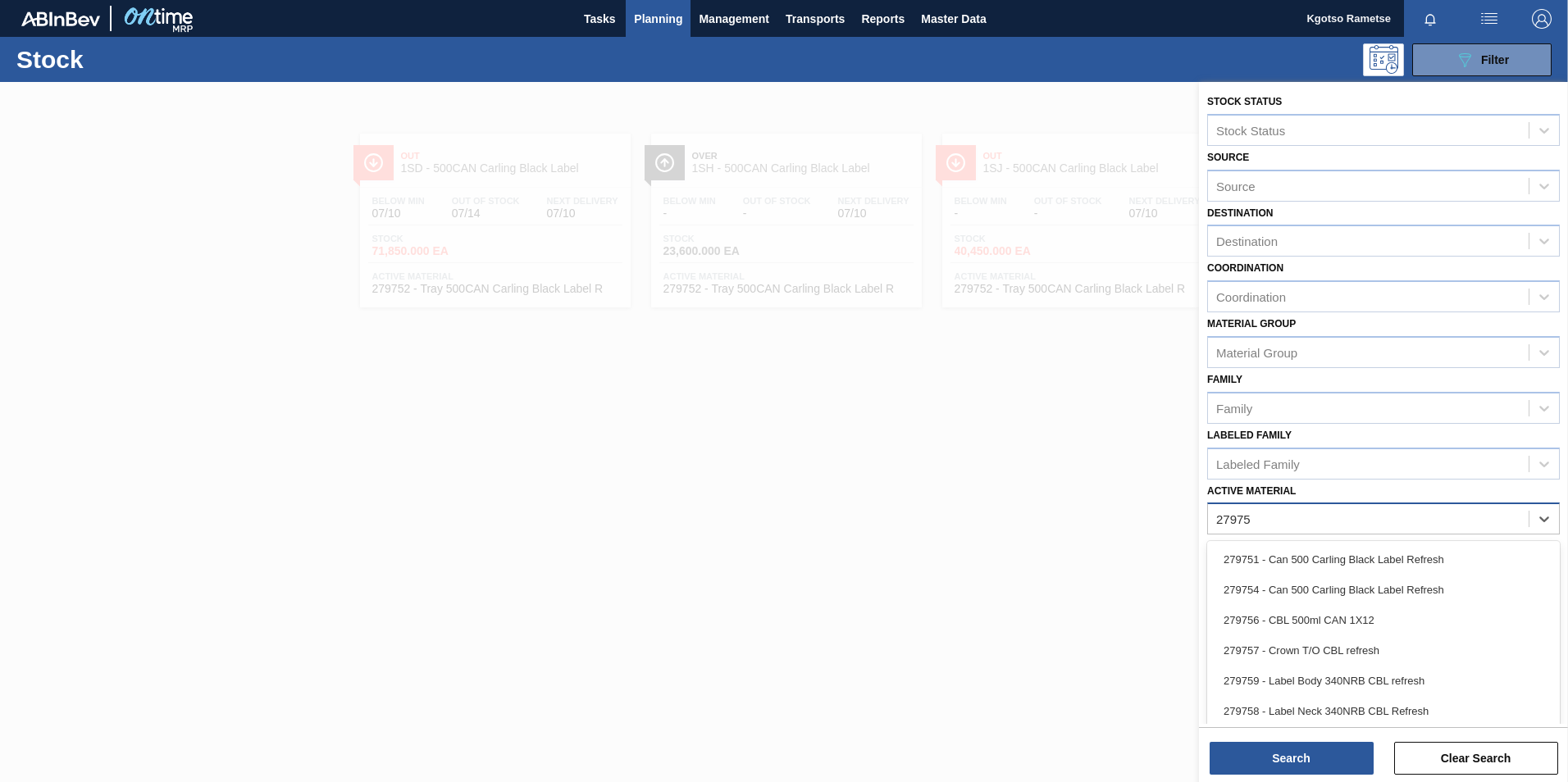 type on "279752" 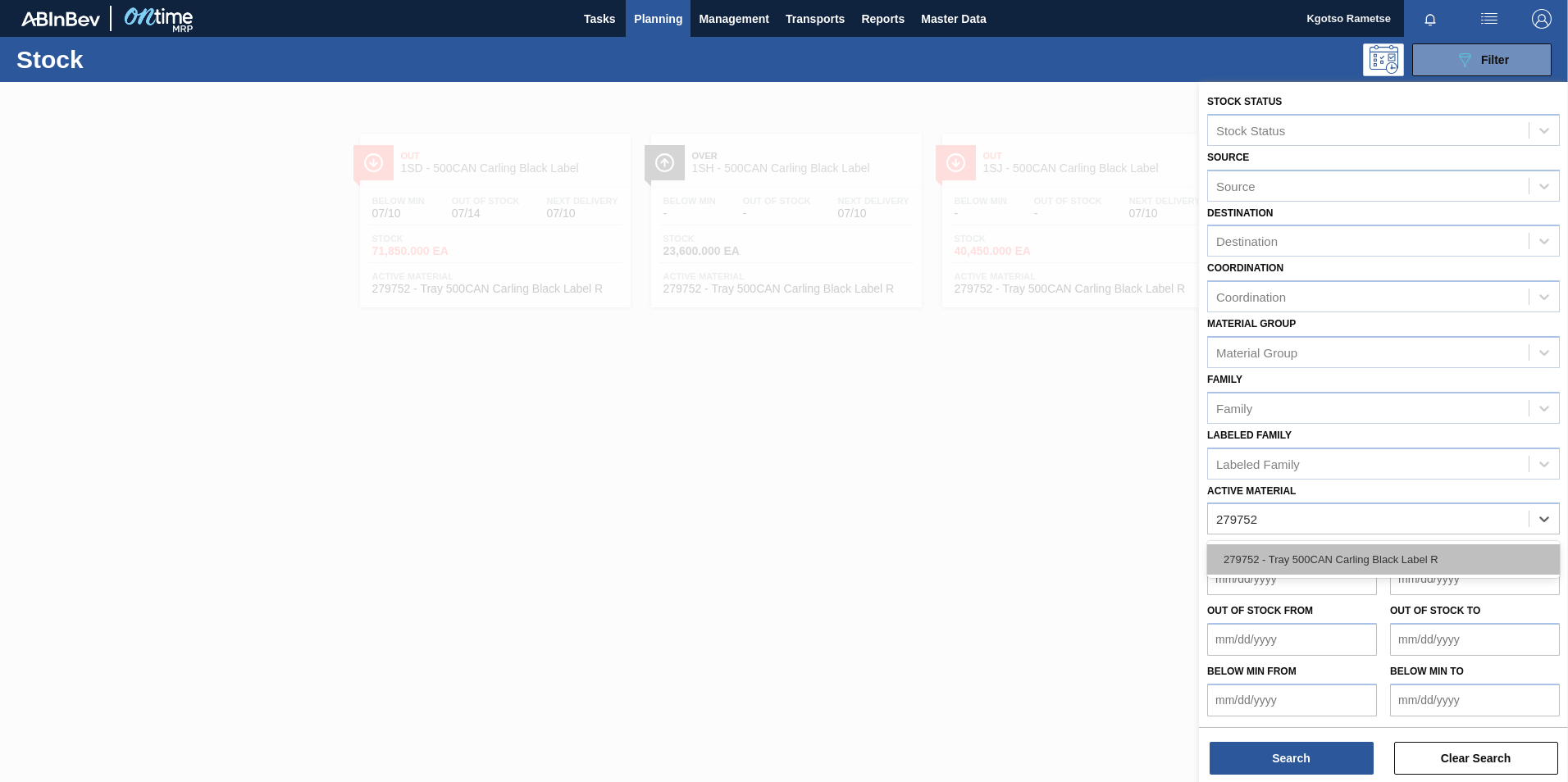 click on "279752 - Tray 500CAN Carling Black Label R" at bounding box center [1383, 559] 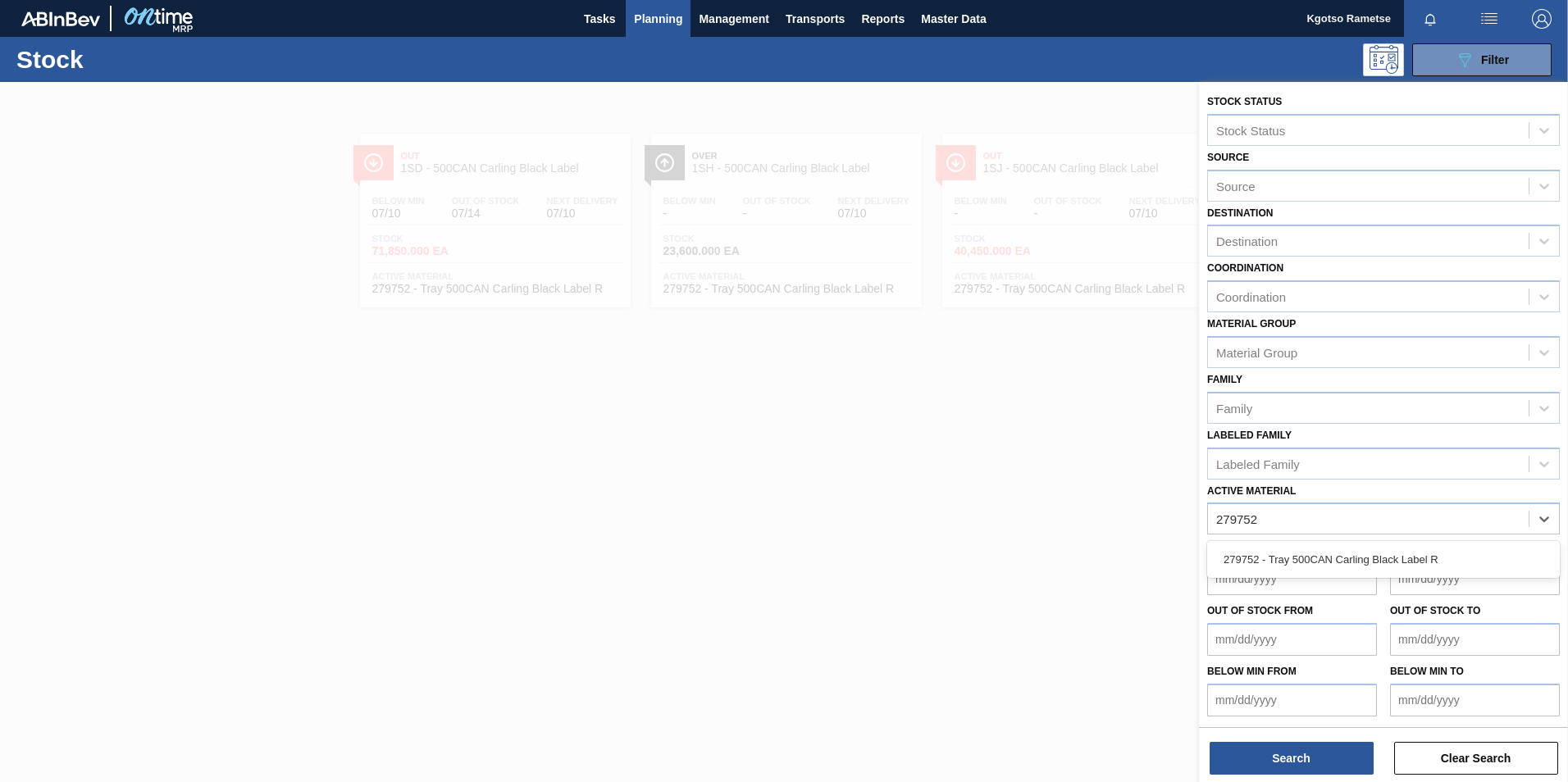type 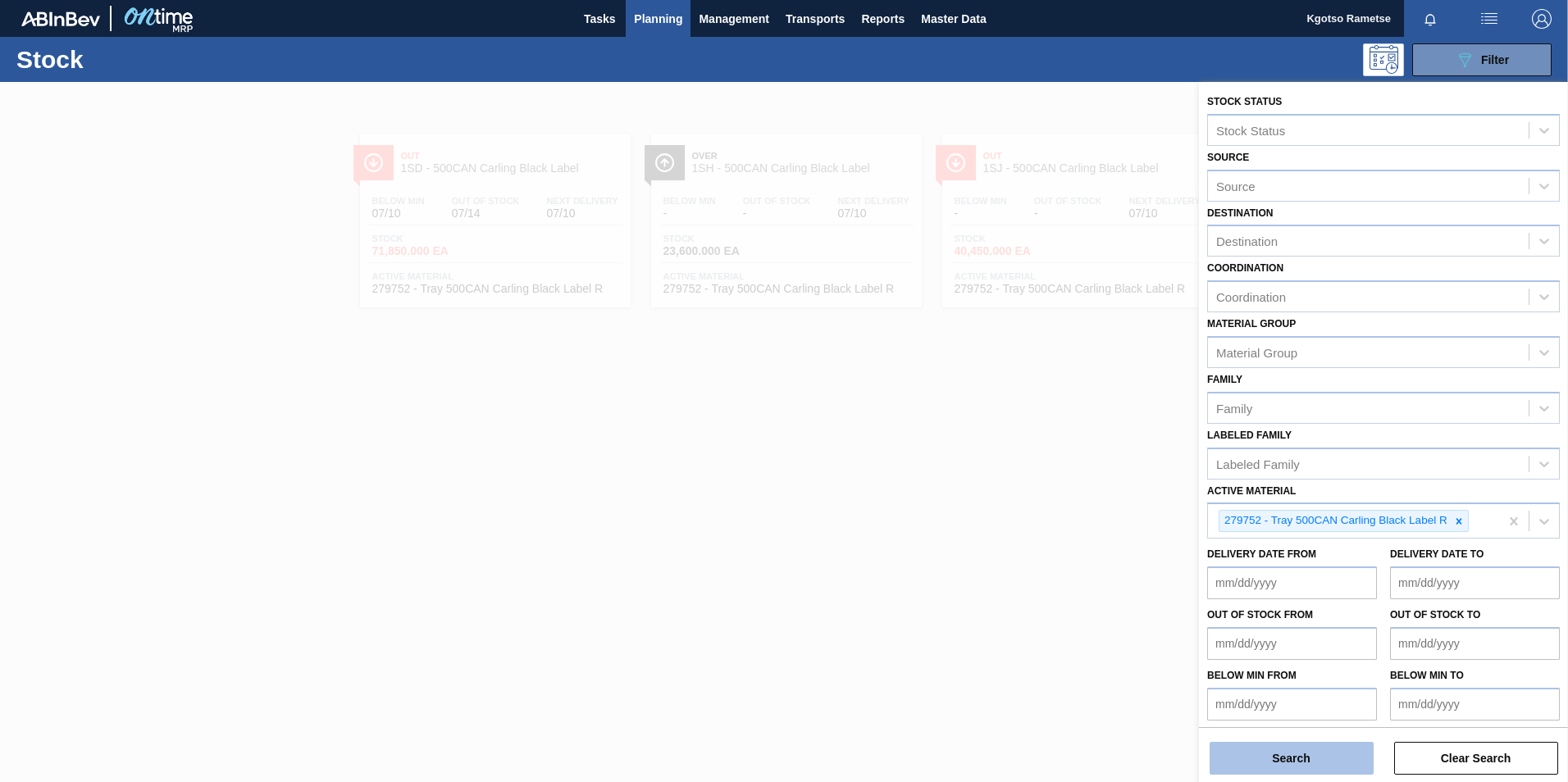 click on "Search" at bounding box center [1292, 758] 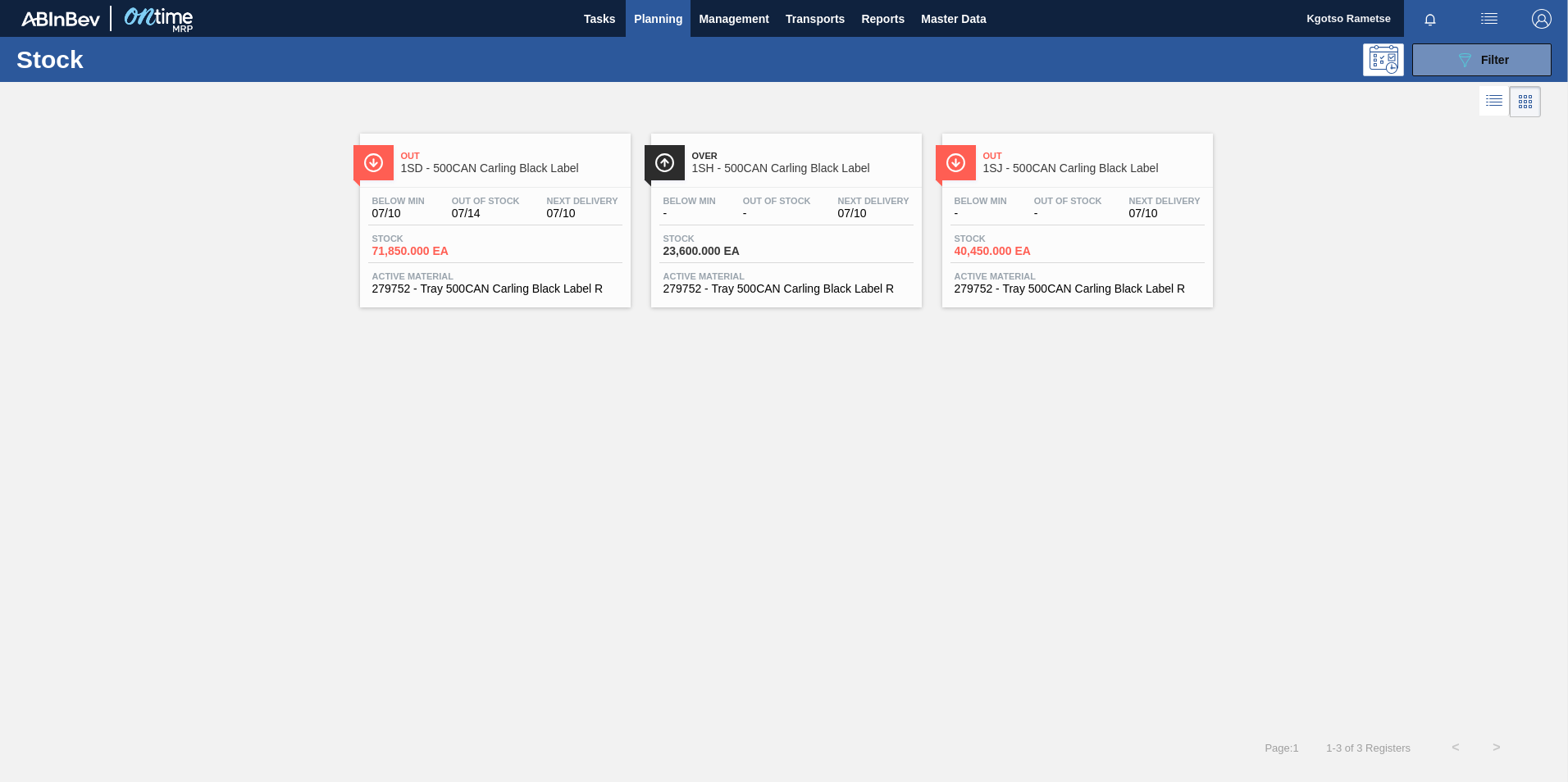 click on "Out" at bounding box center (512, 156) 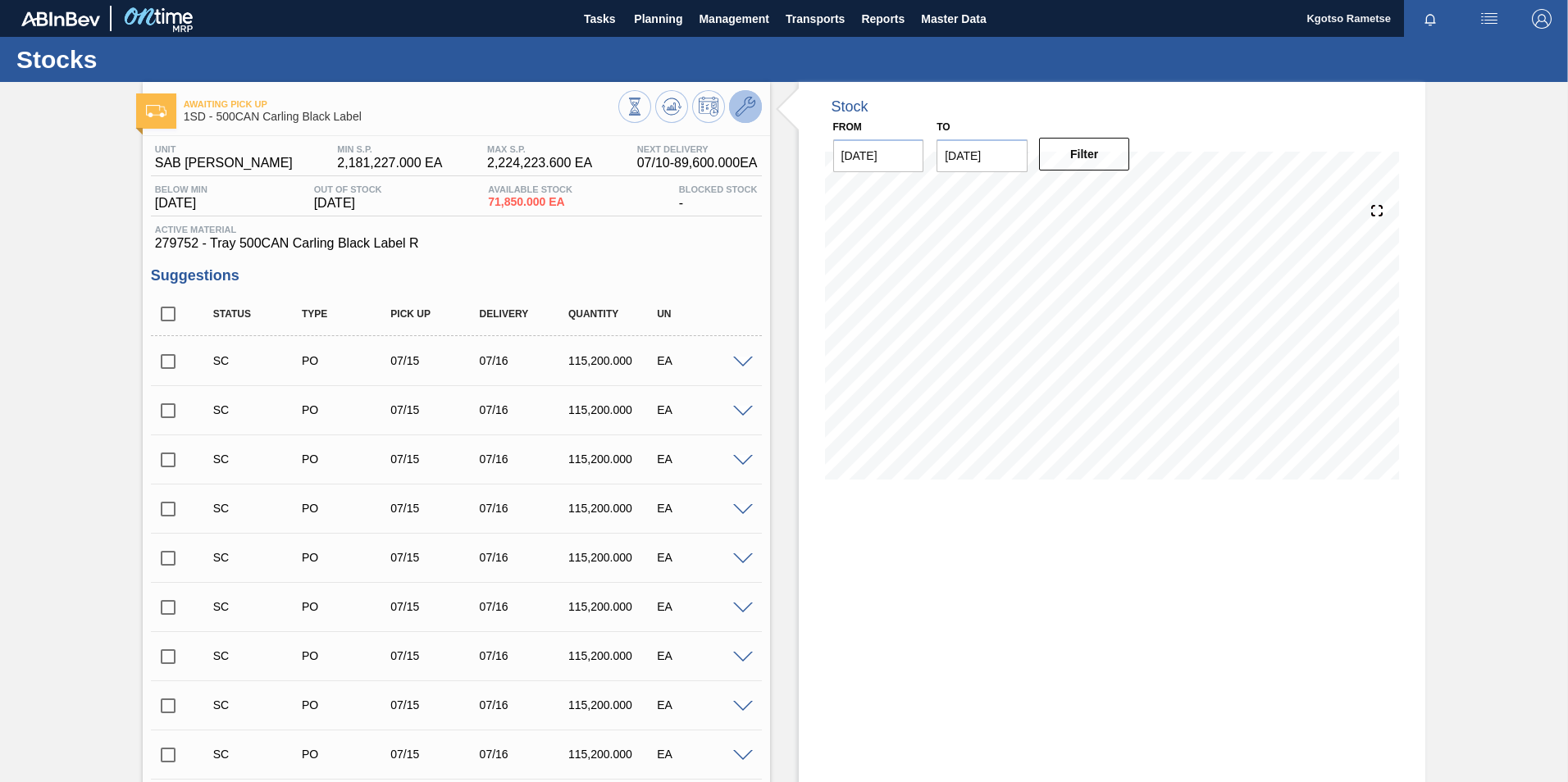 click 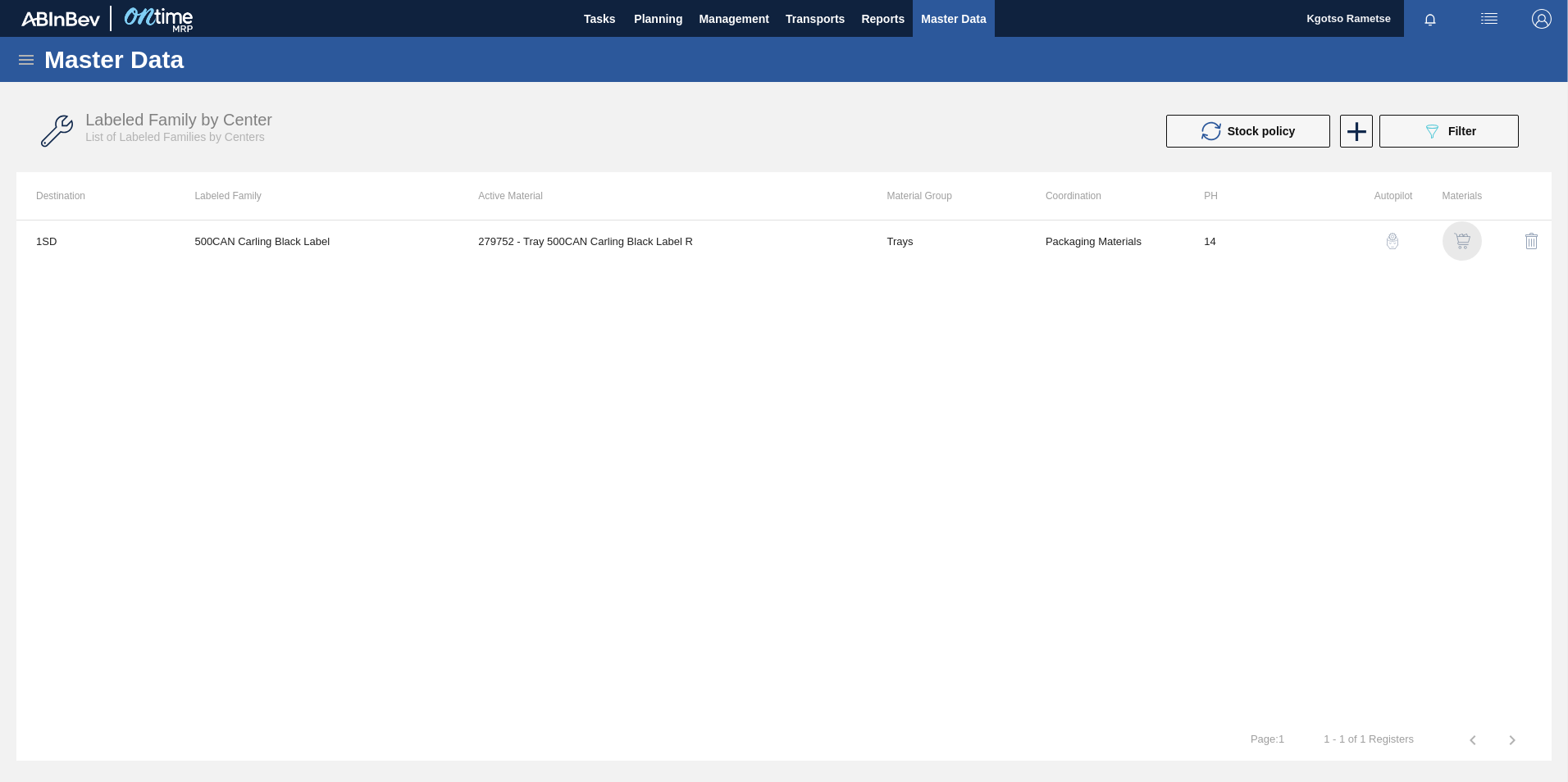 click at bounding box center [1462, 241] 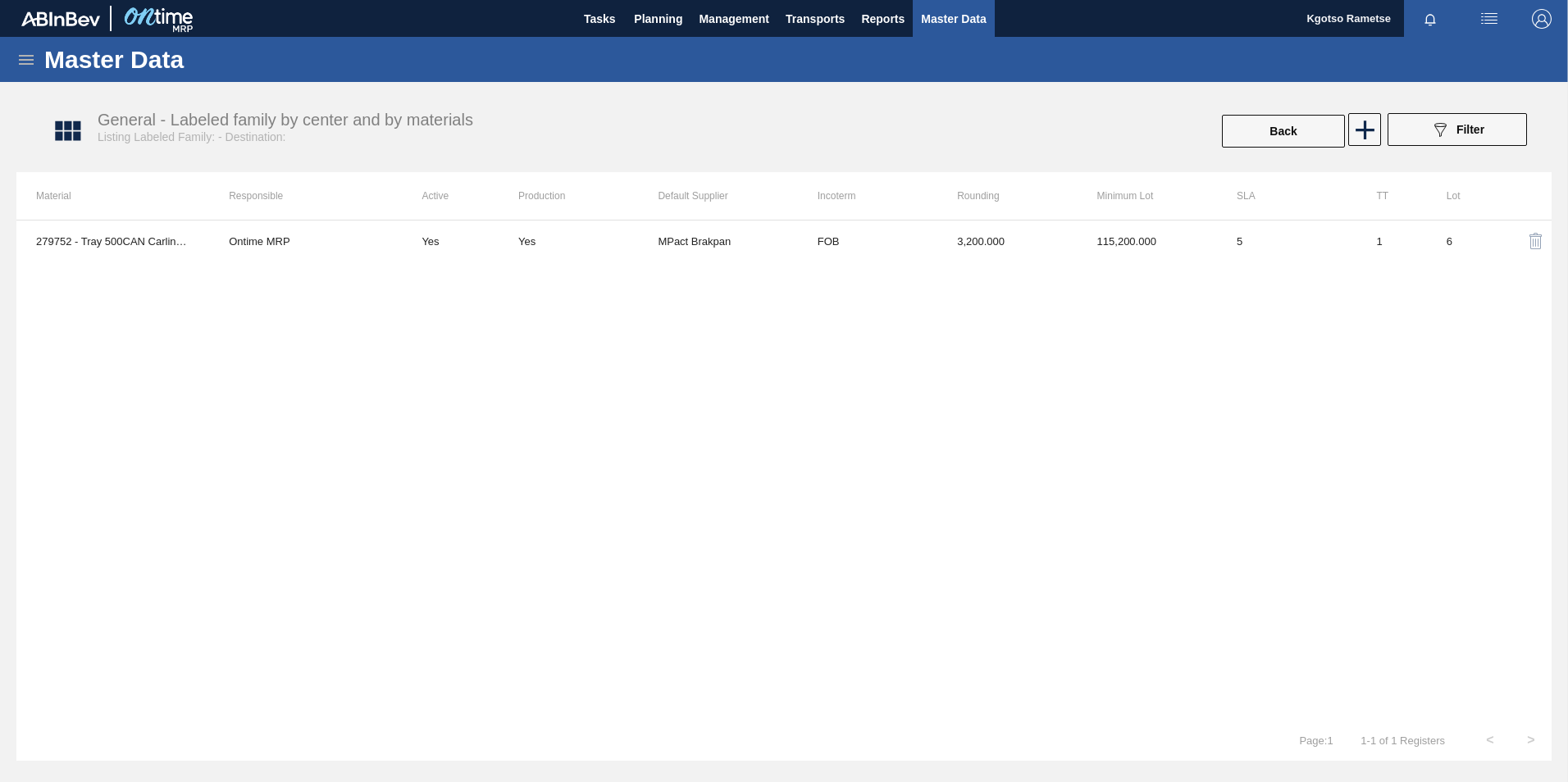 click on "Rounding" at bounding box center [1007, 196] 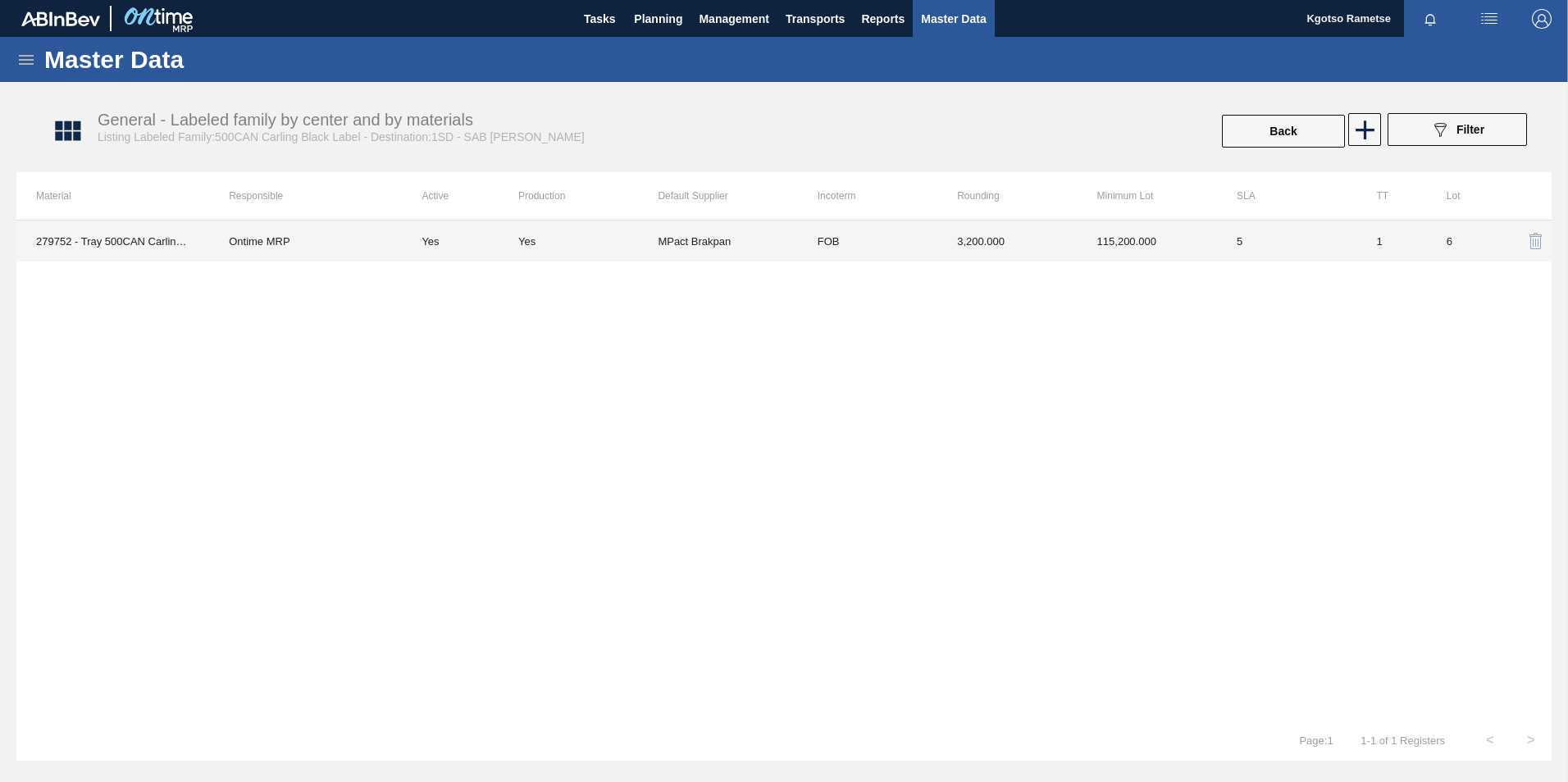 click on "3,200.000" at bounding box center [1007, 241] 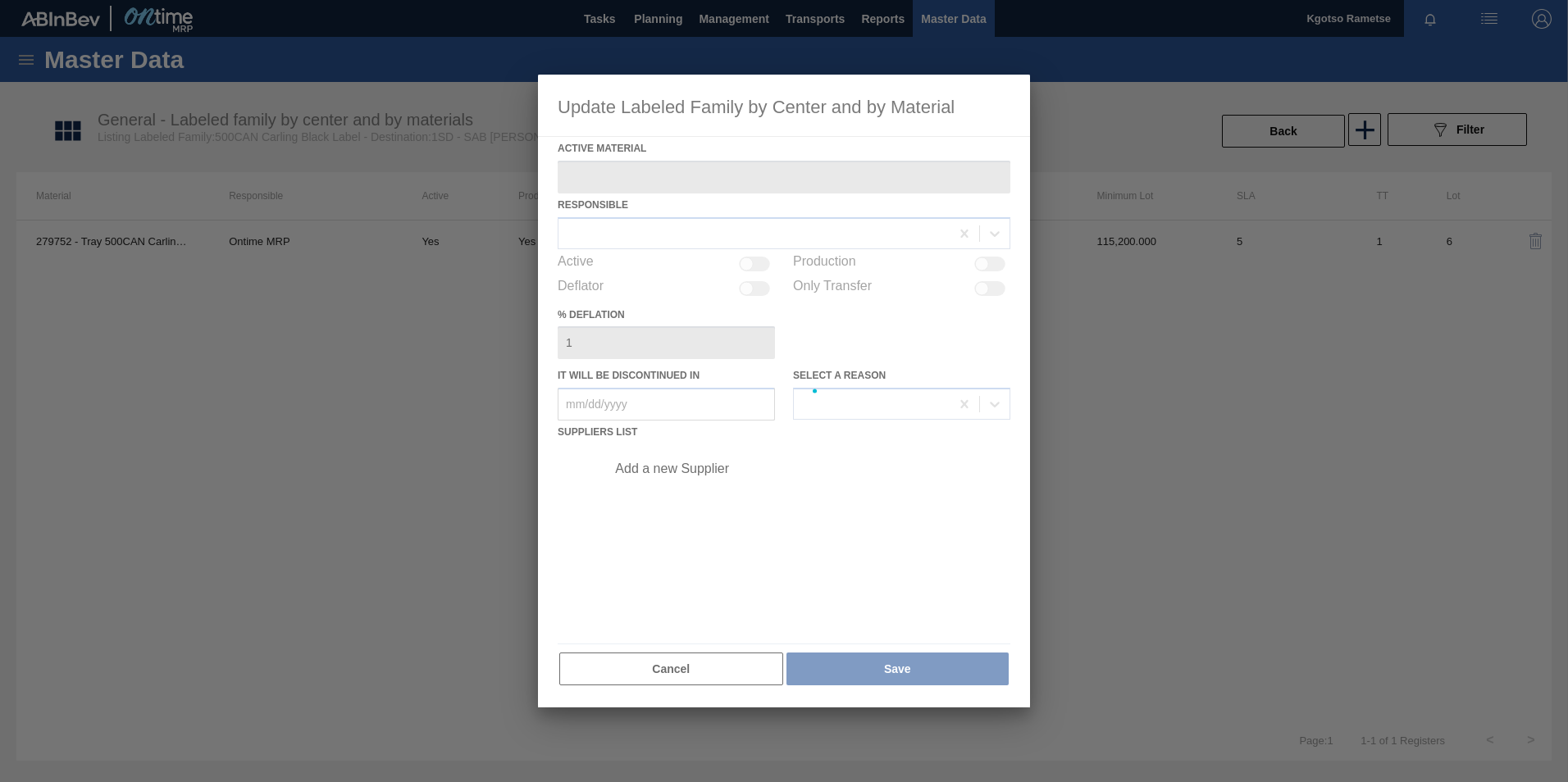 type on "279752 - Tray 500CAN Carling Black Label R" 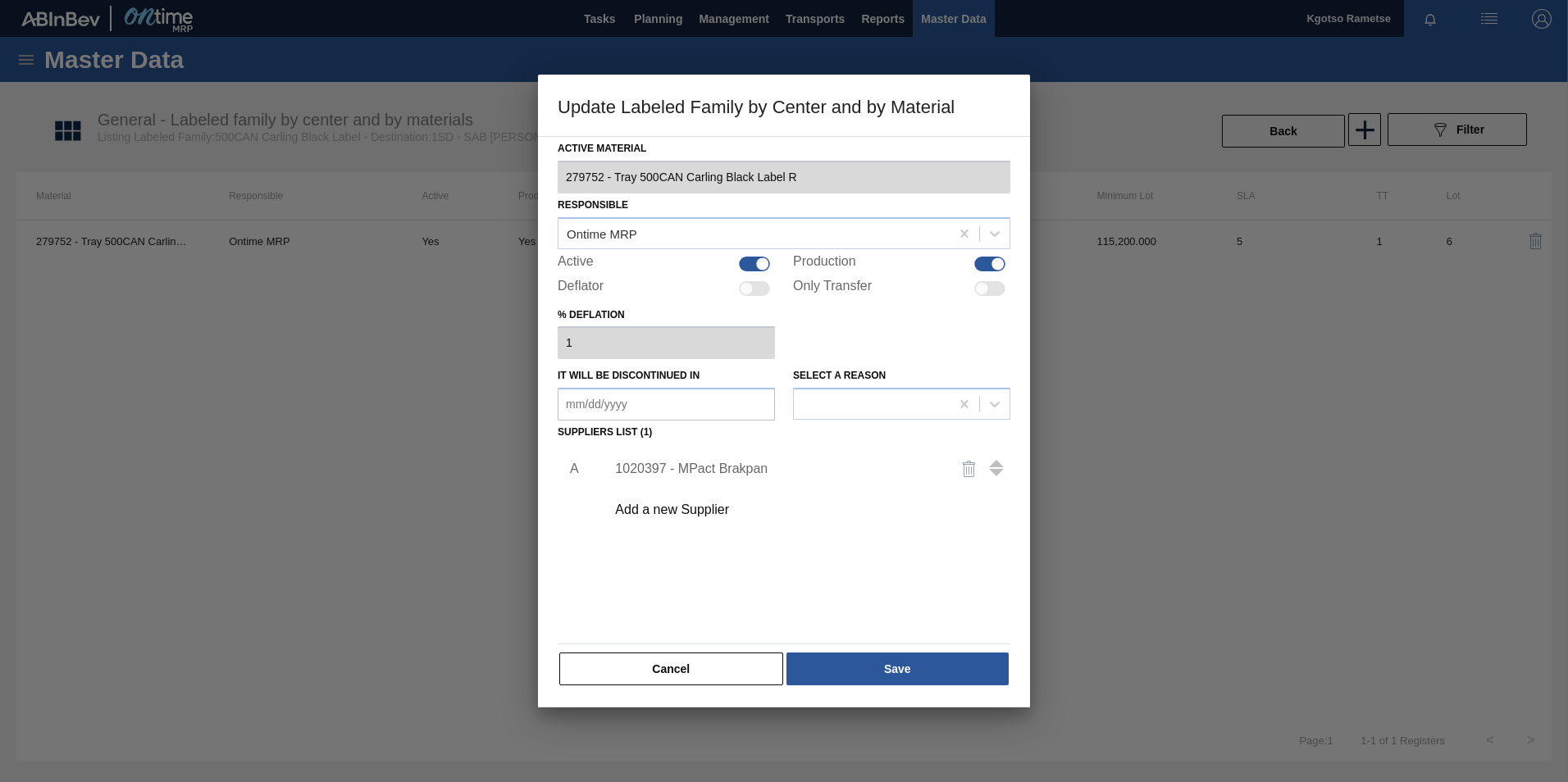 click on "1020397 - MPact Brakpan" at bounding box center (776, 469) 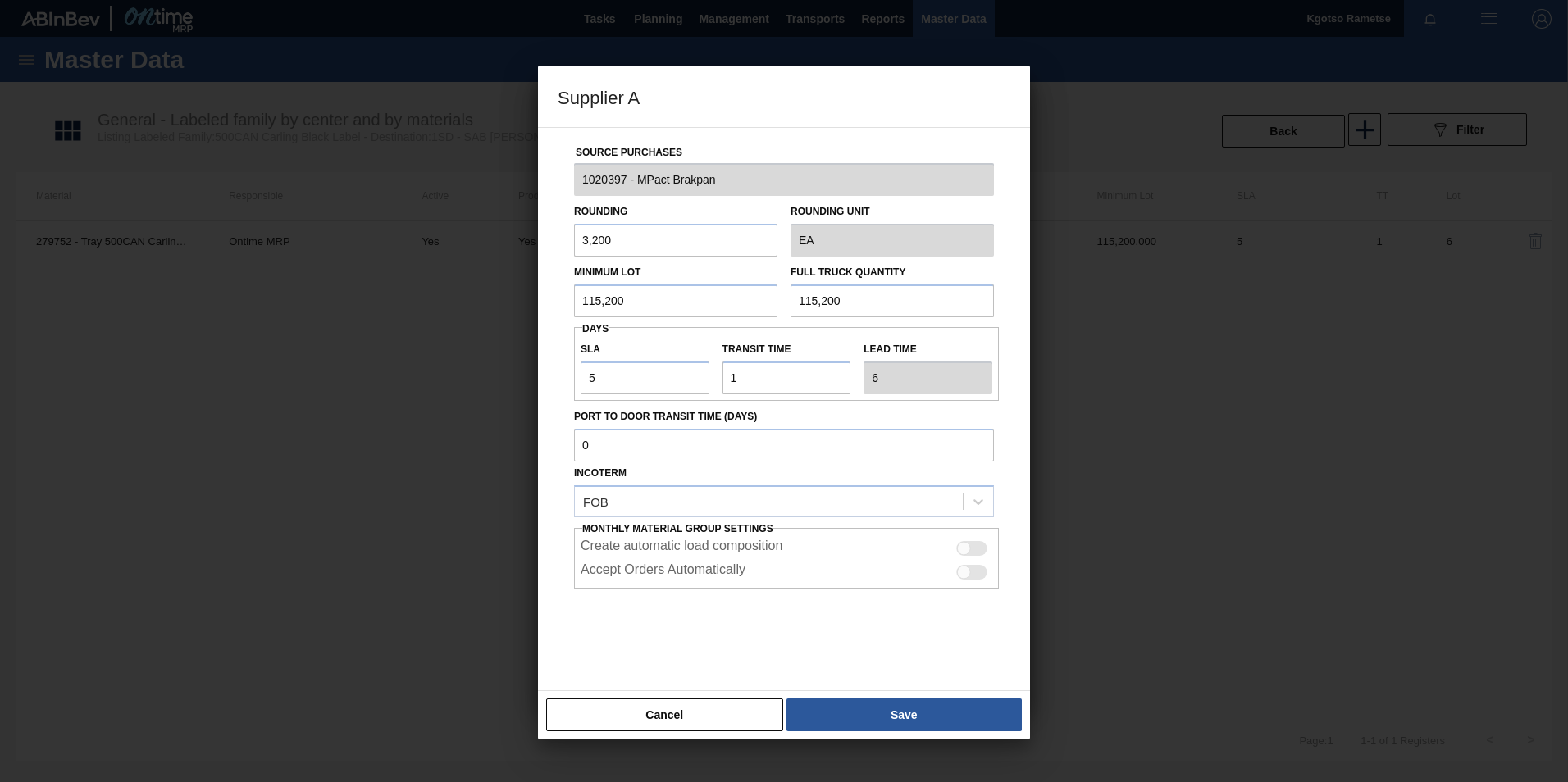 drag, startPoint x: 629, startPoint y: 320, endPoint x: 618, endPoint y: 303, distance: 20.24846 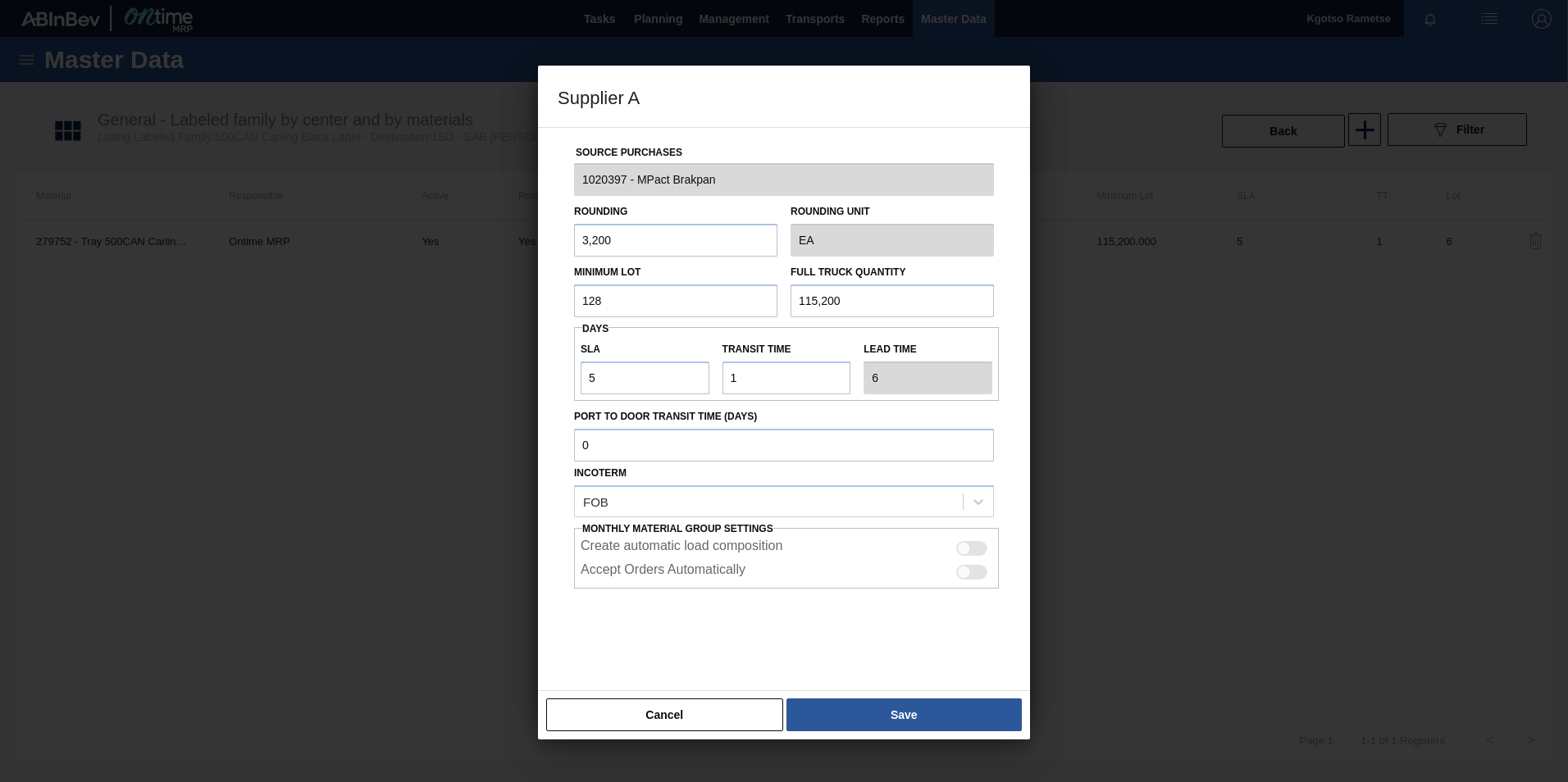 click on "128" at bounding box center [676, 301] 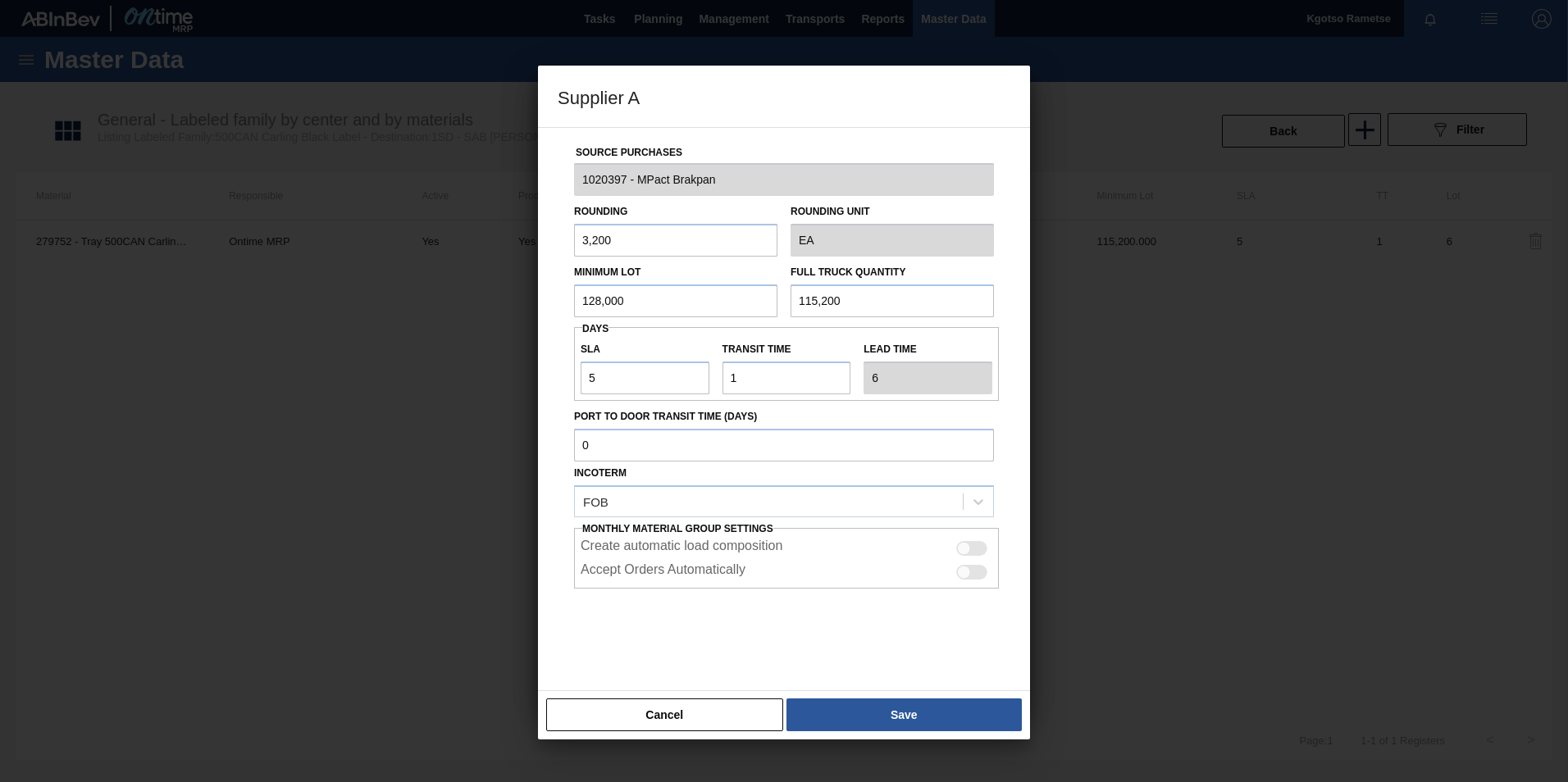 drag, startPoint x: 625, startPoint y: 298, endPoint x: 406, endPoint y: 295, distance: 219.02055 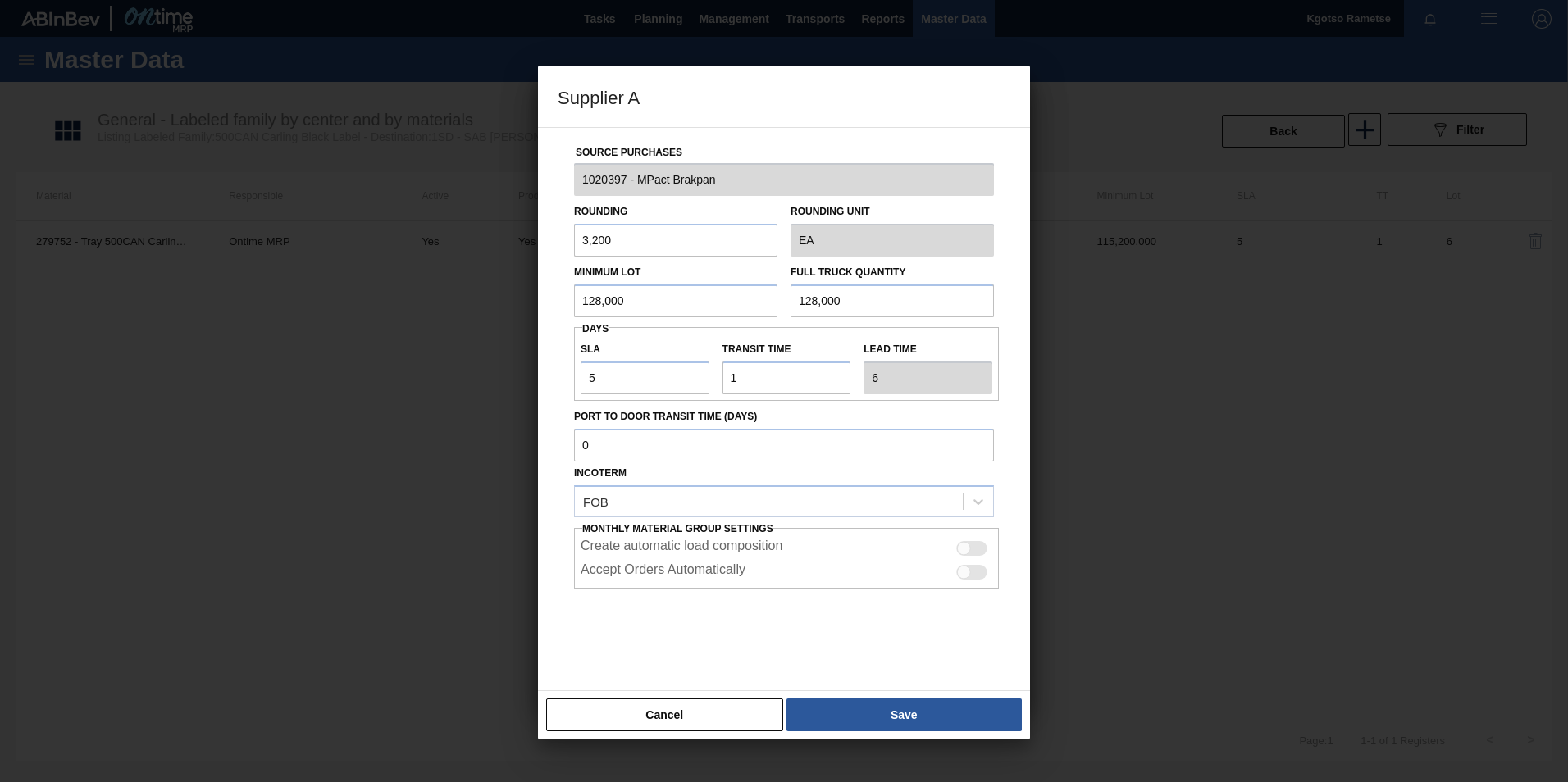 type on "128,000" 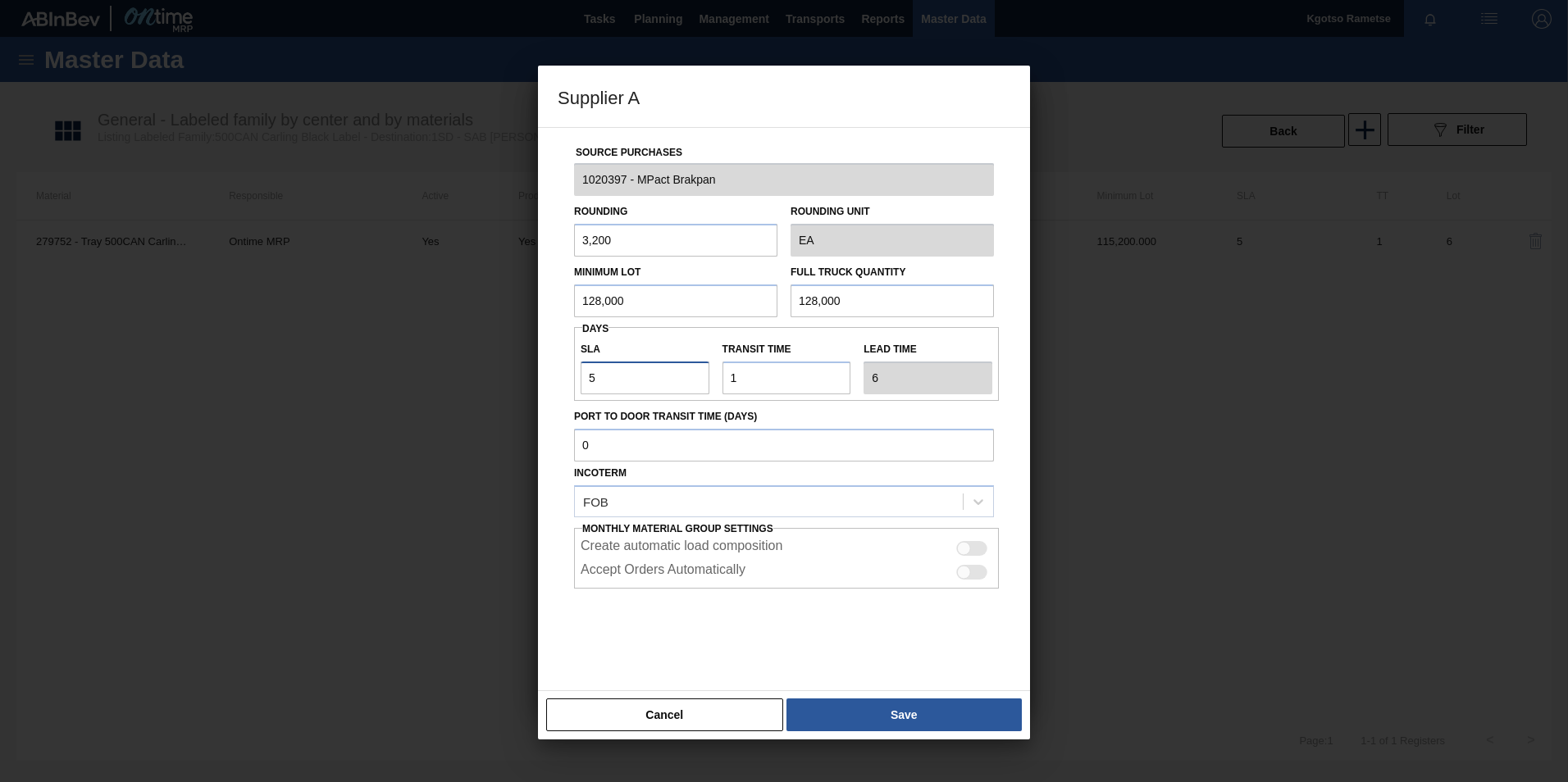 drag, startPoint x: 601, startPoint y: 382, endPoint x: 529, endPoint y: 382, distance: 72 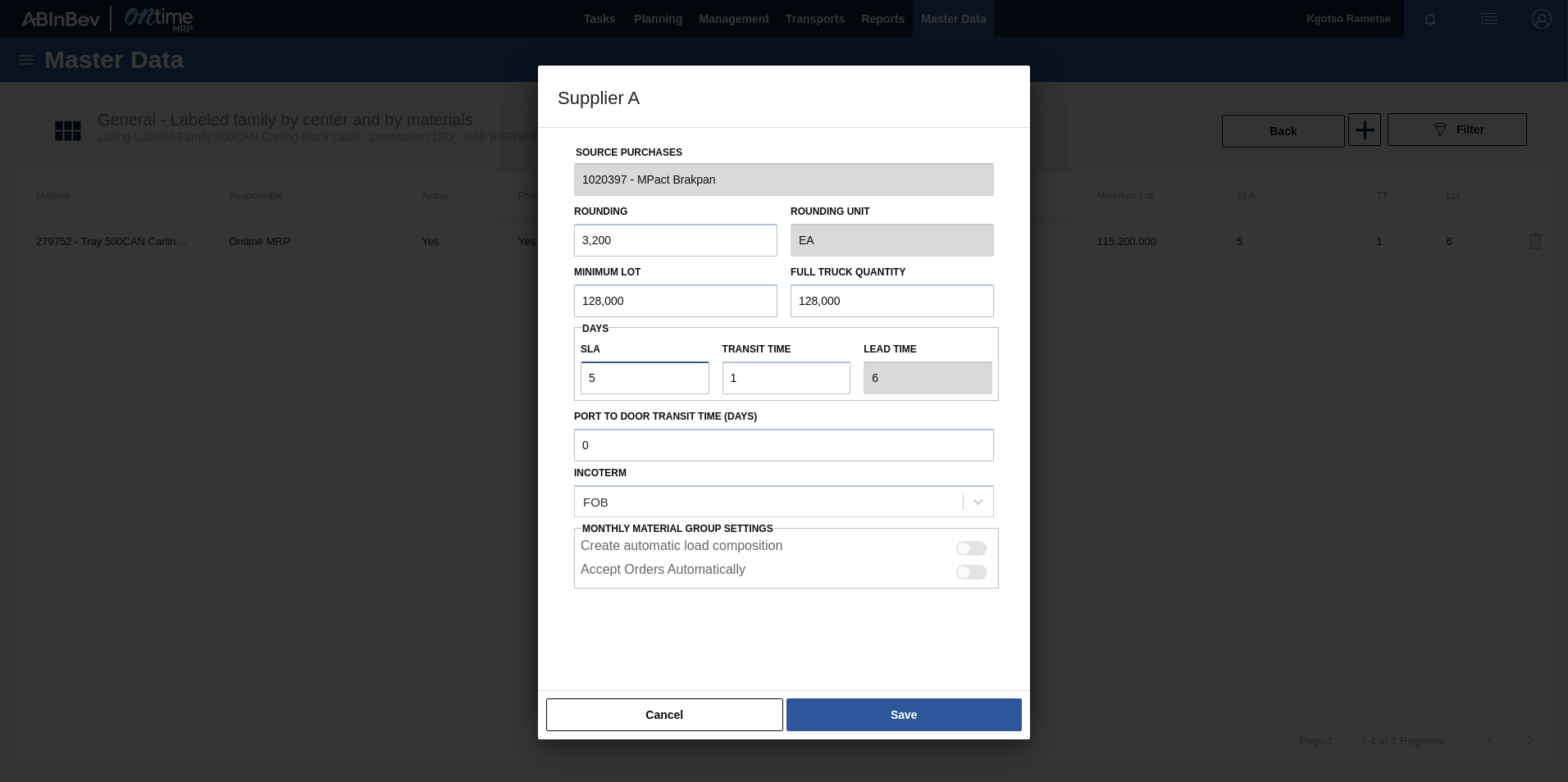 click on "Source Purchases 1020397 - MPact Brakpan Rounding 3,200 Rounding Unit EA Minimum Lot 128,000 Full Truck Quantity 128,000   Days     SLA 5 Transit time Lead time 6 Port to Door Transit Time (days) Incoterm FOB Monthly Material Group Settings Create automatic load composition Accept Orders Automatically" at bounding box center [784, 409] 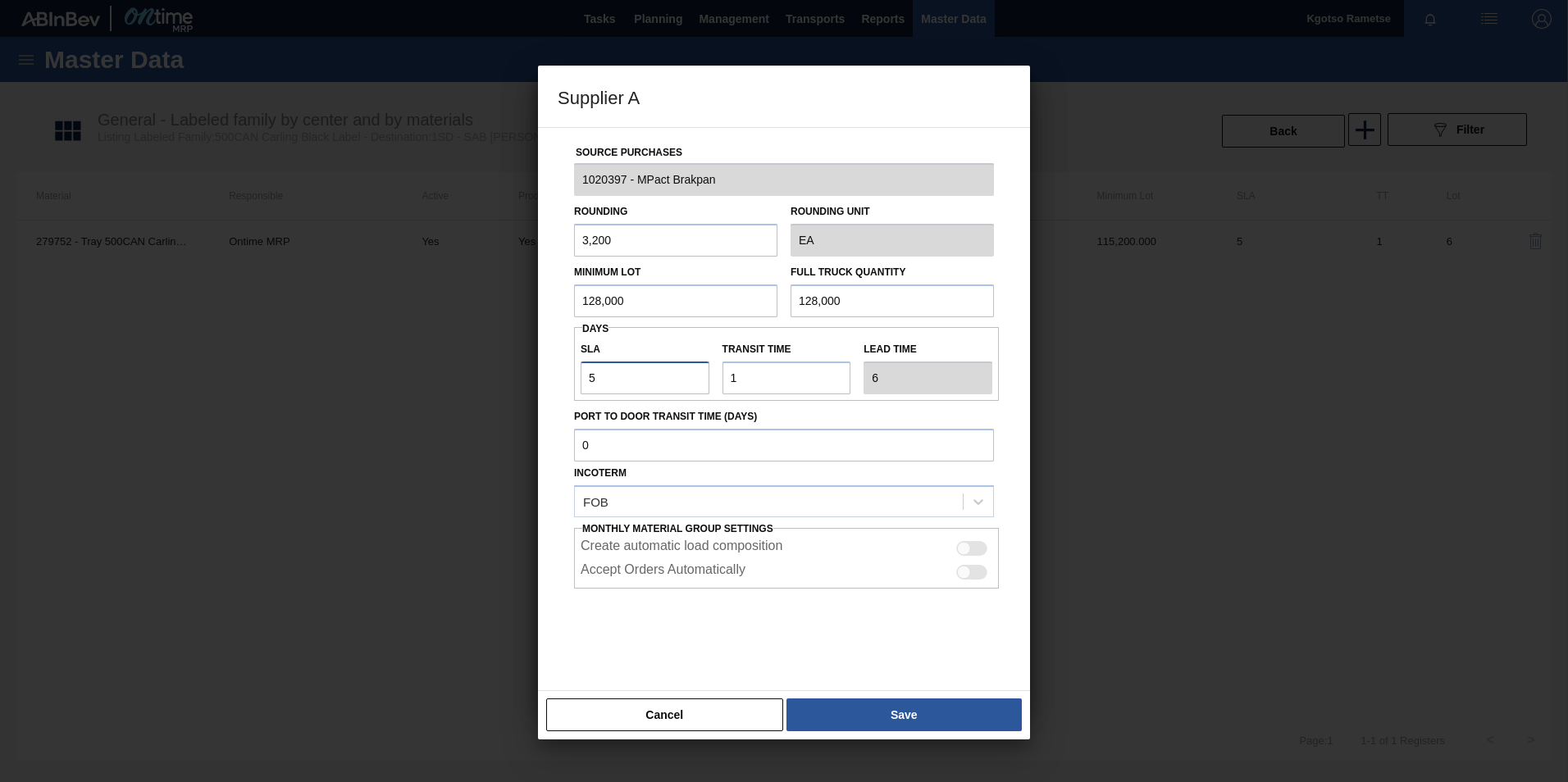 type on "2" 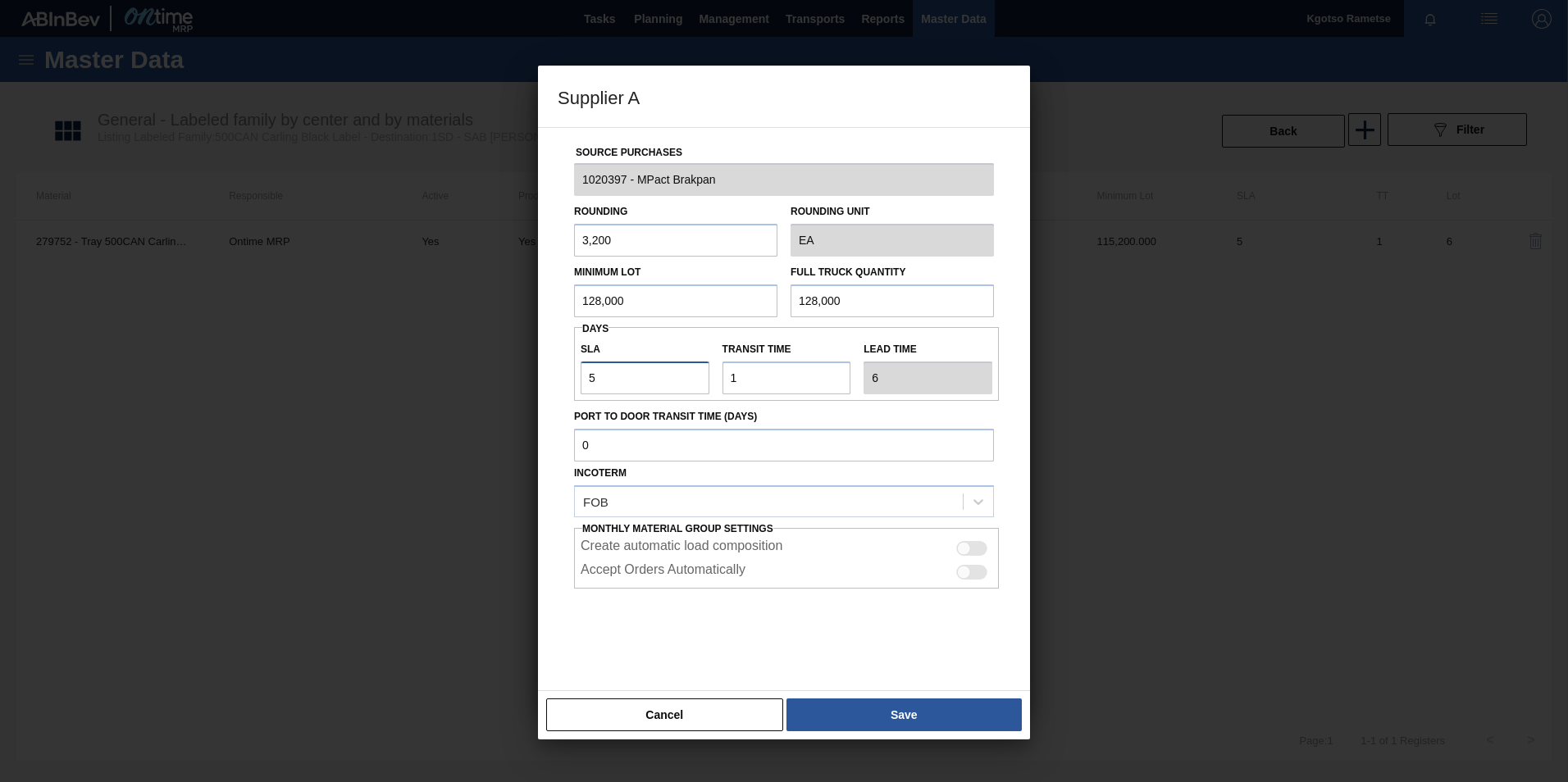 type on "3" 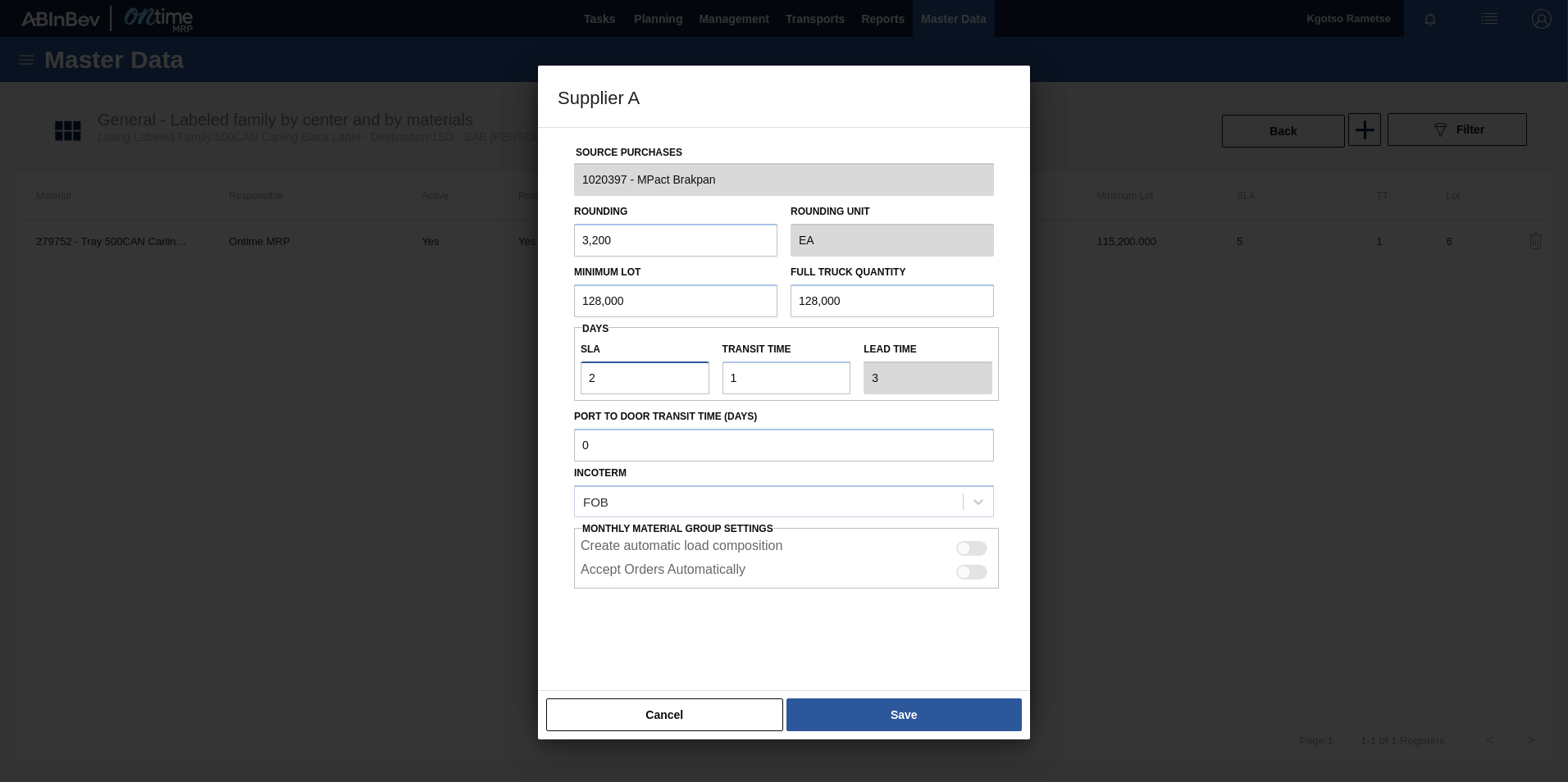 type on "2" 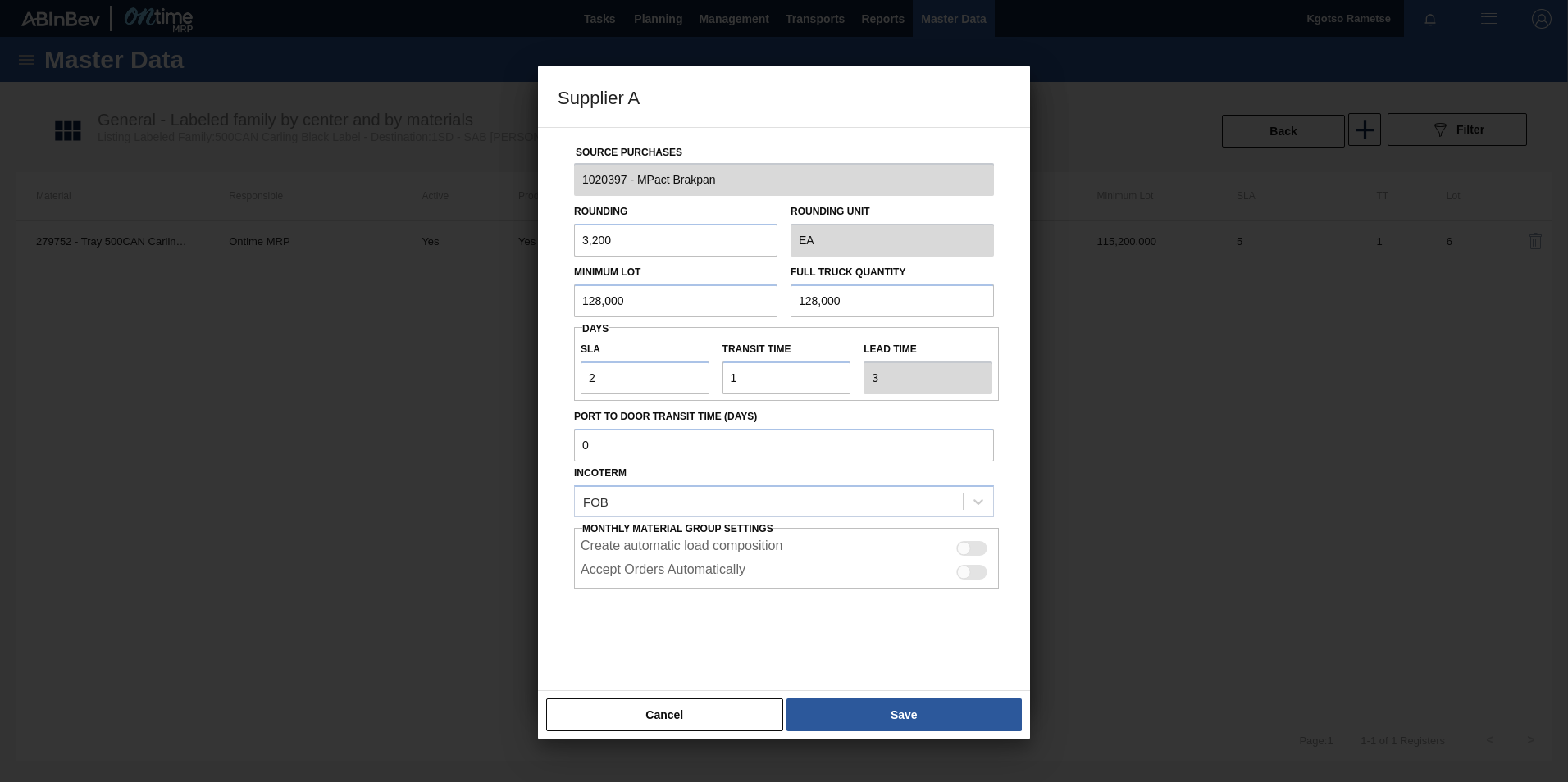 click on "Save" at bounding box center [904, 715] 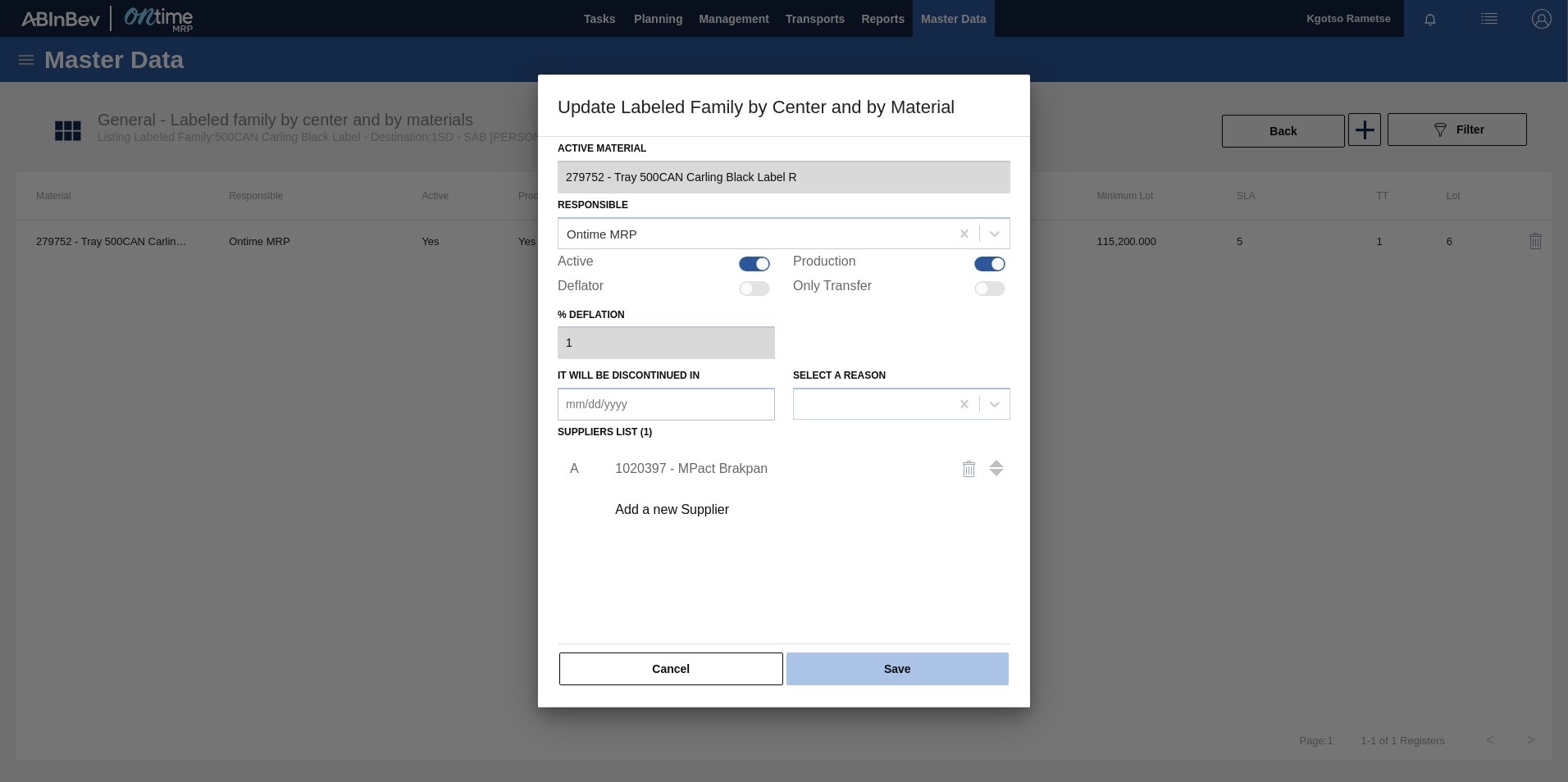 click on "Save" at bounding box center (897, 669) 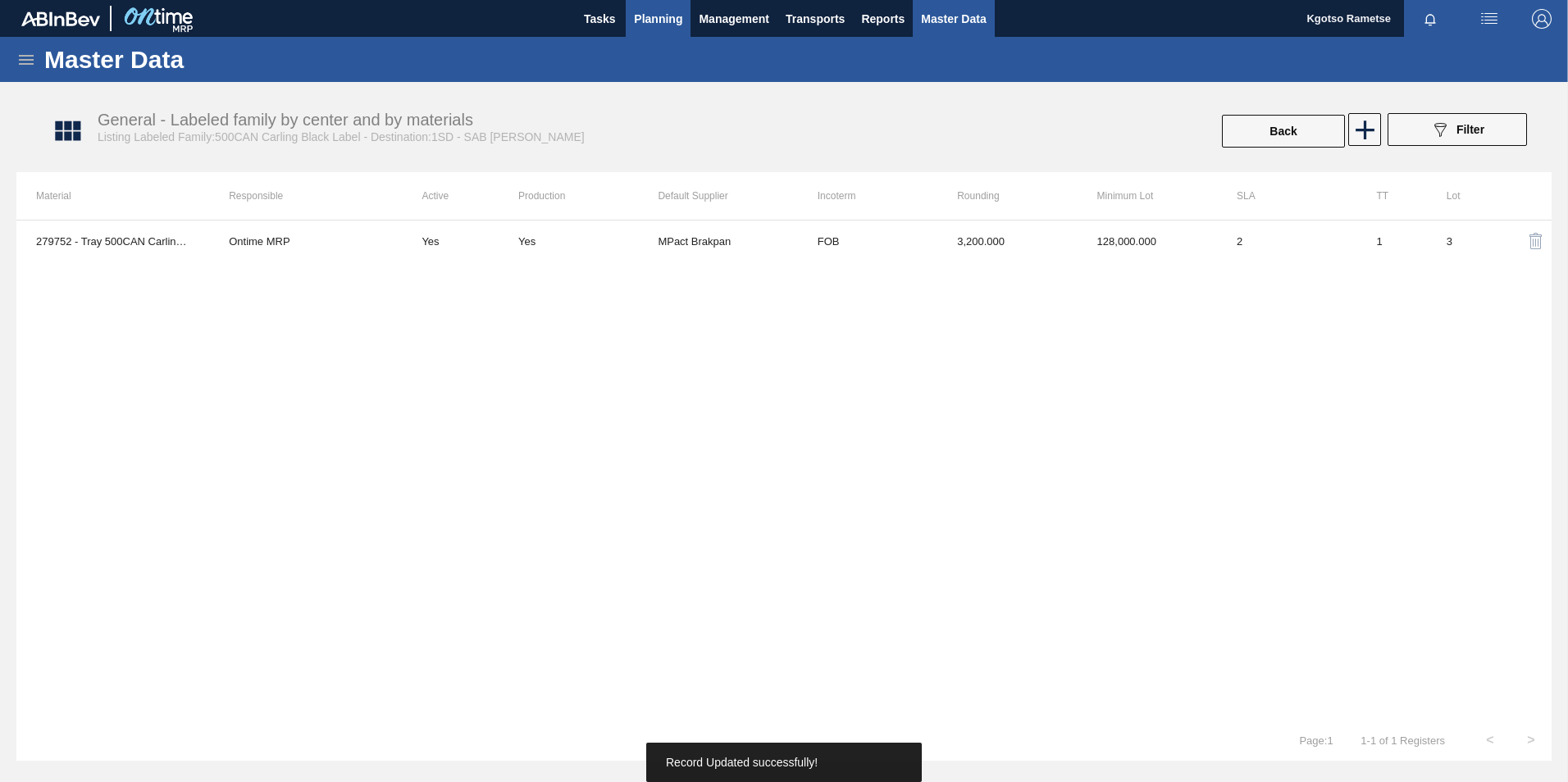 click on "Planning" at bounding box center (658, 19) 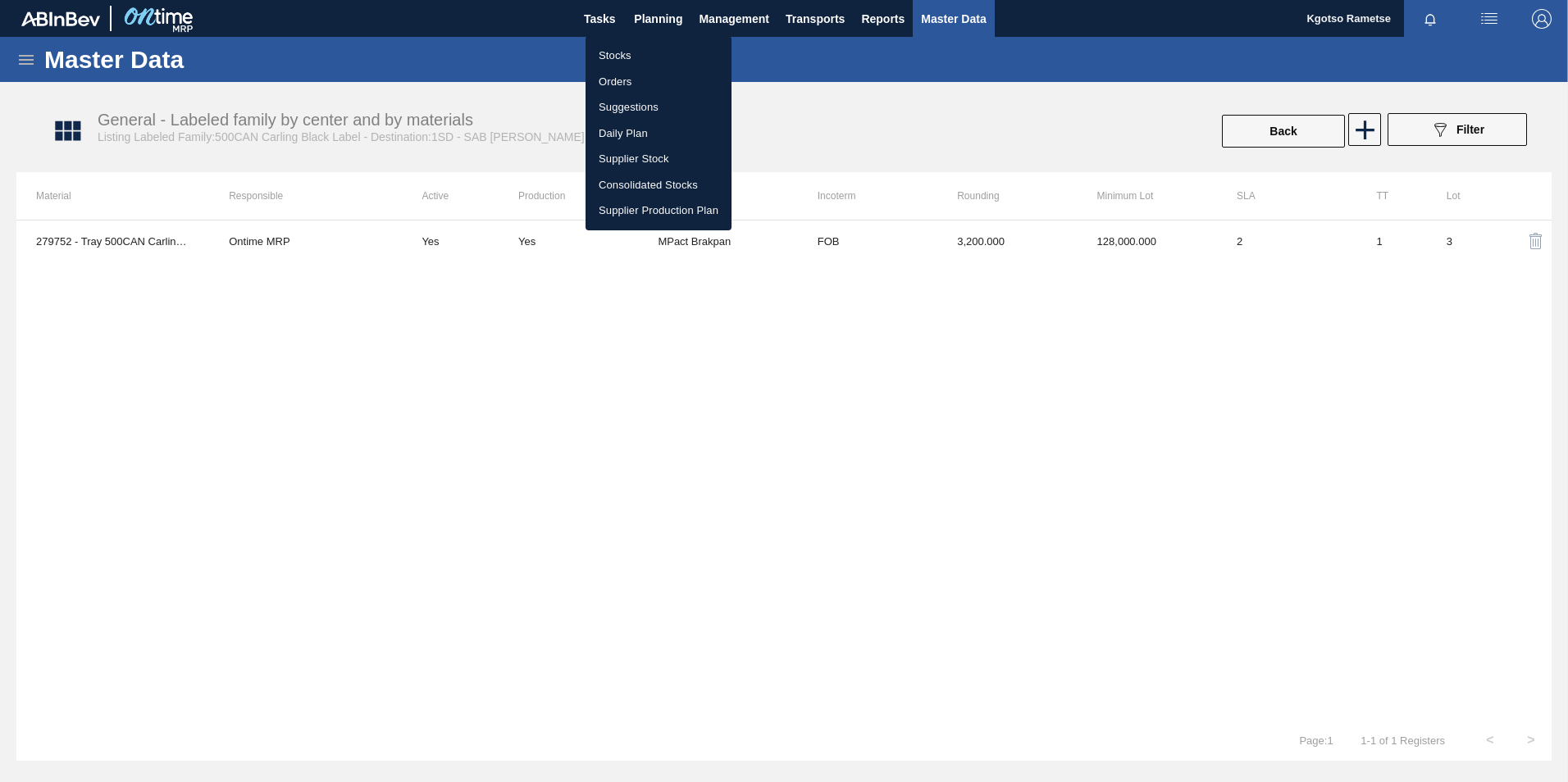 click on "Stocks" at bounding box center [659, 56] 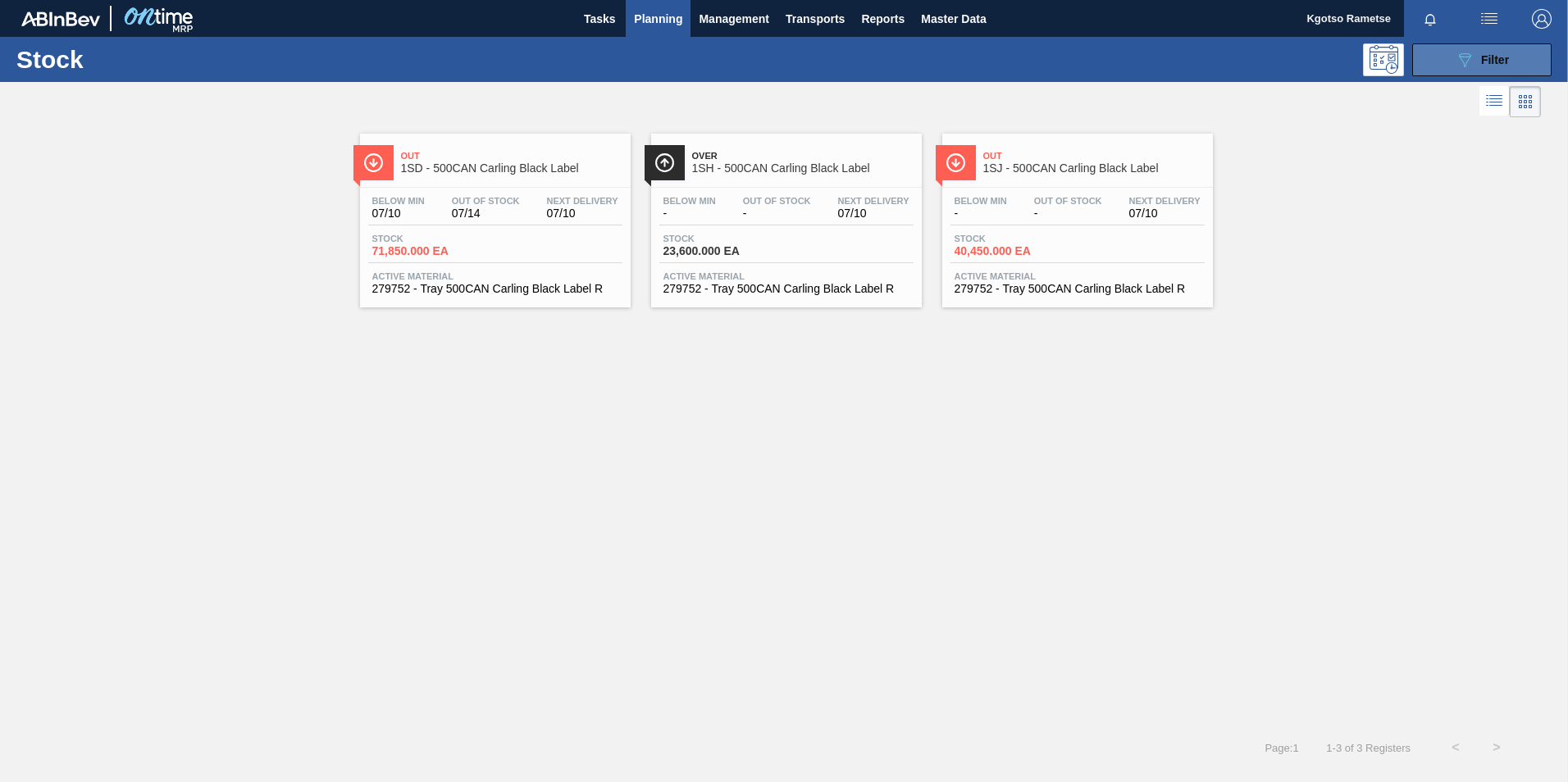 click on "089F7B8B-B2A5-4AFE-B5C0-19BA573D28AC Filter" at bounding box center (1482, 60) 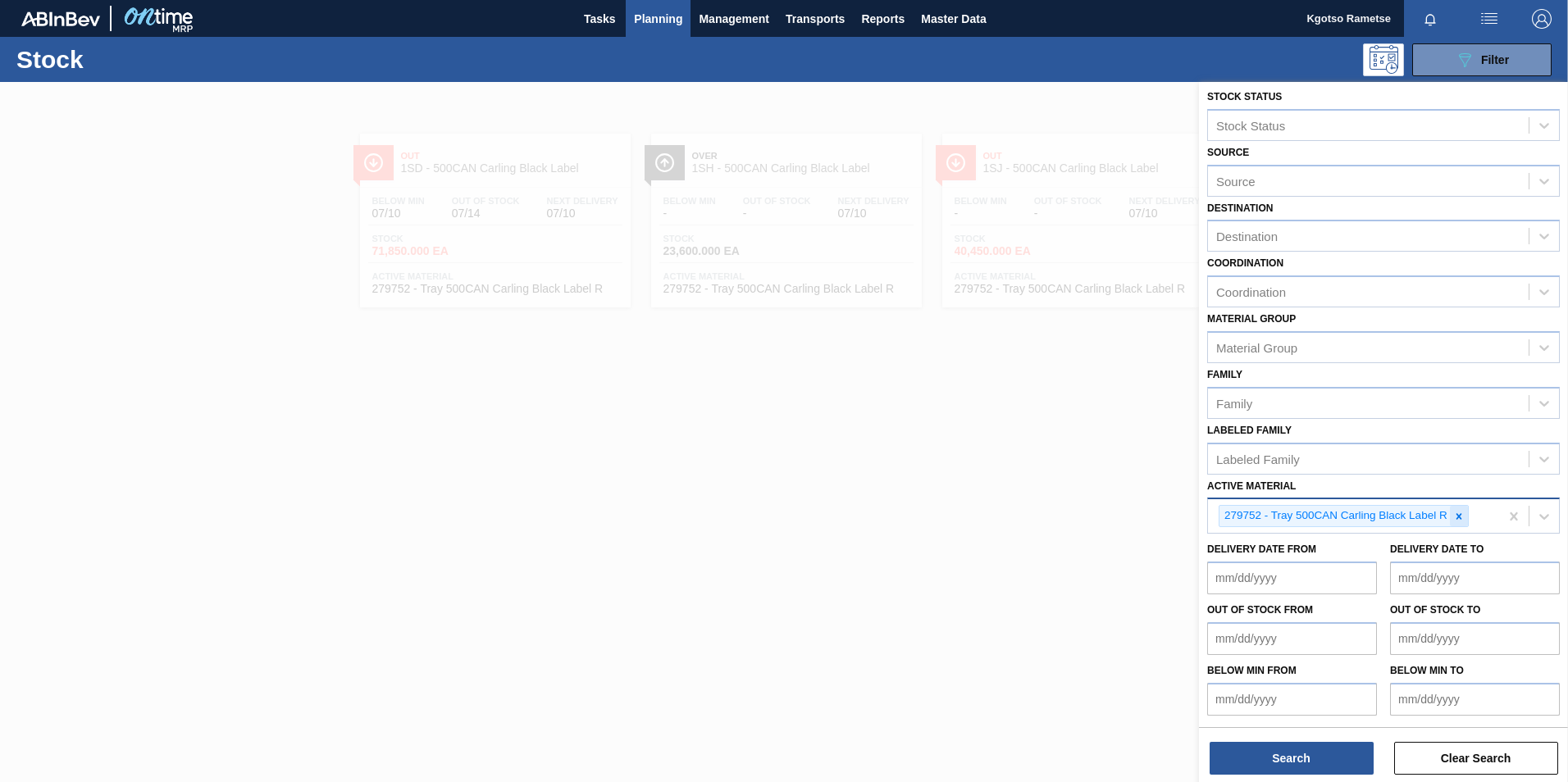 click 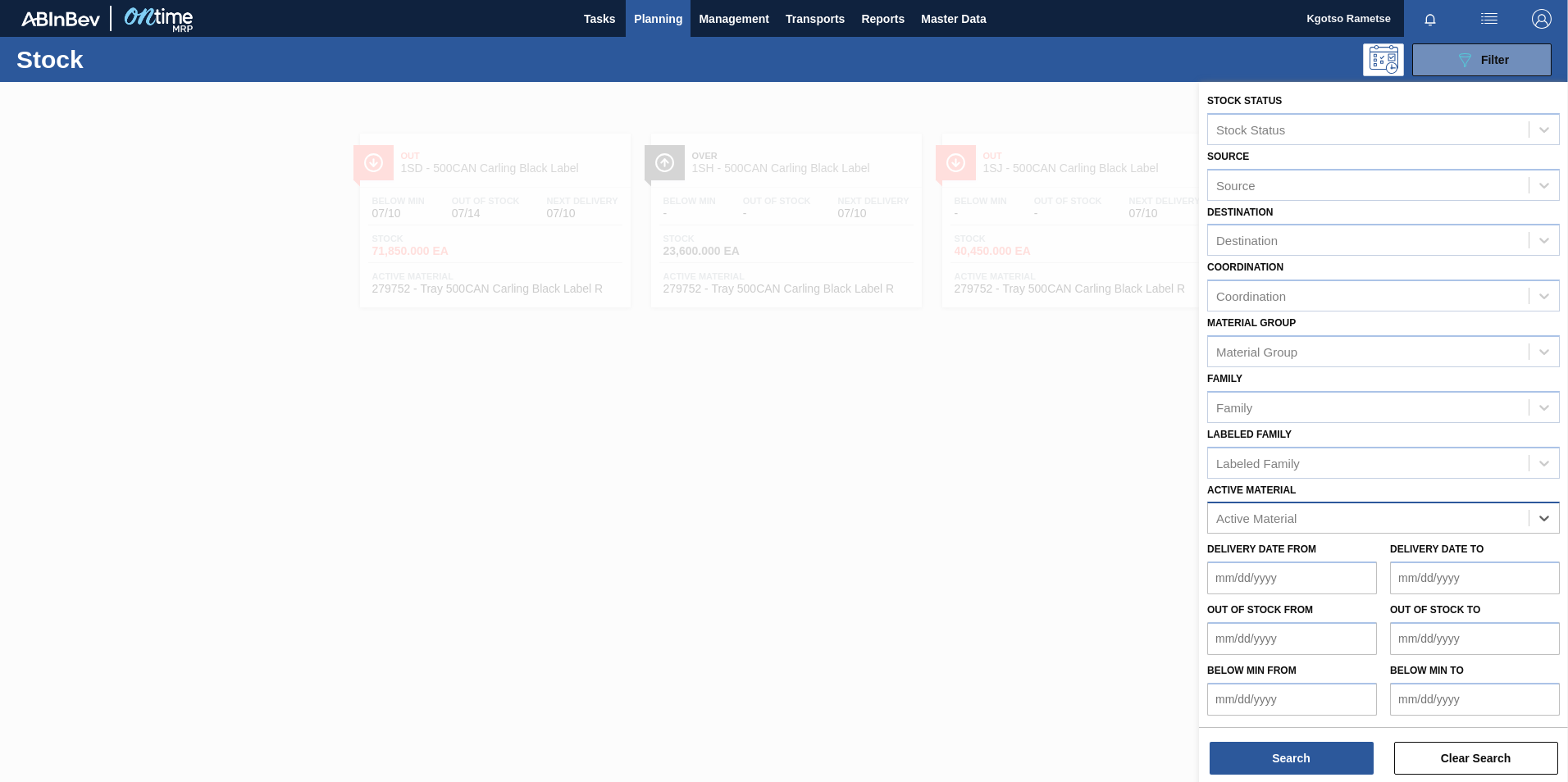 click on "Active Material" at bounding box center (1368, 518) 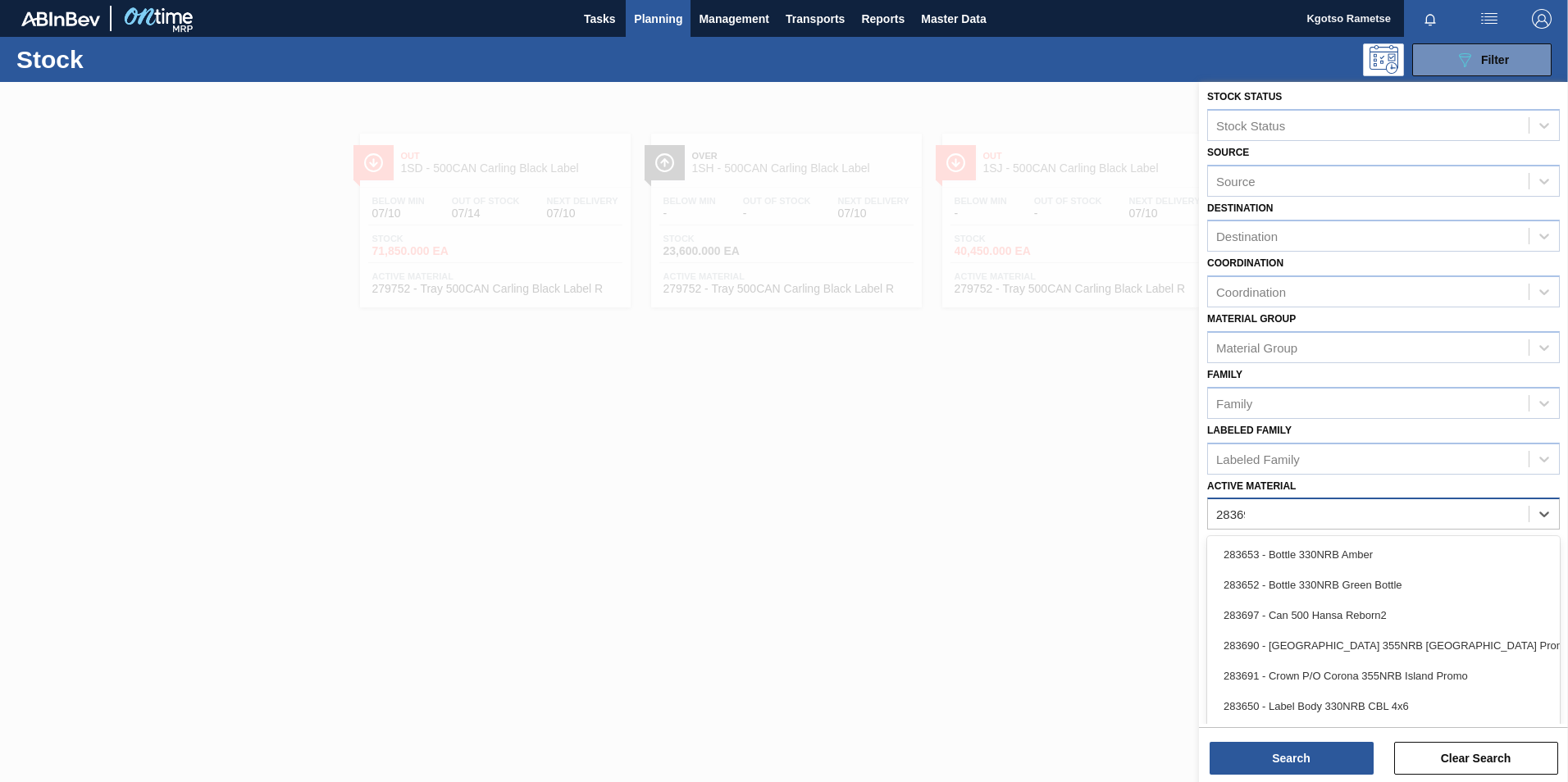 type on "283698" 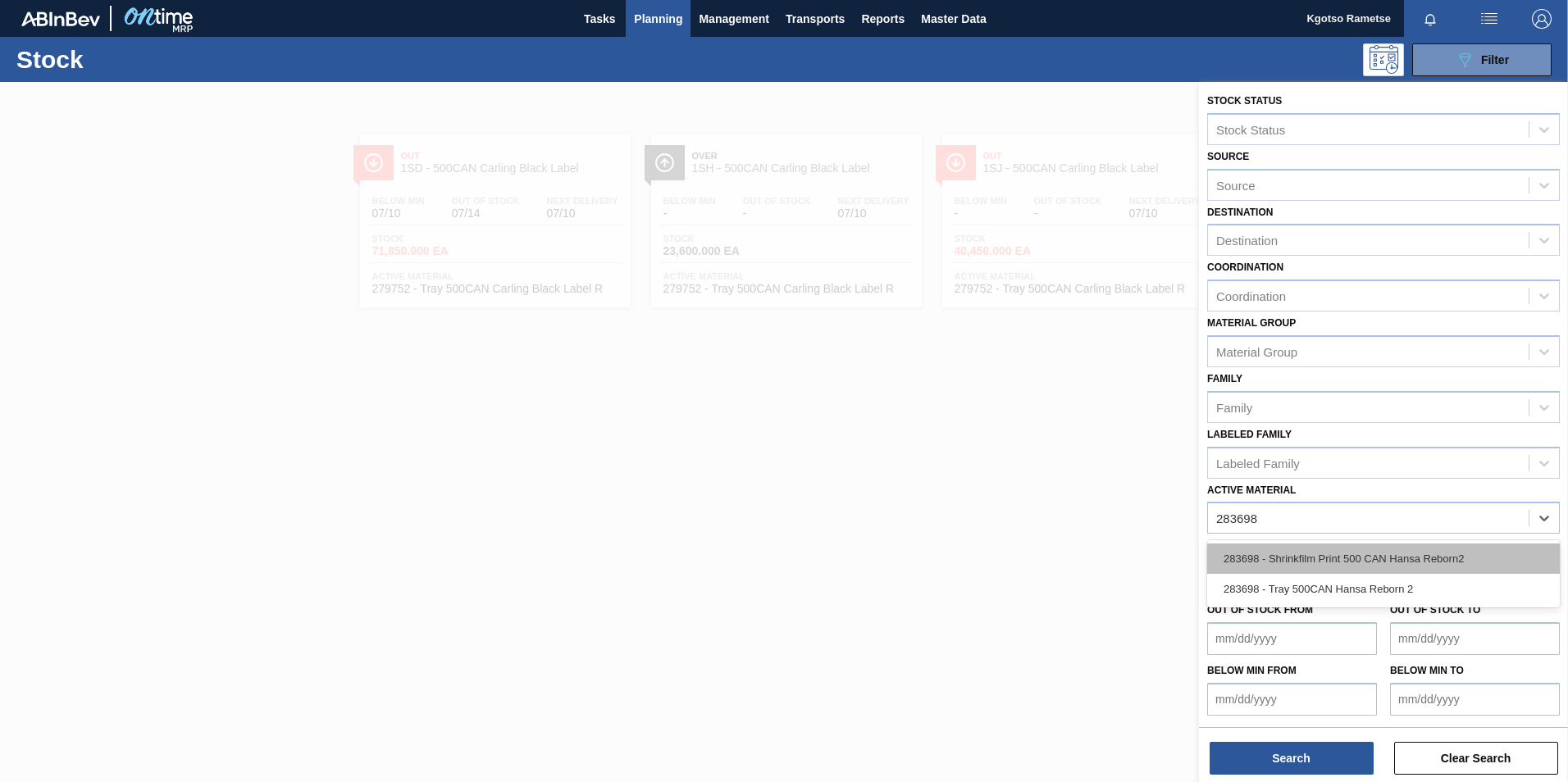 click on "283698 - Shrinkfilm Print 500 CAN Hansa Reborn2" at bounding box center [1383, 558] 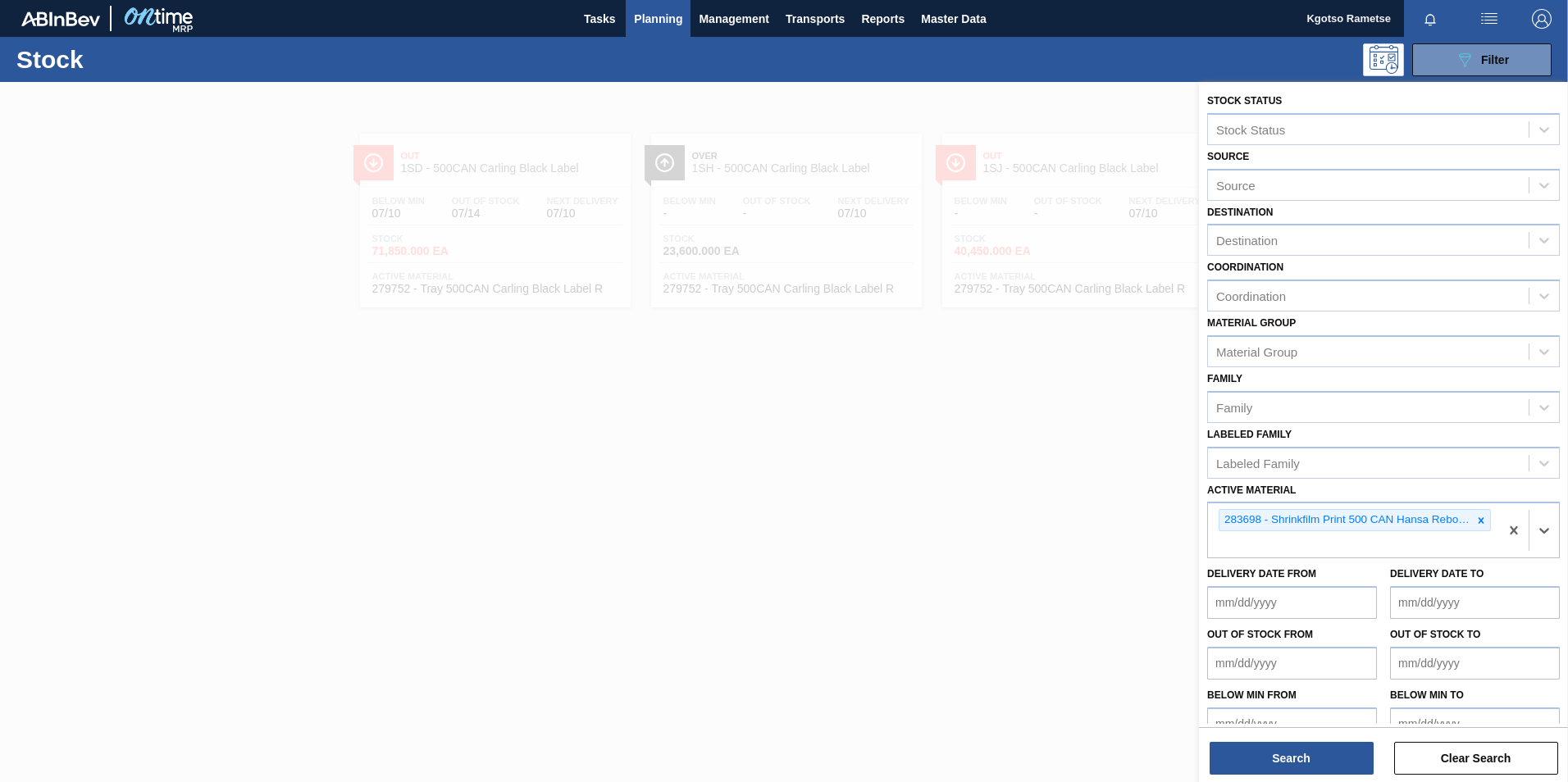 scroll, scrollTop: 5, scrollLeft: 0, axis: vertical 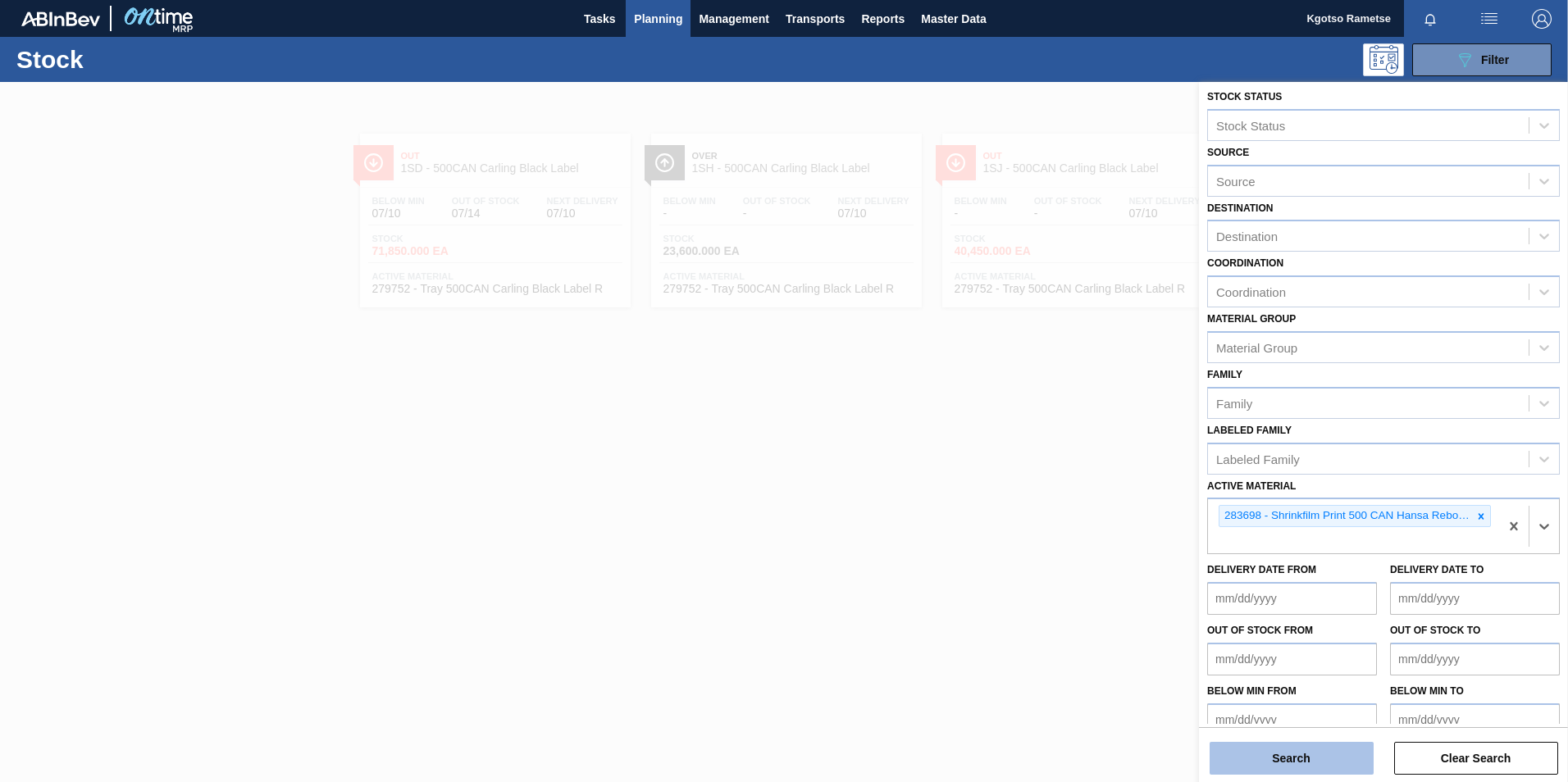 click on "Search" at bounding box center (1292, 758) 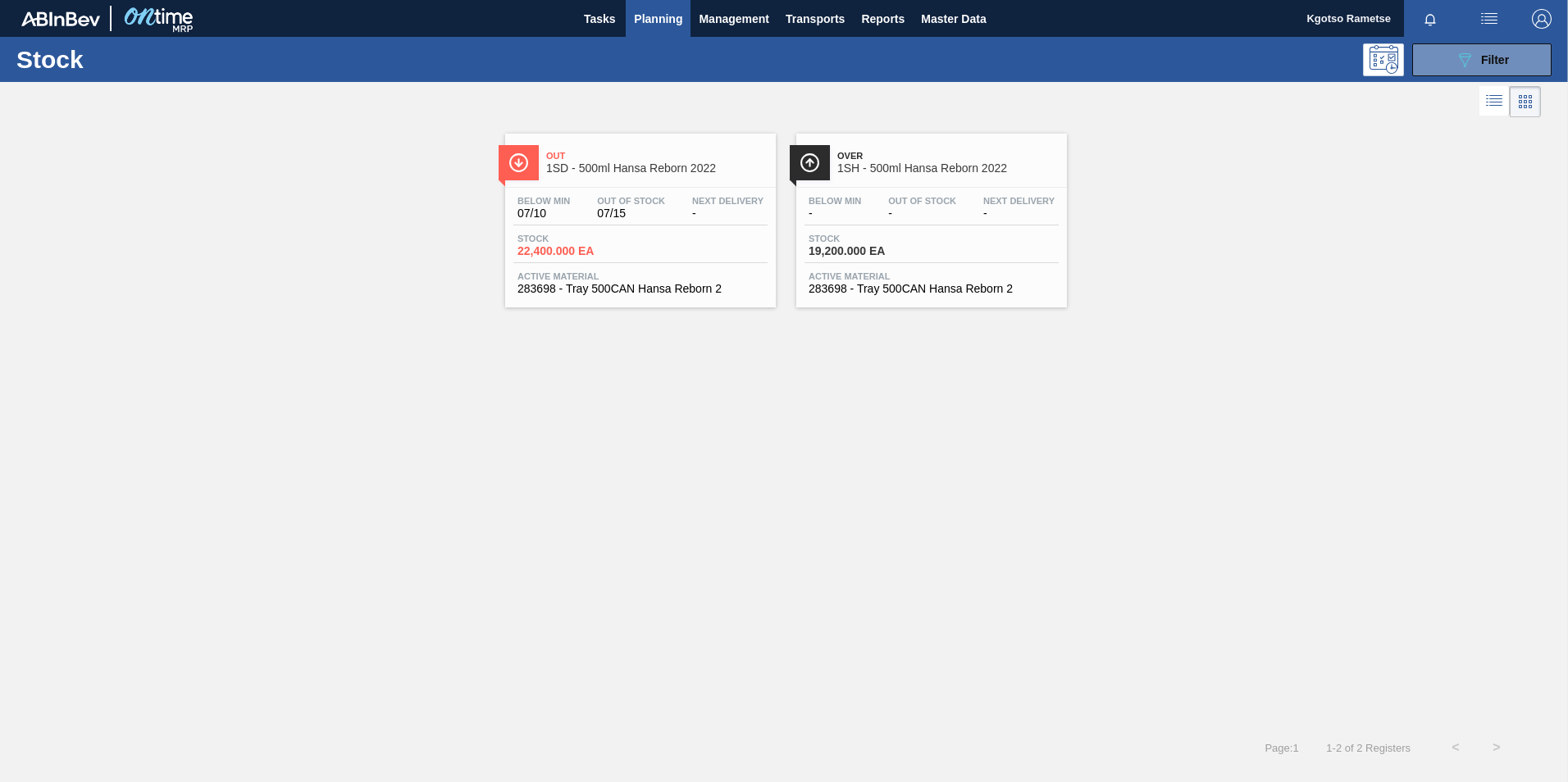 click on "Out" at bounding box center [657, 156] 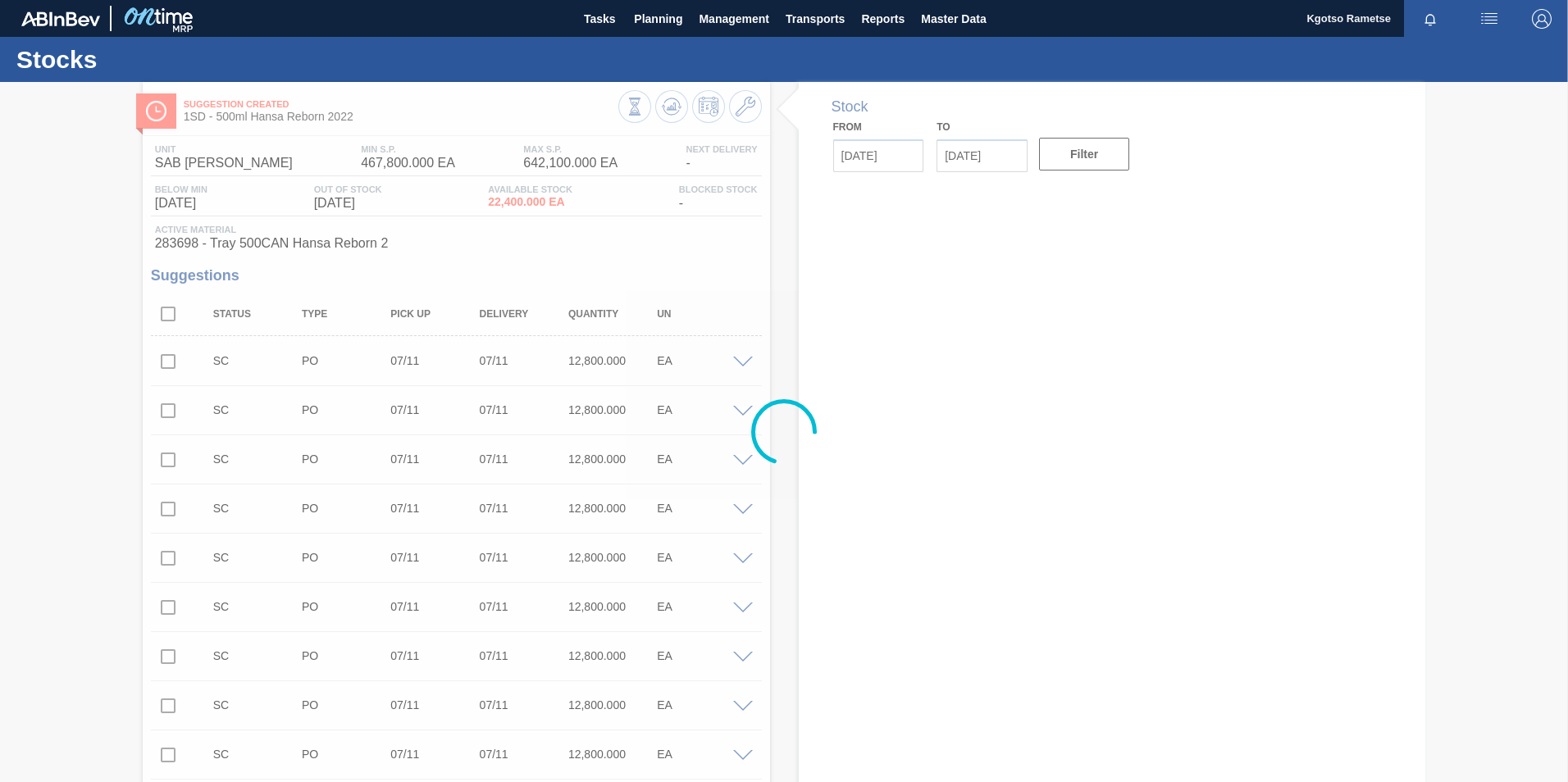 type on "[DATE]" 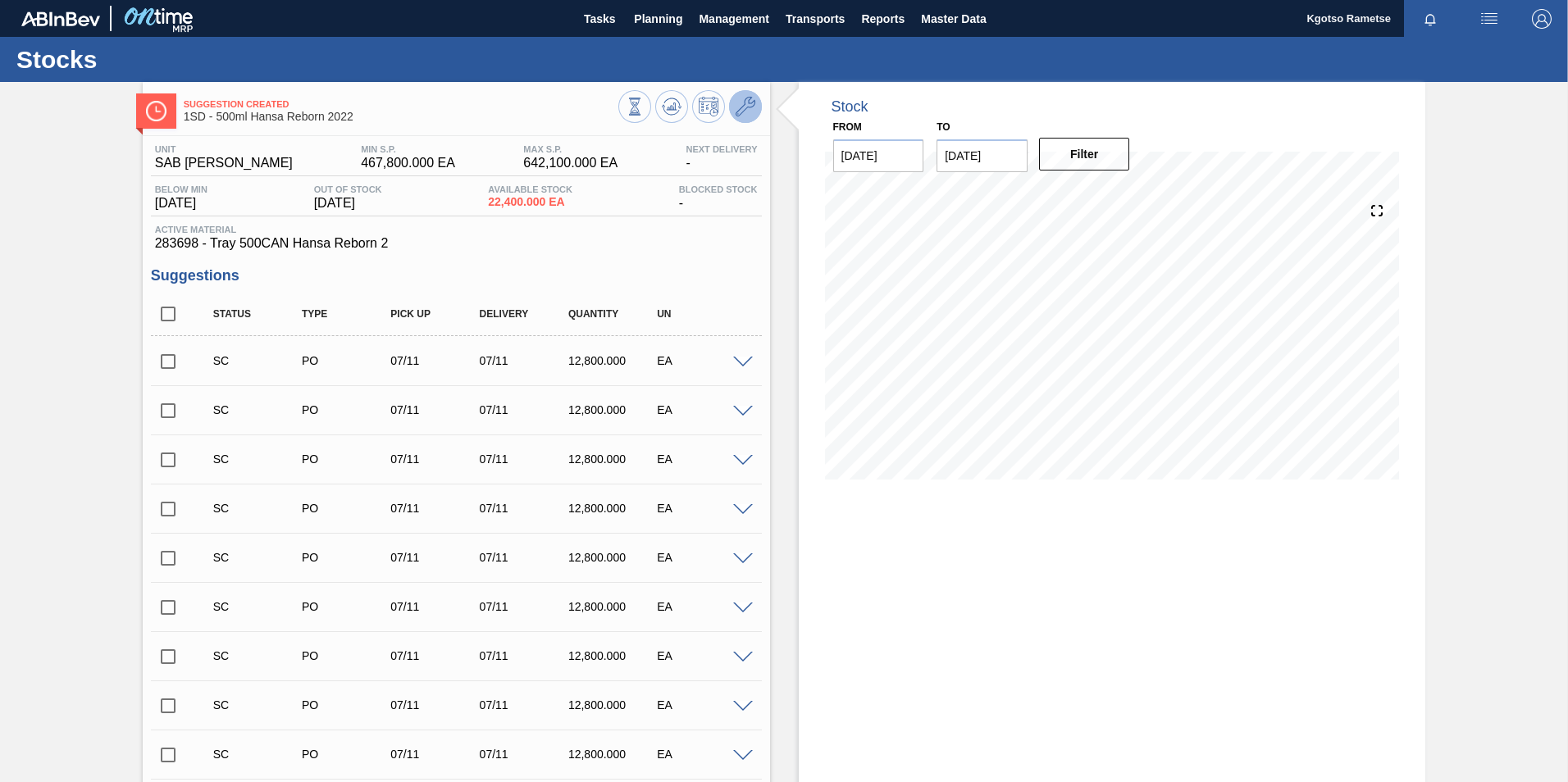 click 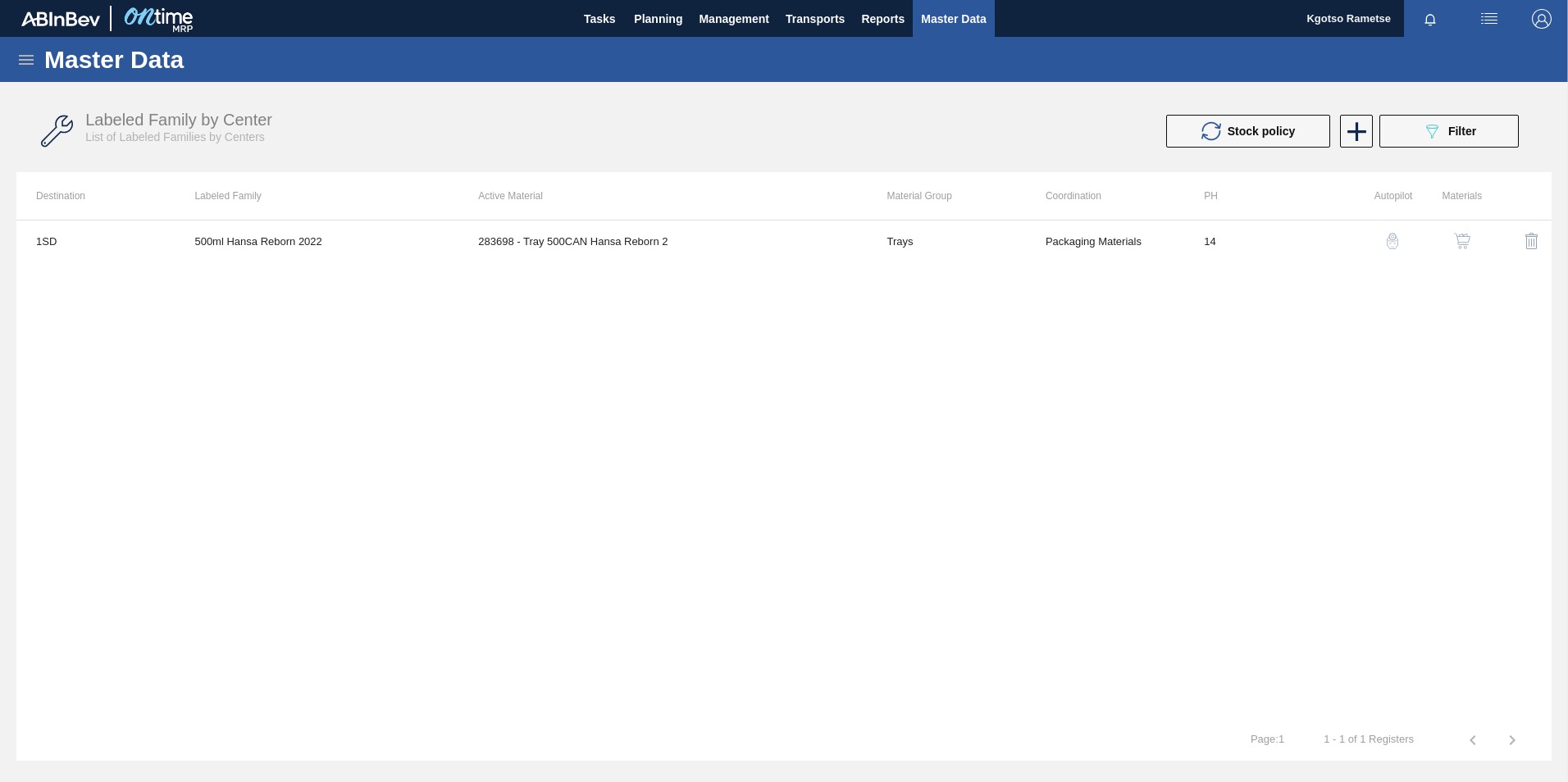 click at bounding box center [1462, 241] 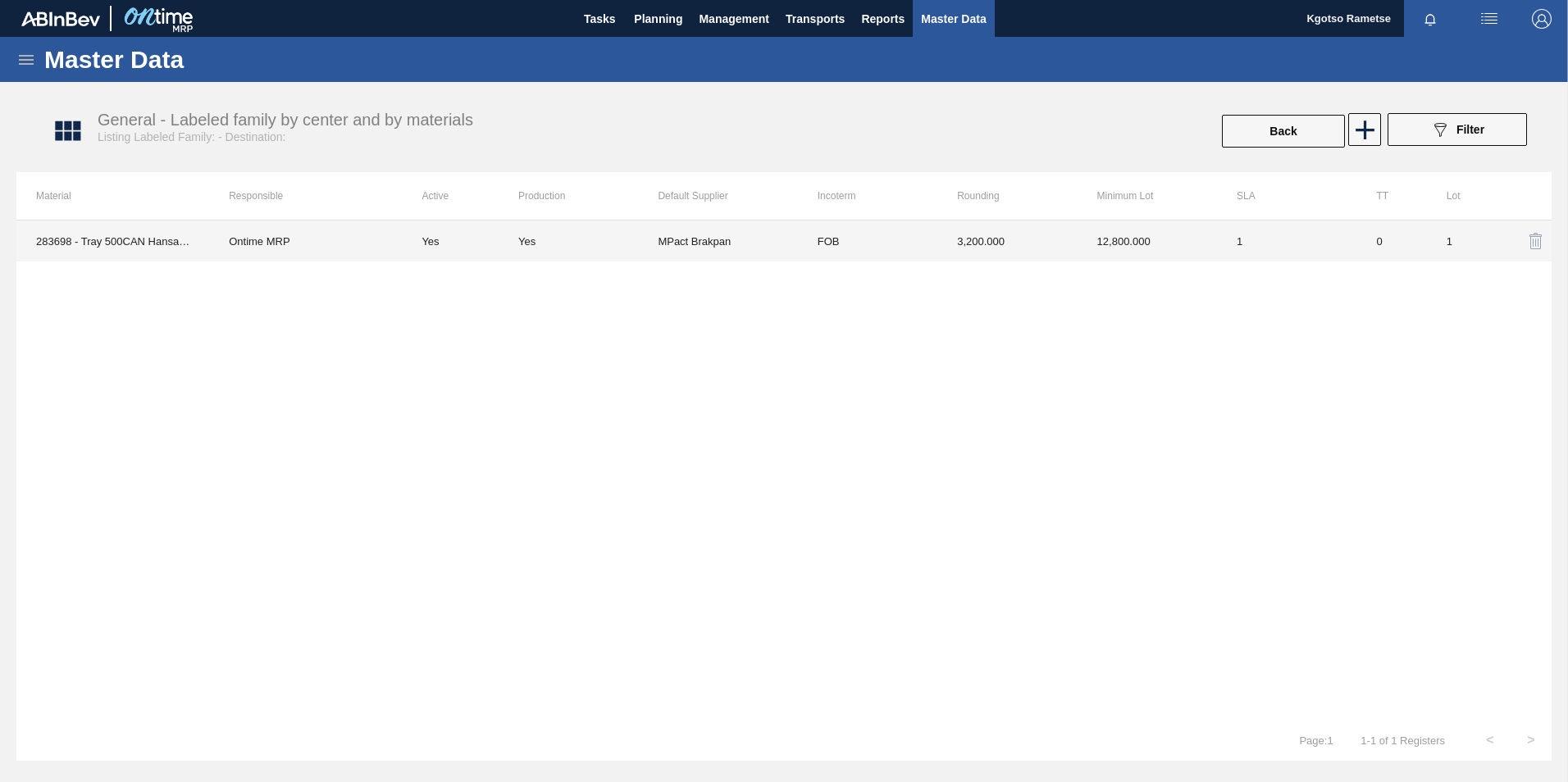 click on "12,800.000" at bounding box center [1147, 241] 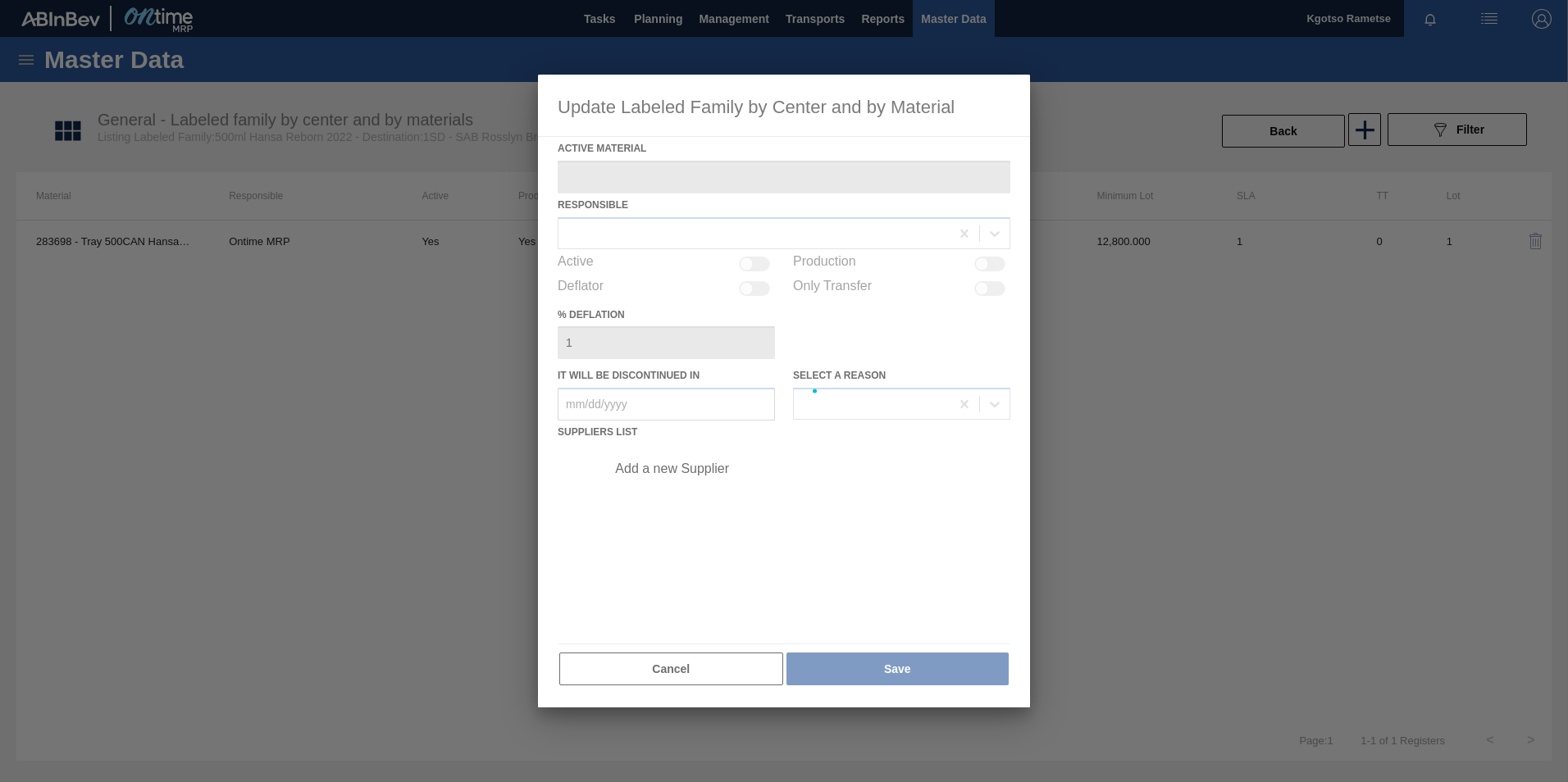 type on "283698 - Tray 500CAN Hansa Reborn 2" 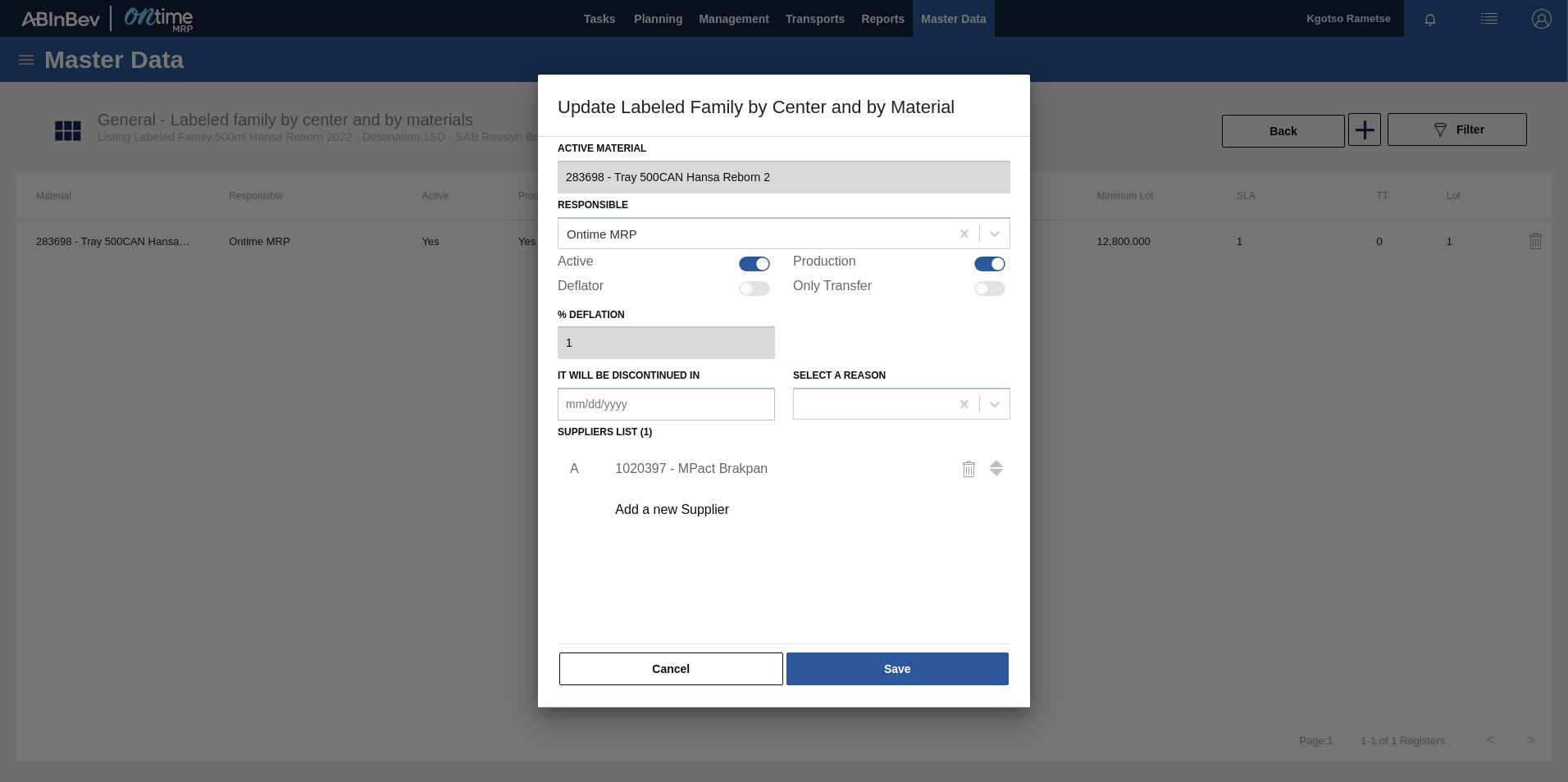 click on "1020397 - MPact Brakpan" at bounding box center [803, 469] 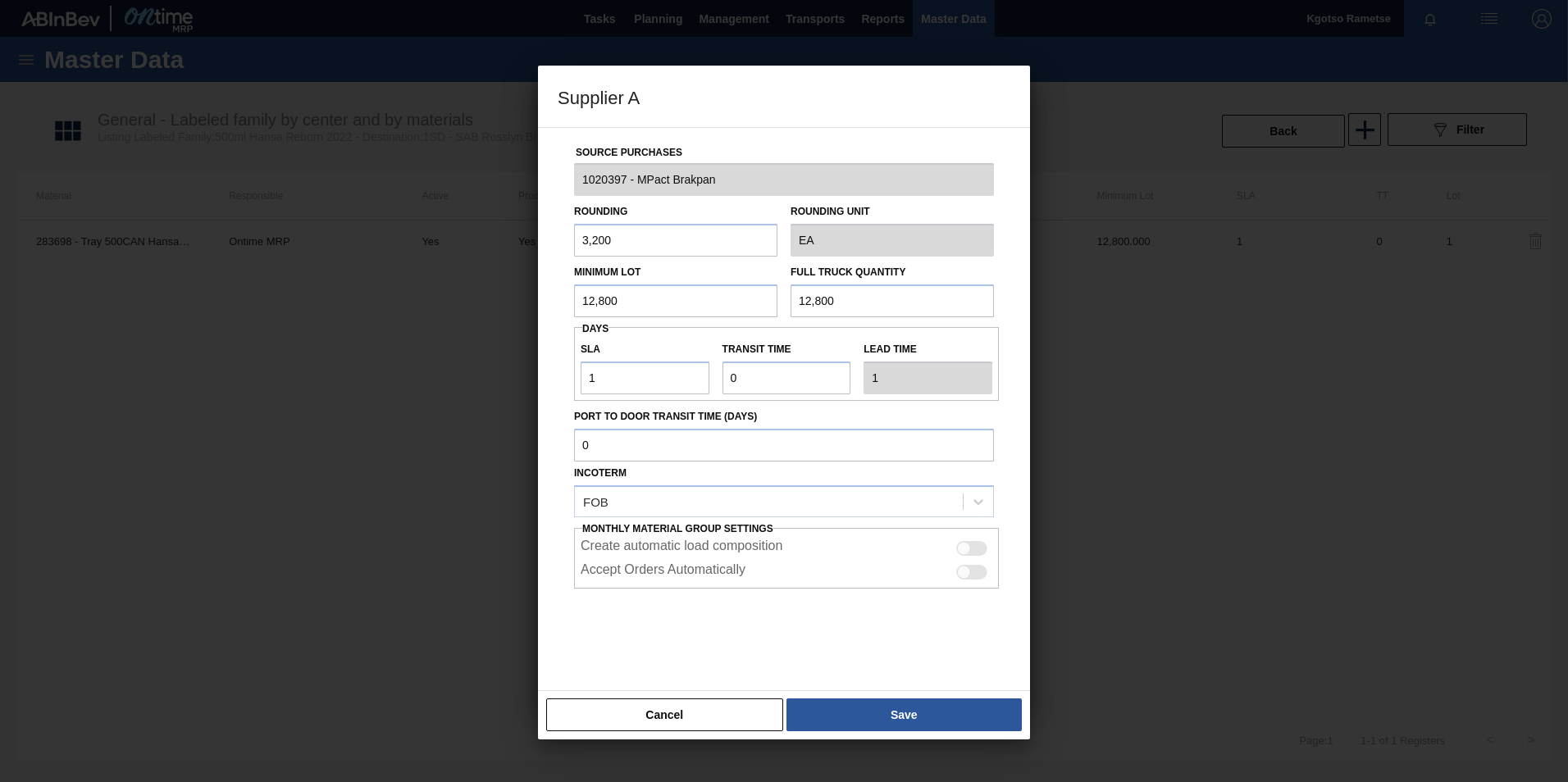 drag, startPoint x: 577, startPoint y: 303, endPoint x: 318, endPoint y: 313, distance: 259.19298 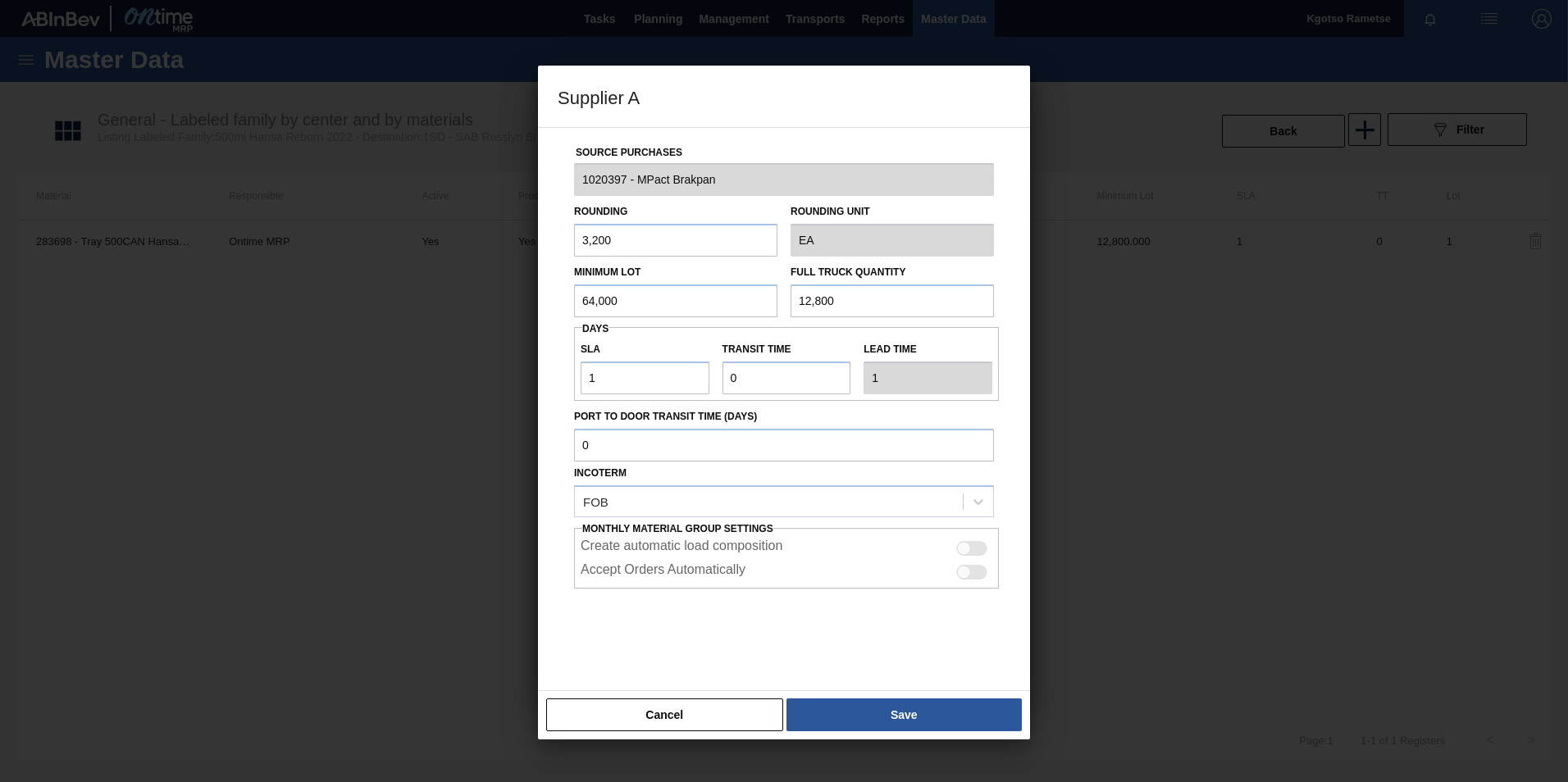 drag, startPoint x: 620, startPoint y: 301, endPoint x: 334, endPoint y: 292, distance: 286.1416 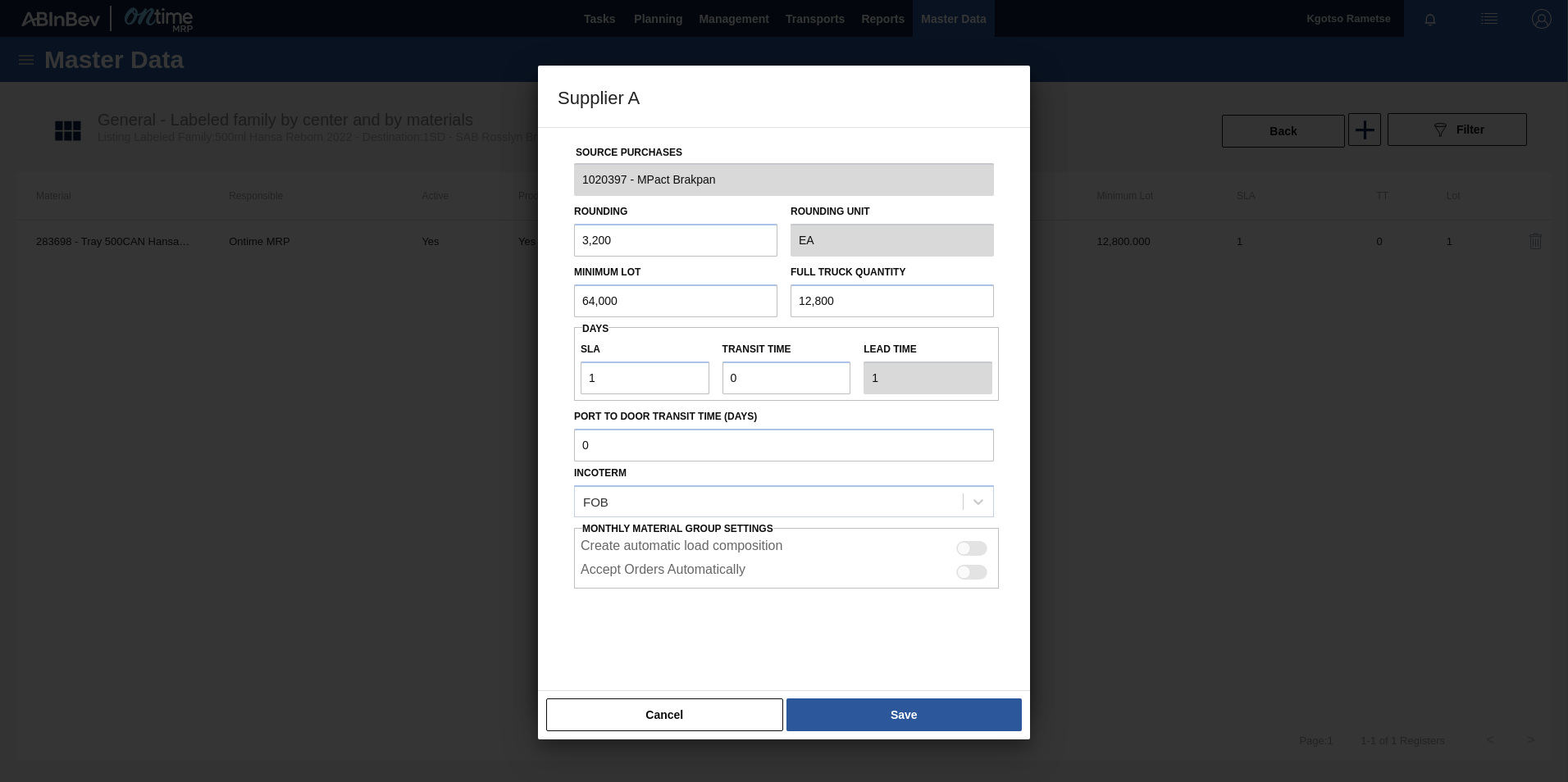 click on "Supplier A Source Purchases 1020397 - MPact Brakpan Rounding 3,200 Rounding Unit EA Minimum Lot 64,000 Full Truck Quantity 12,800   Days     SLA 1 Transit time Lead time 1 Port to Door Transit Time (days) Incoterm FOB Monthly Material Group Settings Create automatic load composition Accept Orders Automatically Cancel Save" at bounding box center (784, 391) 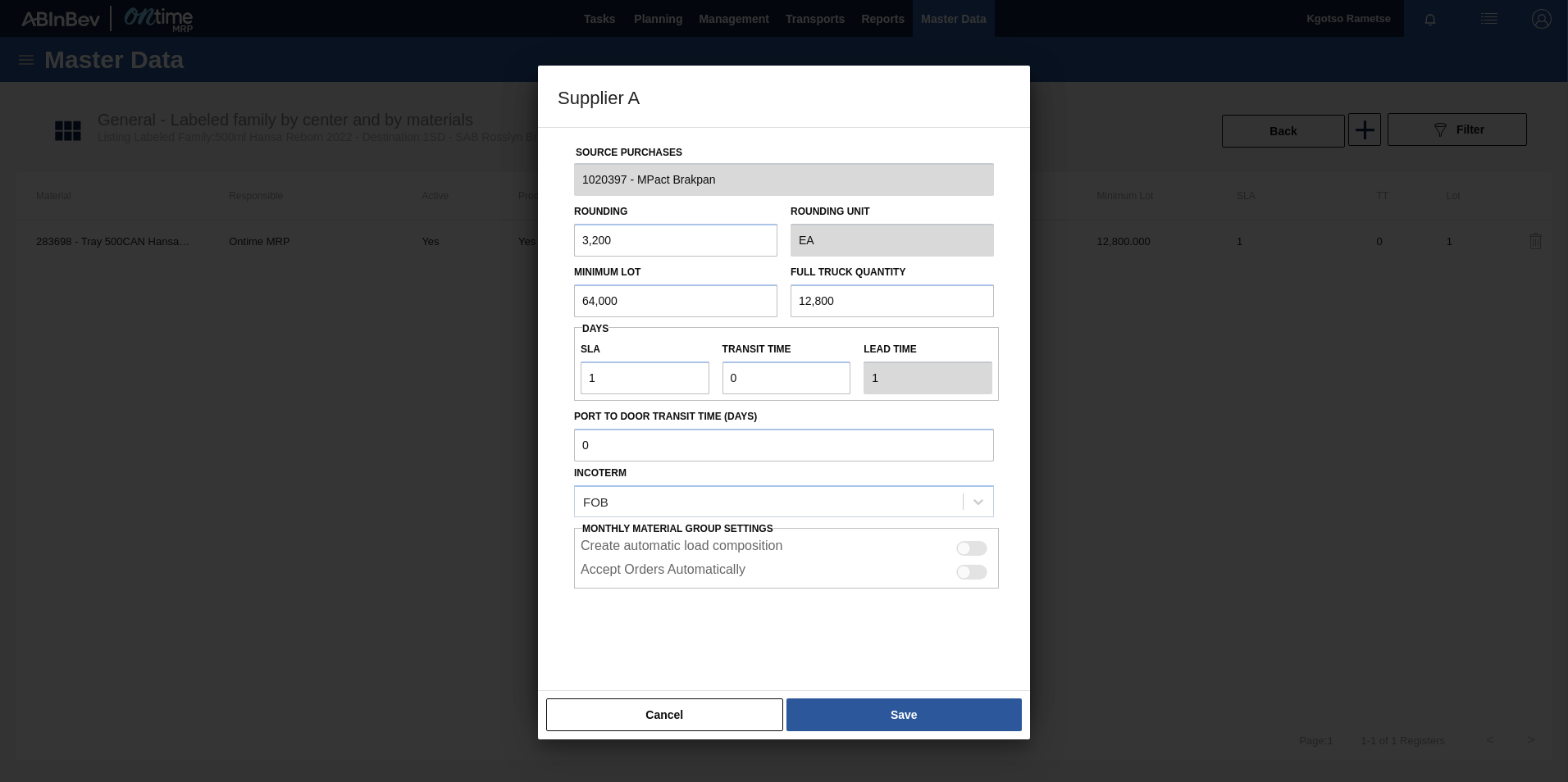 type on "64,000" 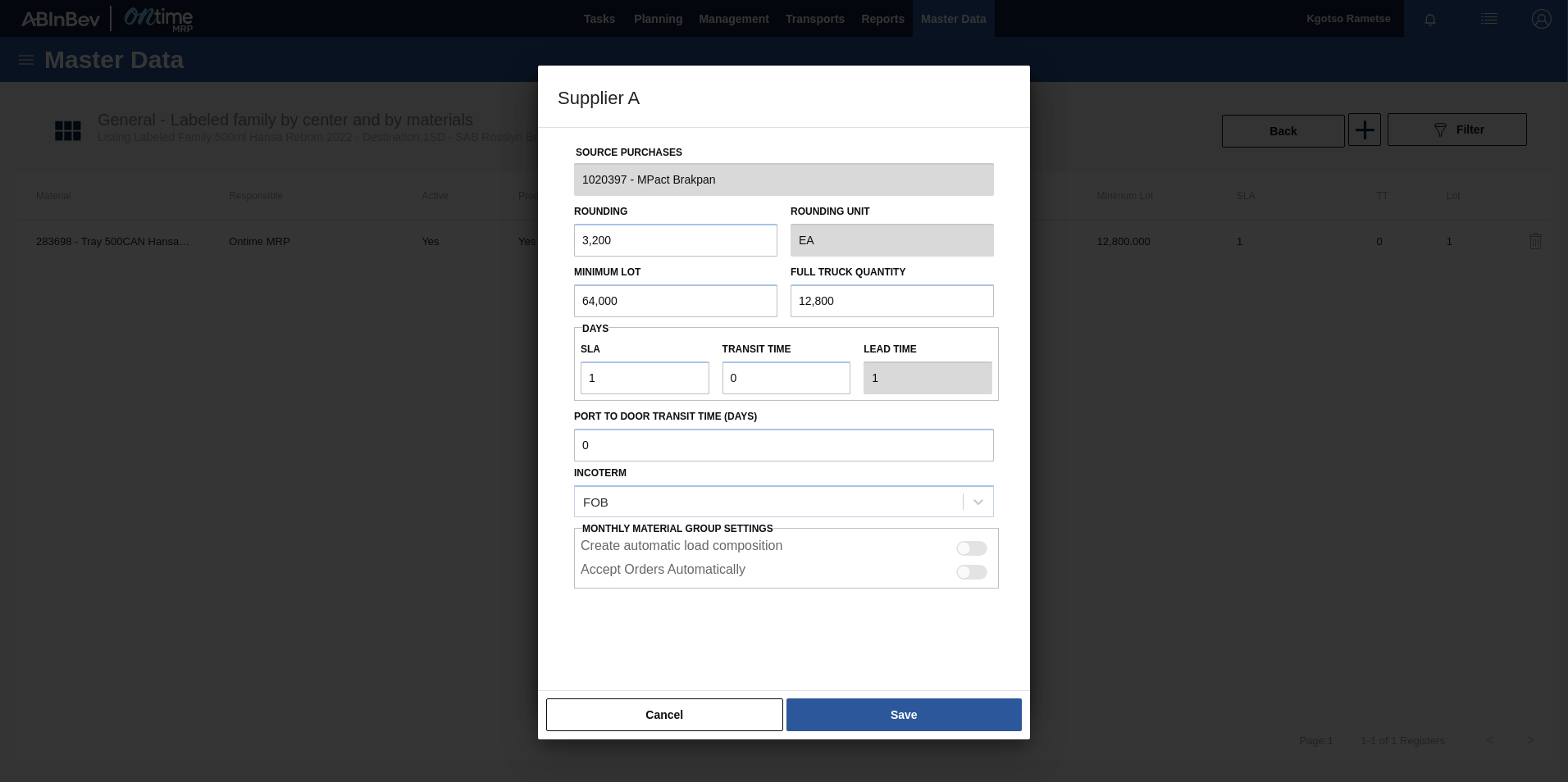 click on "Minimum Lot 64,000 Full Truck Quantity 12,800" at bounding box center [784, 287] 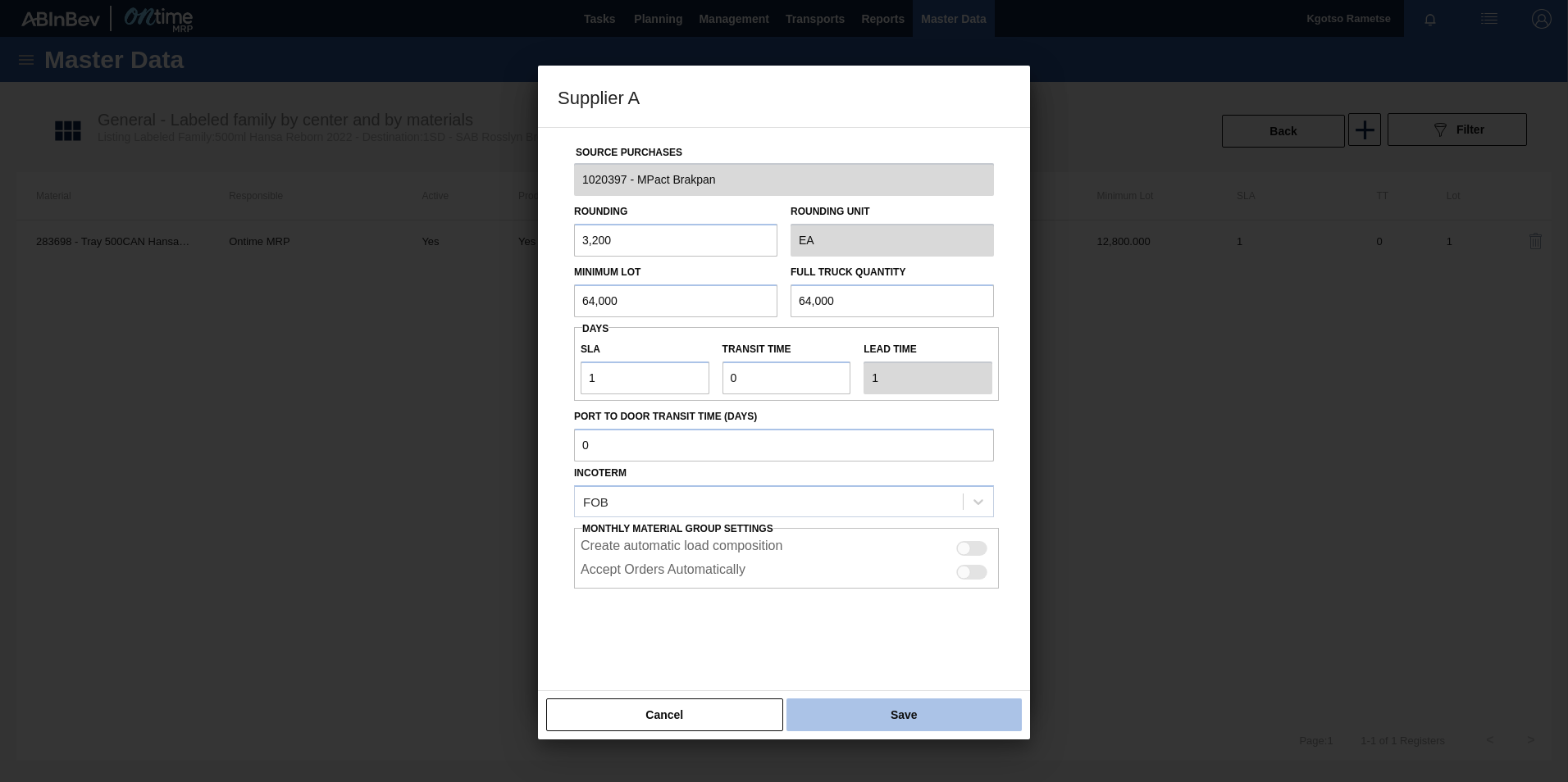 type on "64,000" 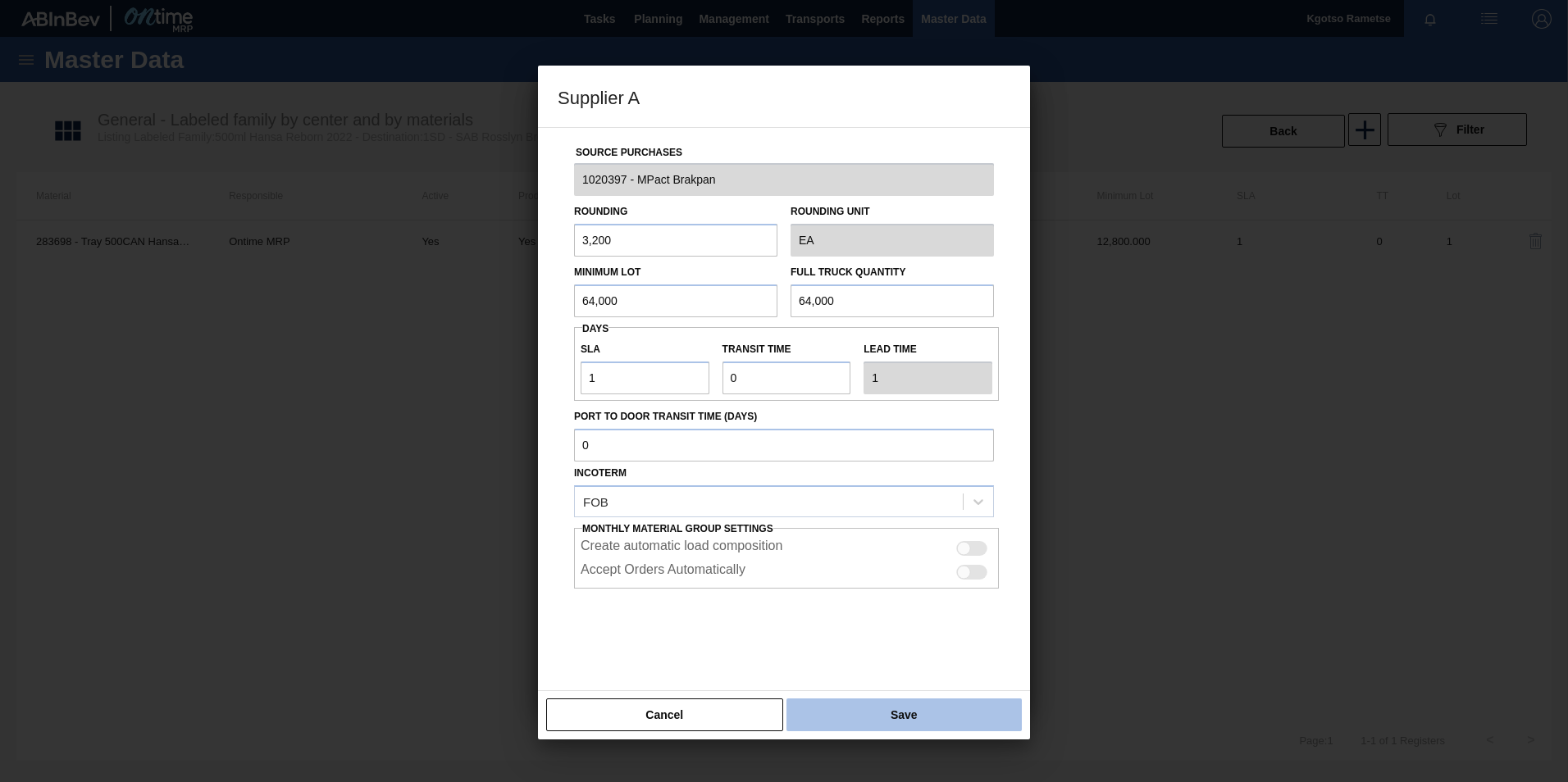 click on "Save" at bounding box center [904, 715] 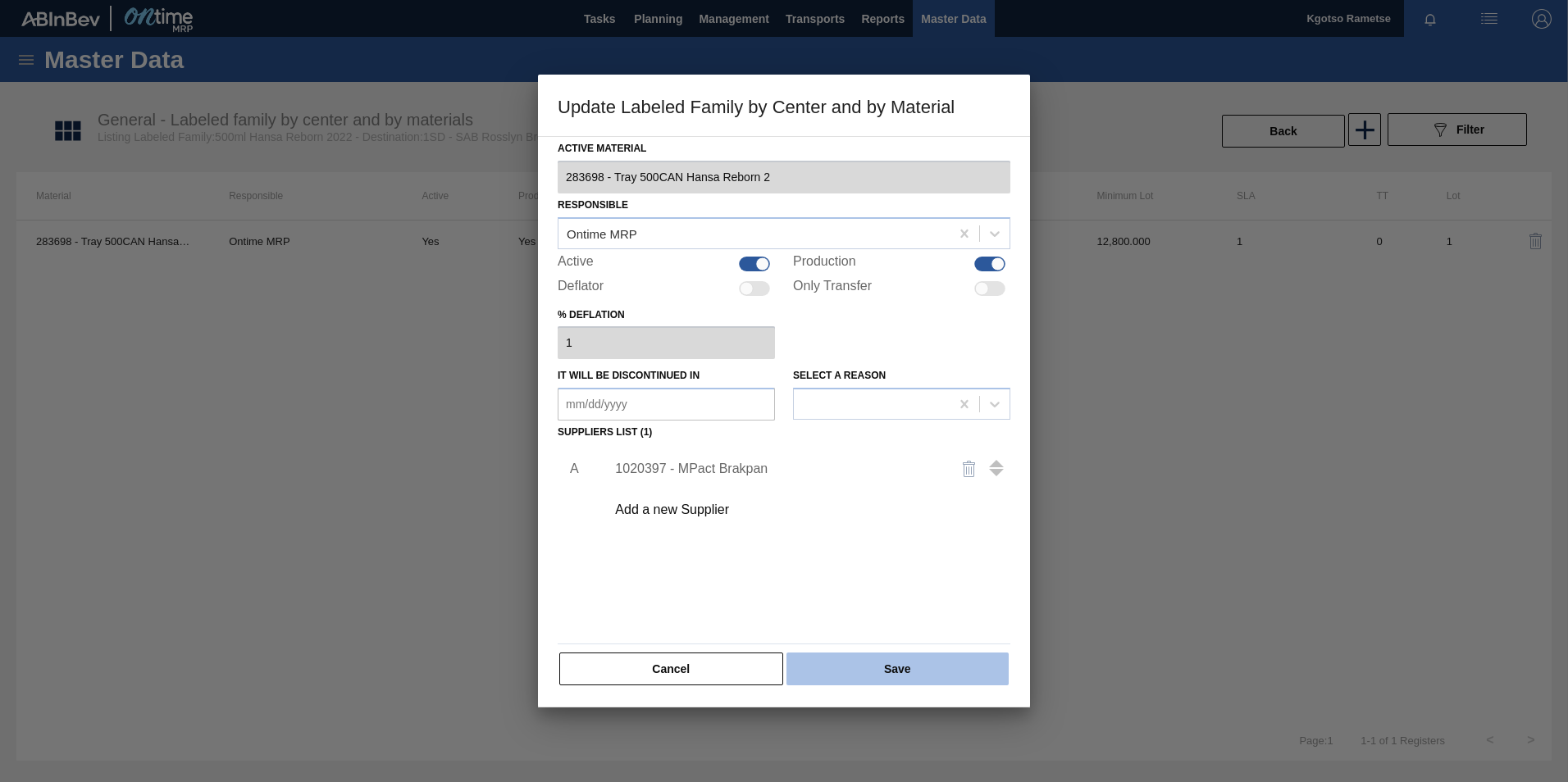 click on "Save" at bounding box center [897, 669] 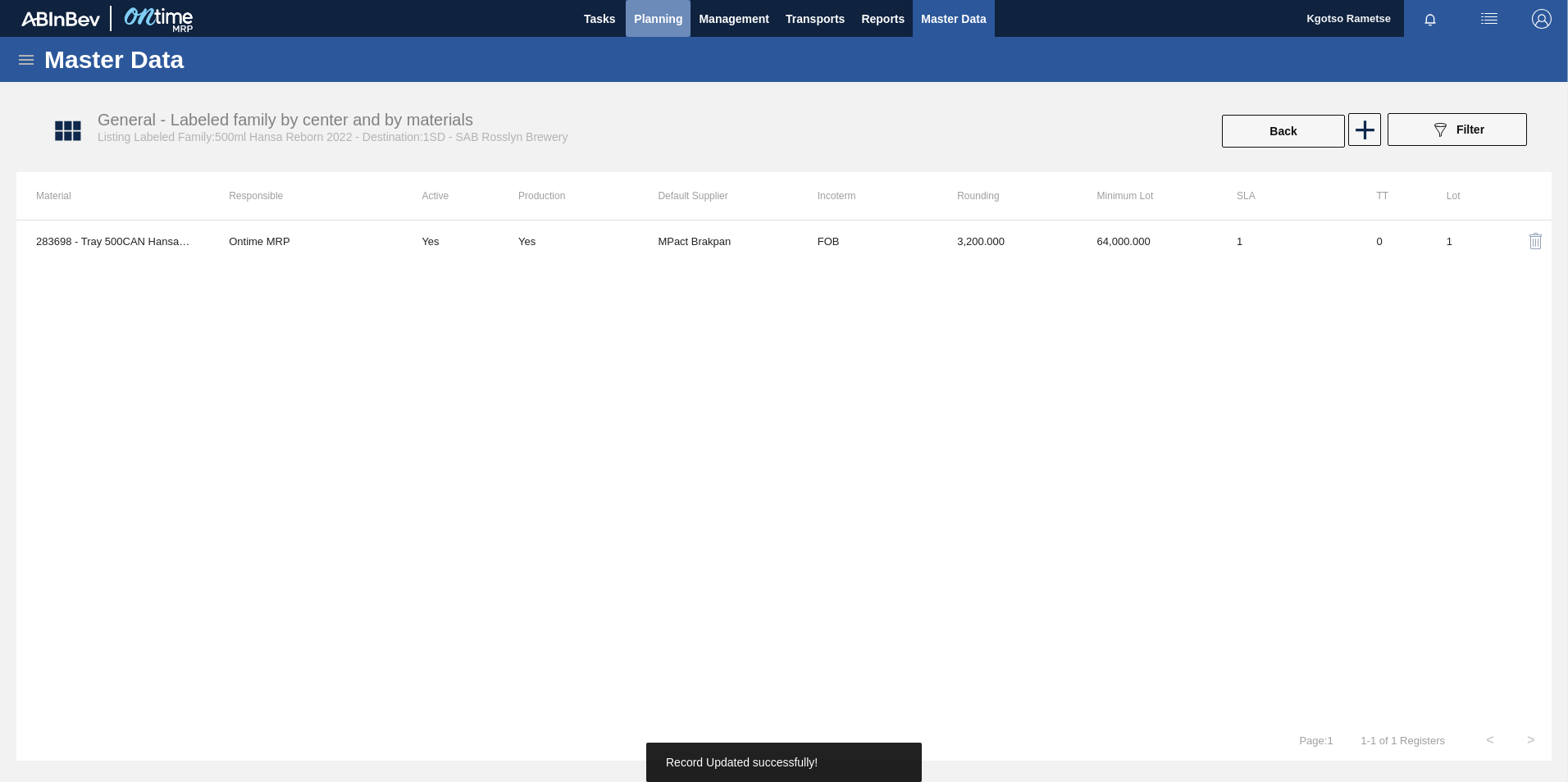 click on "Planning" at bounding box center [658, 18] 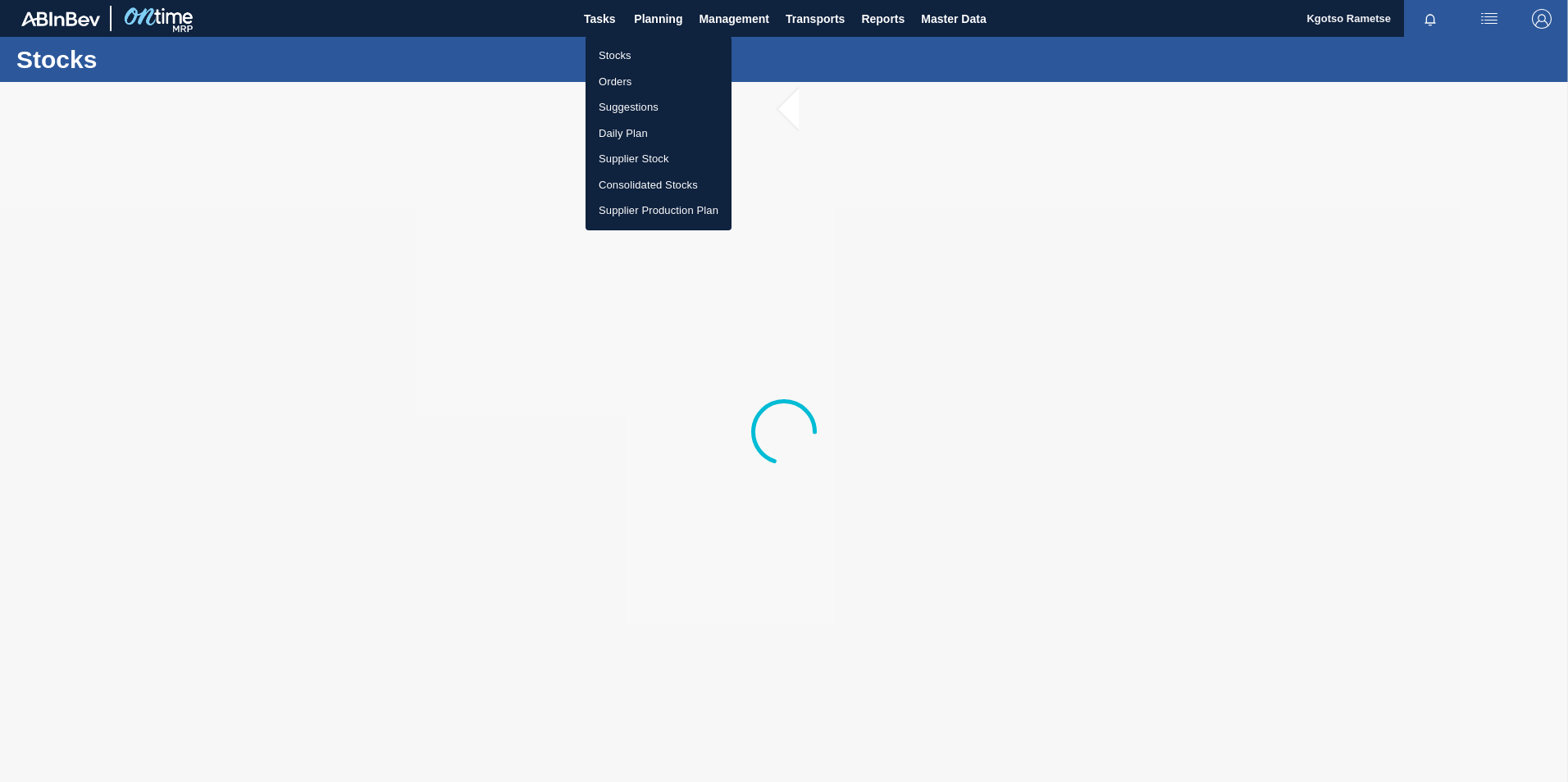 click at bounding box center (784, 391) 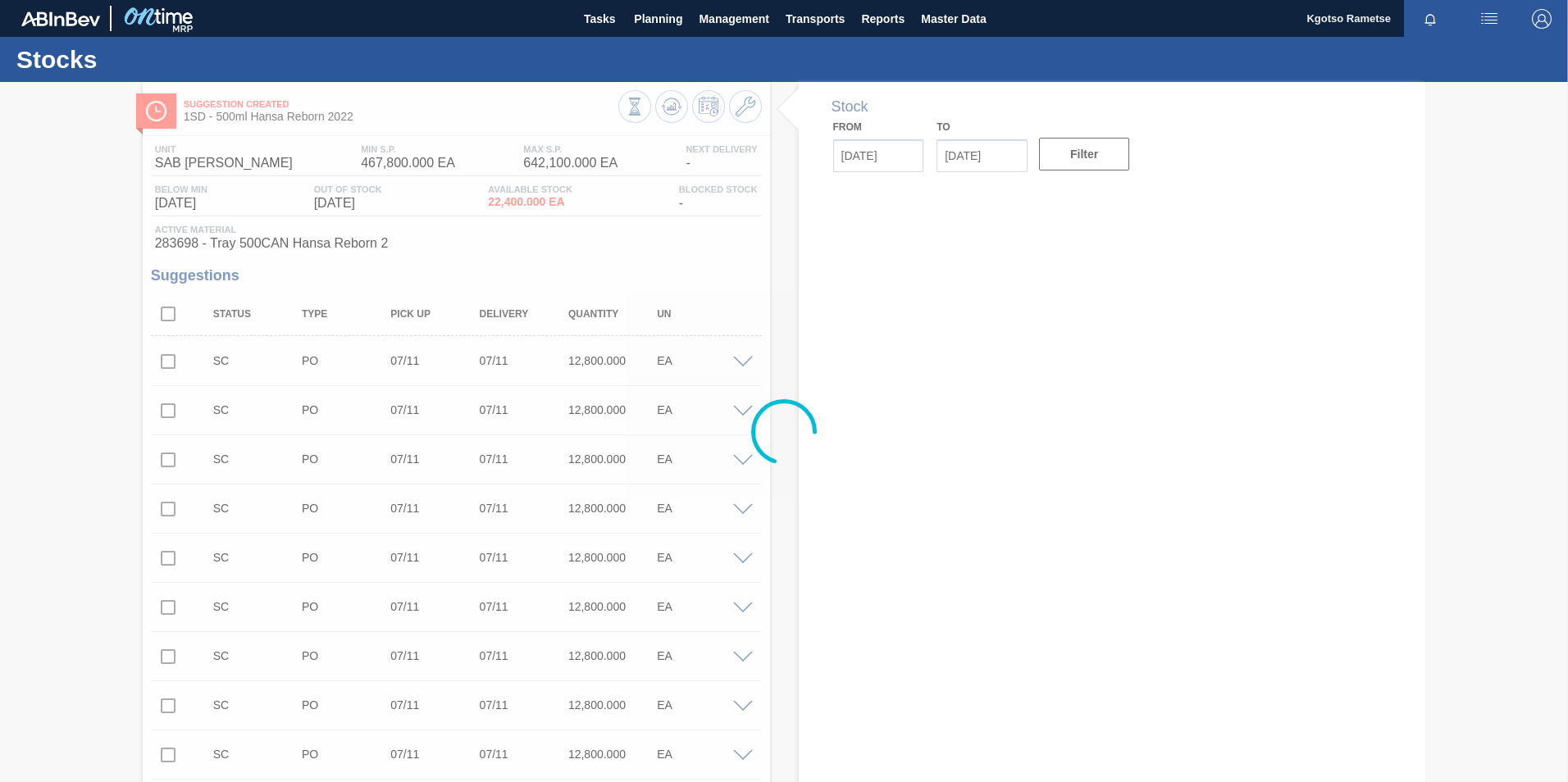 type on "[DATE]" 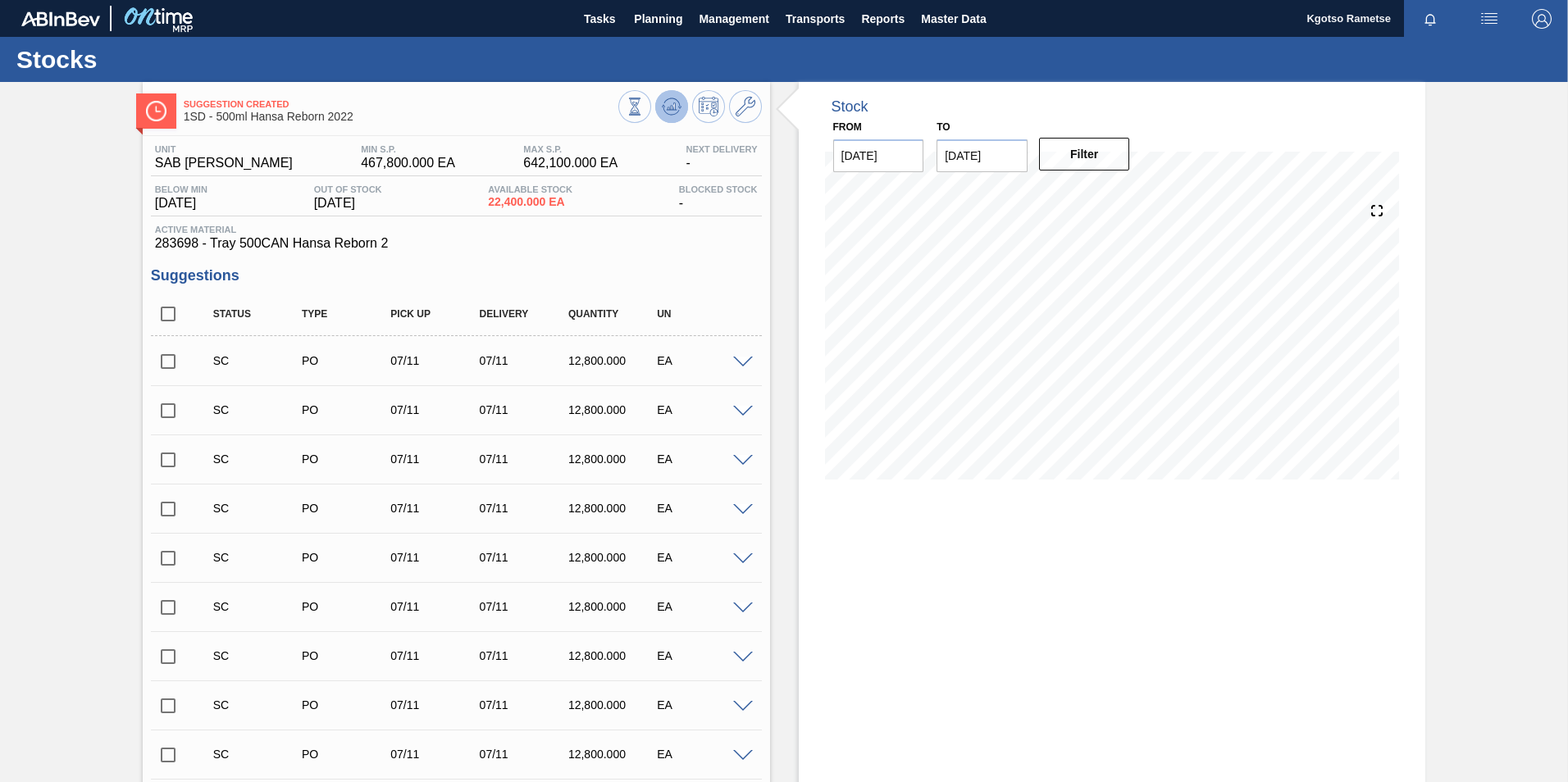 click 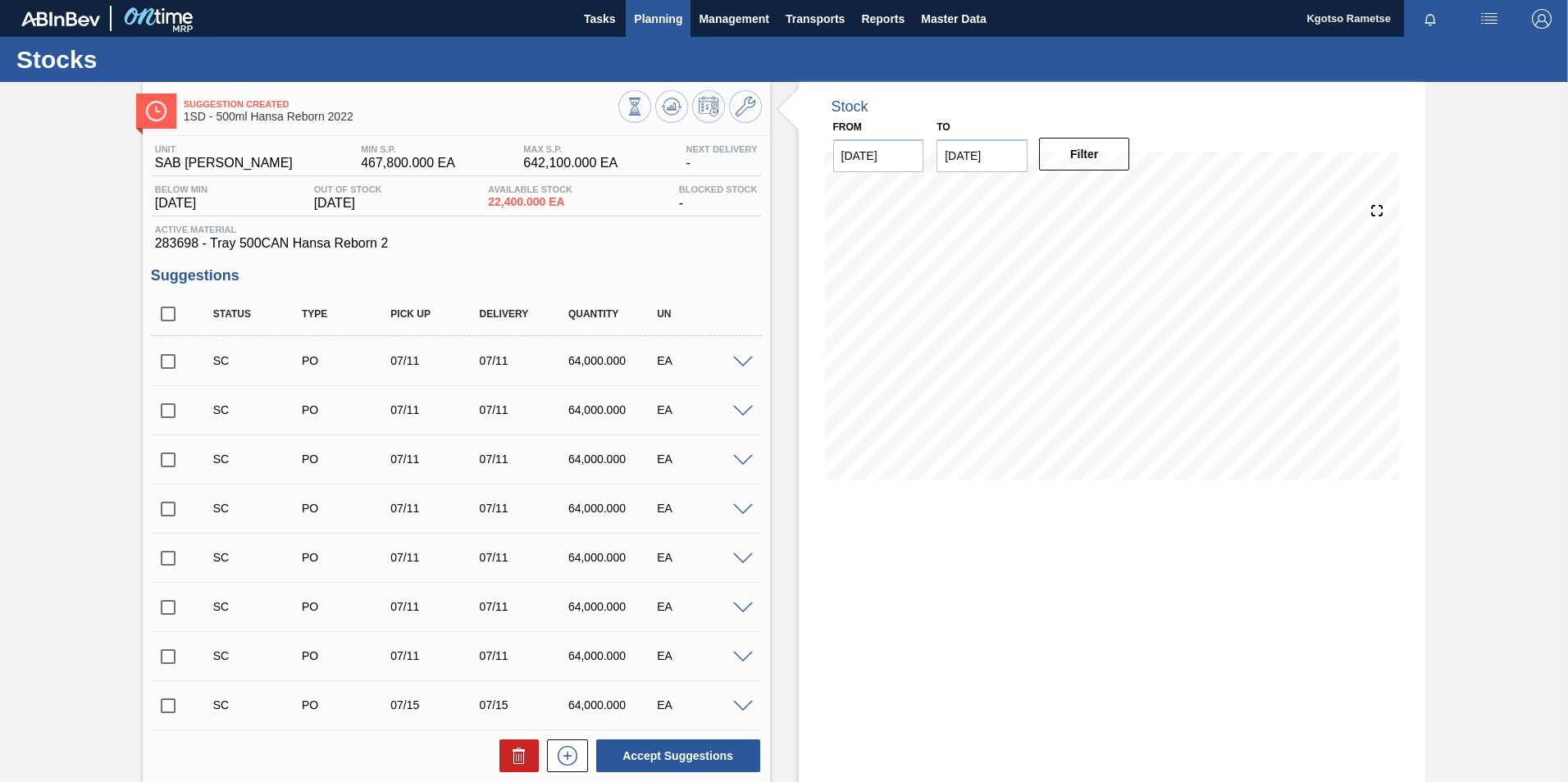click on "Planning" at bounding box center [658, 18] 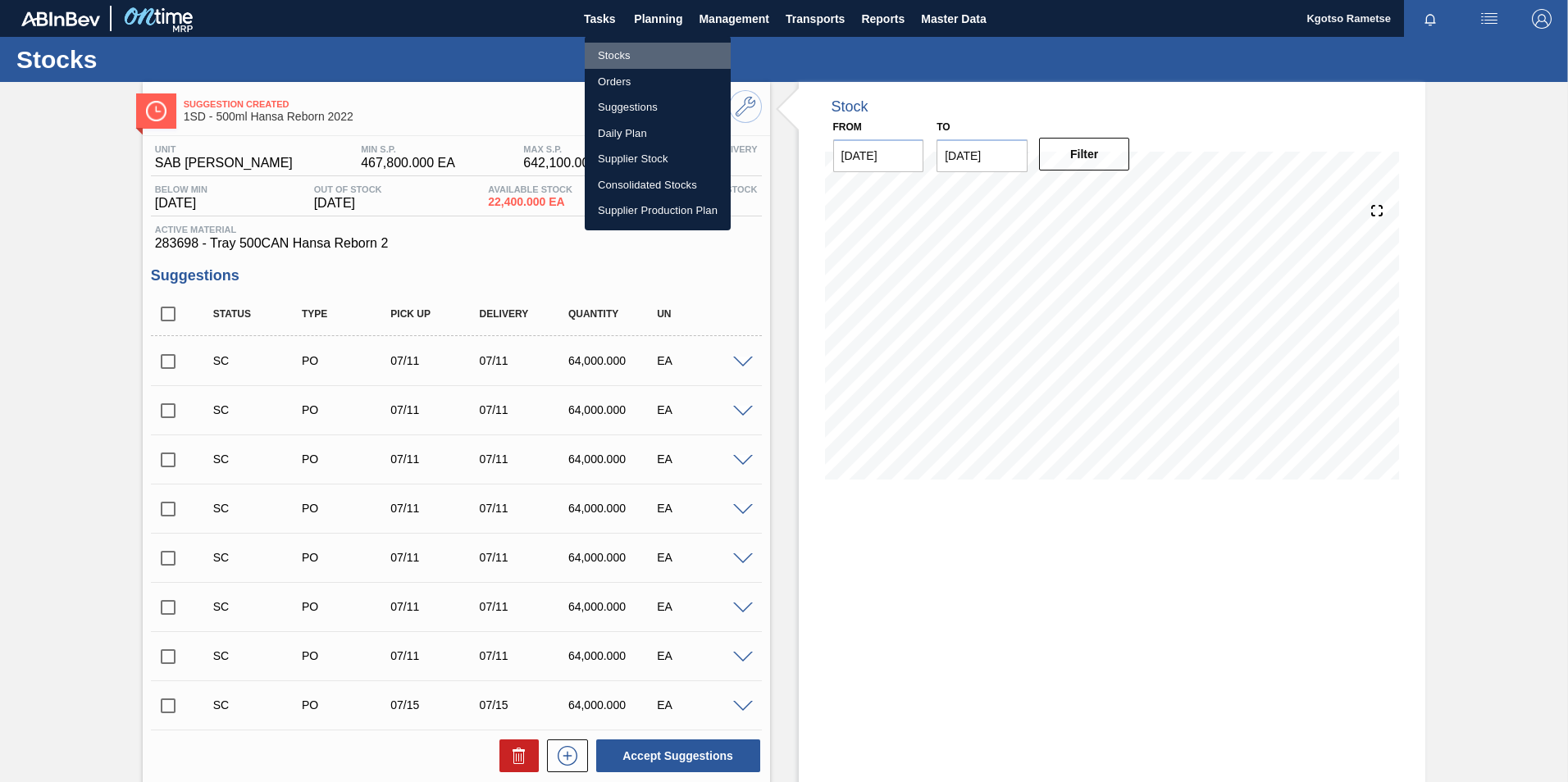 click on "Stocks" at bounding box center (658, 56) 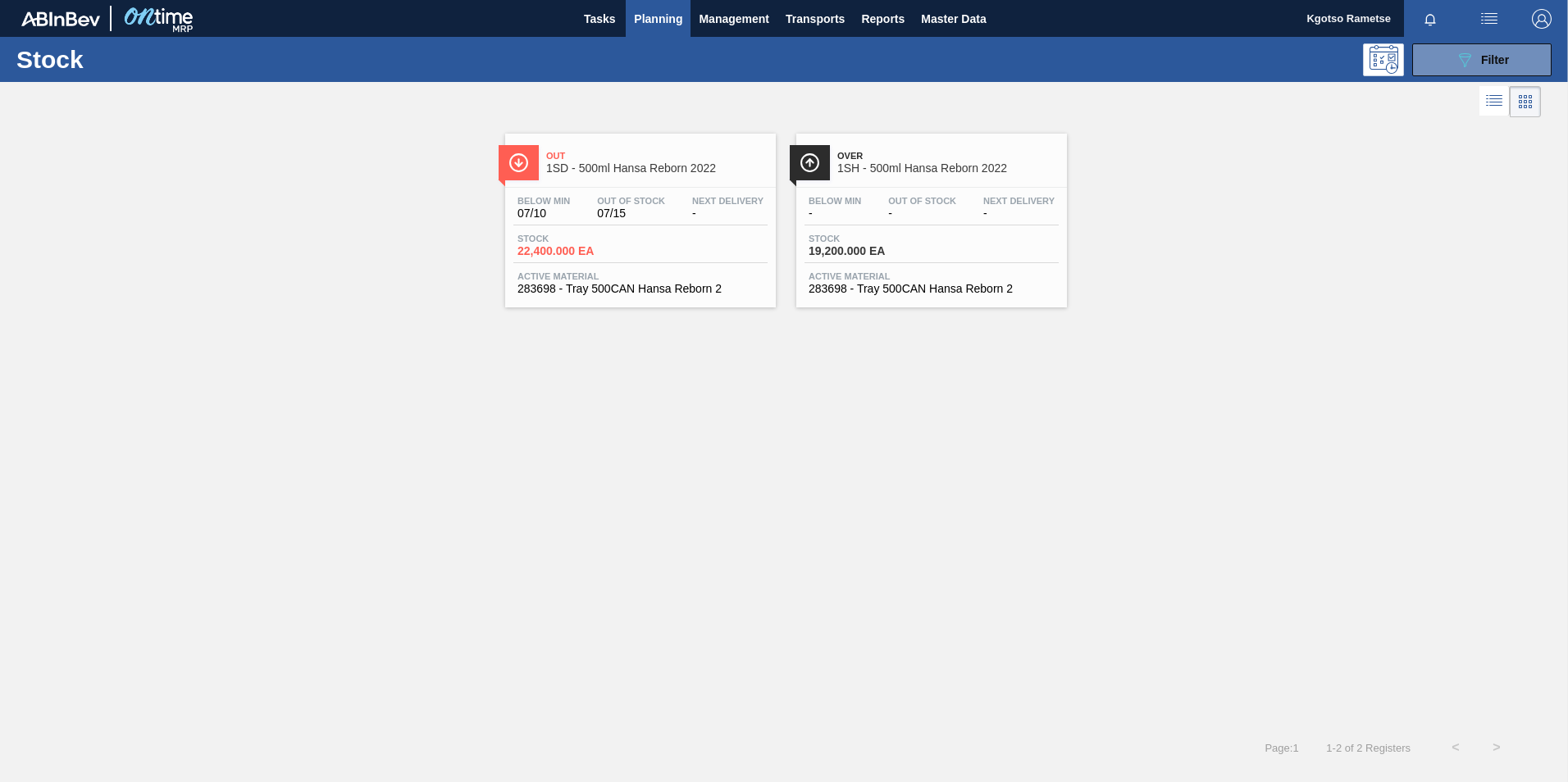 drag, startPoint x: 1488, startPoint y: 59, endPoint x: 1471, endPoint y: 92, distance: 37.12142 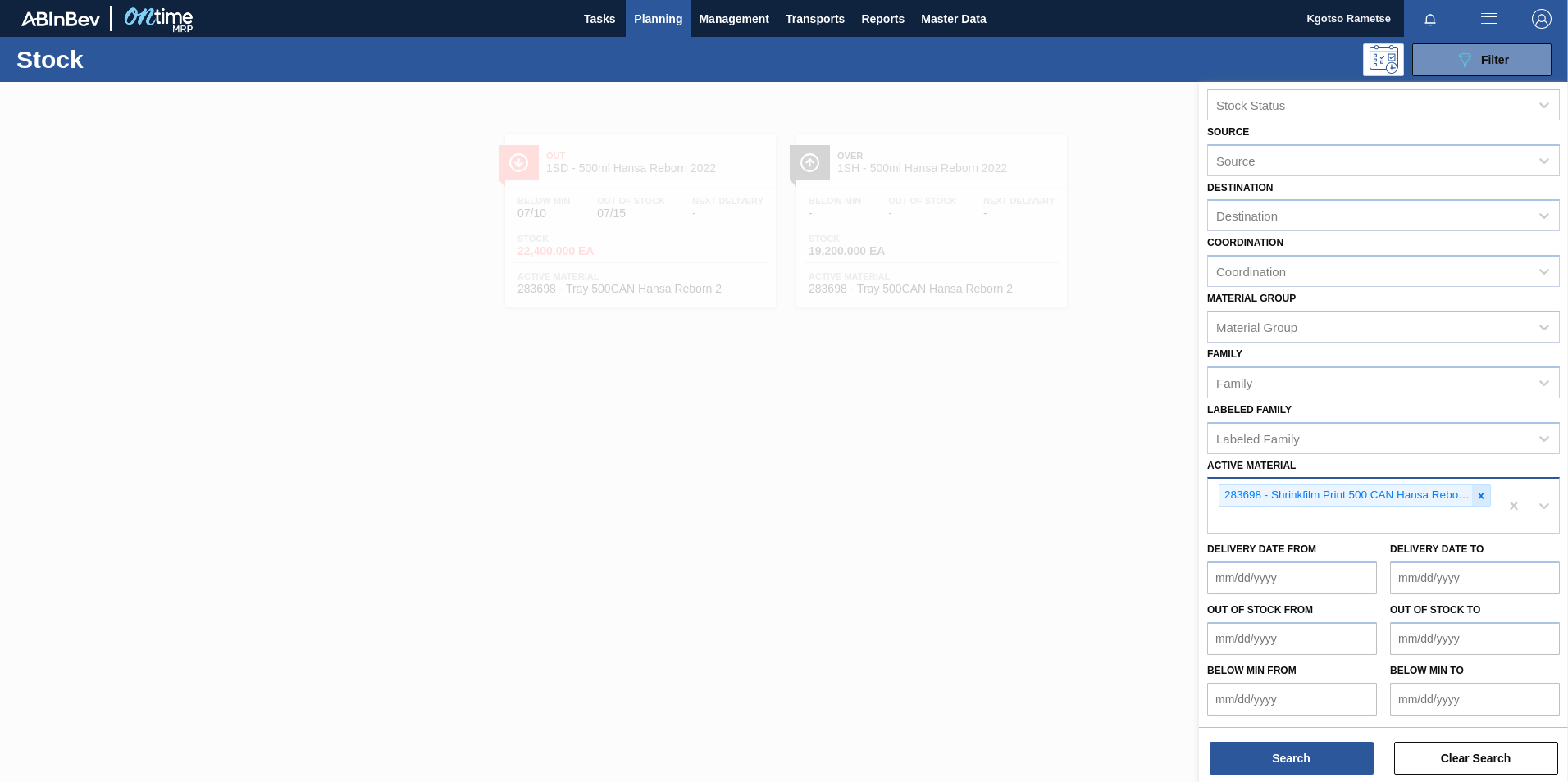 click at bounding box center (1481, 495) 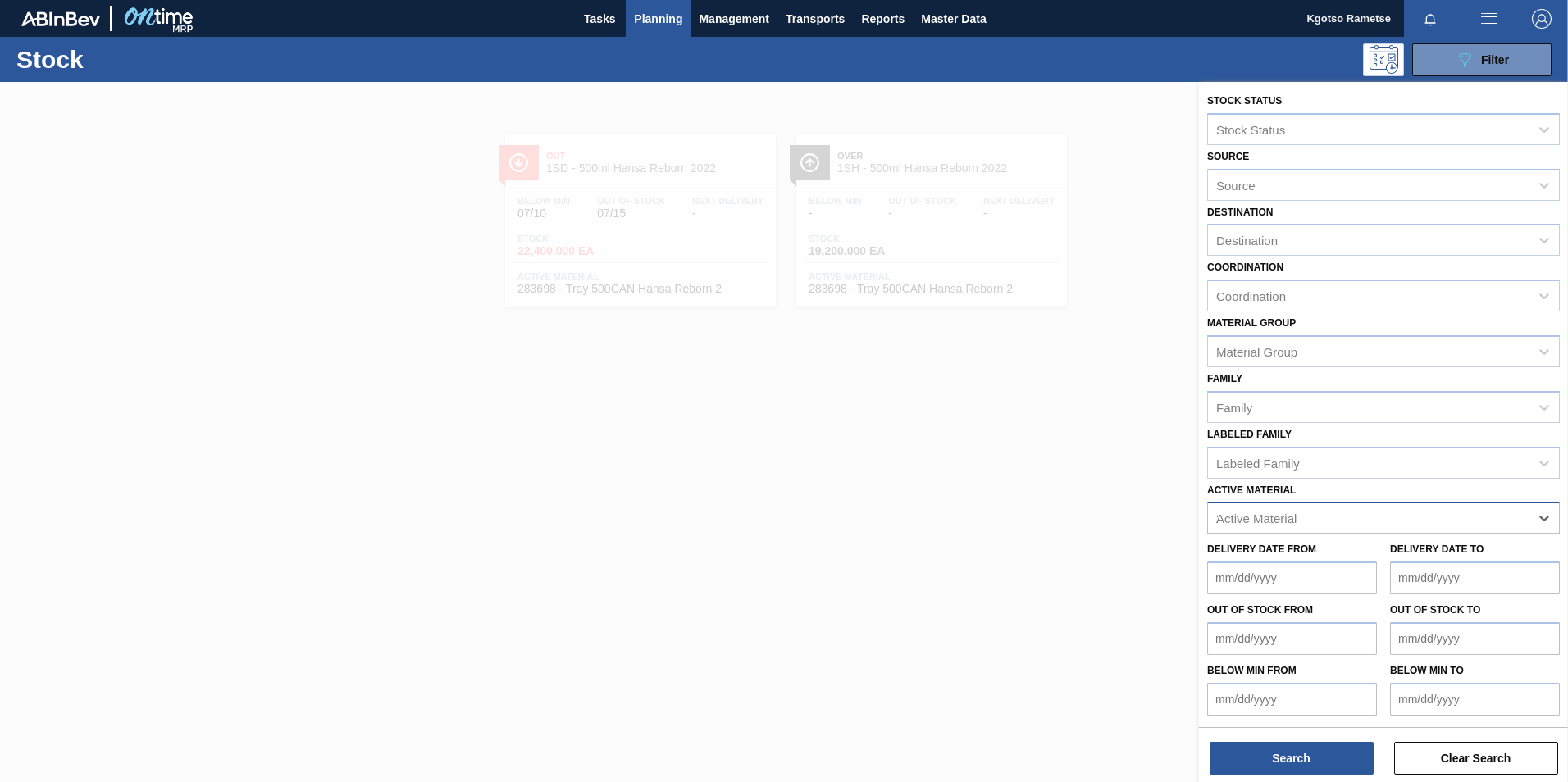 scroll, scrollTop: 25, scrollLeft: 0, axis: vertical 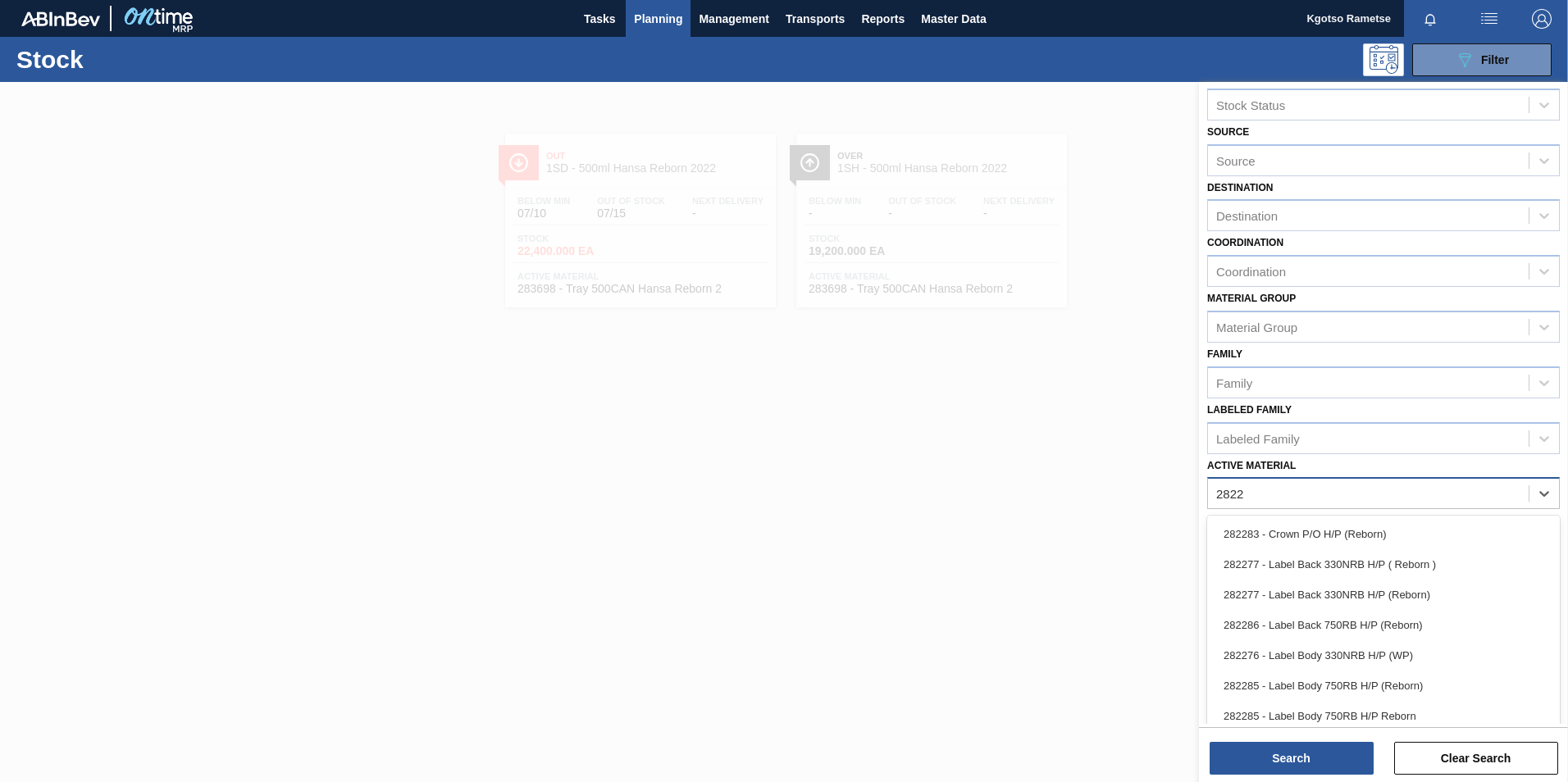 type on "28222" 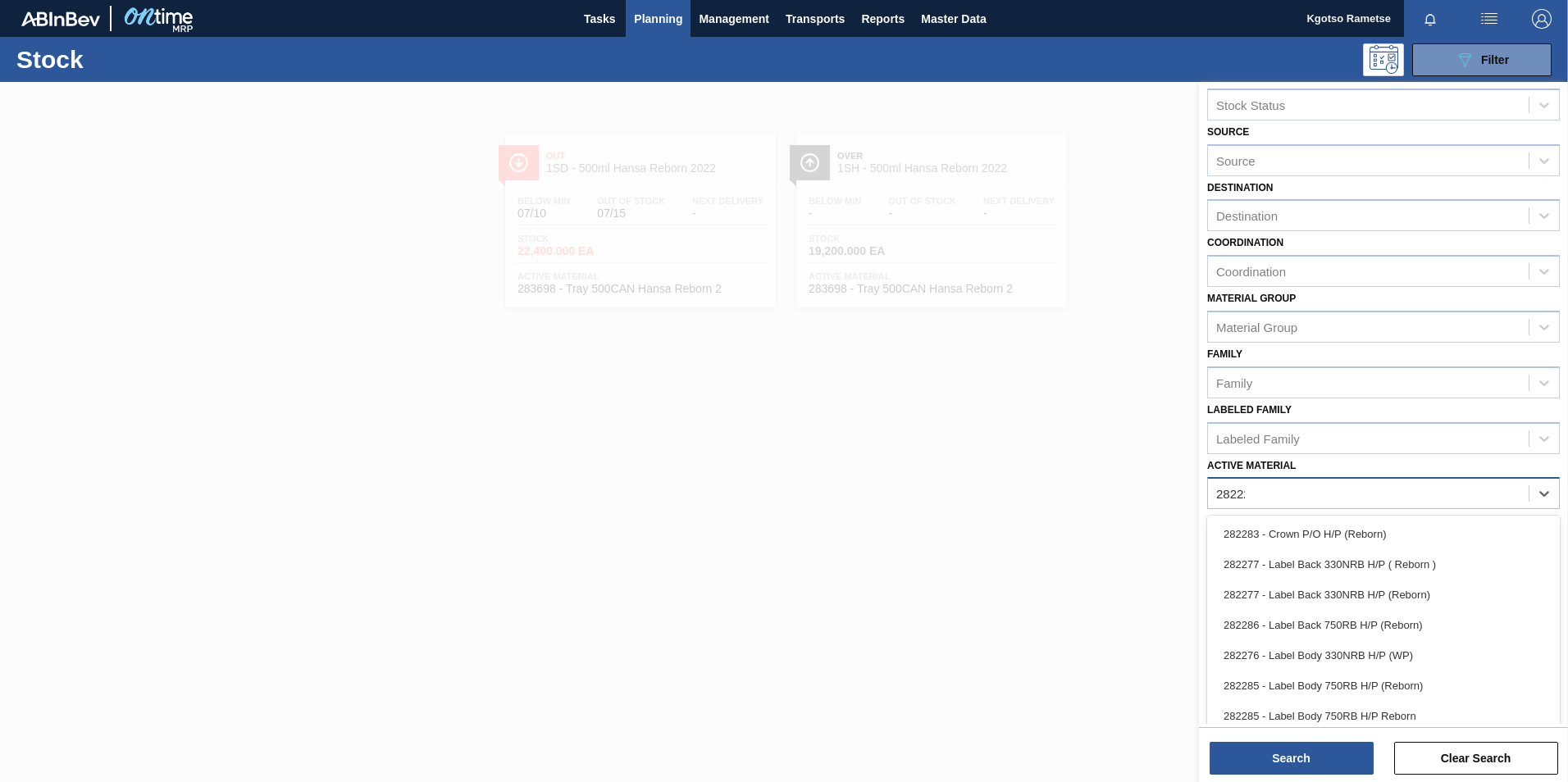 scroll, scrollTop: 1, scrollLeft: 0, axis: vertical 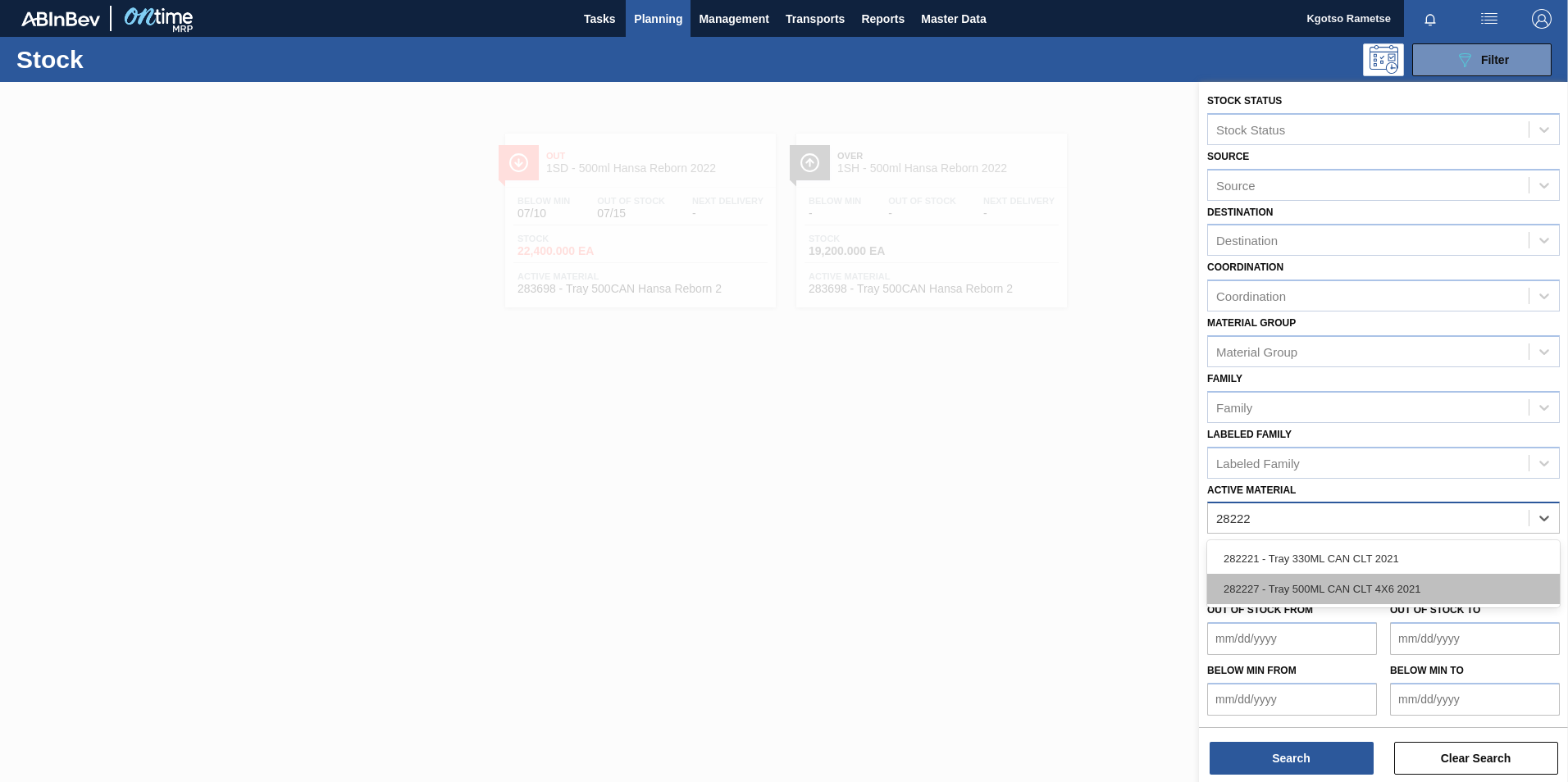 drag, startPoint x: 1266, startPoint y: 594, endPoint x: 1264, endPoint y: 622, distance: 28.071338 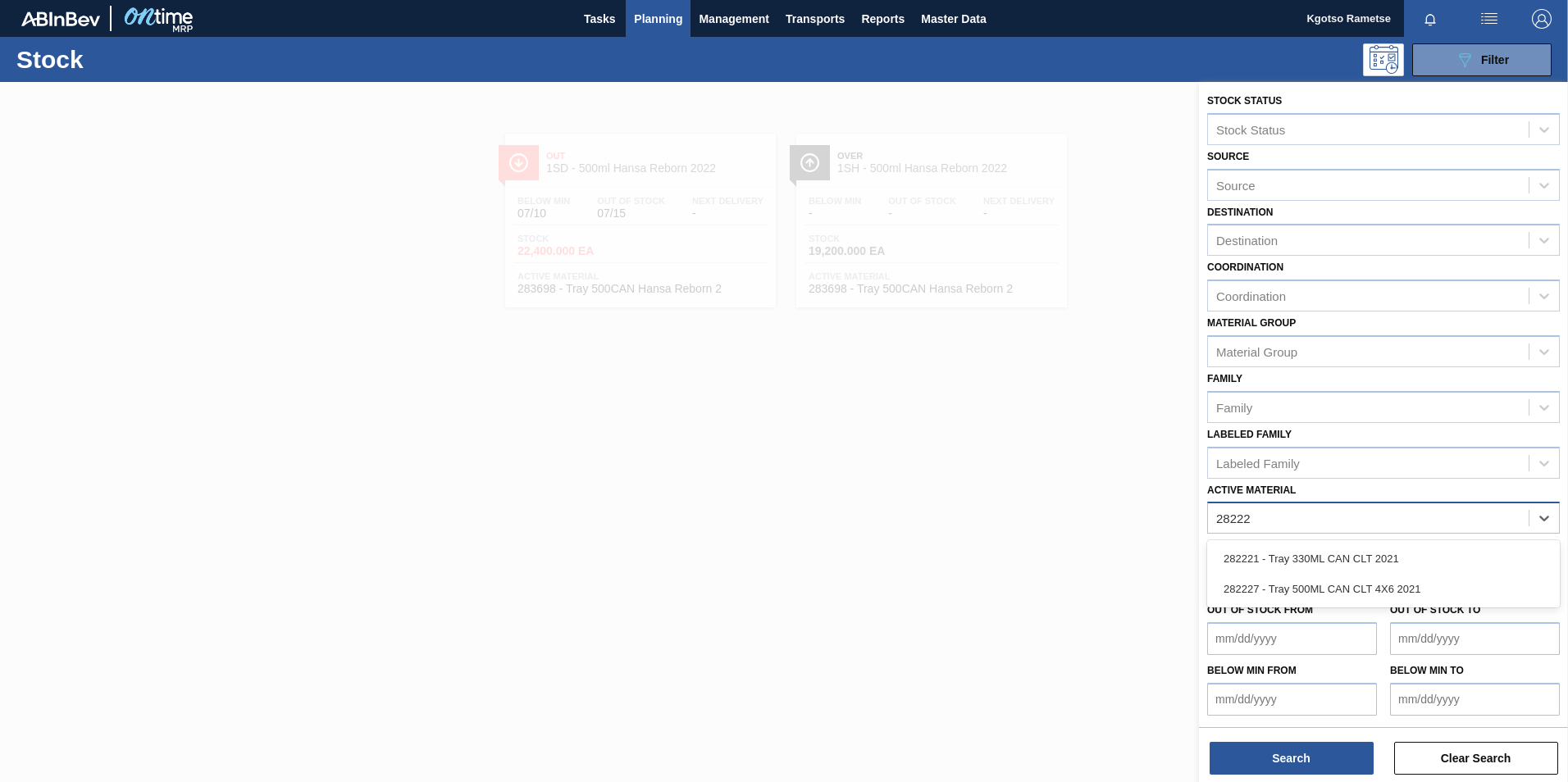 type 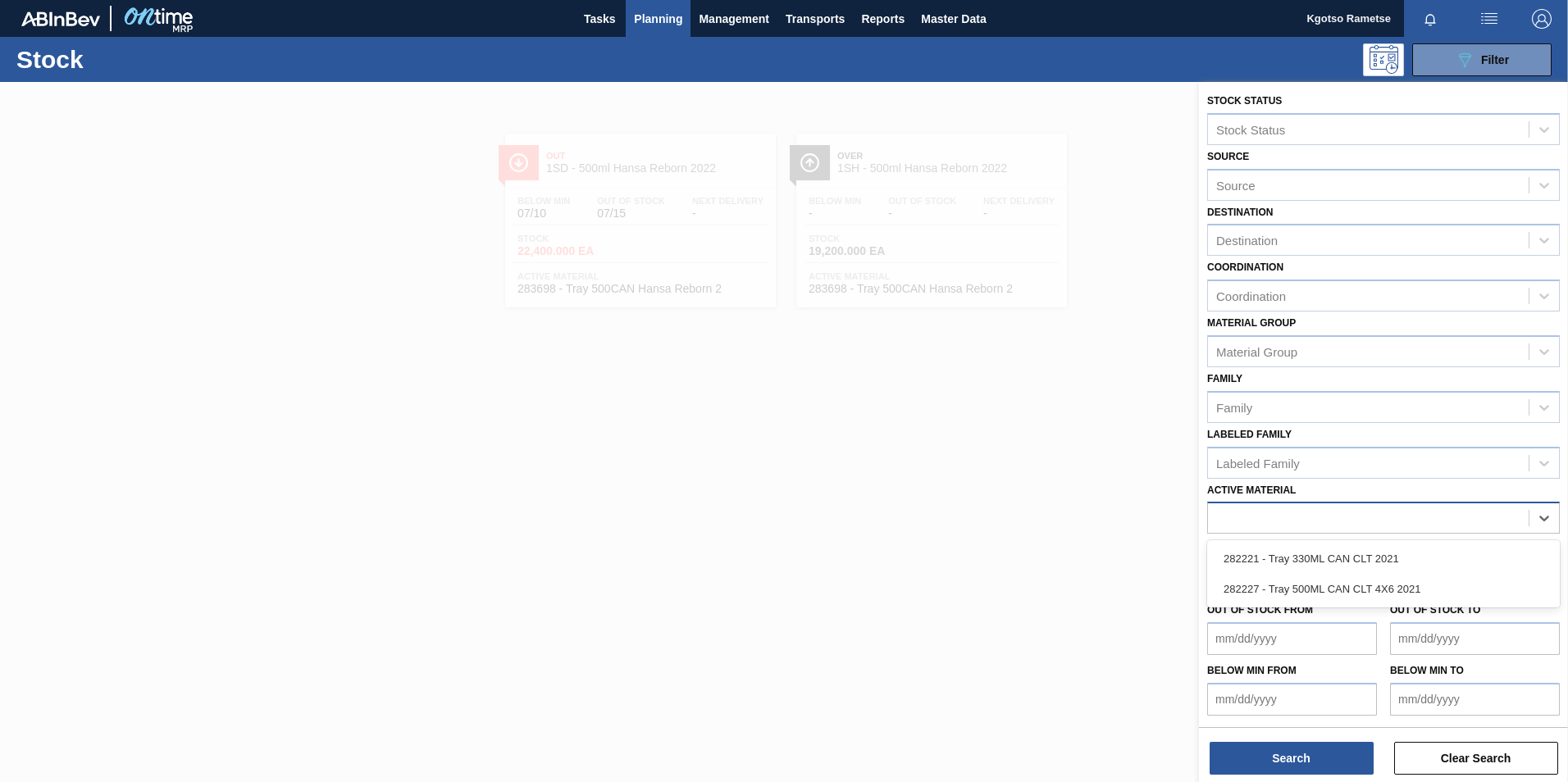 scroll, scrollTop: 5, scrollLeft: 0, axis: vertical 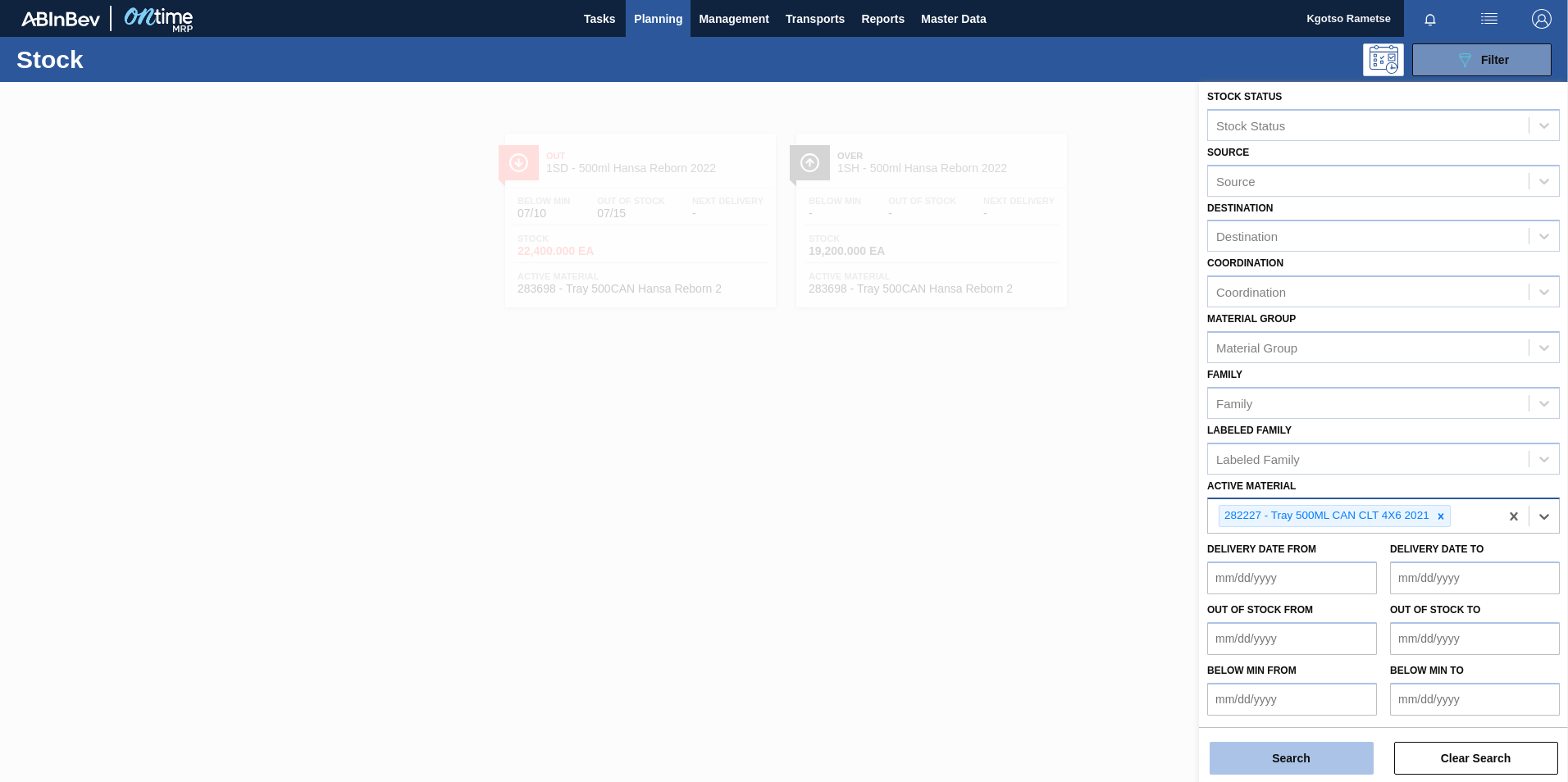 click on "Search" at bounding box center [1292, 758] 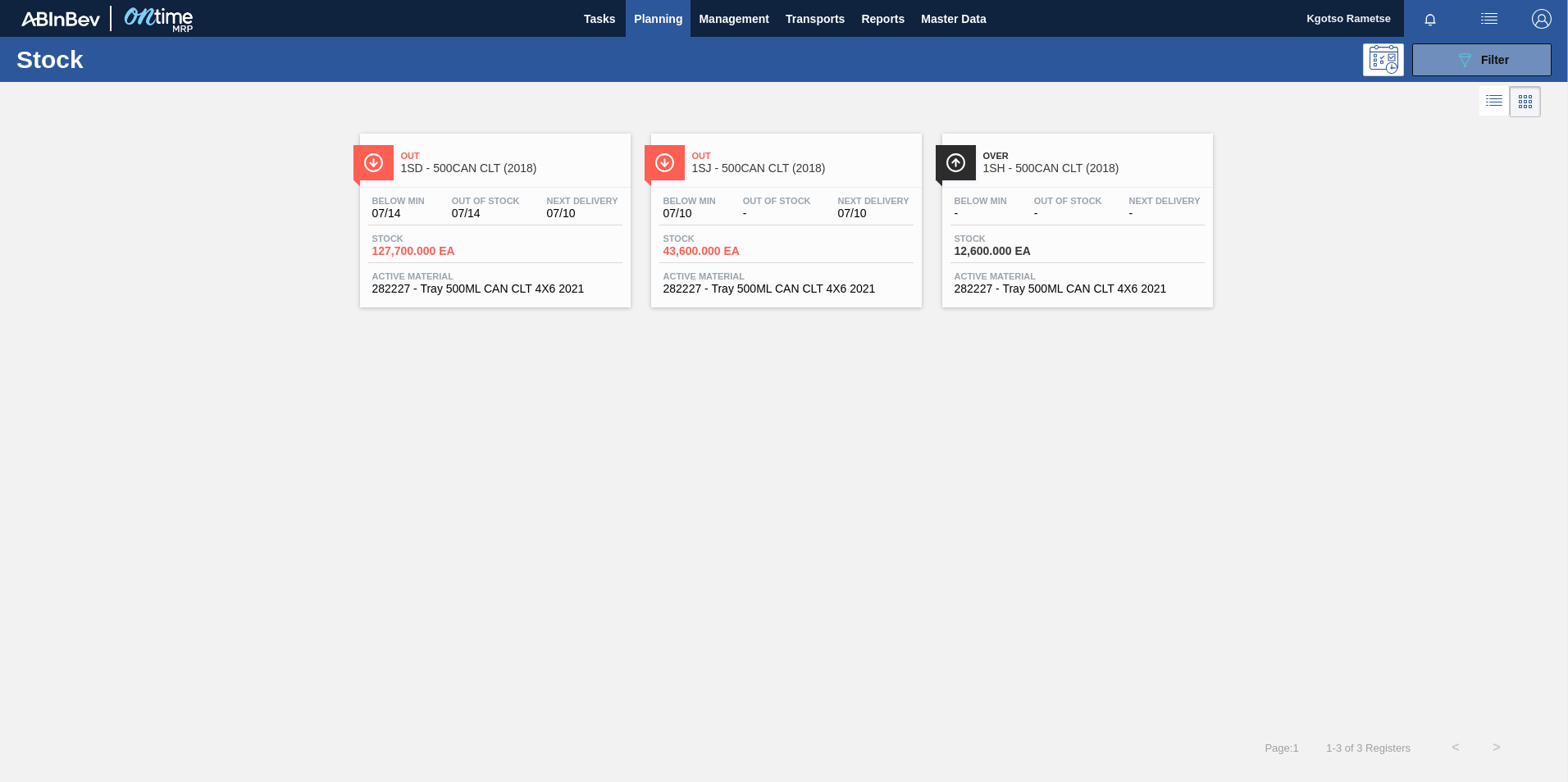click on "Out 1SD - 500CAN CLT (2018)" at bounding box center (512, 162) 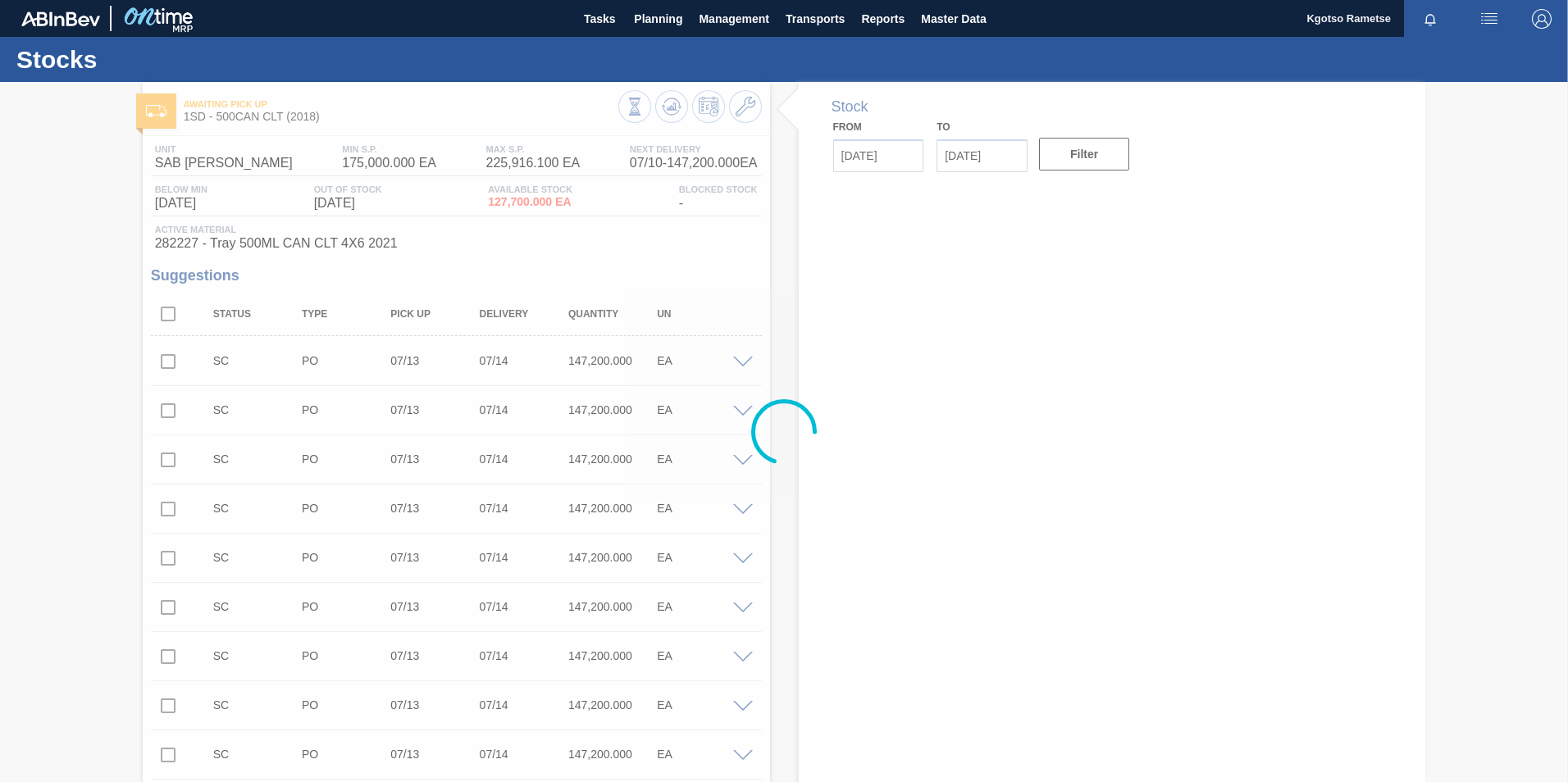 type on "[DATE]" 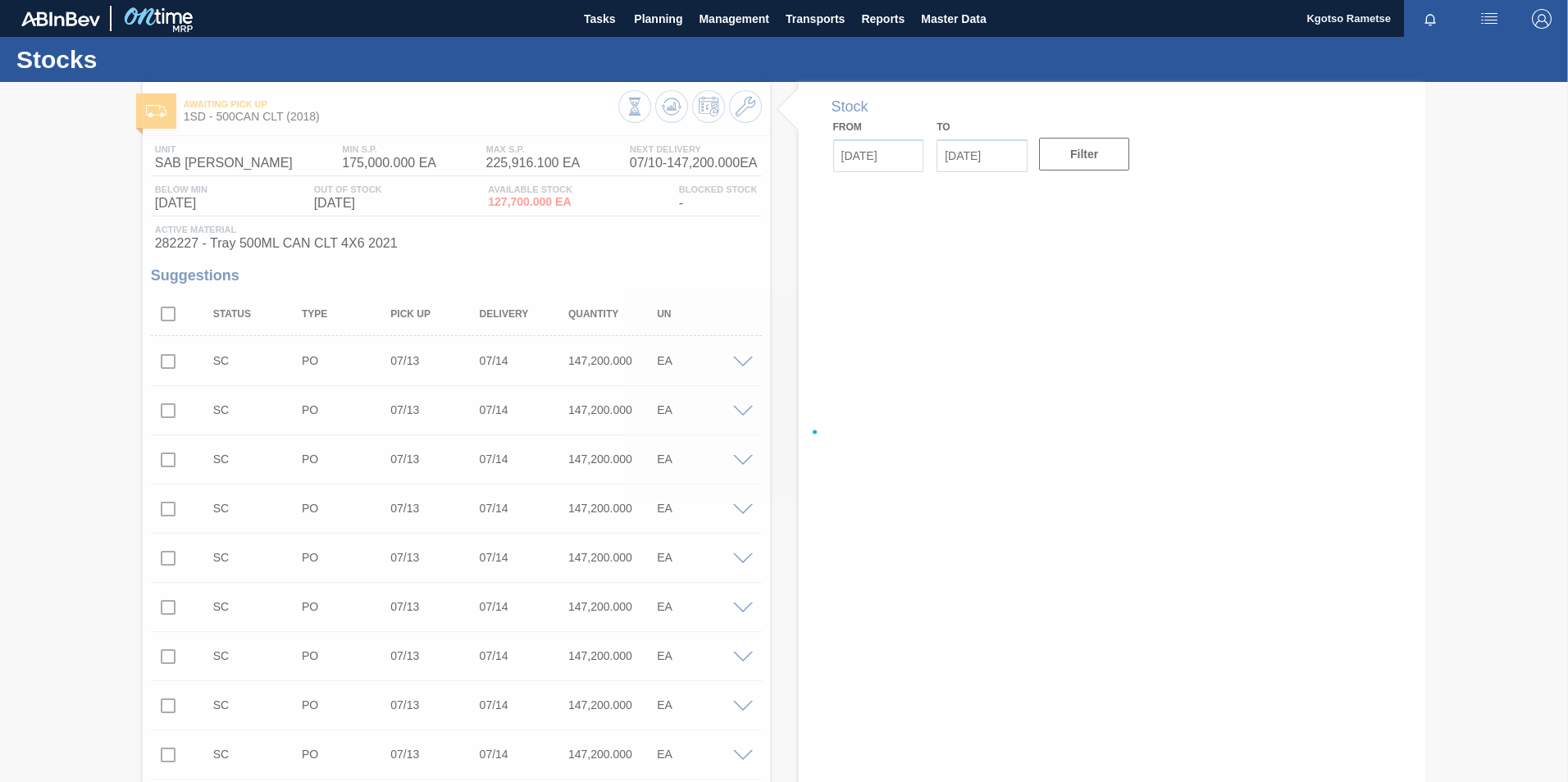 click at bounding box center [784, 432] 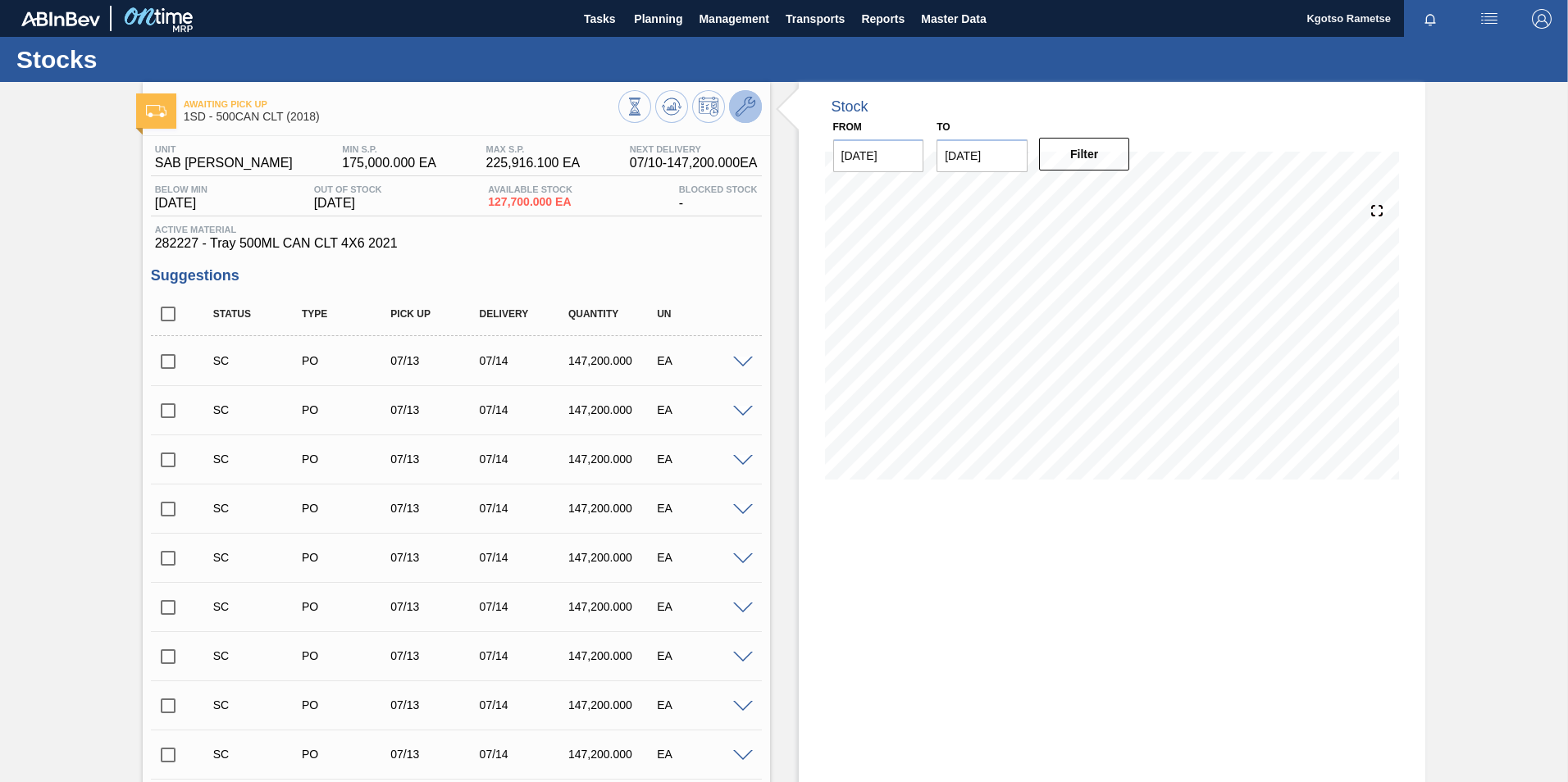click 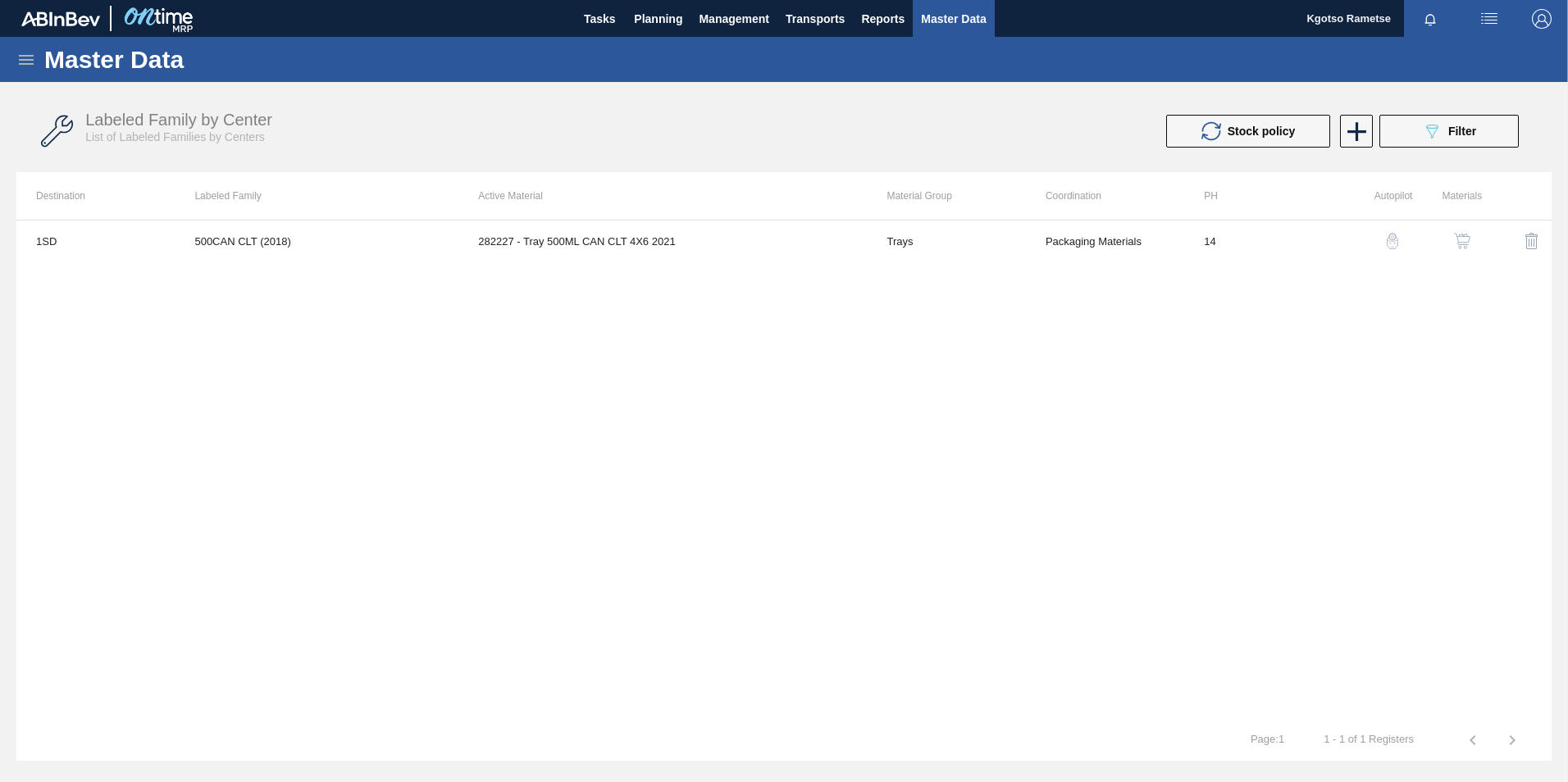 click at bounding box center (1462, 241) 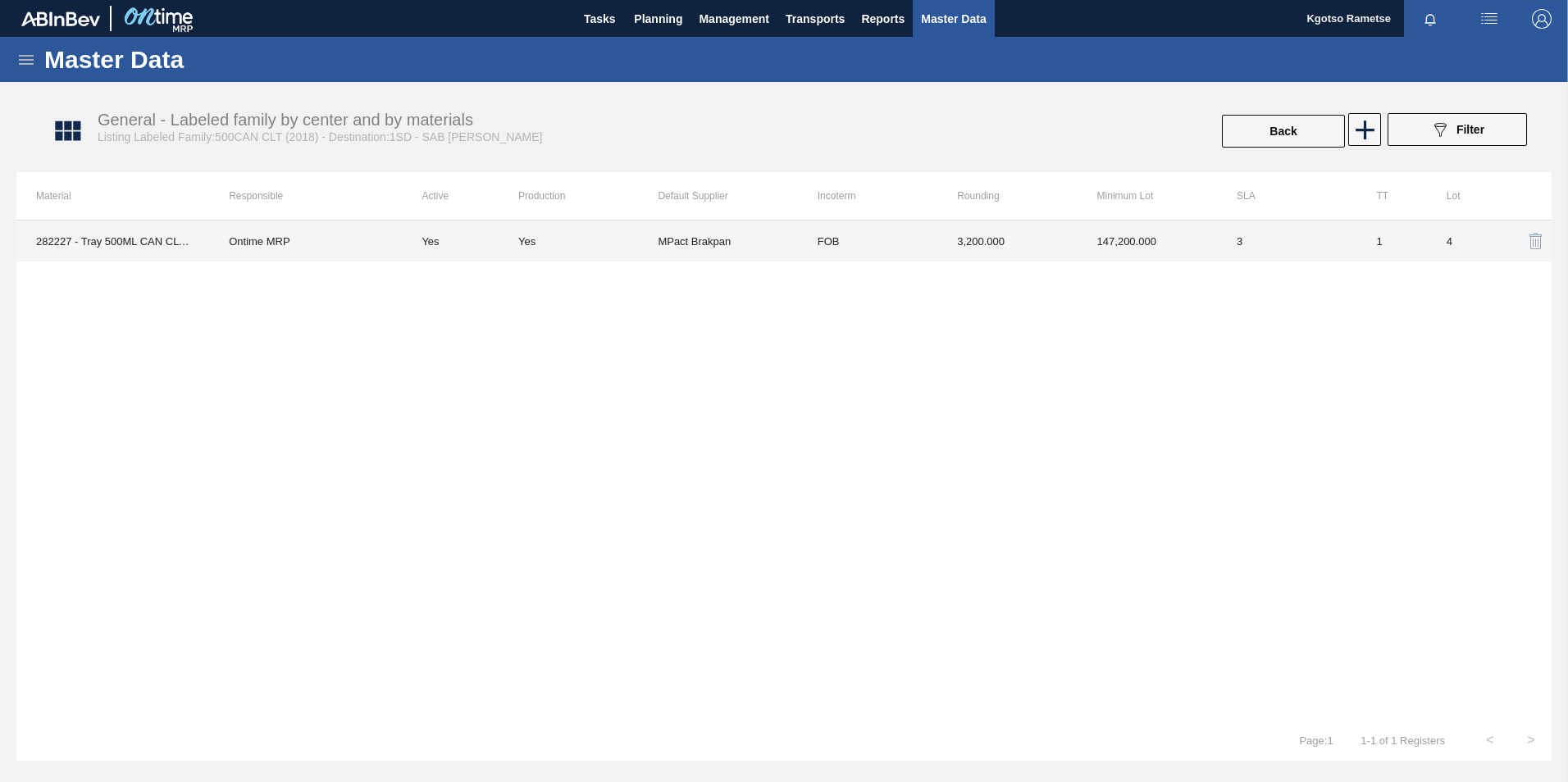 click on "147,200.000" at bounding box center (1147, 241) 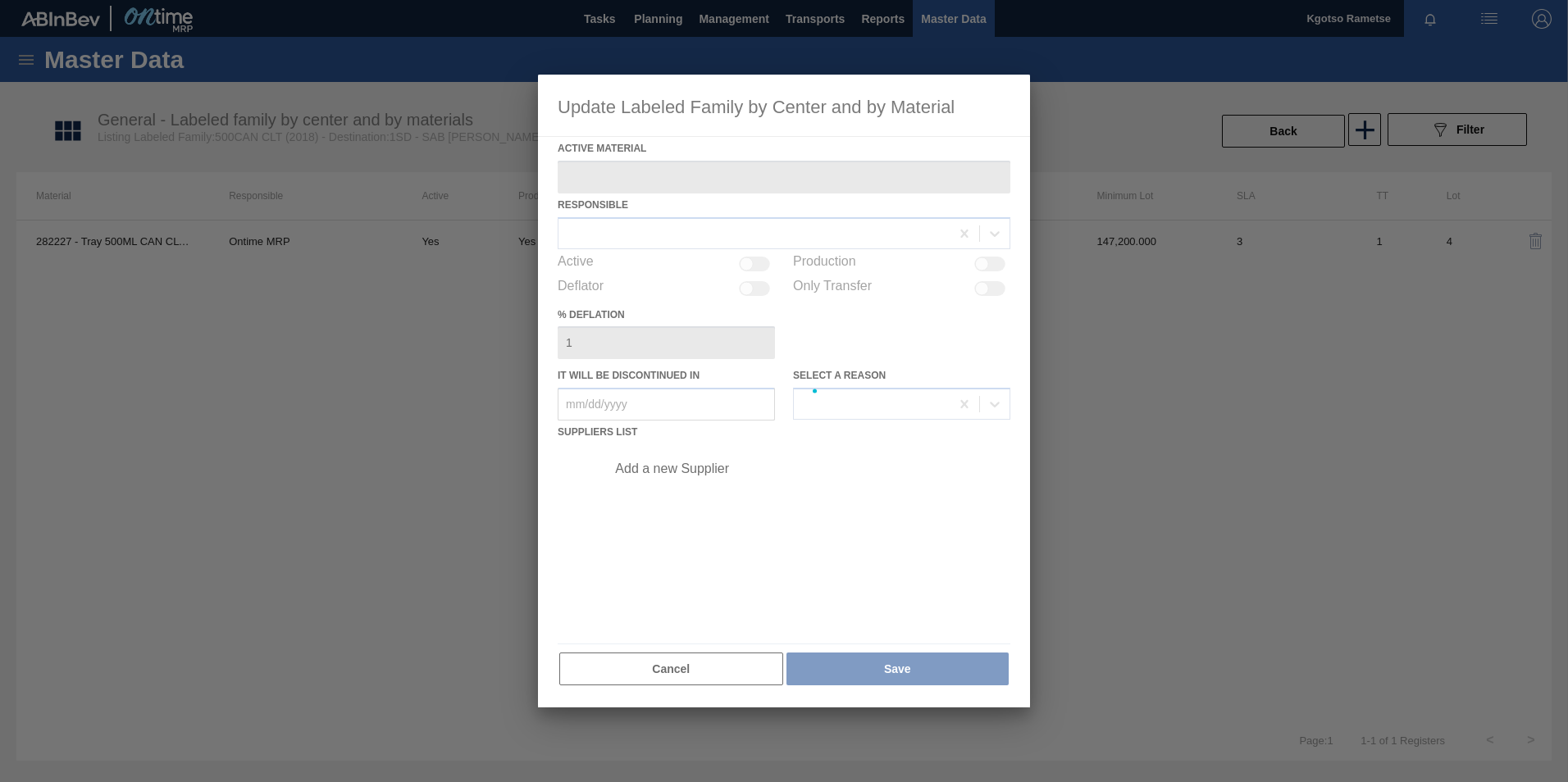 type on "282227 - Tray 500ML CAN CLT 4X6 2021" 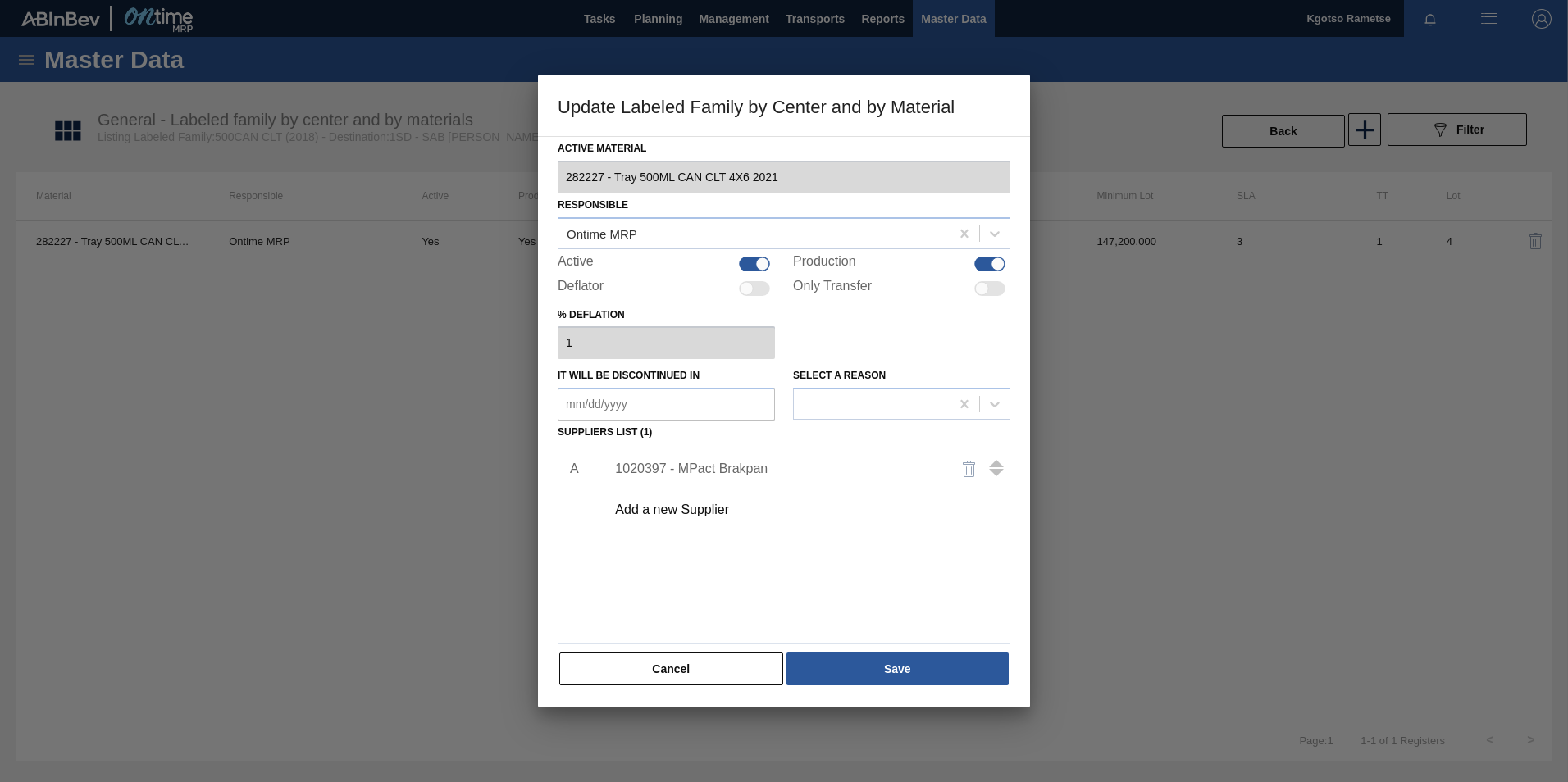 click on "1020397 - MPact Brakpan" at bounding box center (776, 469) 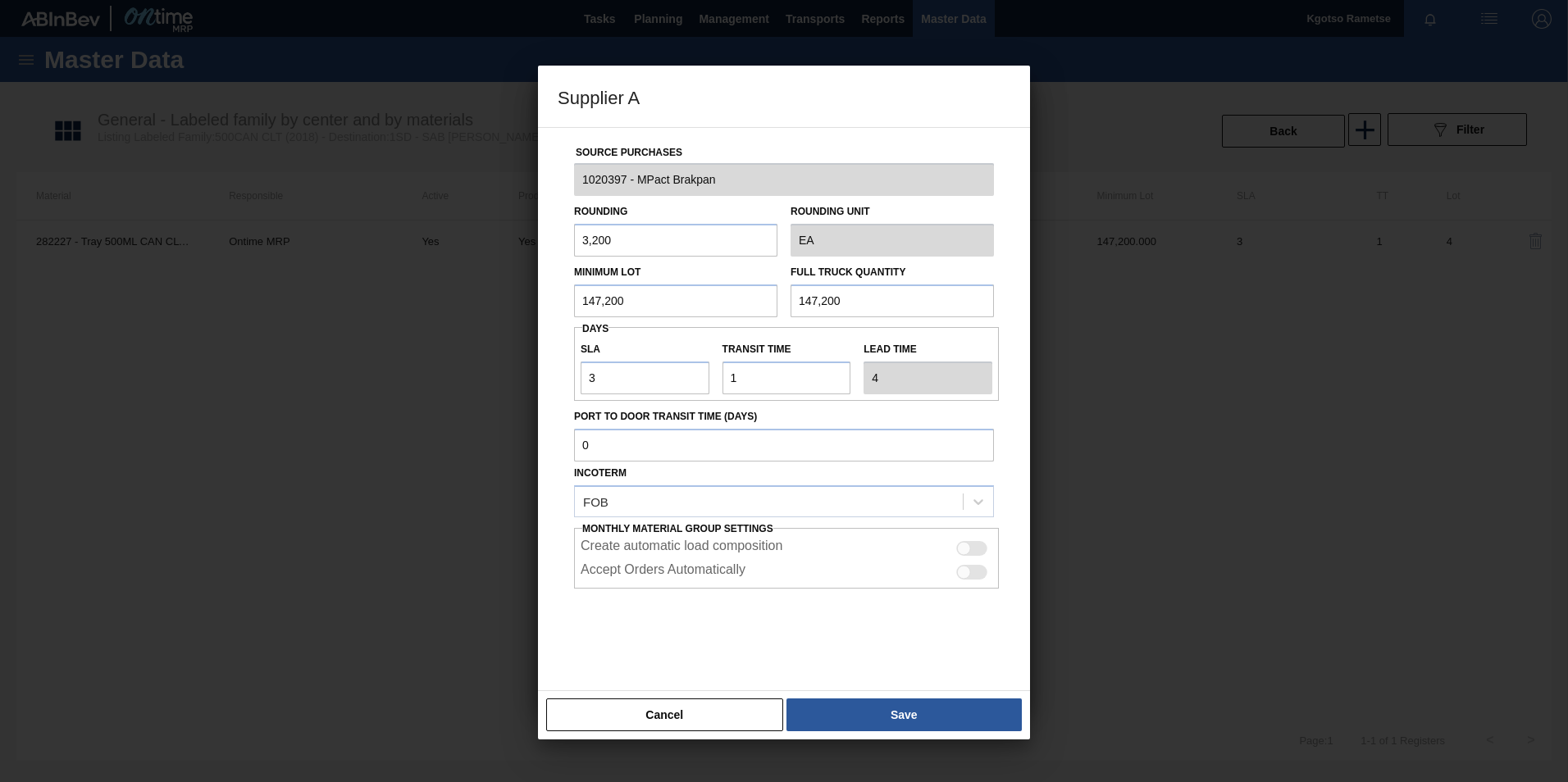 drag, startPoint x: 635, startPoint y: 302, endPoint x: 400, endPoint y: 315, distance: 235.3593 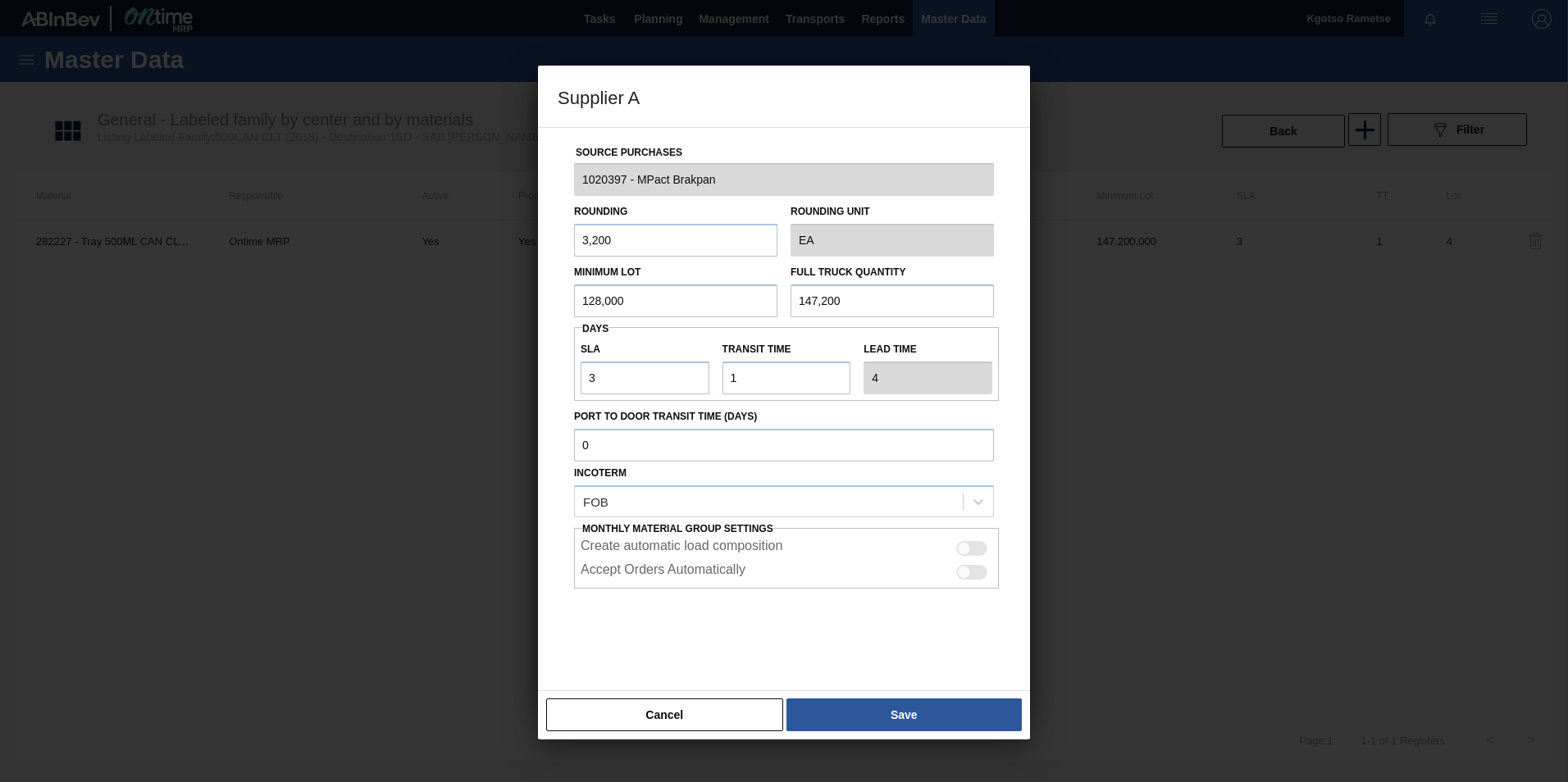 drag, startPoint x: 494, startPoint y: 299, endPoint x: 415, endPoint y: 276, distance: 82 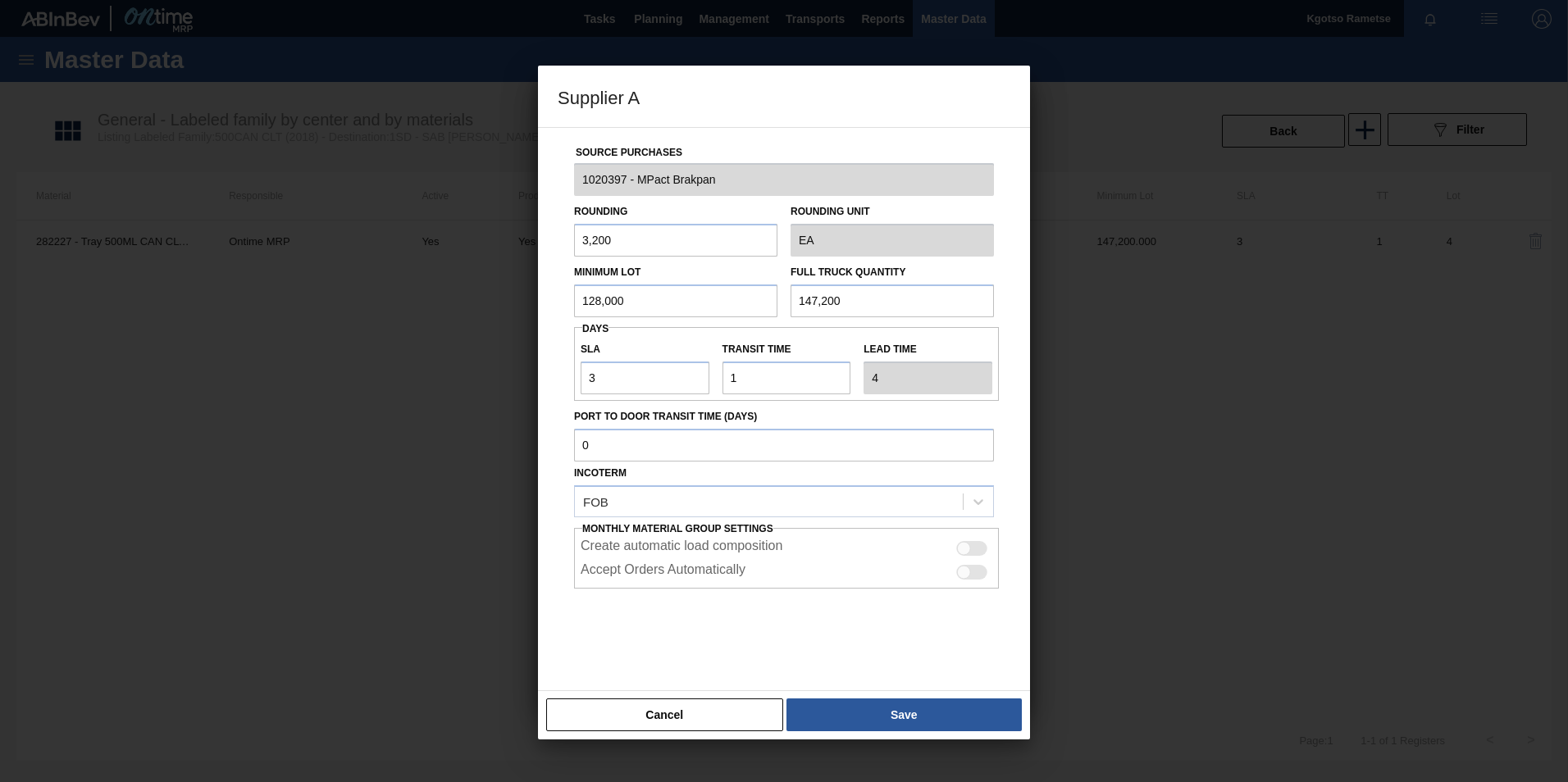 click on "Supplier A Source Purchases 1020397 - MPact Brakpan Rounding 3,200 Rounding Unit EA Minimum Lot 128,000 Full Truck Quantity 147,200   Days     SLA 3 Transit time Lead time 4 Port to Door Transit Time (days) Incoterm FOB Monthly Material Group Settings Create automatic load composition Accept Orders Automatically Cancel Save" at bounding box center (784, 391) 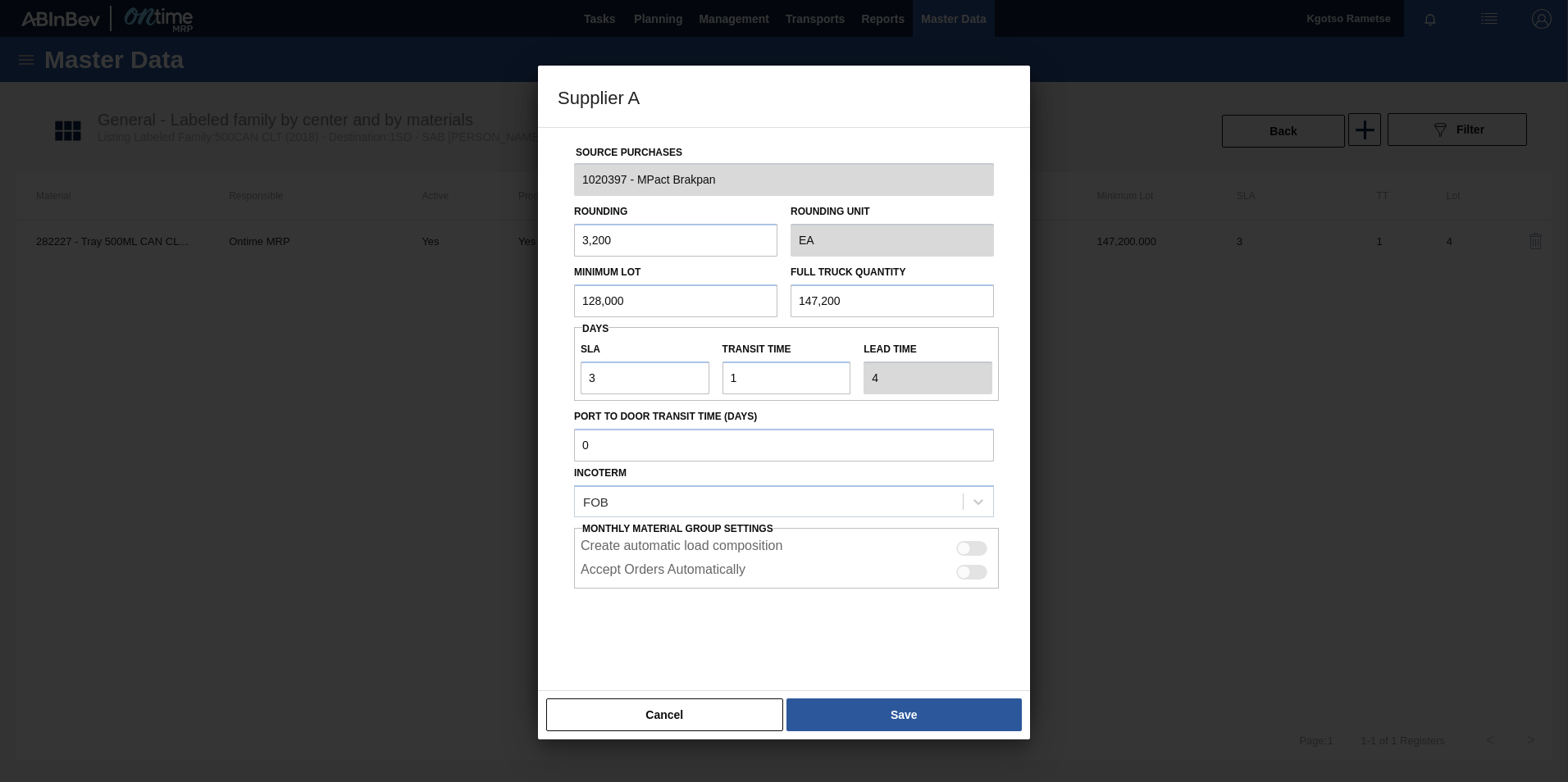 type on "128,000" 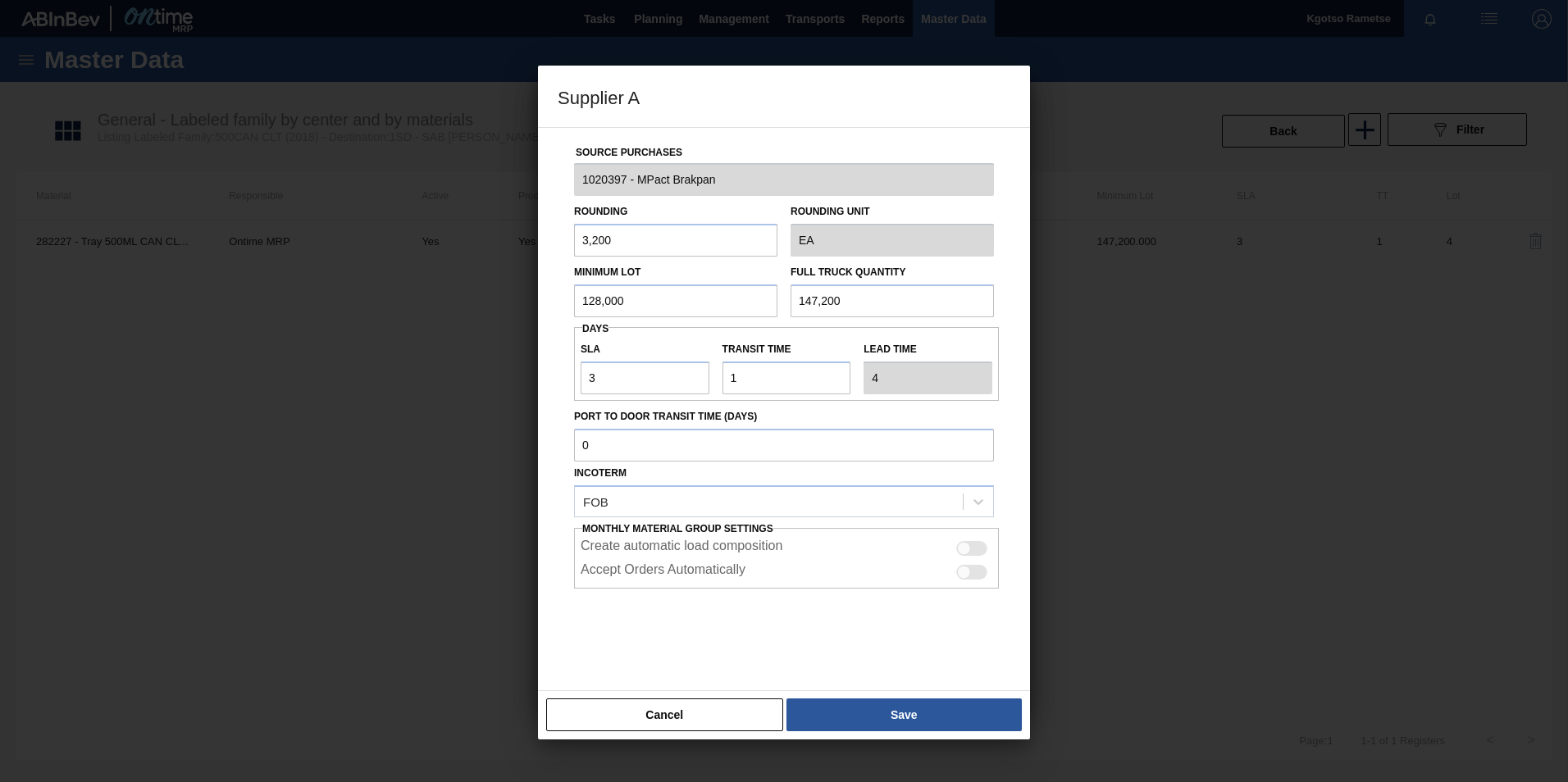 drag, startPoint x: 849, startPoint y: 297, endPoint x: 527, endPoint y: 296, distance: 322.00155 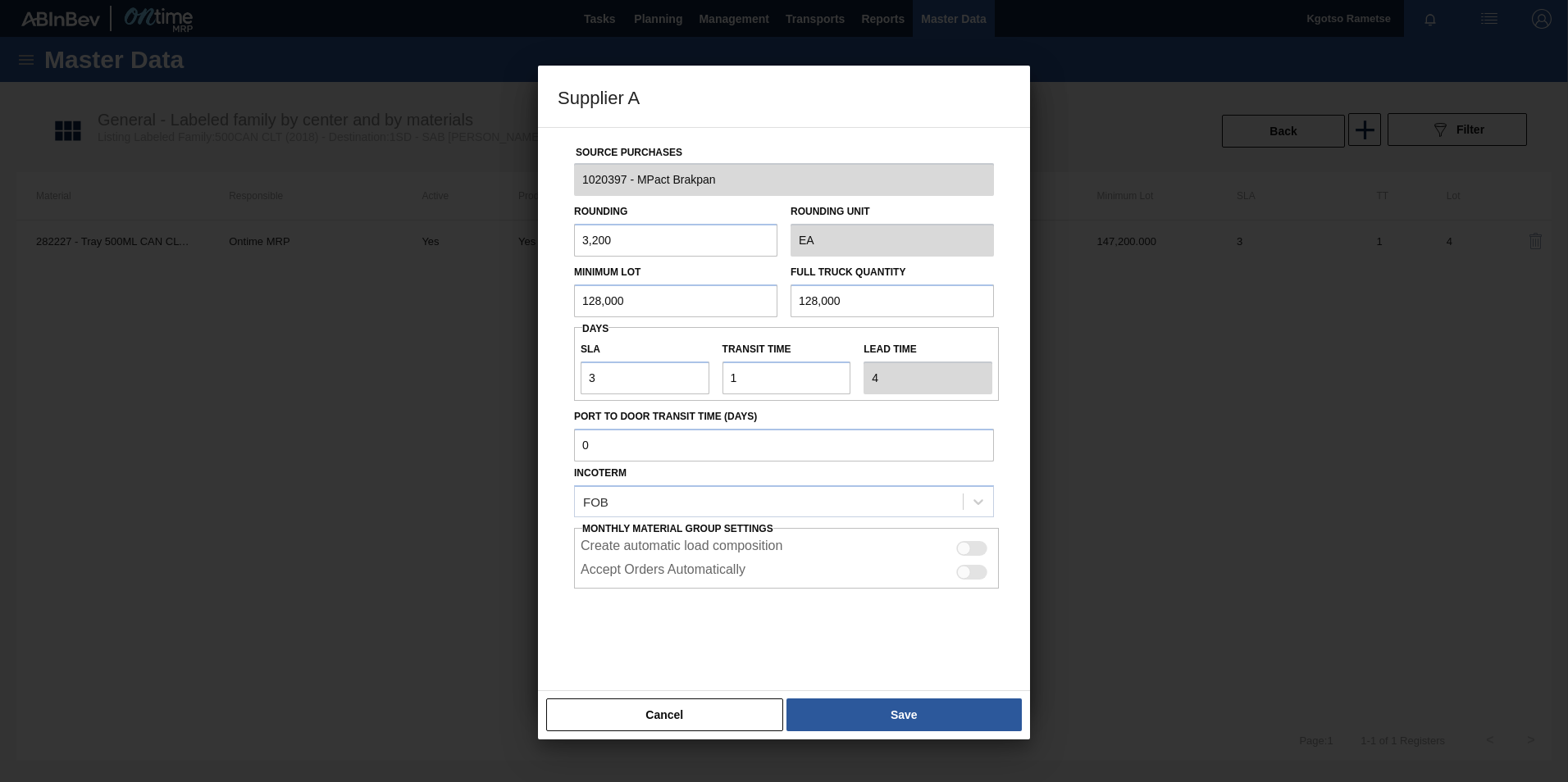 type on "128,000" 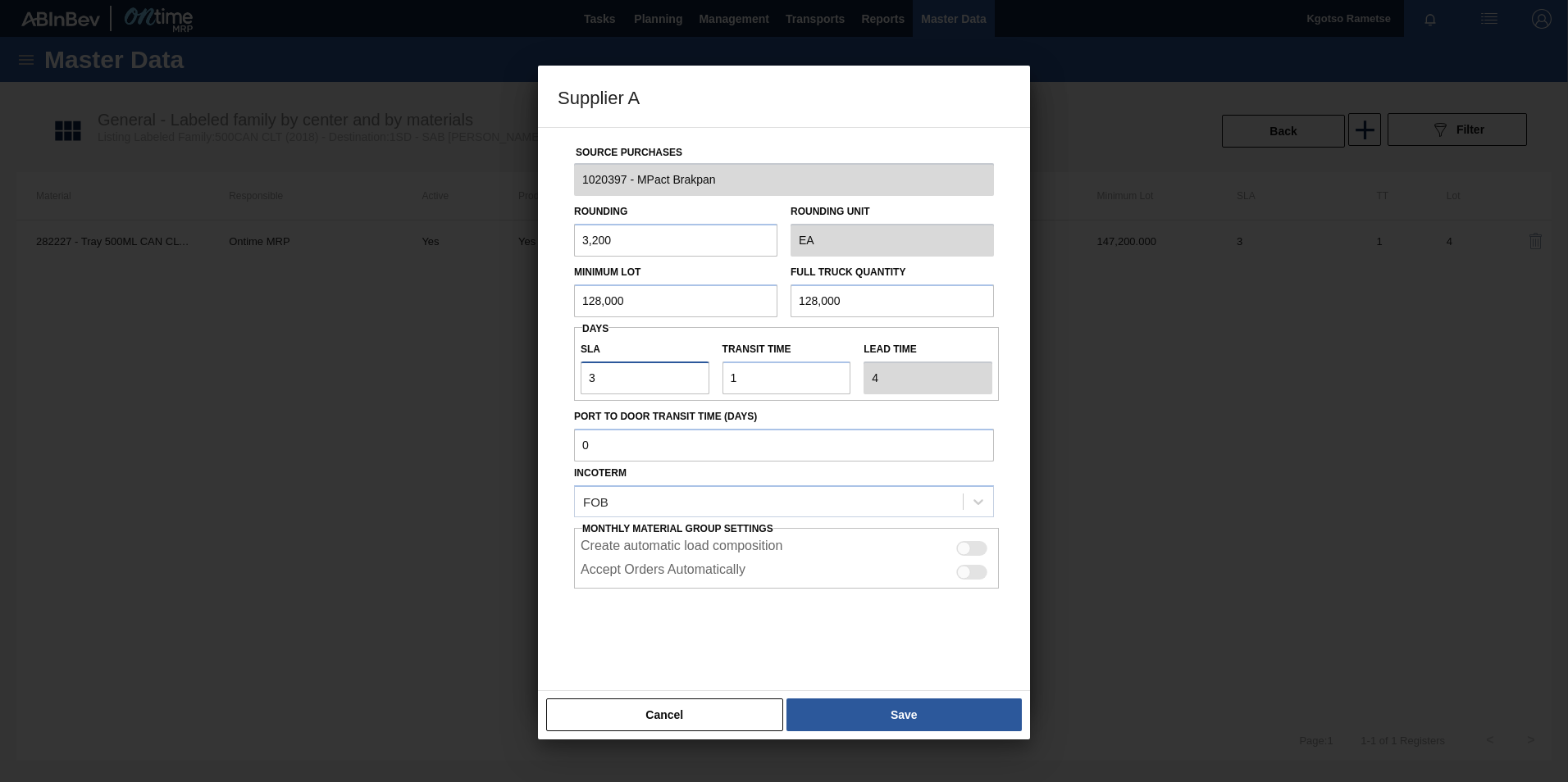 drag, startPoint x: 577, startPoint y: 362, endPoint x: 549, endPoint y: 380, distance: 33.286634 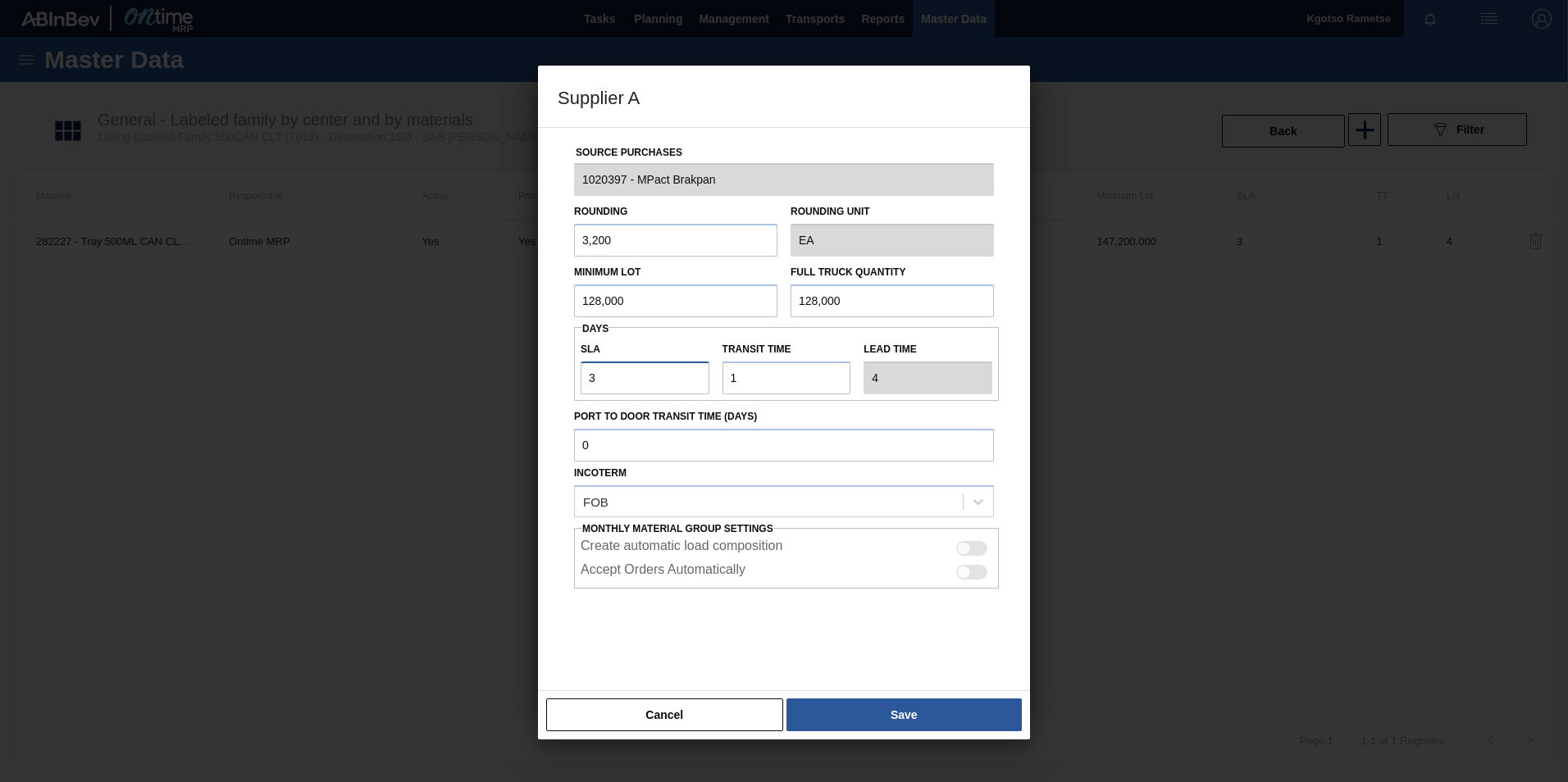 click on "Source Purchases 1020397 - MPact Brakpan Rounding 3,200 Rounding Unit EA Minimum Lot 128,000 Full Truck Quantity 128,000   Days     SLA 3 Transit time Lead time 4 Port to Door Transit Time (days) Incoterm FOB Monthly Material Group Settings Create automatic load composition Accept Orders Automatically" at bounding box center (784, 409) 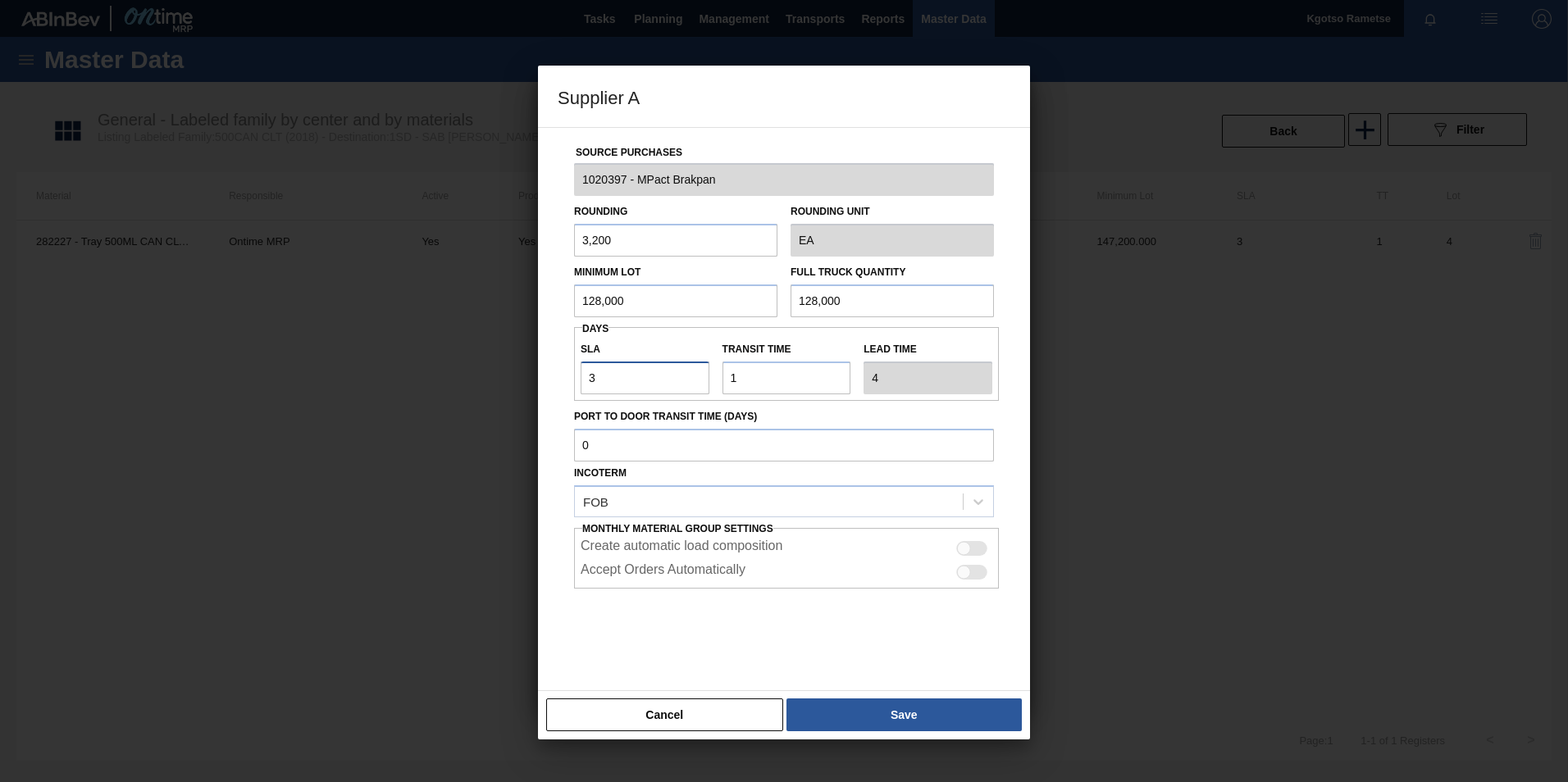 type on "6" 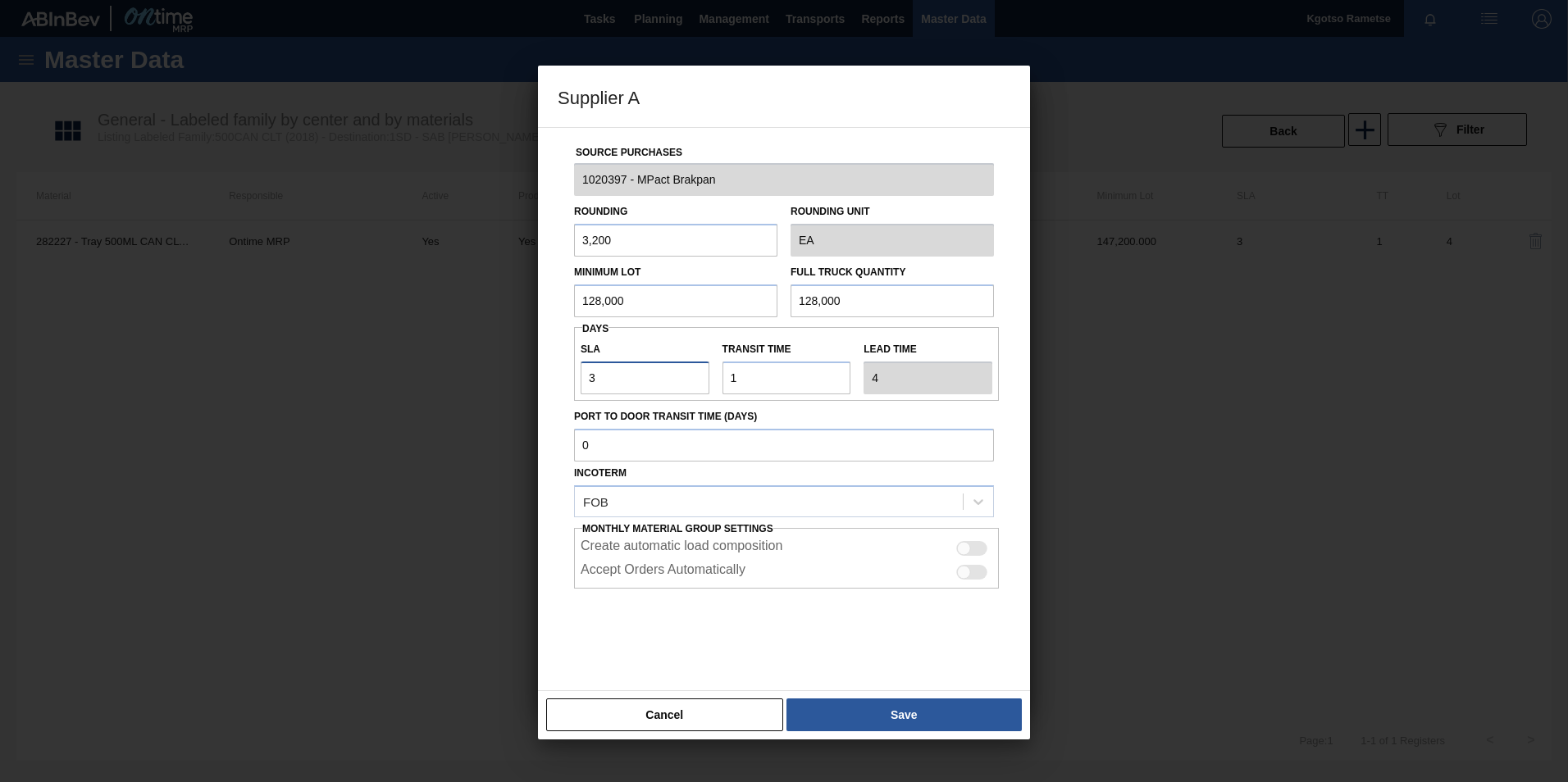 type on "7" 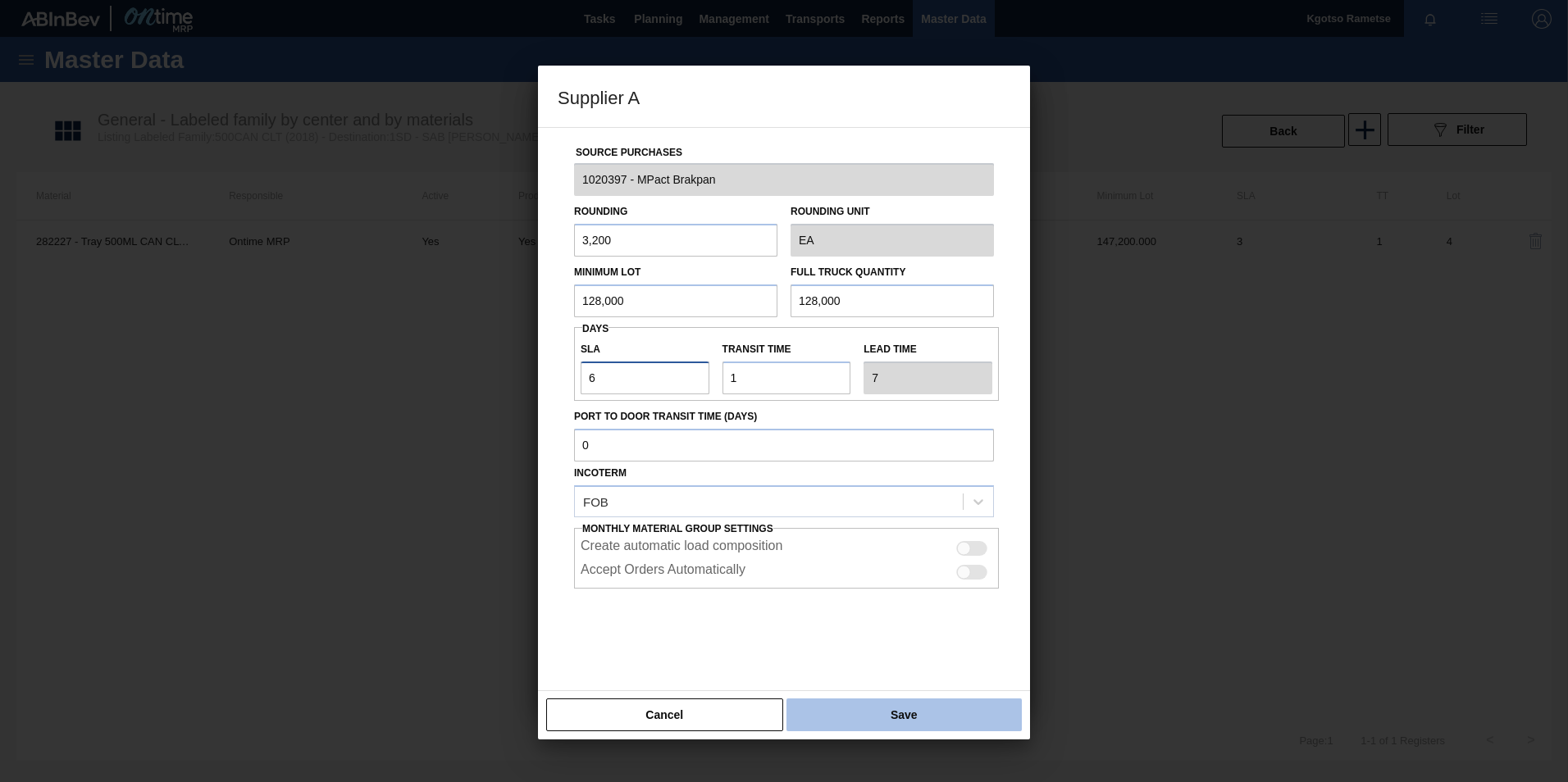 type on "6" 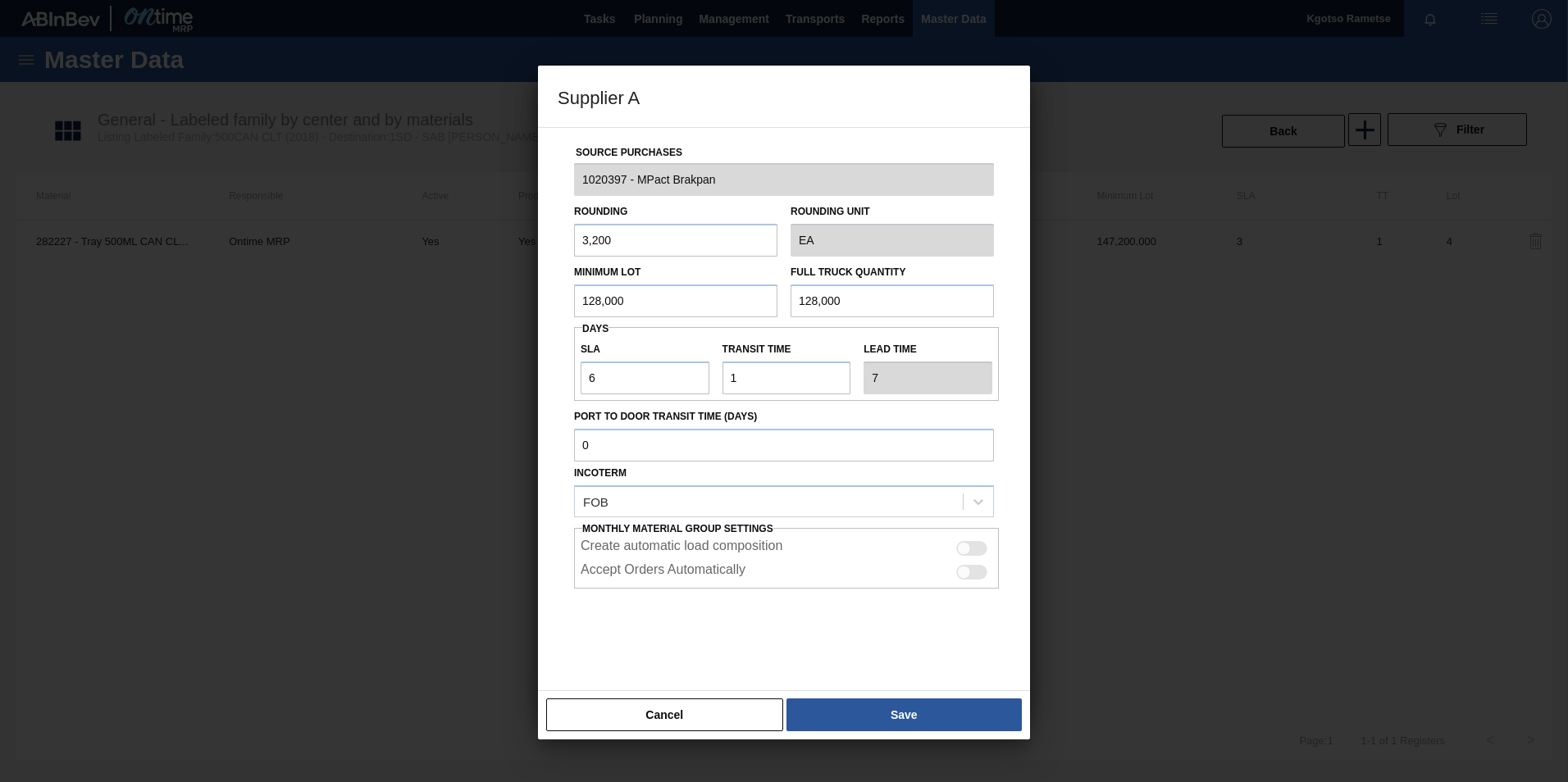 click on "Save" at bounding box center [904, 715] 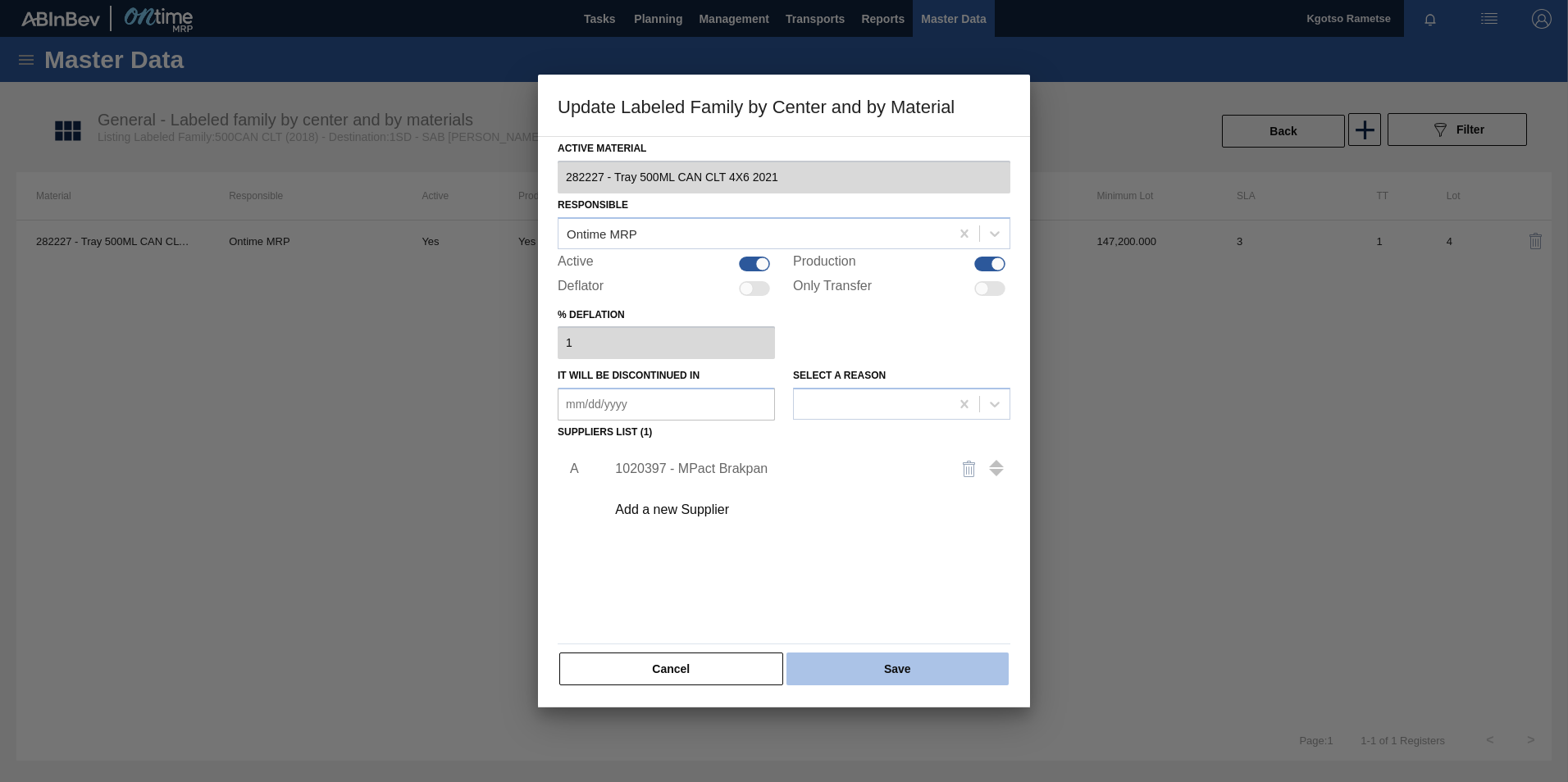 click on "Save" at bounding box center [897, 669] 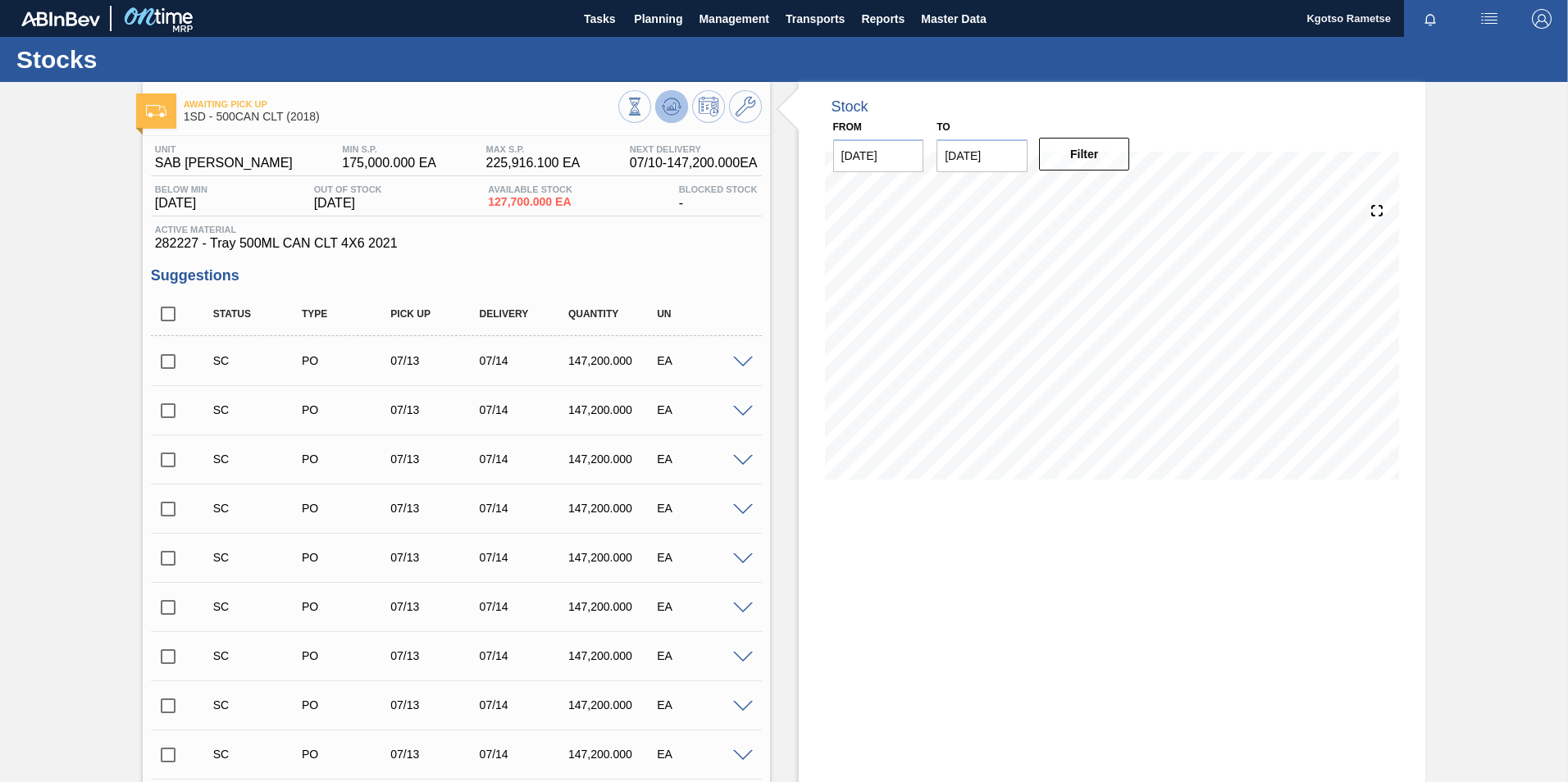 click 